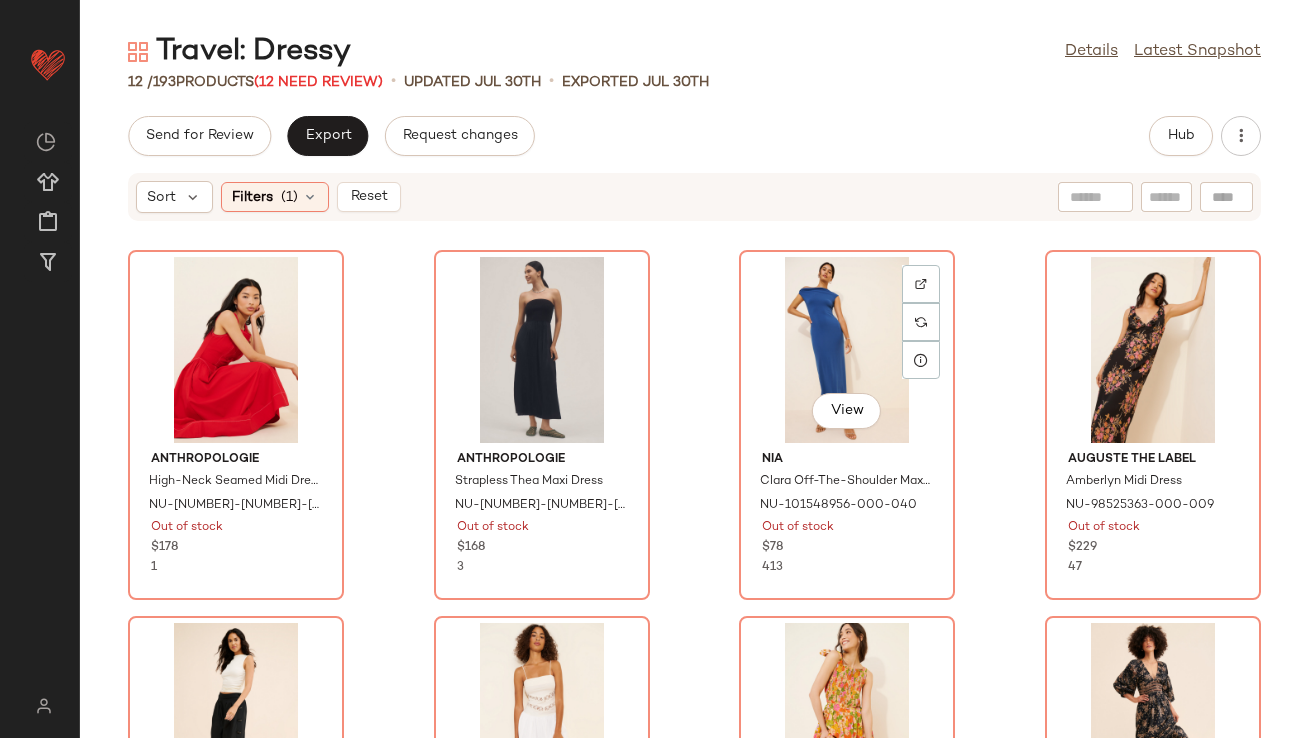 scroll, scrollTop: 0, scrollLeft: 0, axis: both 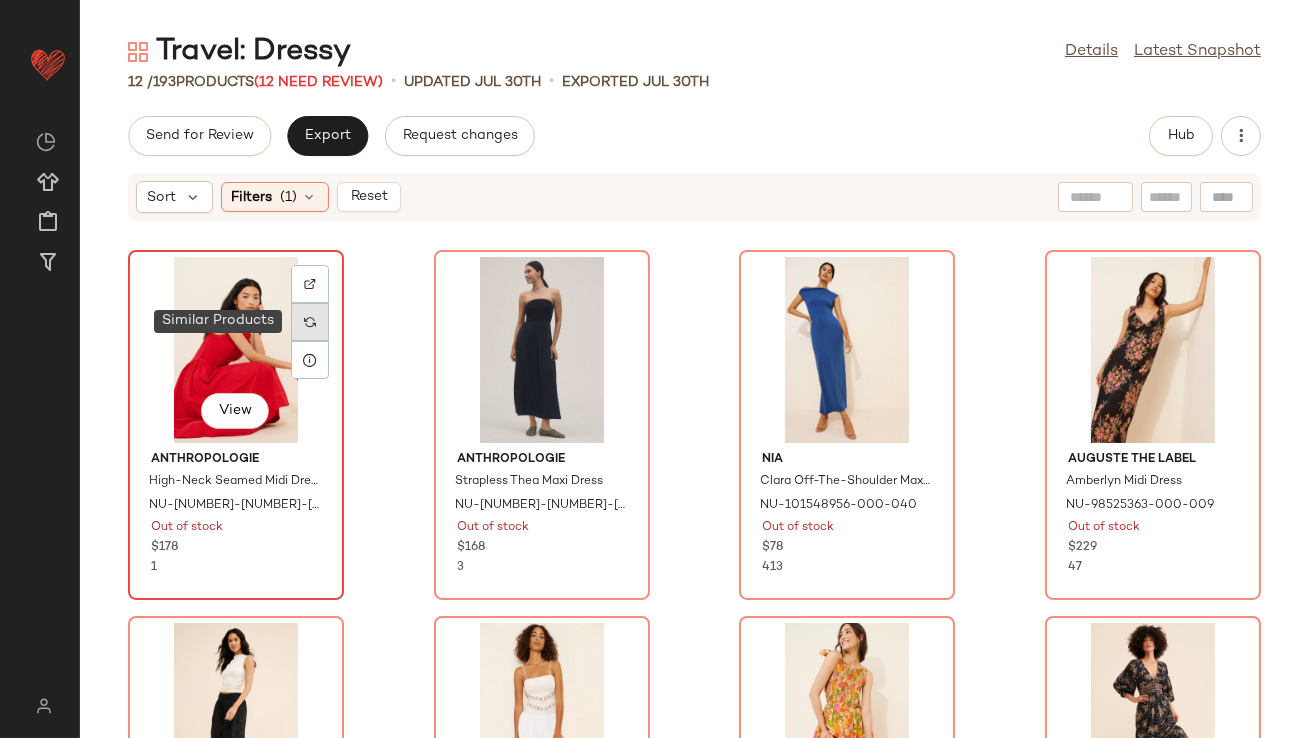 click 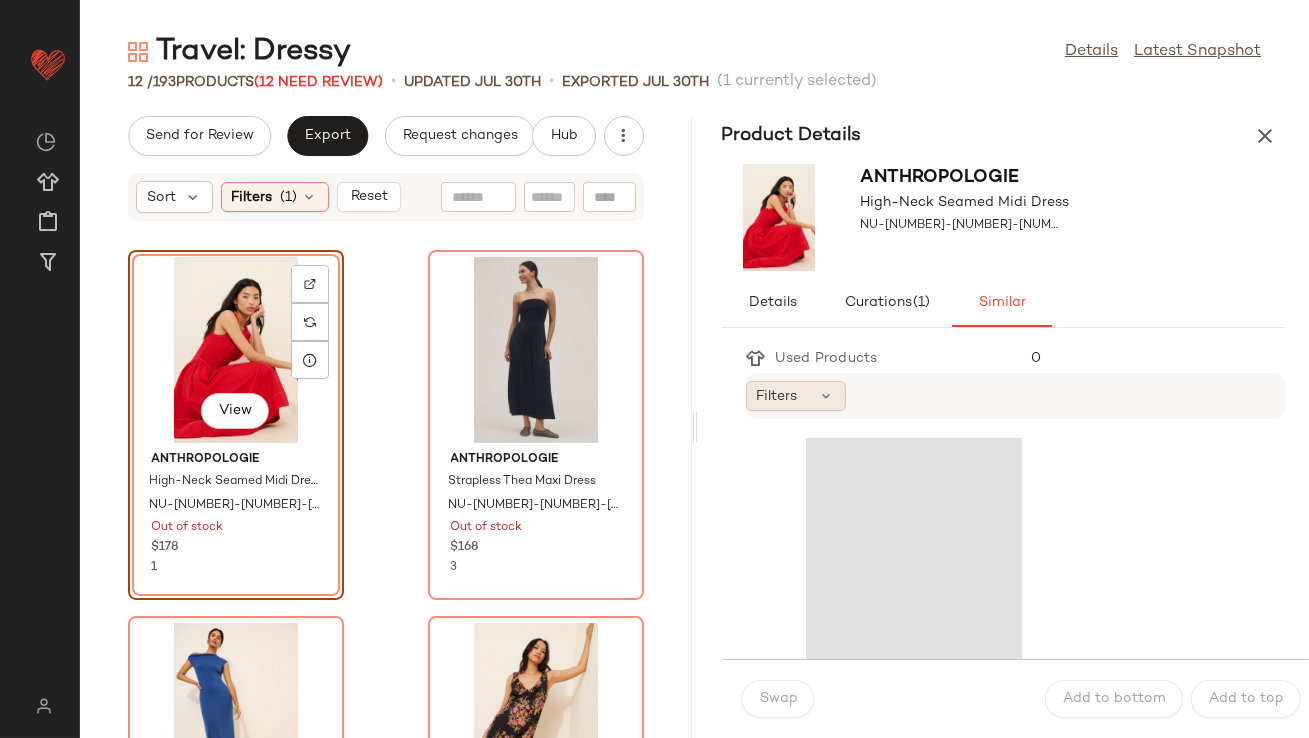 click at bounding box center (827, 396) 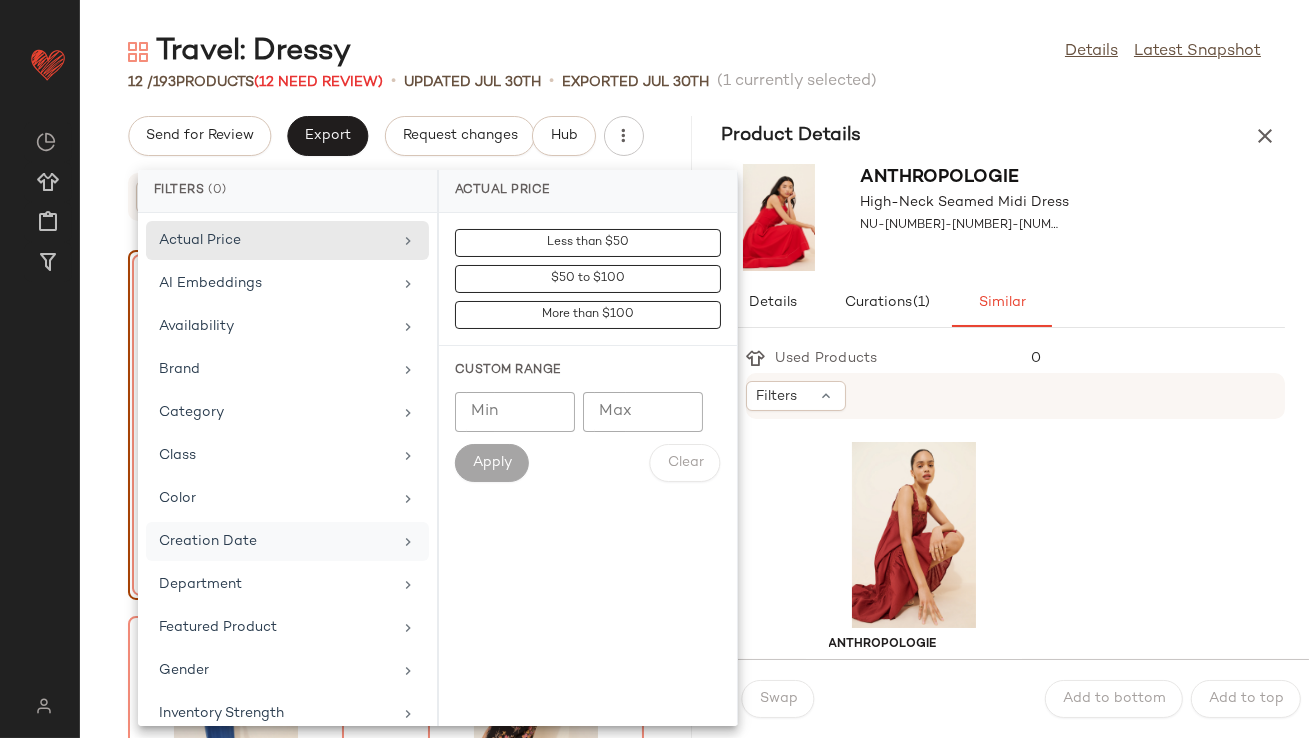 scroll, scrollTop: 444, scrollLeft: 0, axis: vertical 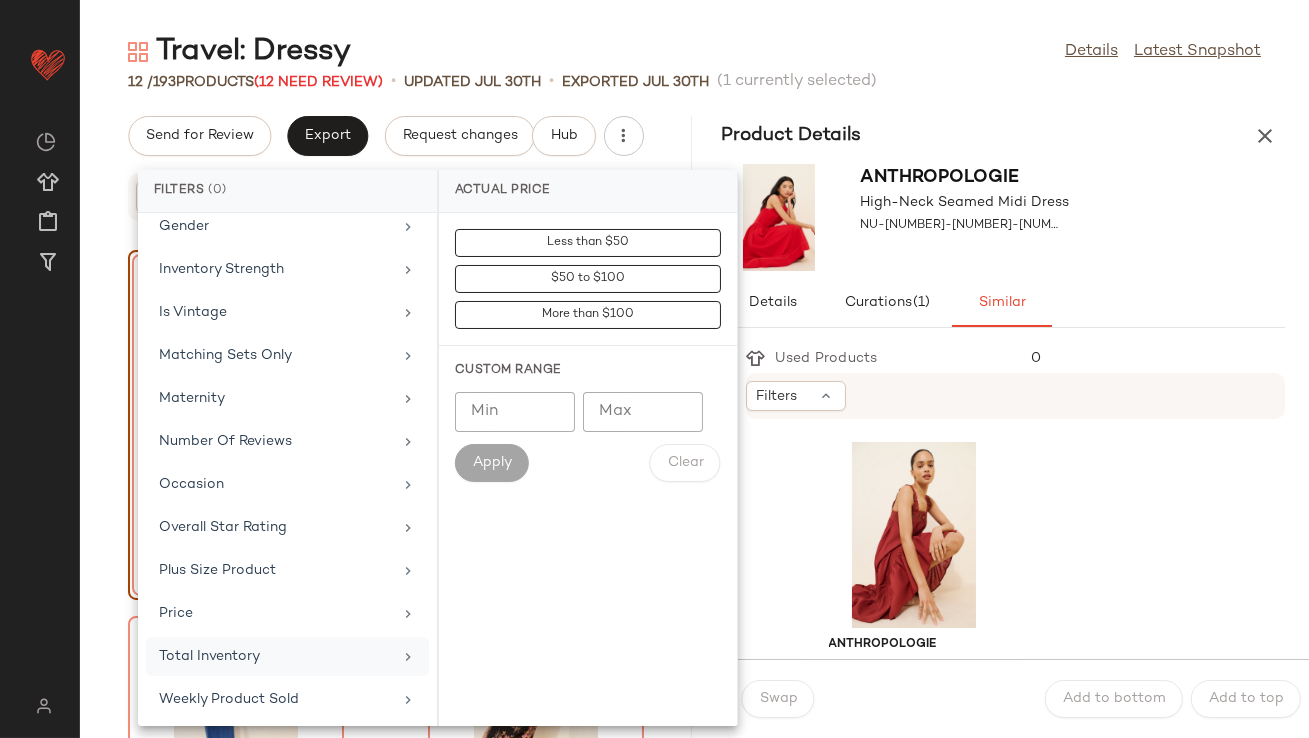 click on "Total Inventory" at bounding box center (275, 656) 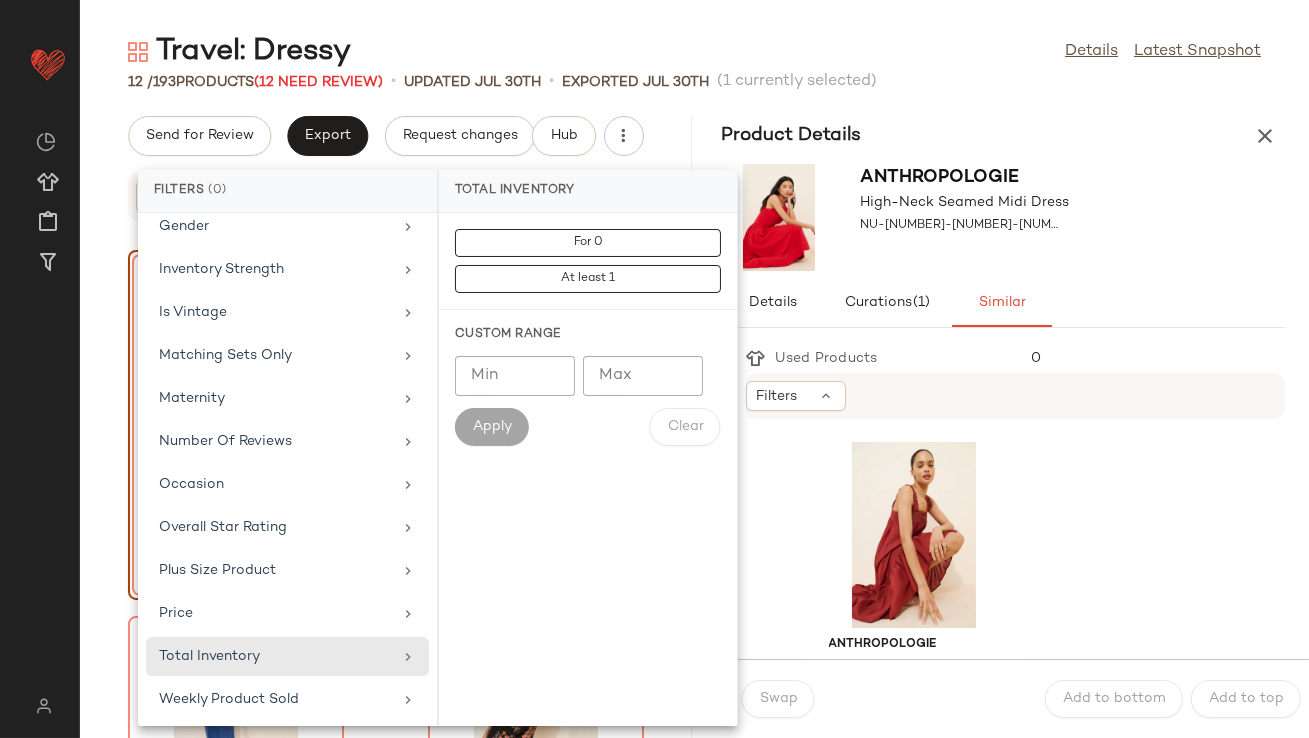 click on "Custom Range" at bounding box center (588, 335) 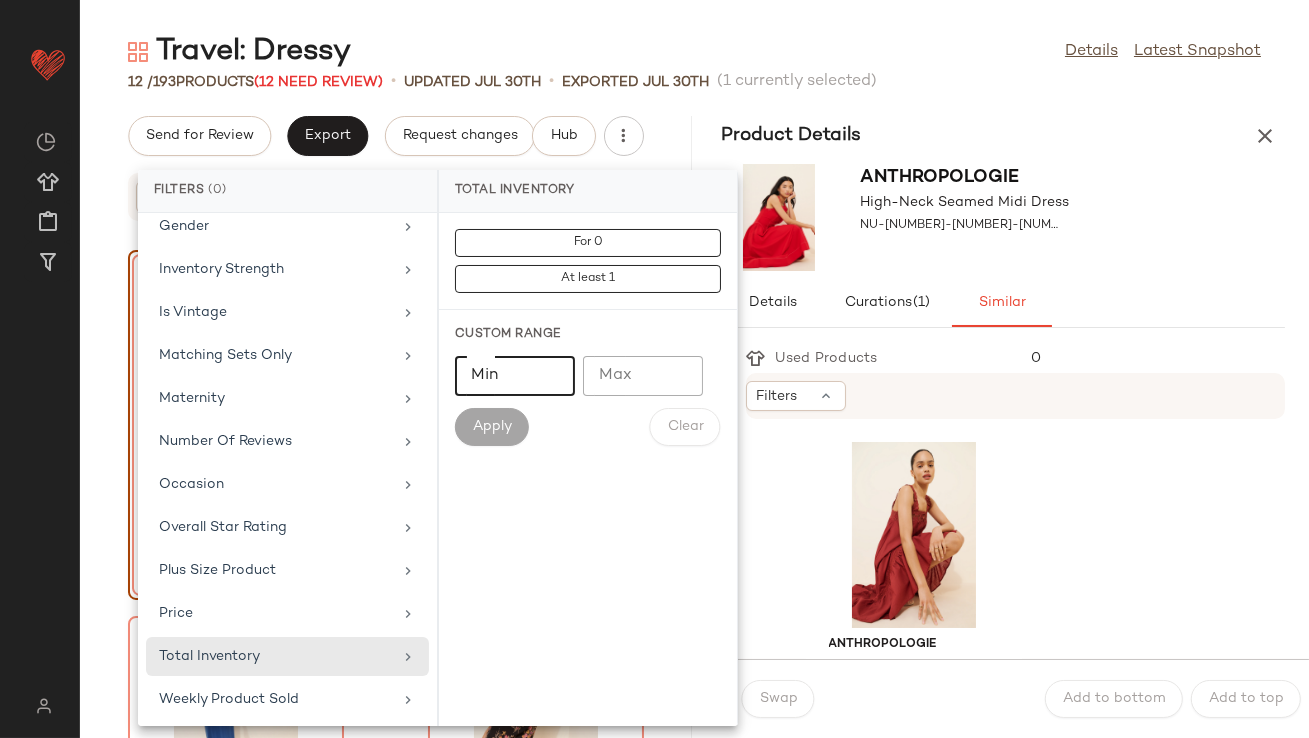 click on "Min" 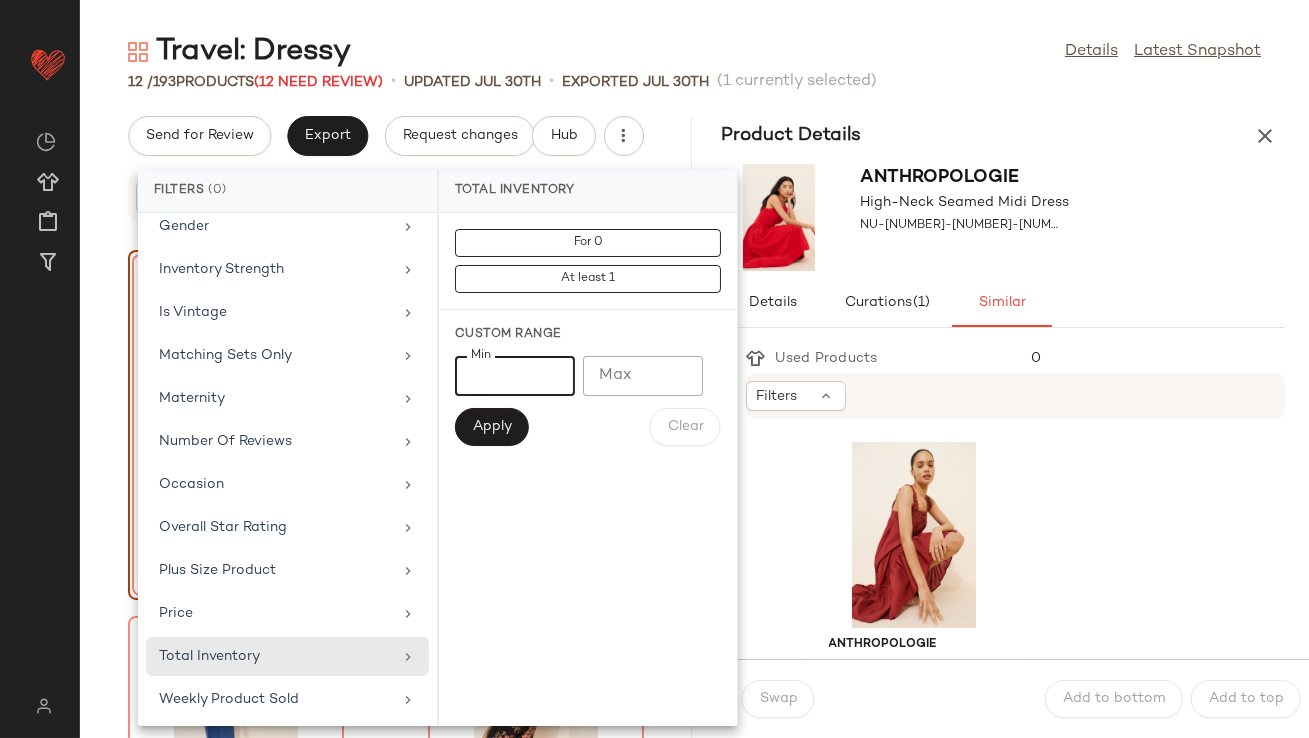 type on "**" 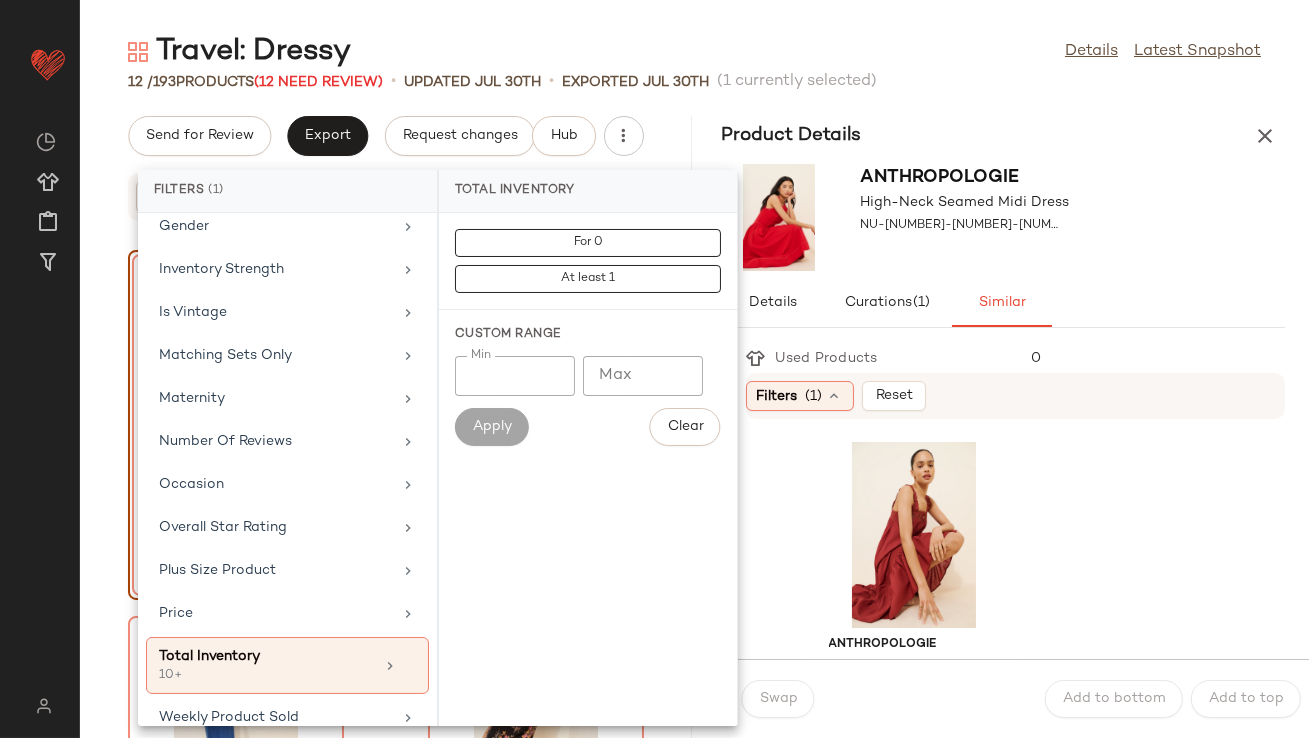 click on "Anthropologie High-Neck Seamed Midi Dress NU-4130089540145-000-060" at bounding box center (1004, 217) 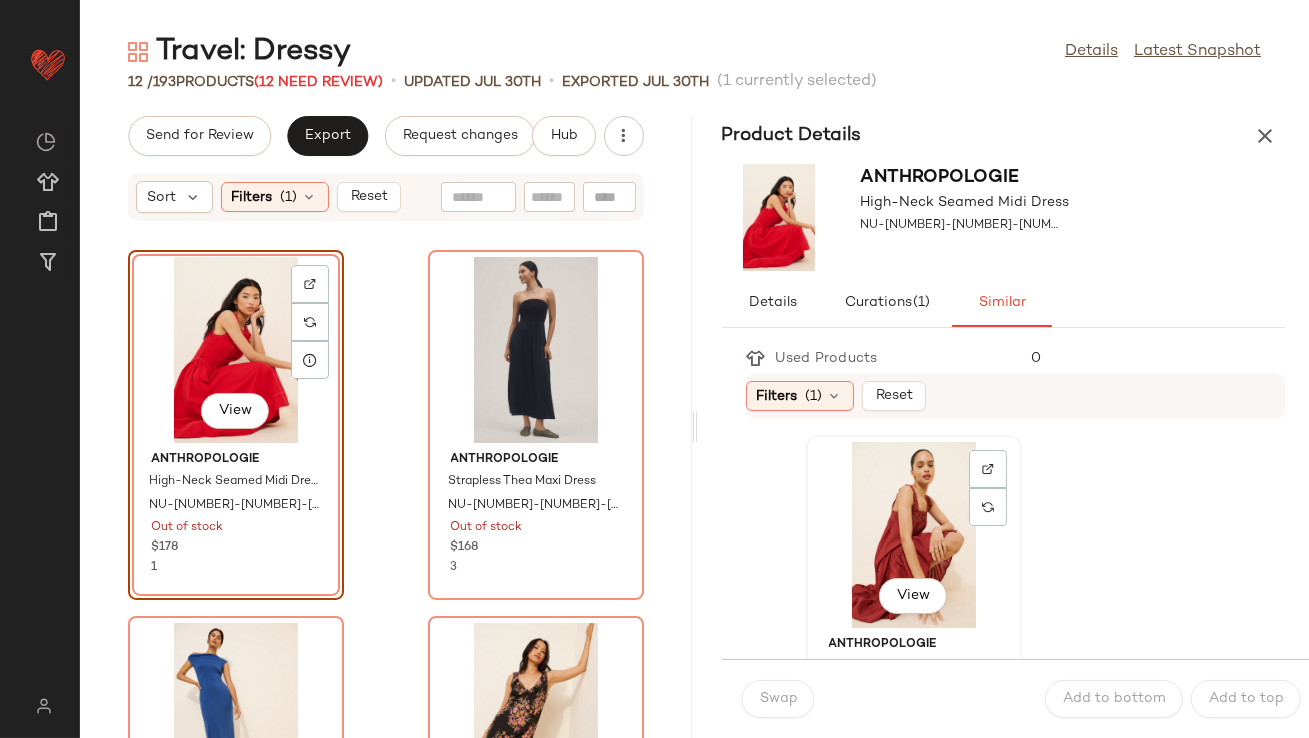 click on "View" 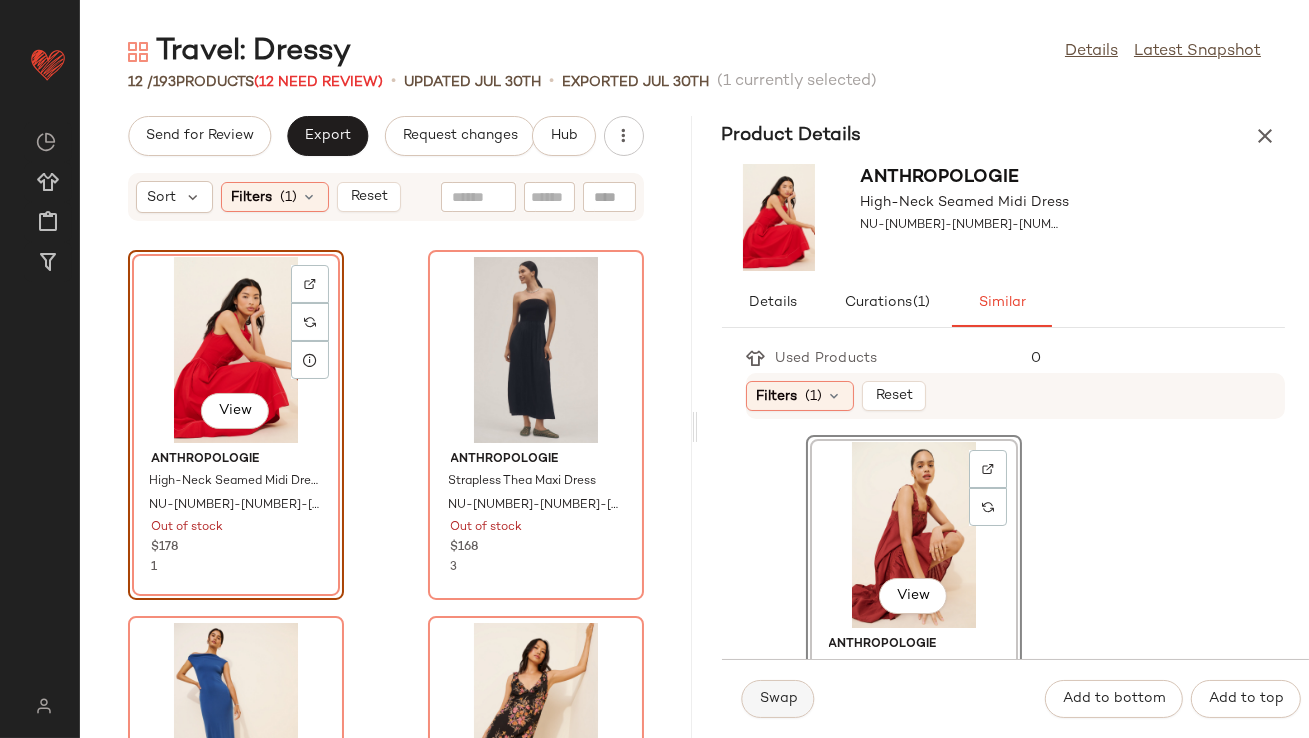 click on "Swap" 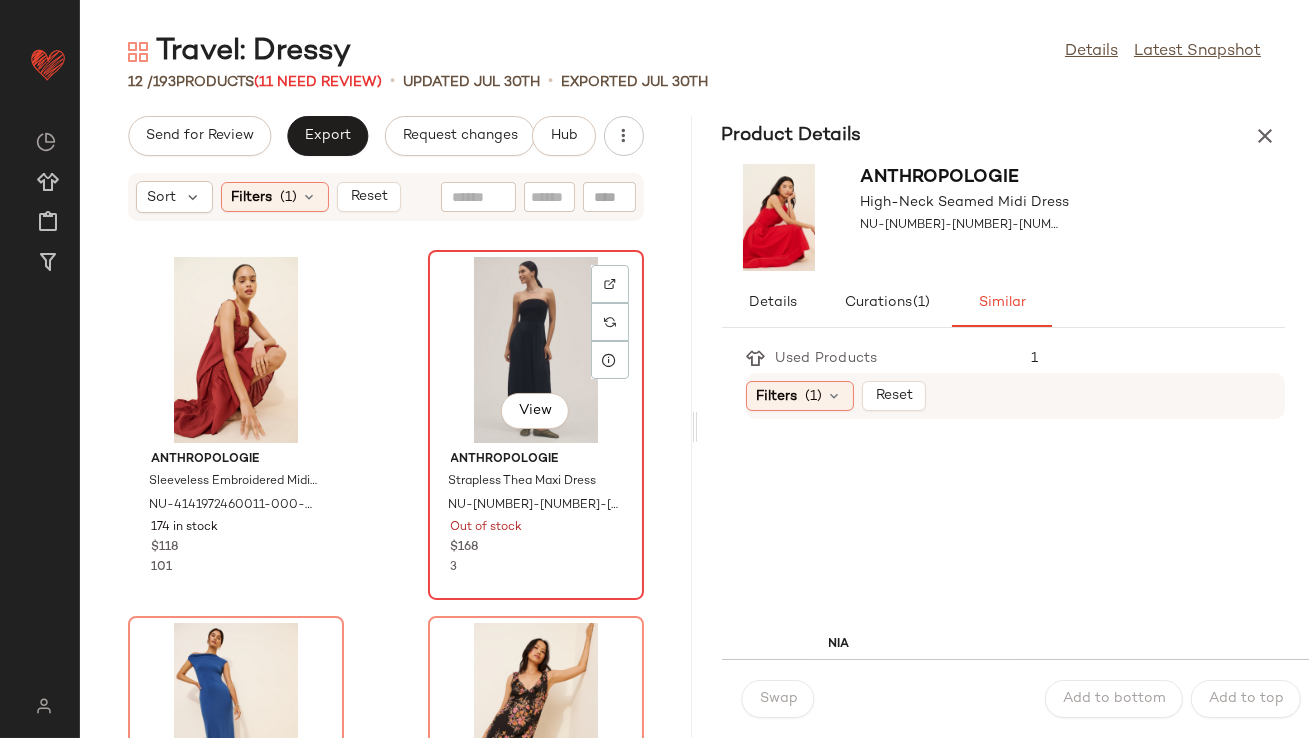 click on "View" 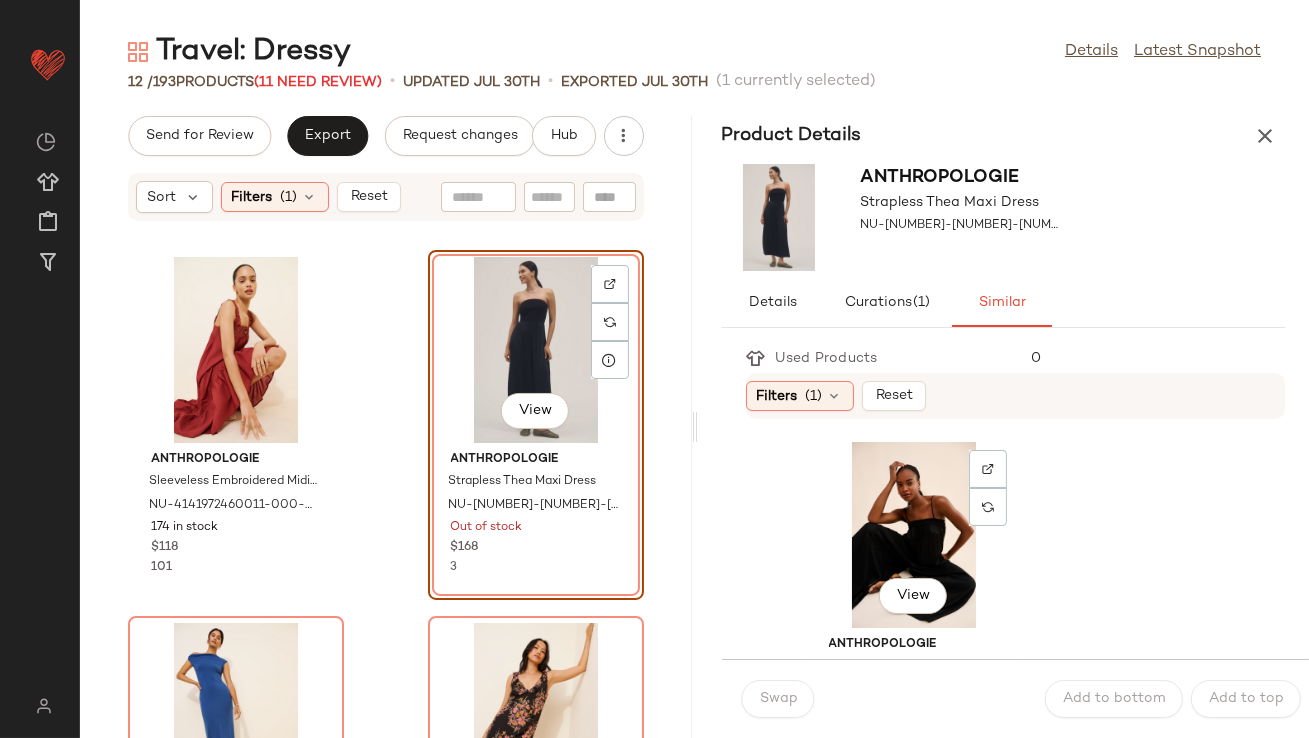 click on "View" 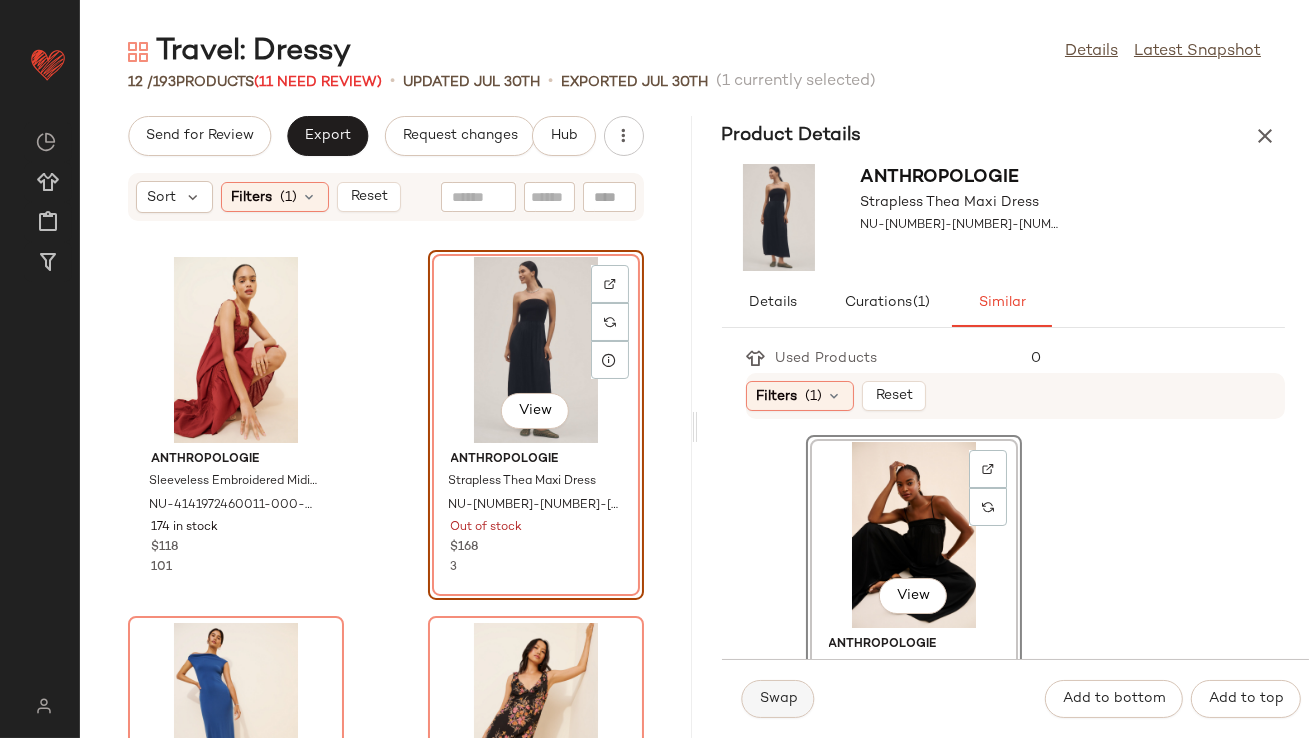 click on "Swap" 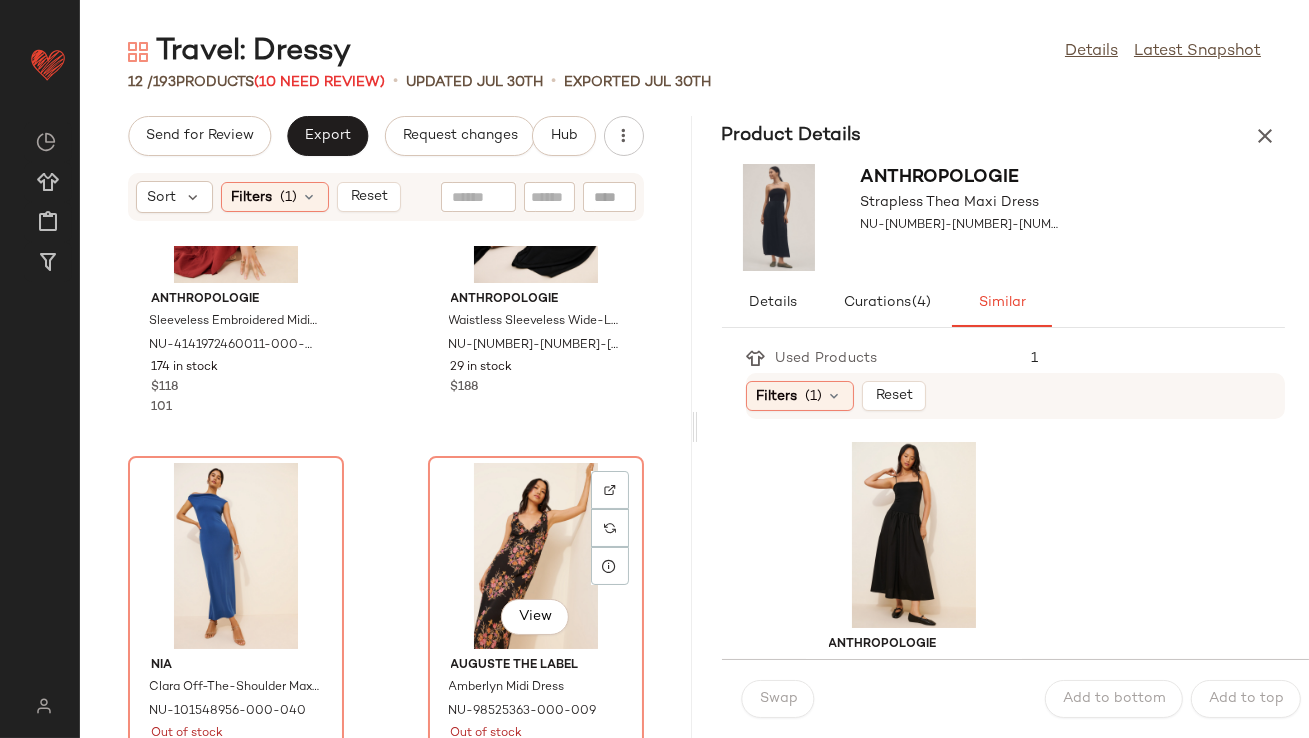 scroll, scrollTop: 255, scrollLeft: 0, axis: vertical 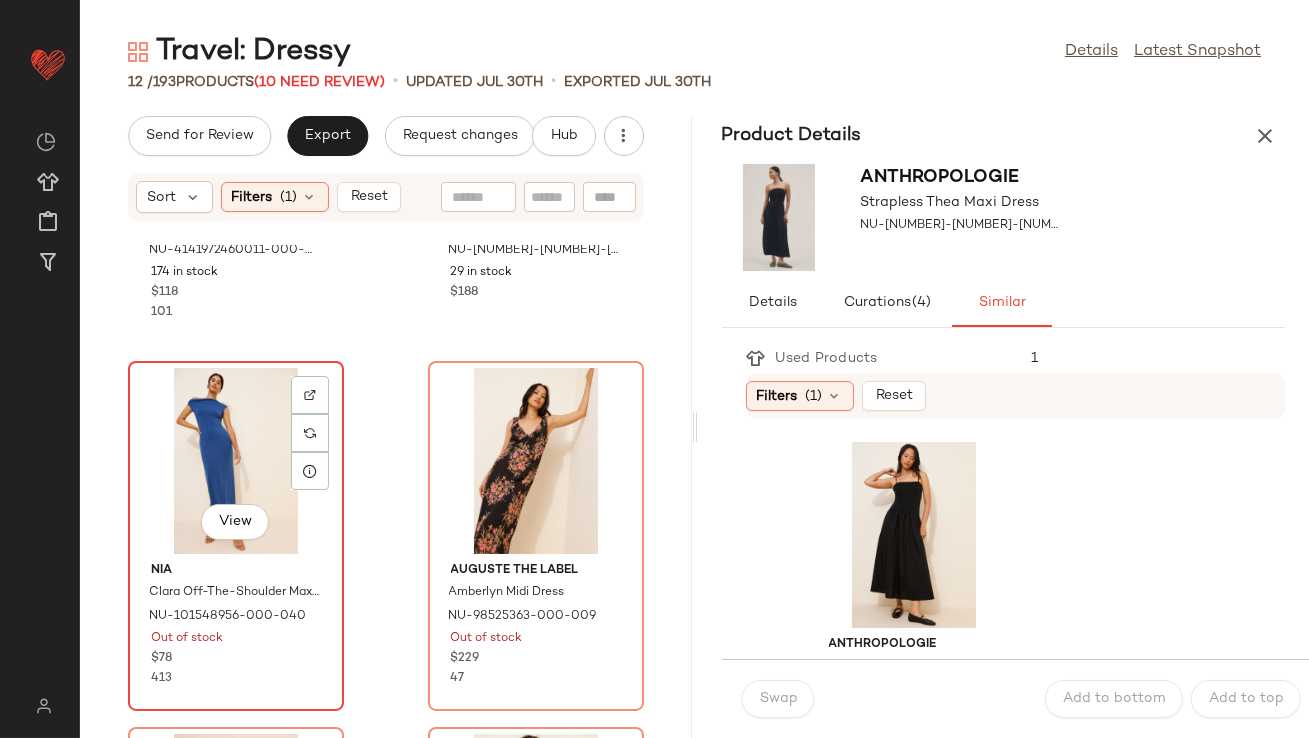 click on "View" 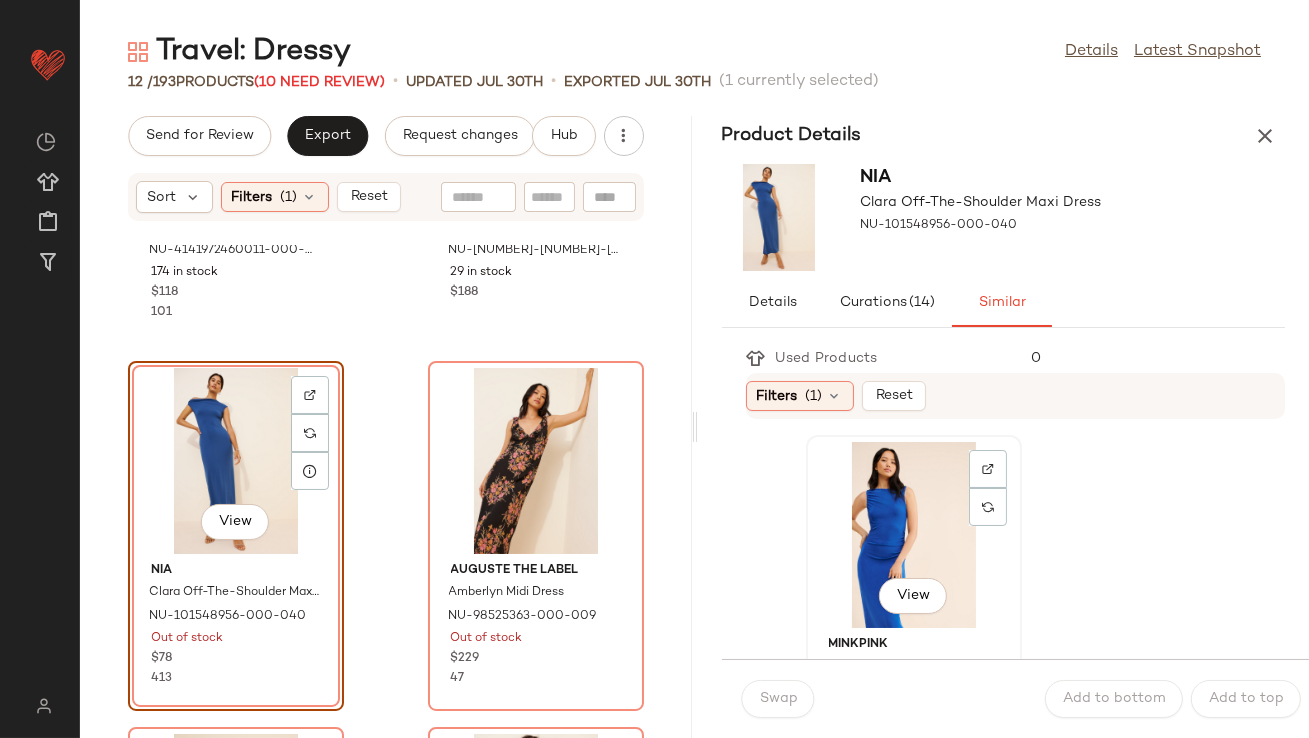 click on "View" 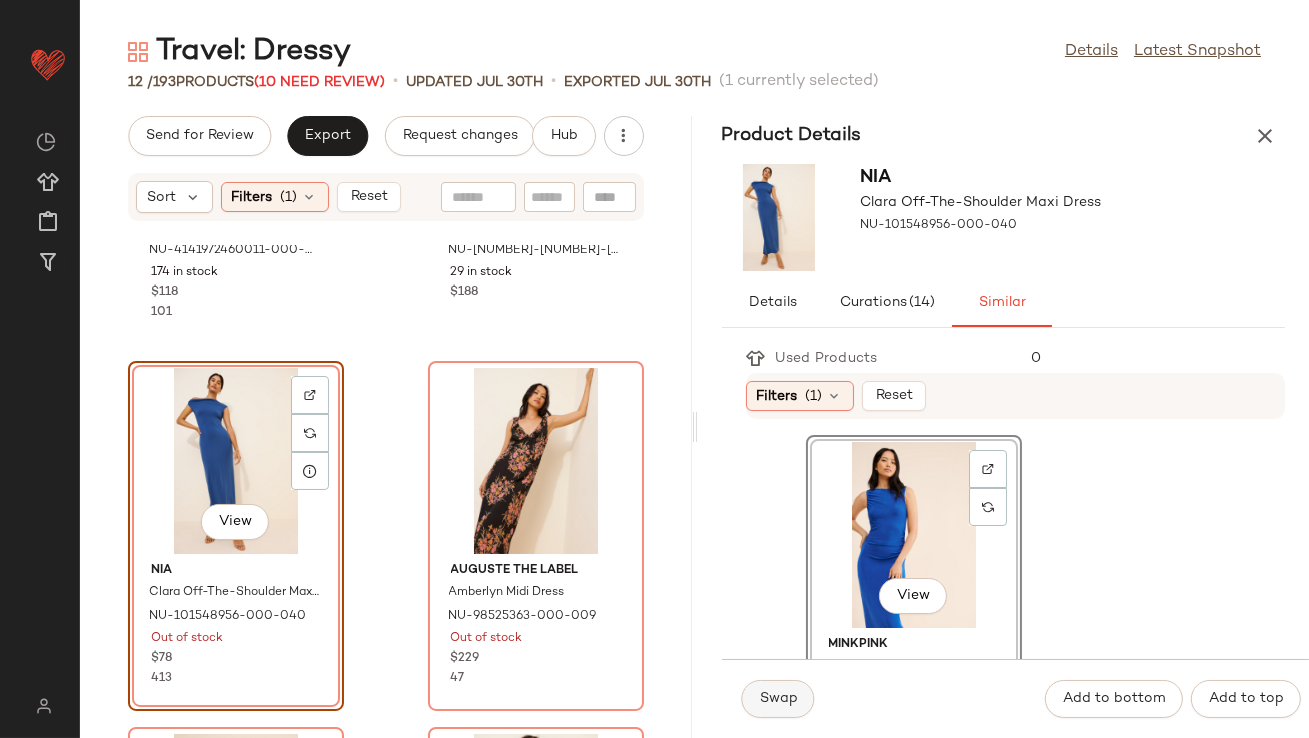 click on "Swap" 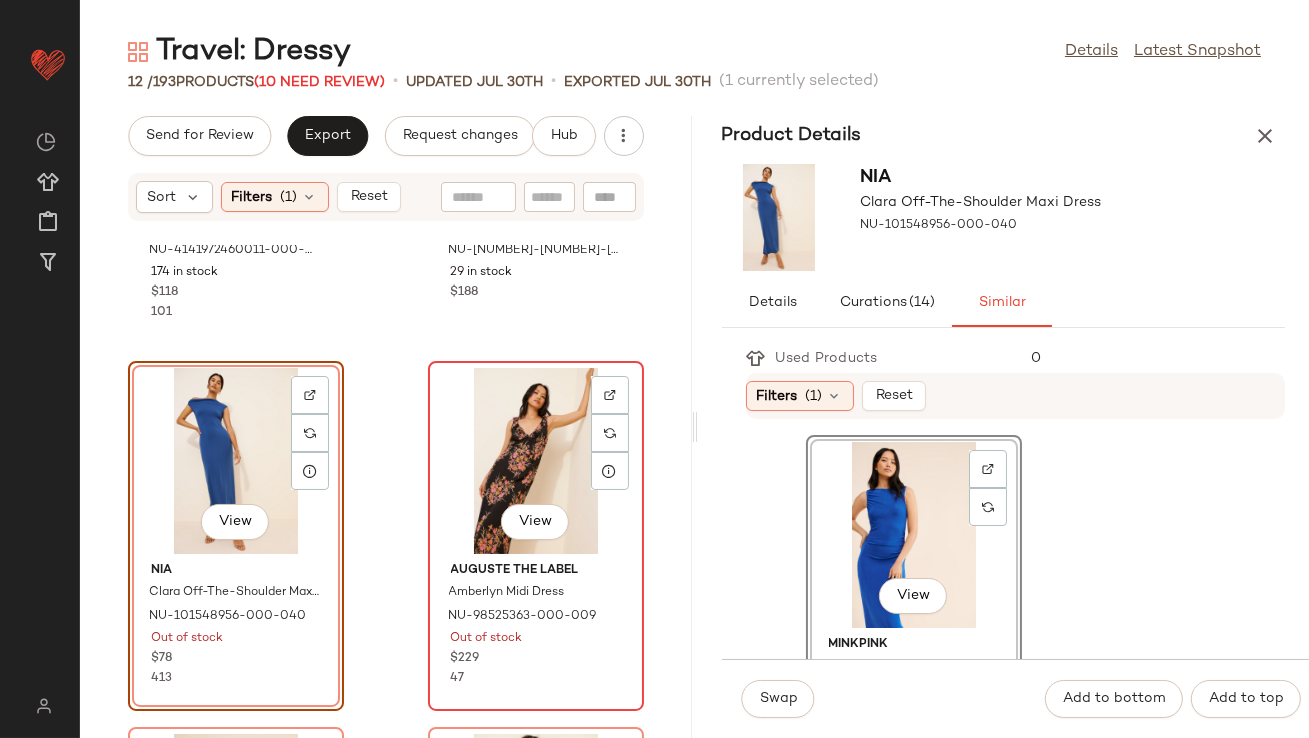 click on "View" 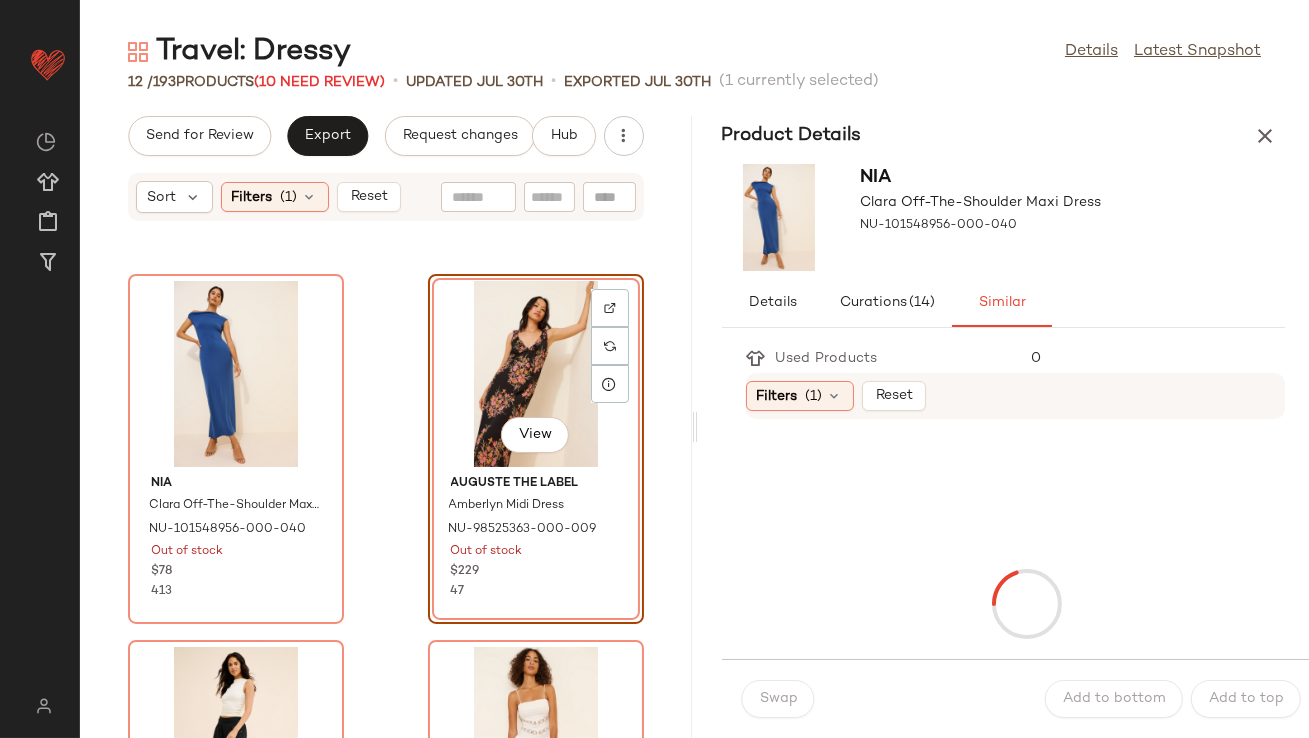 scroll, scrollTop: 362, scrollLeft: 0, axis: vertical 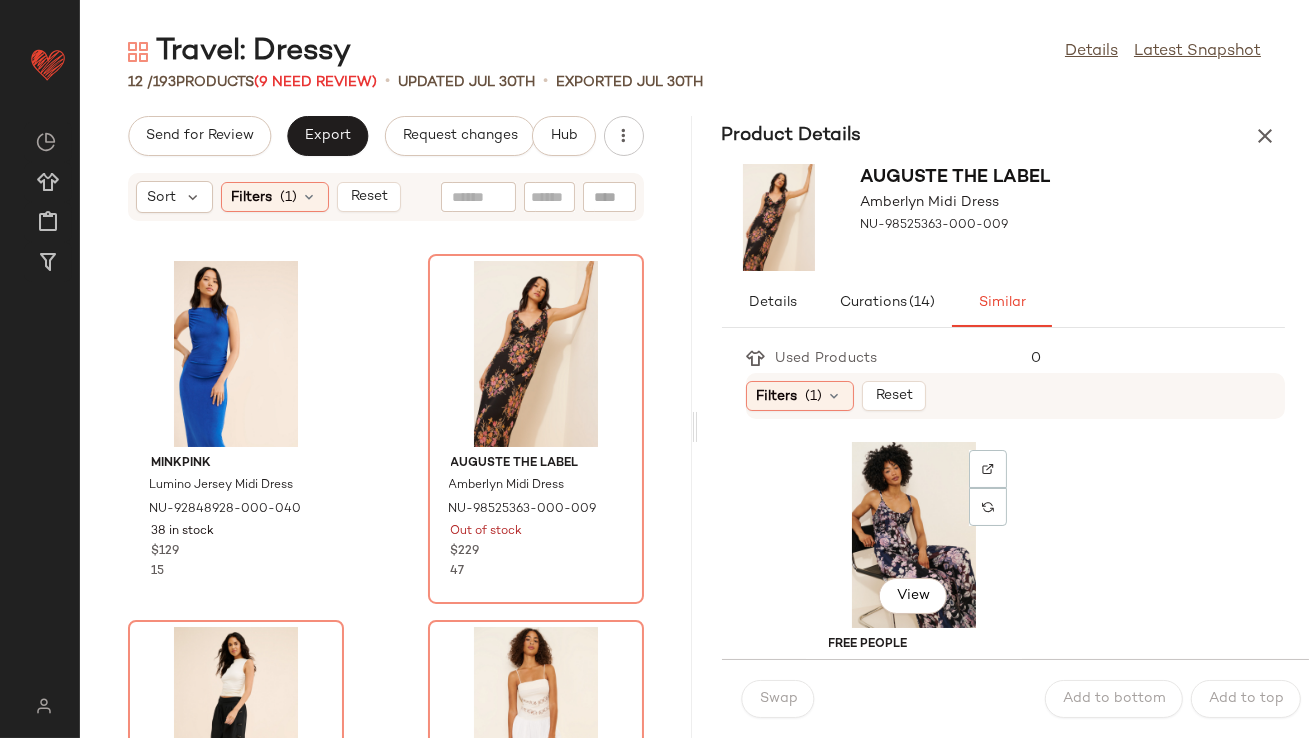click on "View" 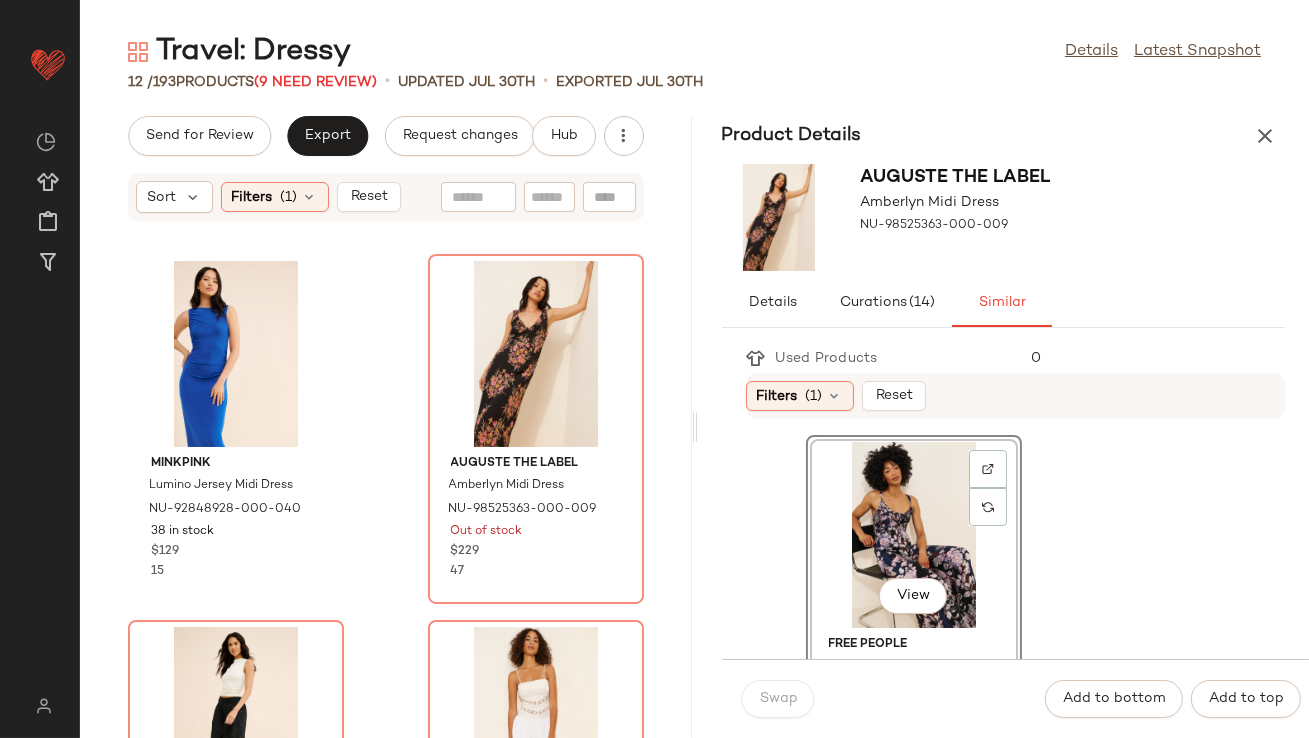 click on "Swap" at bounding box center (778, 699) 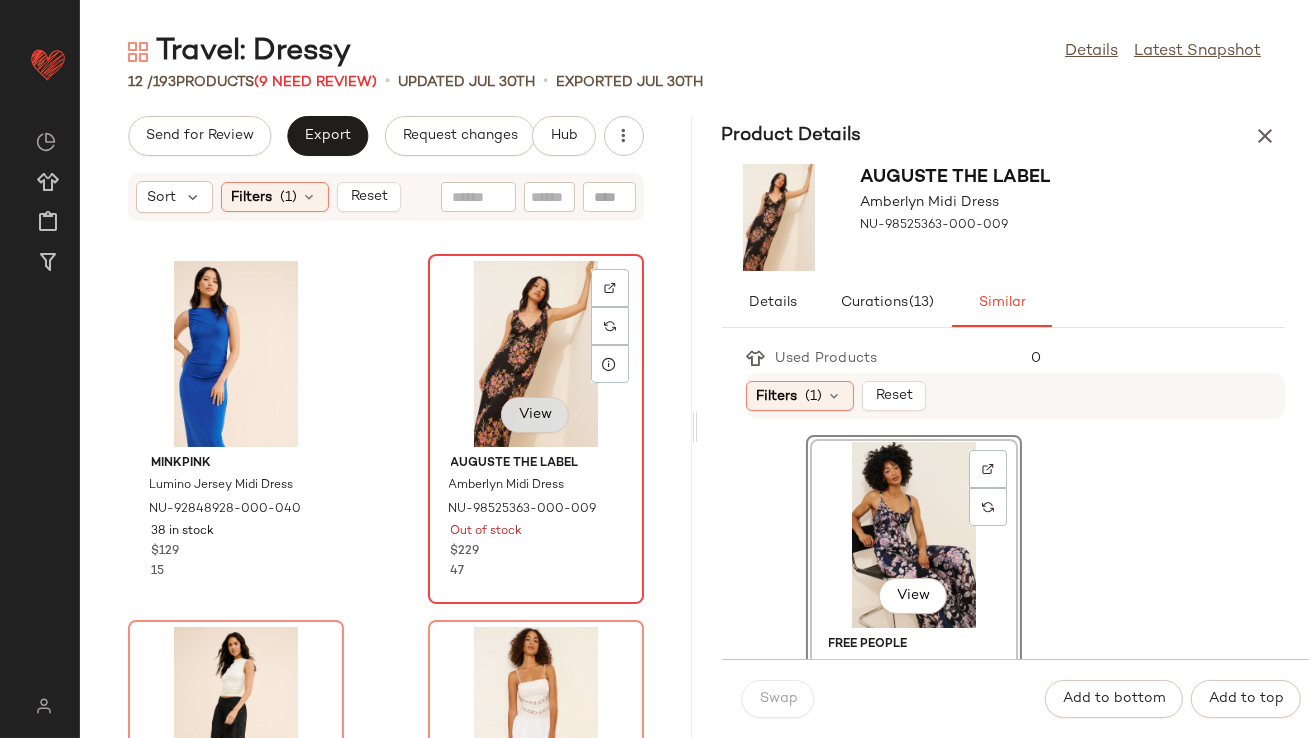 click on "View" at bounding box center (535, 415) 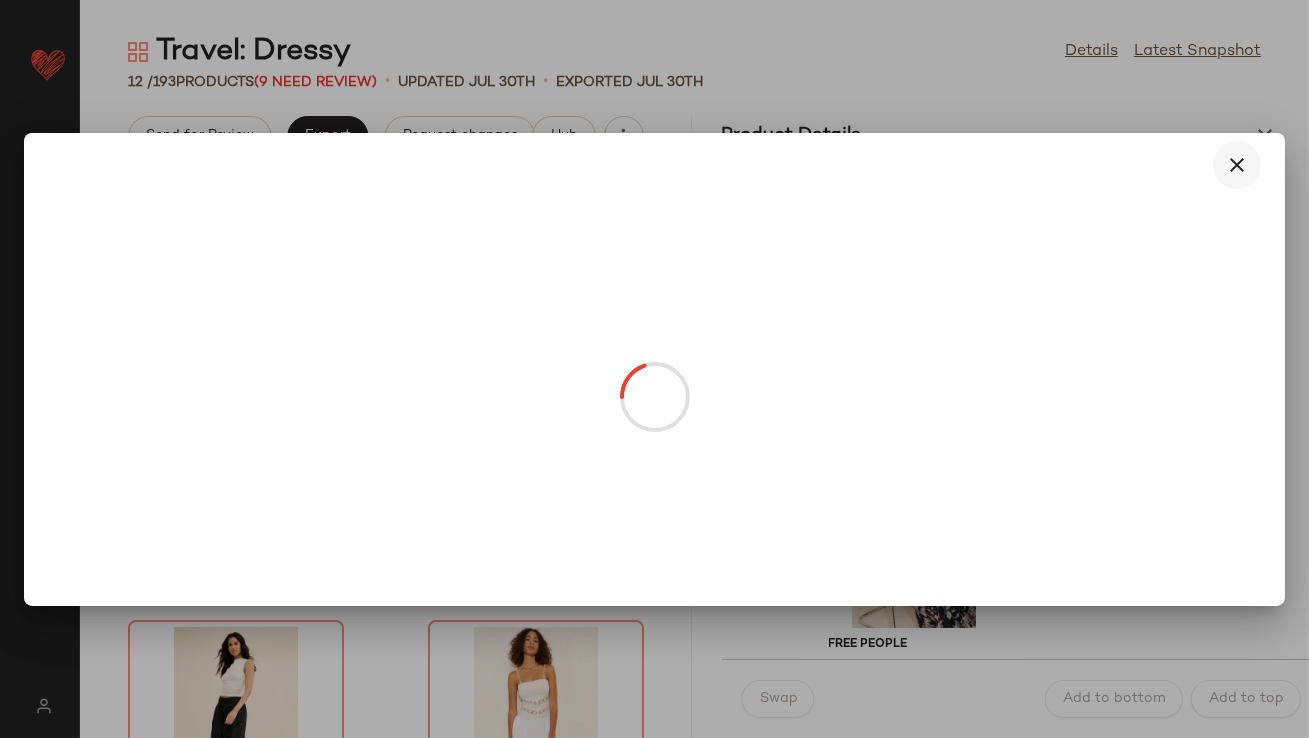 click at bounding box center (1237, 165) 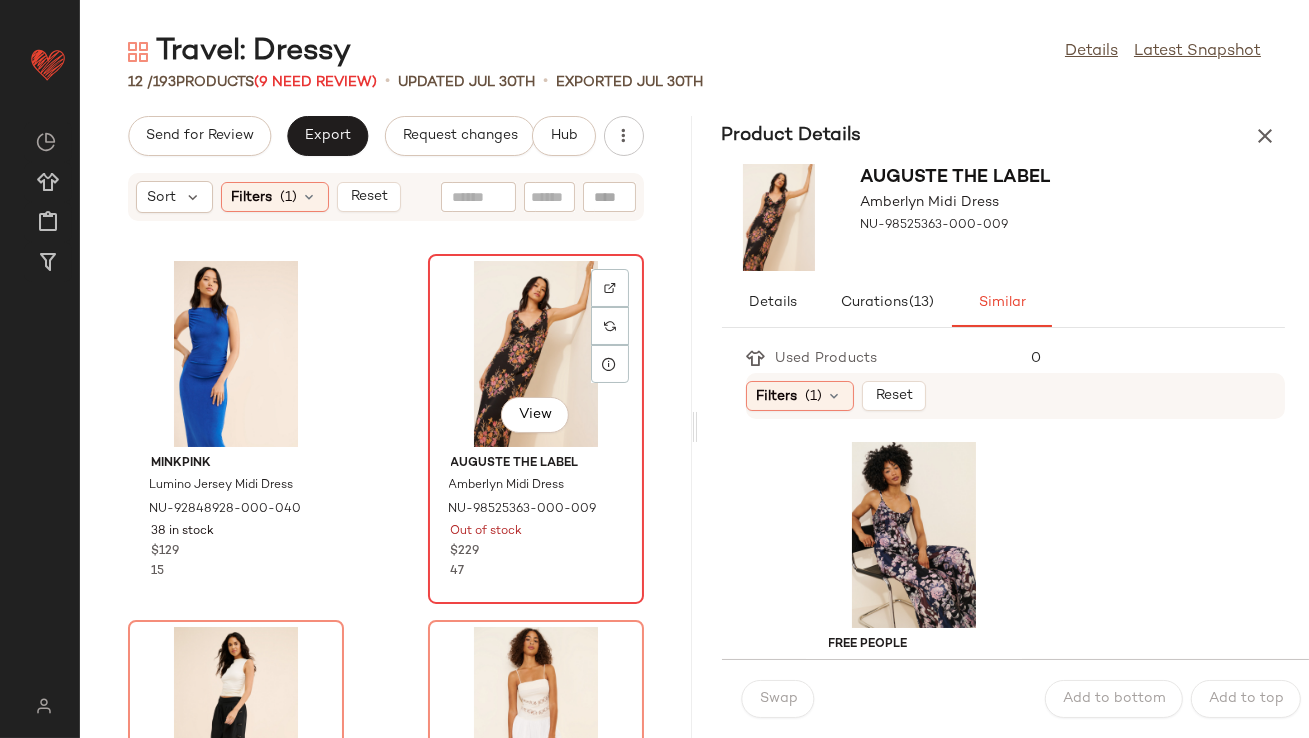 click on "View" 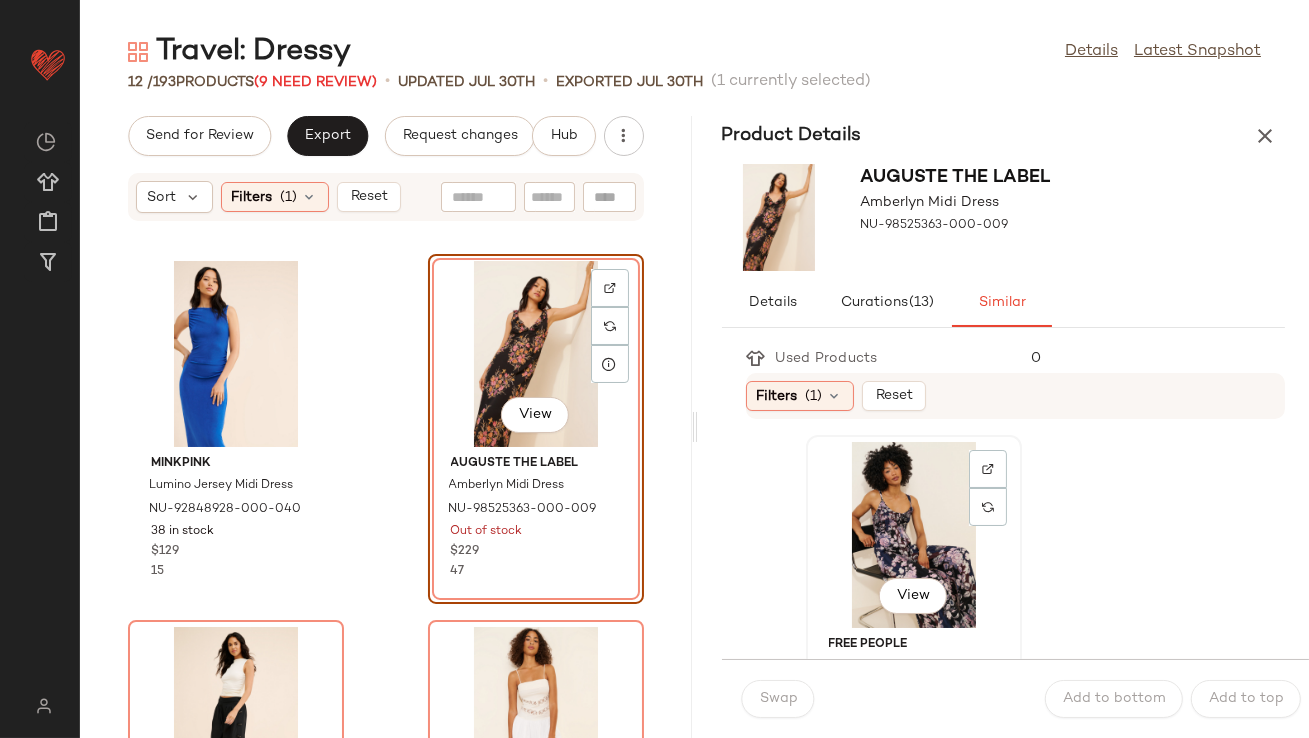 click on "View" 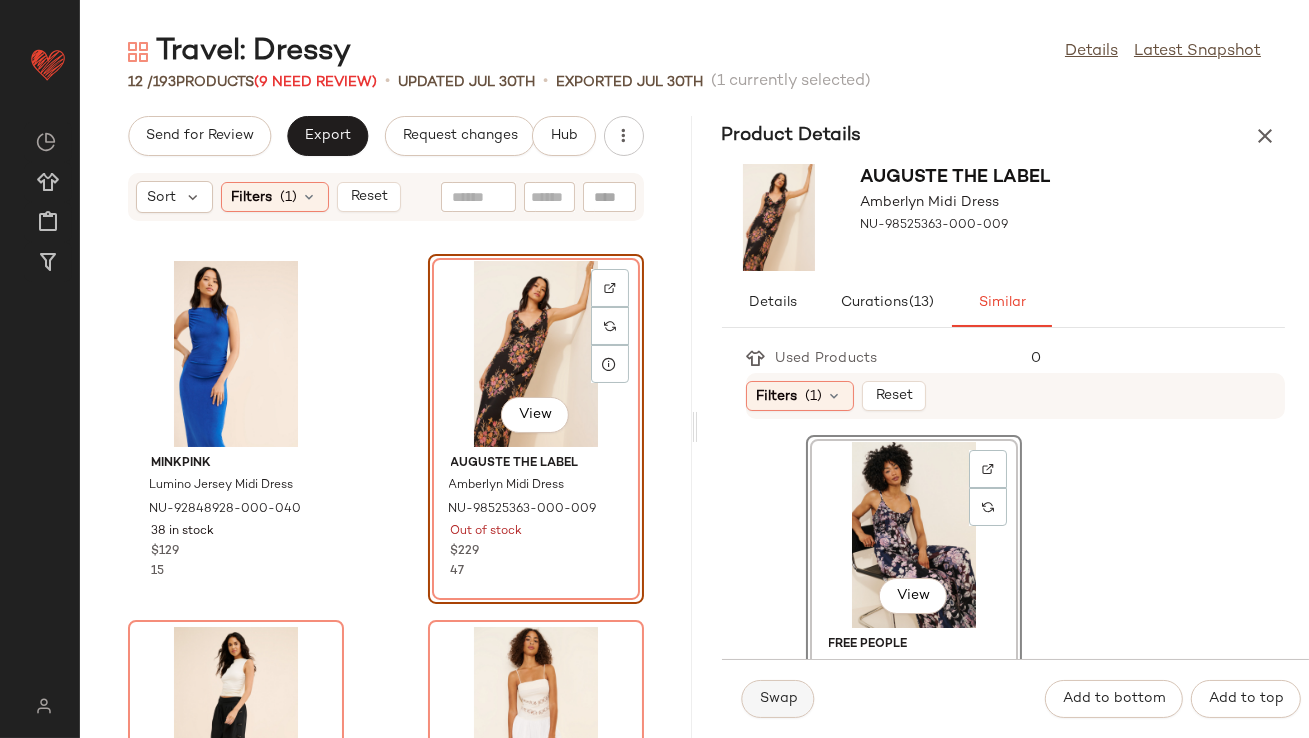 click on "Swap" at bounding box center (778, 699) 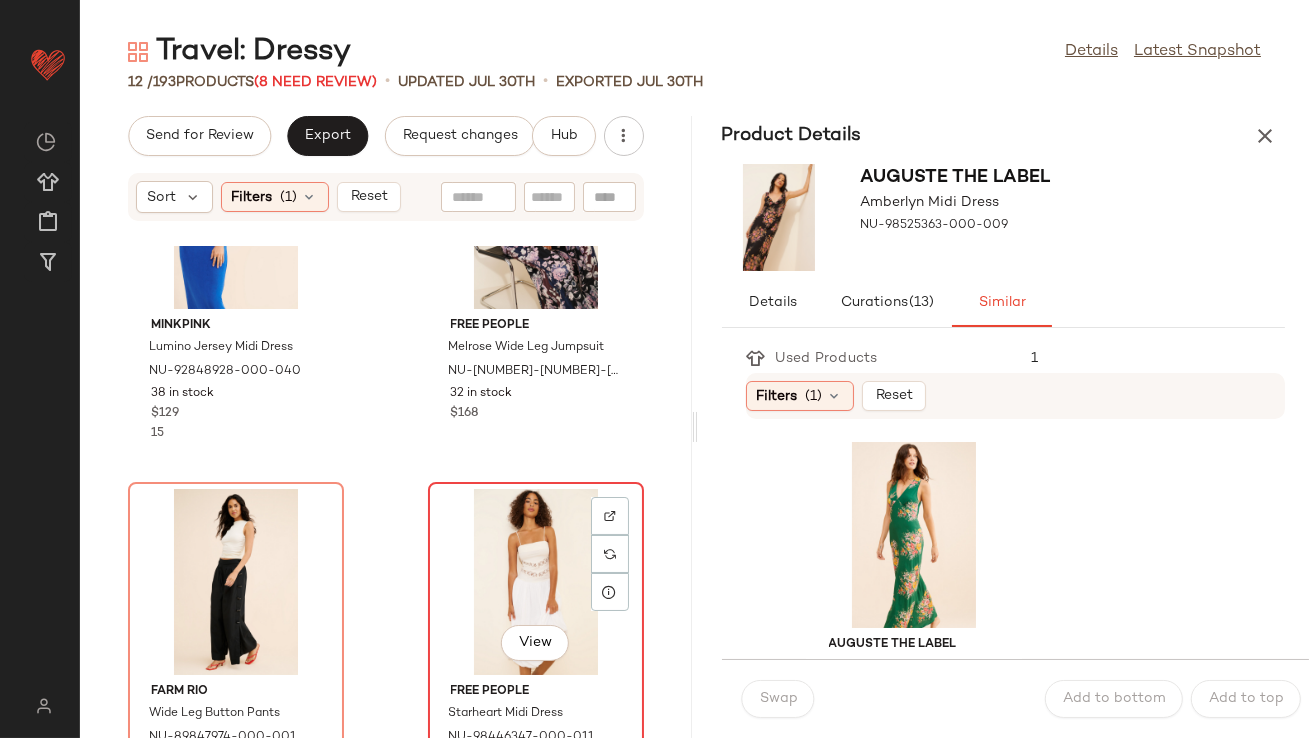 scroll, scrollTop: 576, scrollLeft: 0, axis: vertical 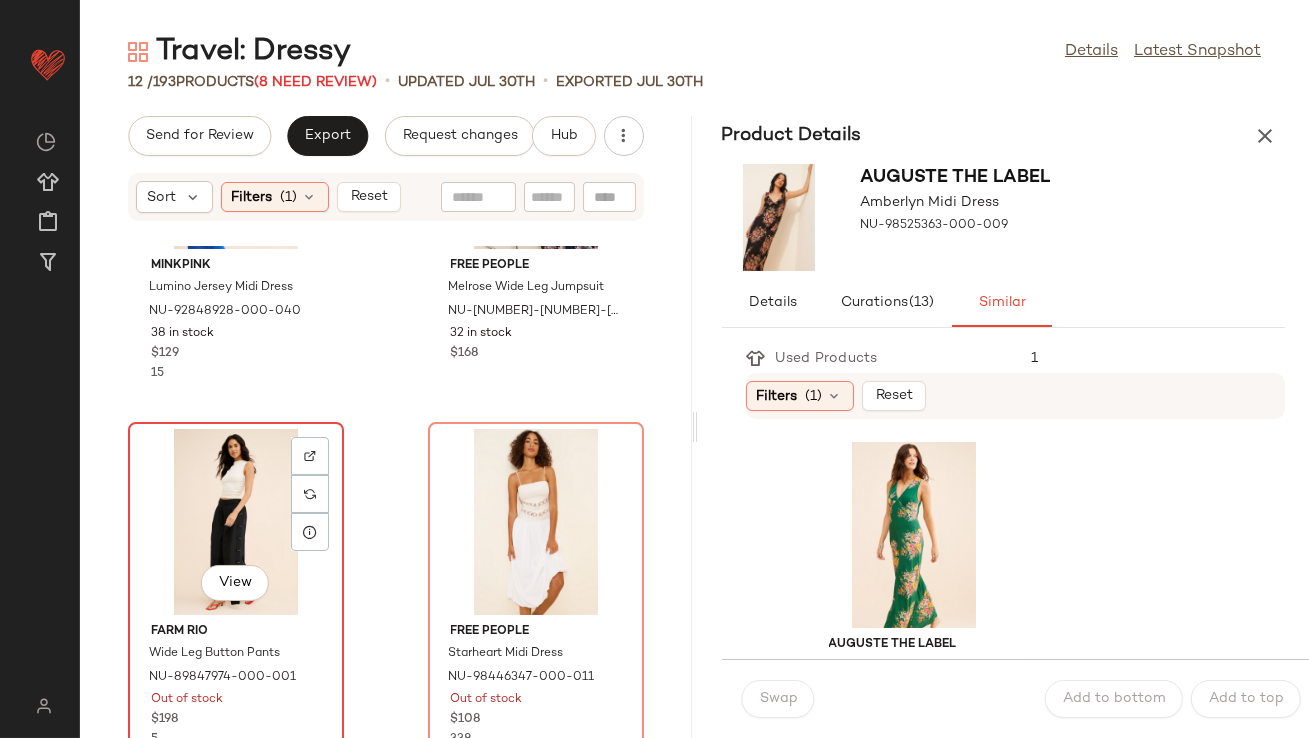 click on "View" 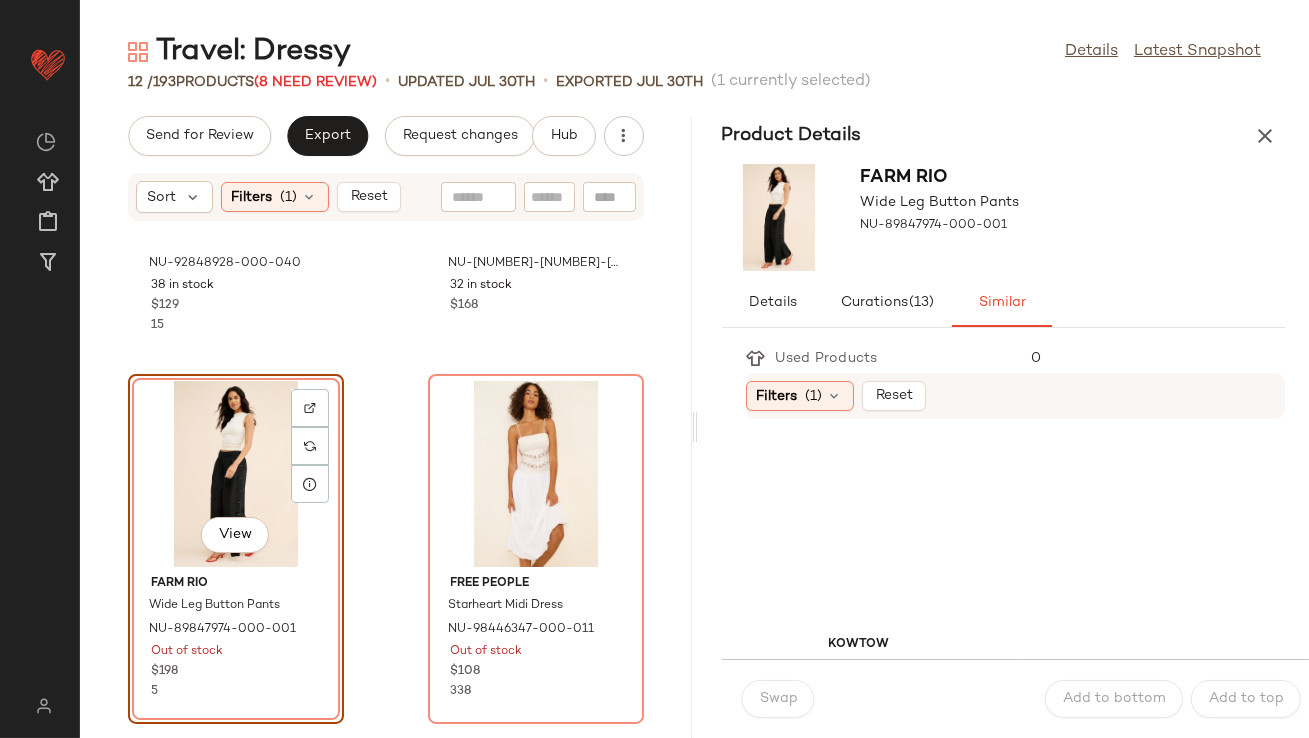 scroll, scrollTop: 625, scrollLeft: 0, axis: vertical 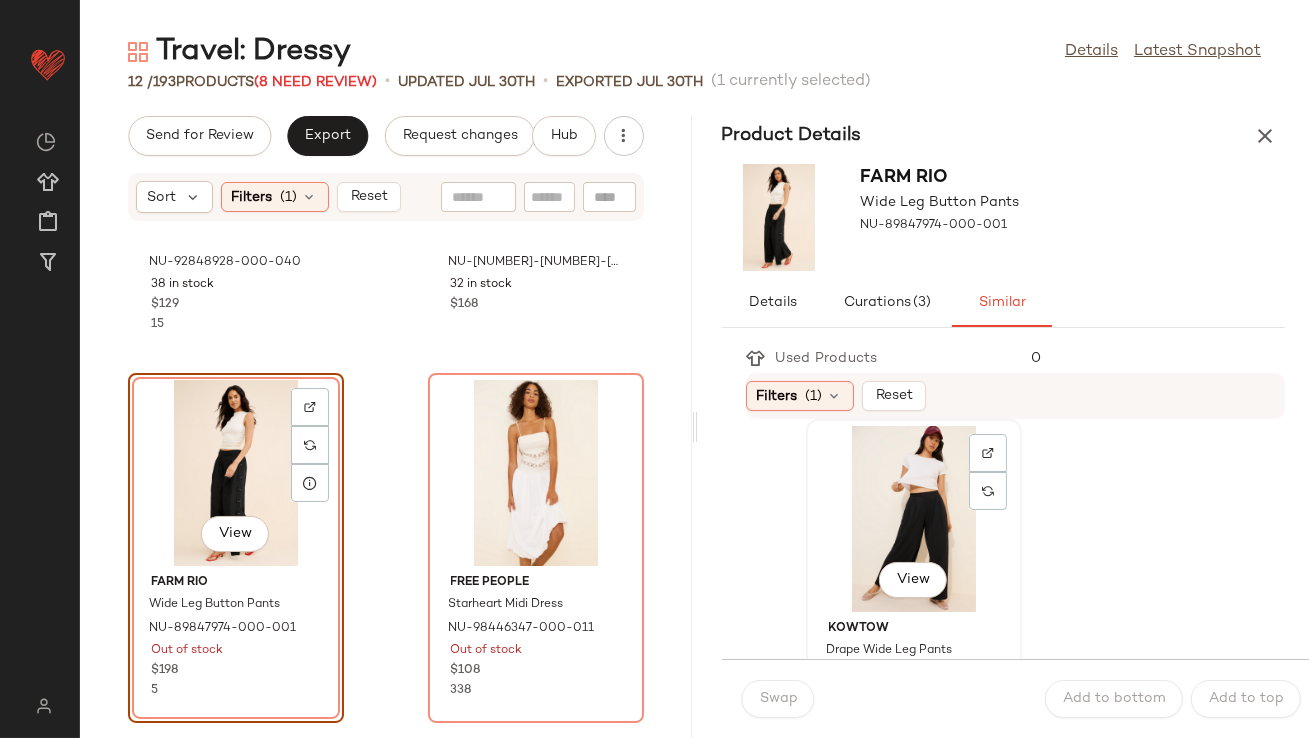 click on "View" 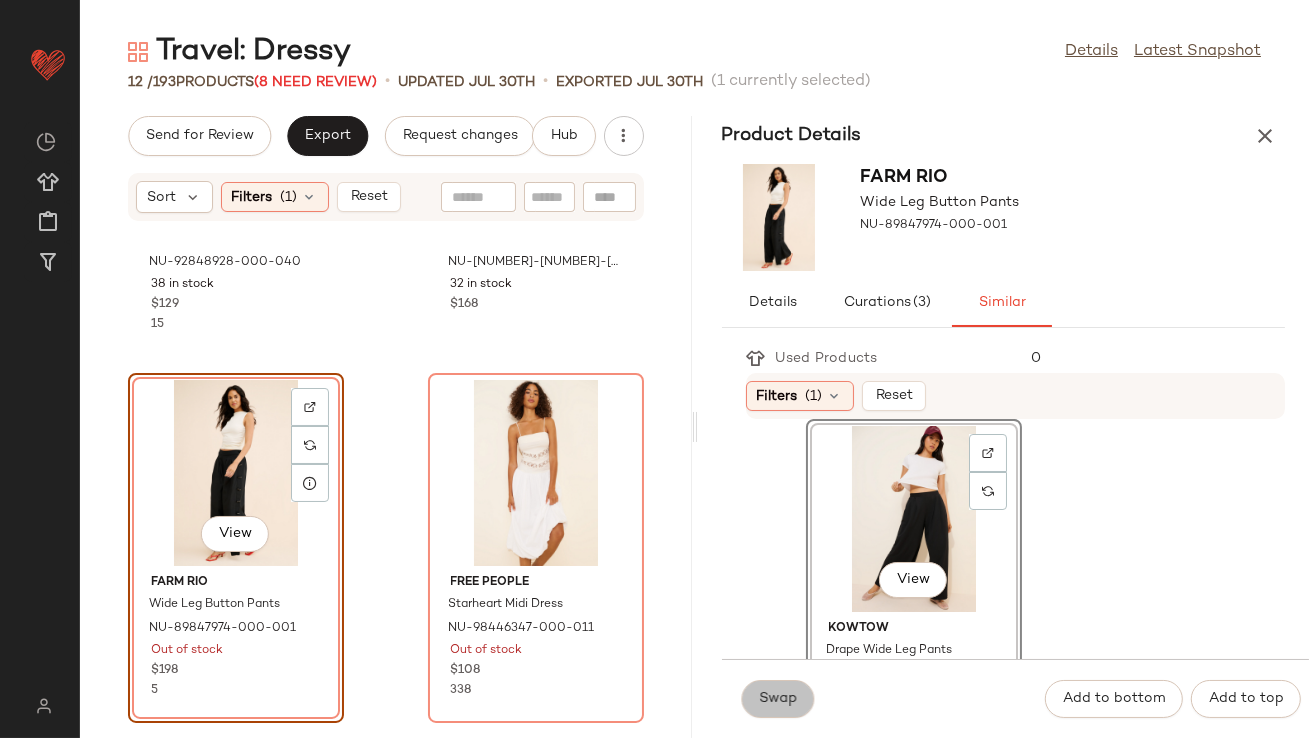 click on "Swap" 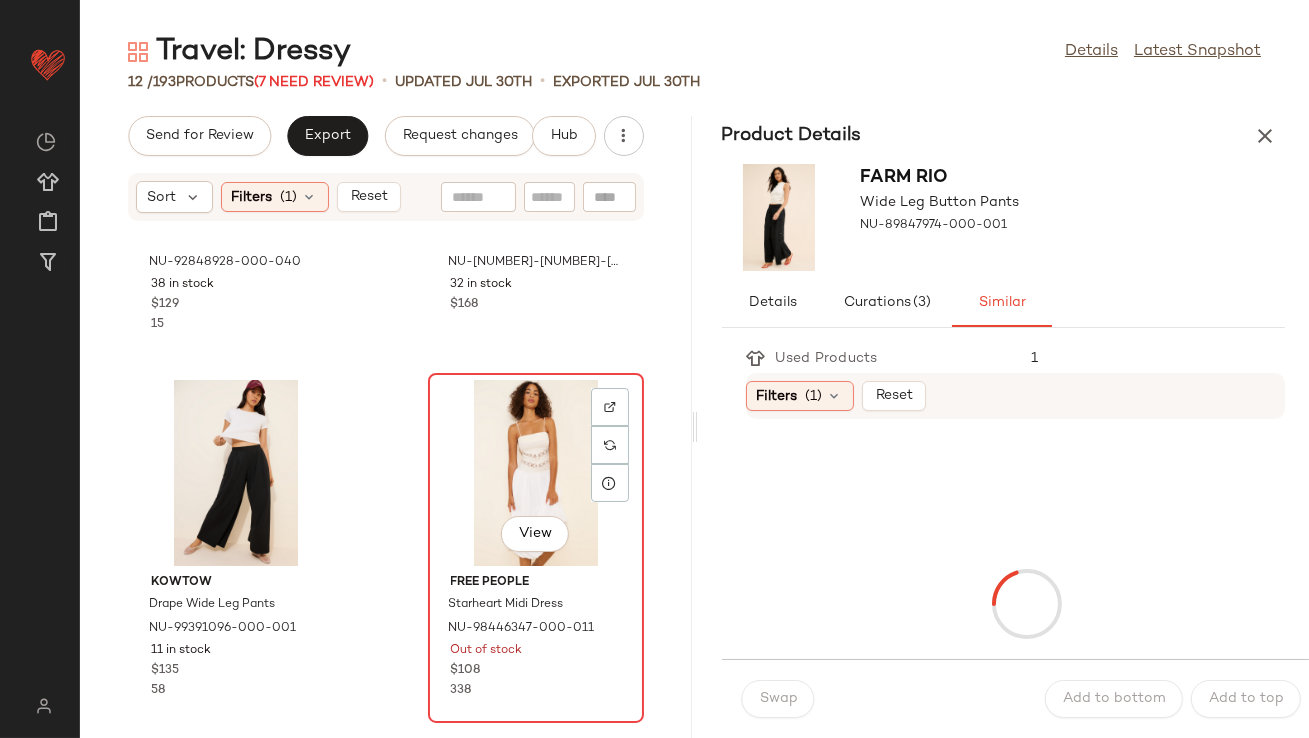 click on "View" 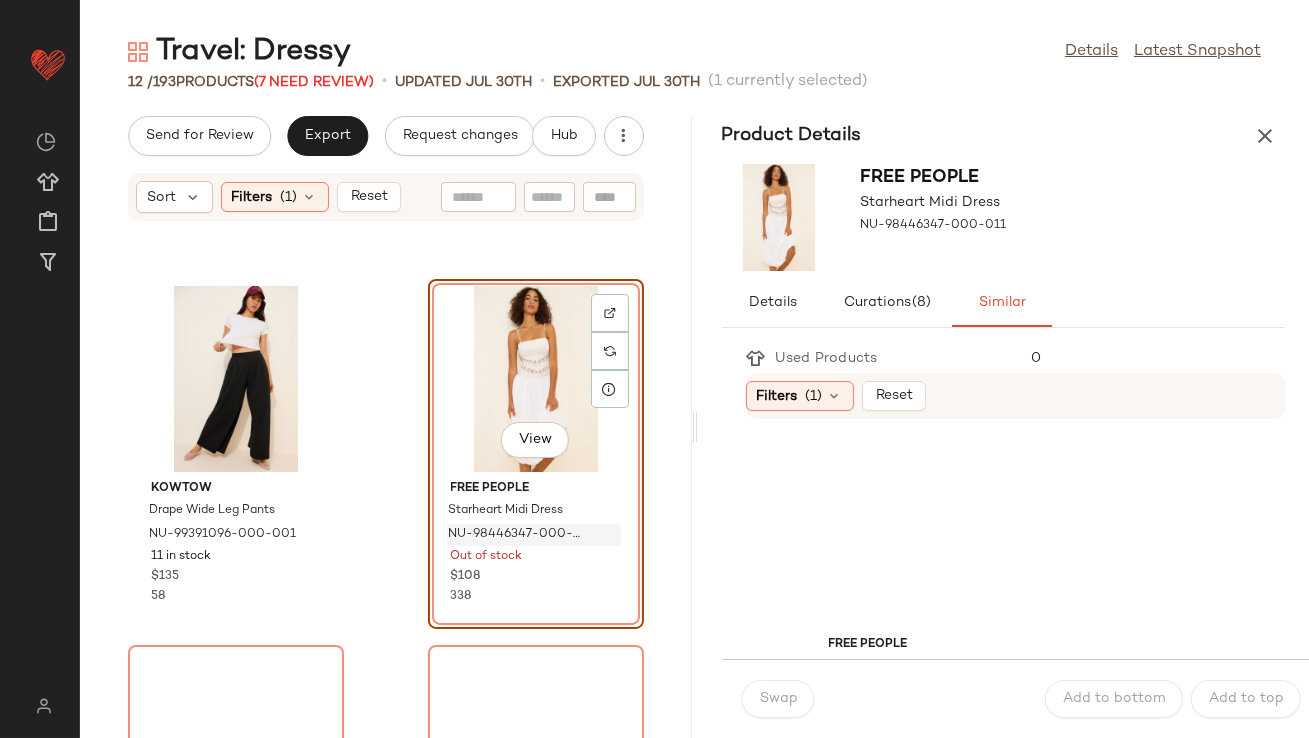 scroll, scrollTop: 752, scrollLeft: 0, axis: vertical 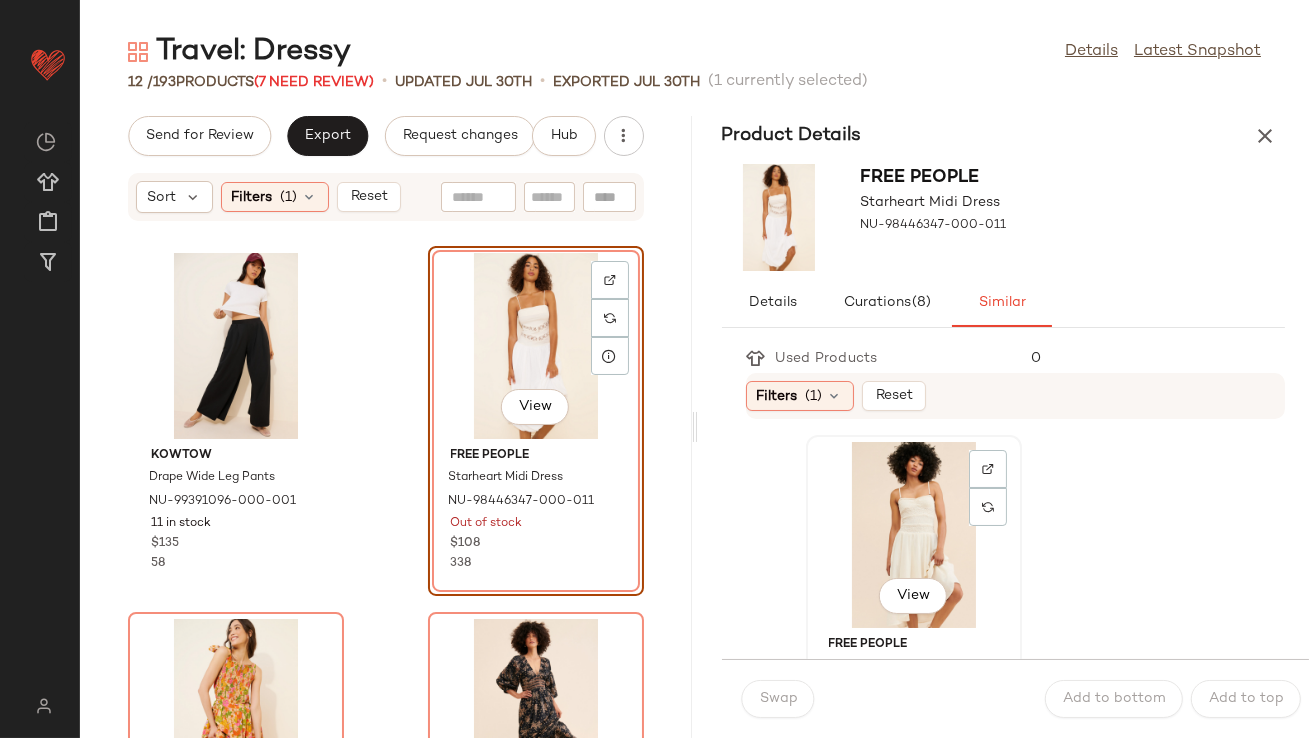 click on "View" 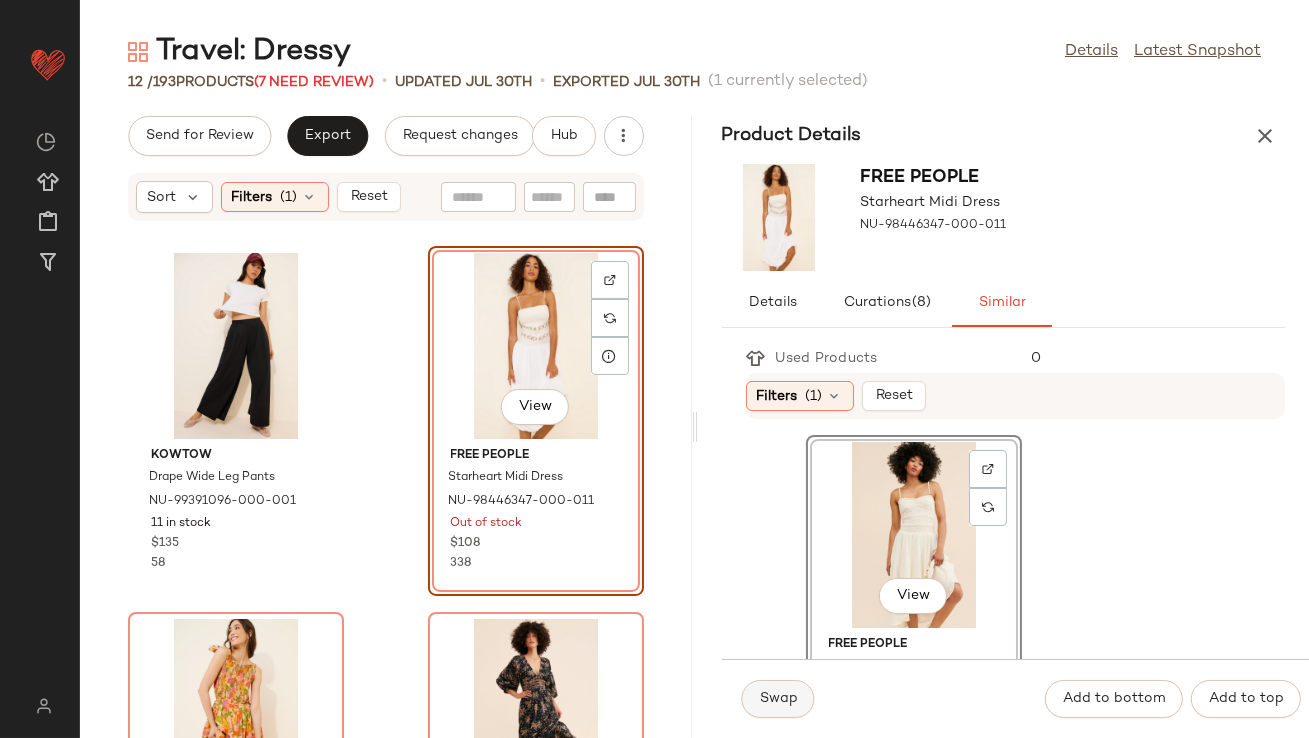 click on "Swap" 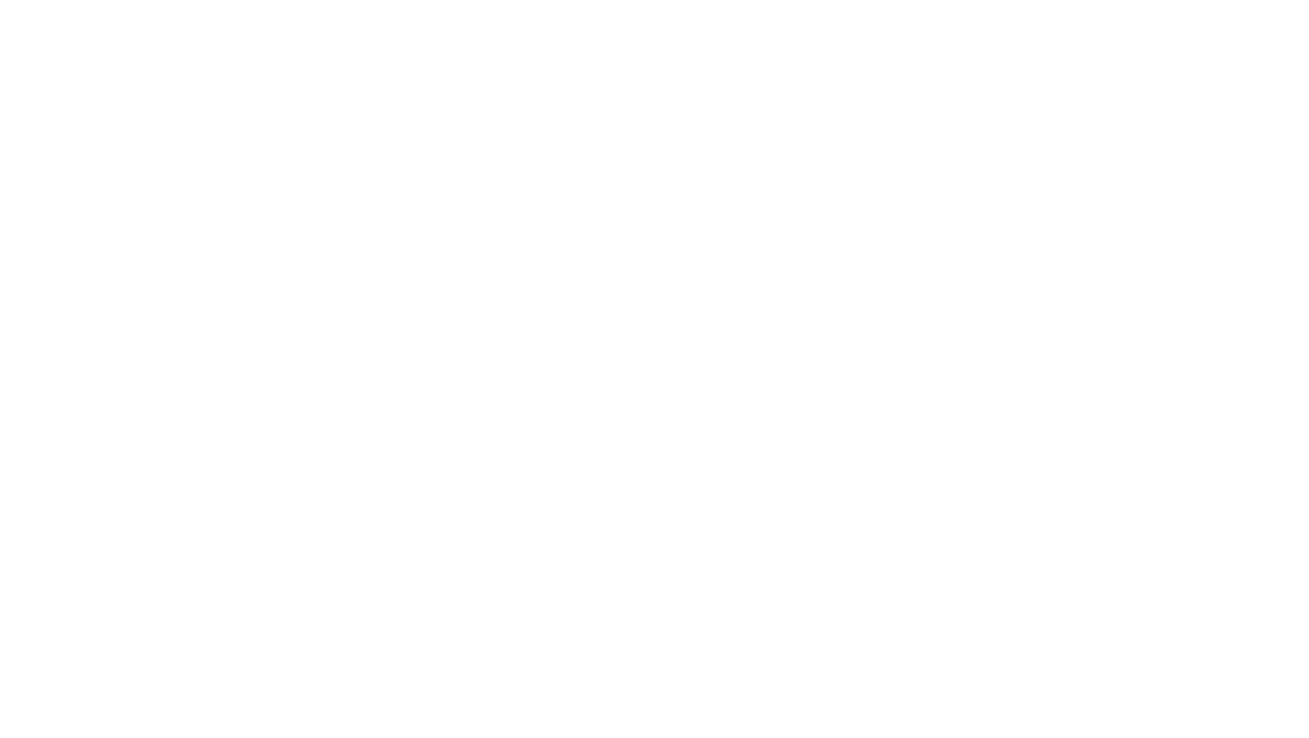 scroll, scrollTop: 0, scrollLeft: 0, axis: both 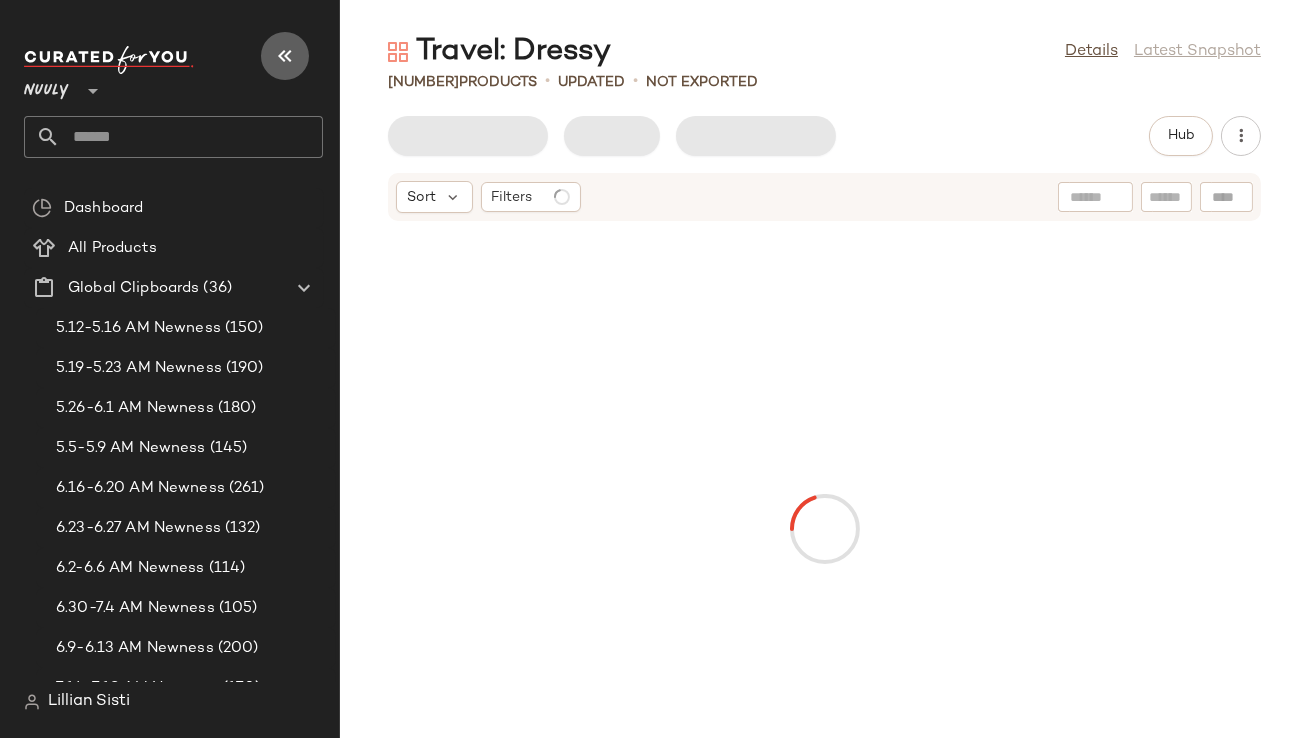 click at bounding box center [285, 56] 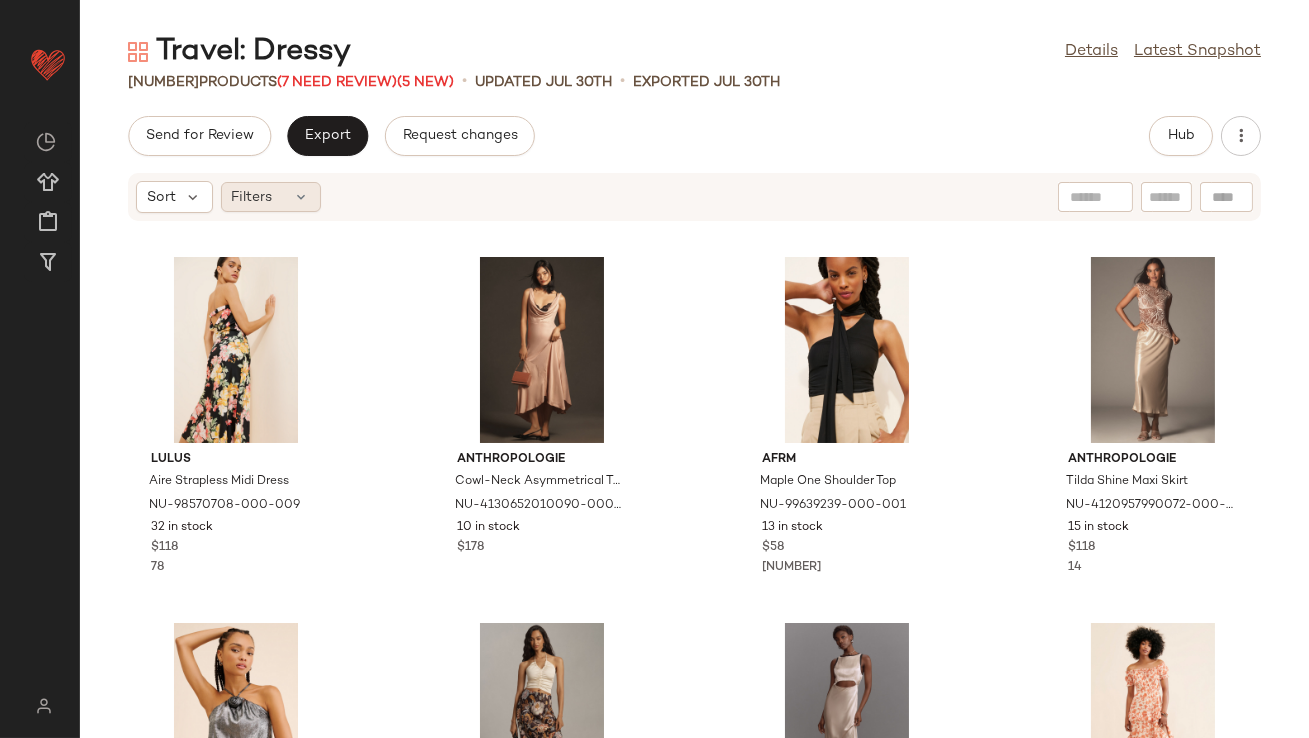 click at bounding box center [302, 197] 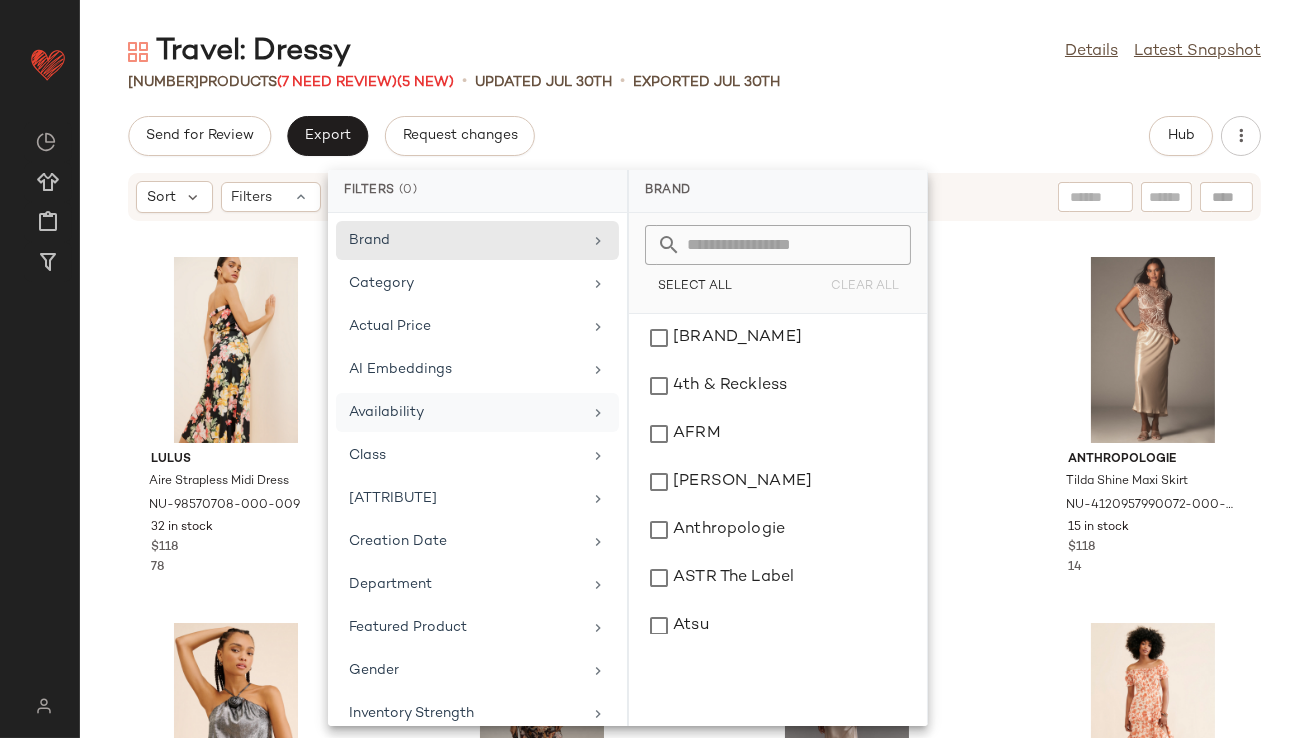 click on "Availability" 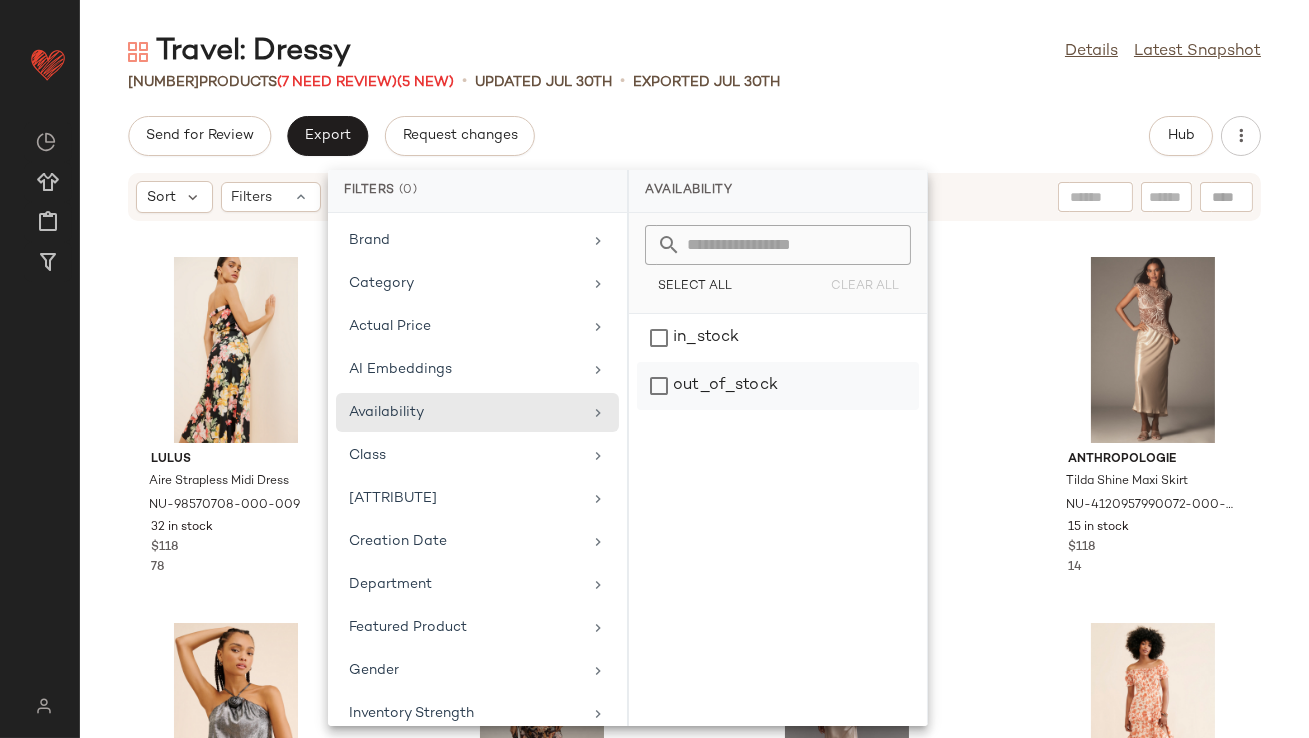 click on "out_of_stock" 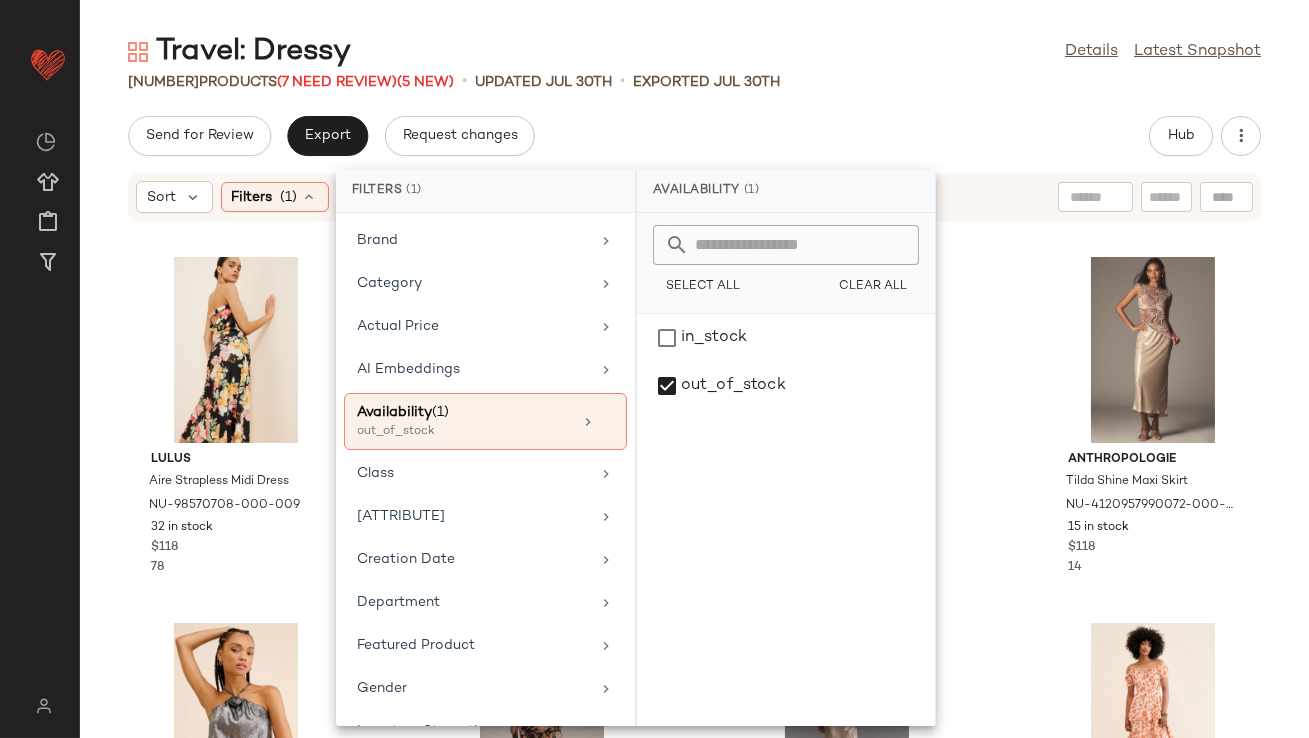 click on "Travel: Dressy  Details   Latest Snapshot" 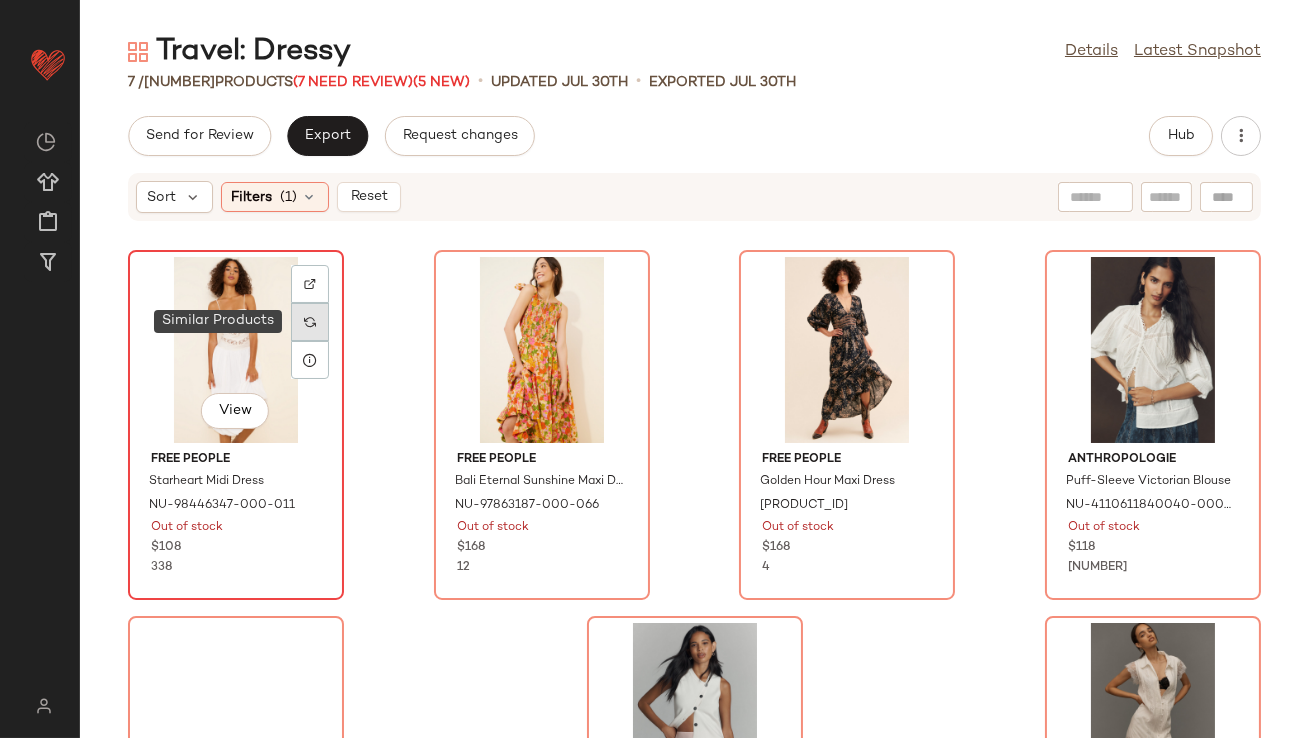 click 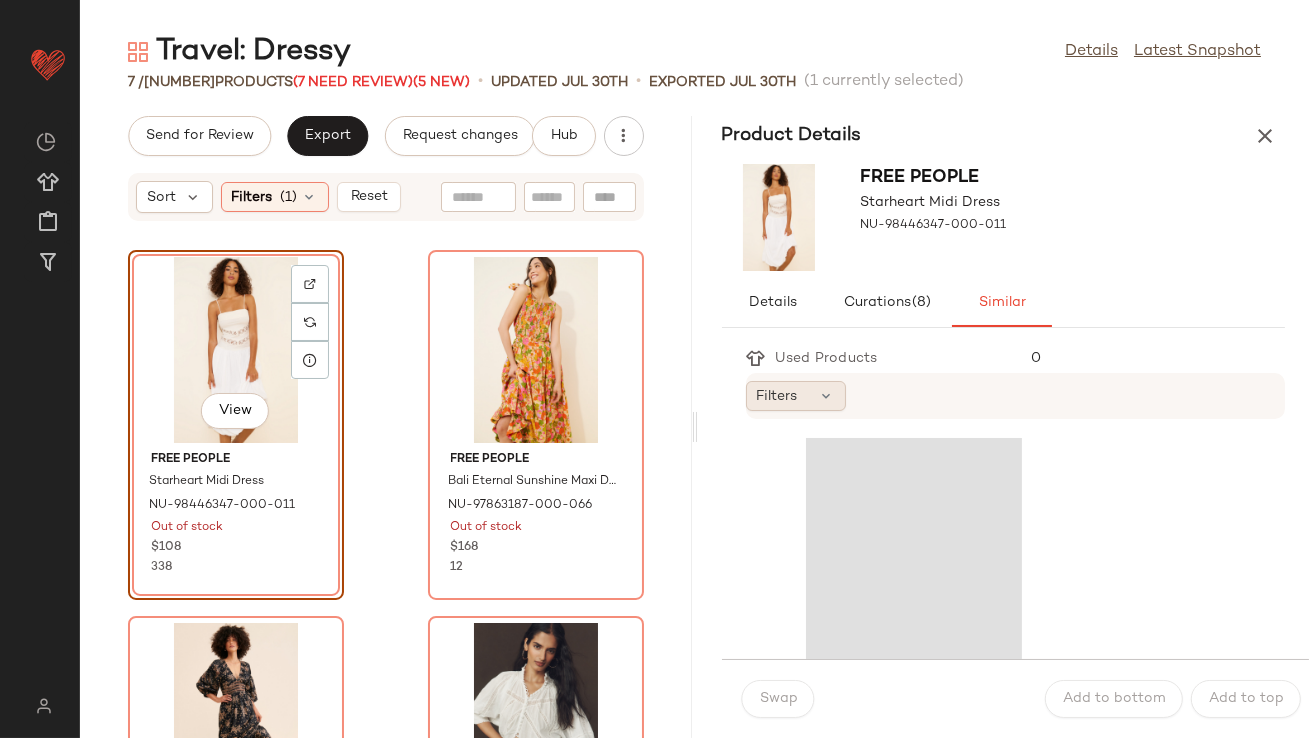 click on "Filters" 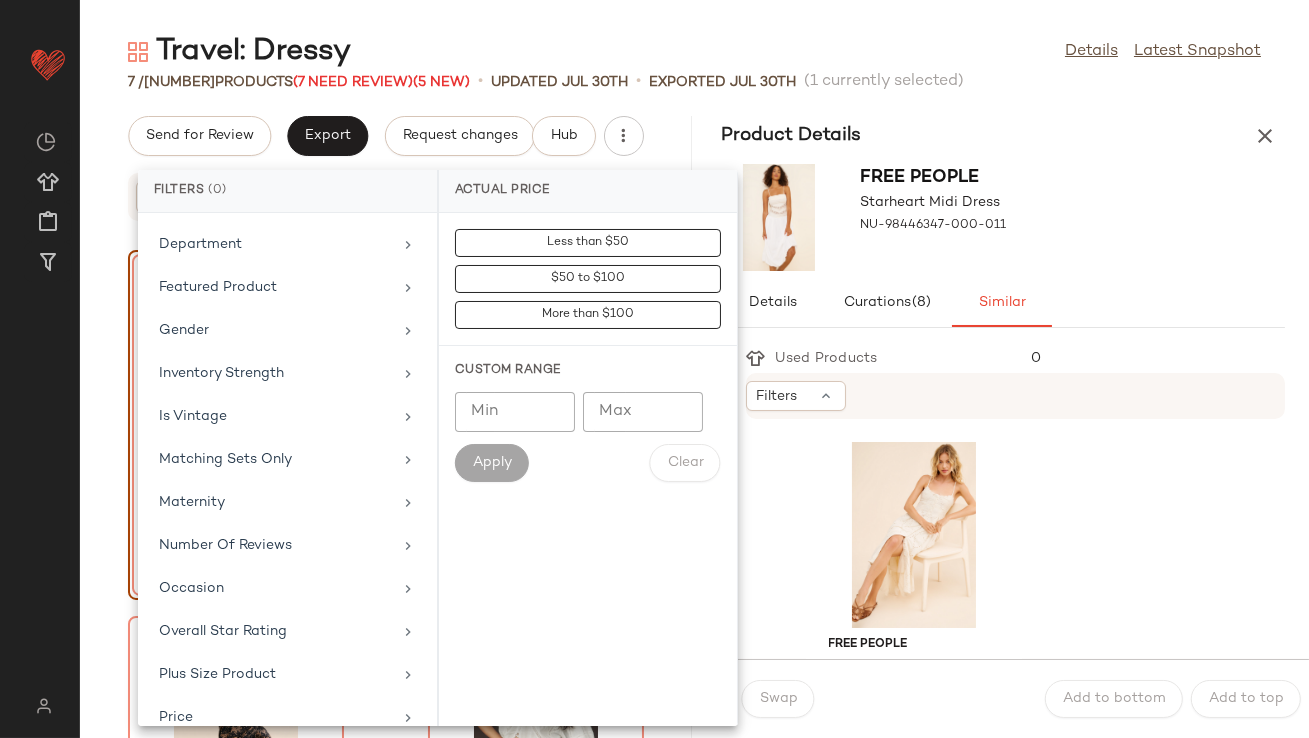 scroll, scrollTop: 444, scrollLeft: 0, axis: vertical 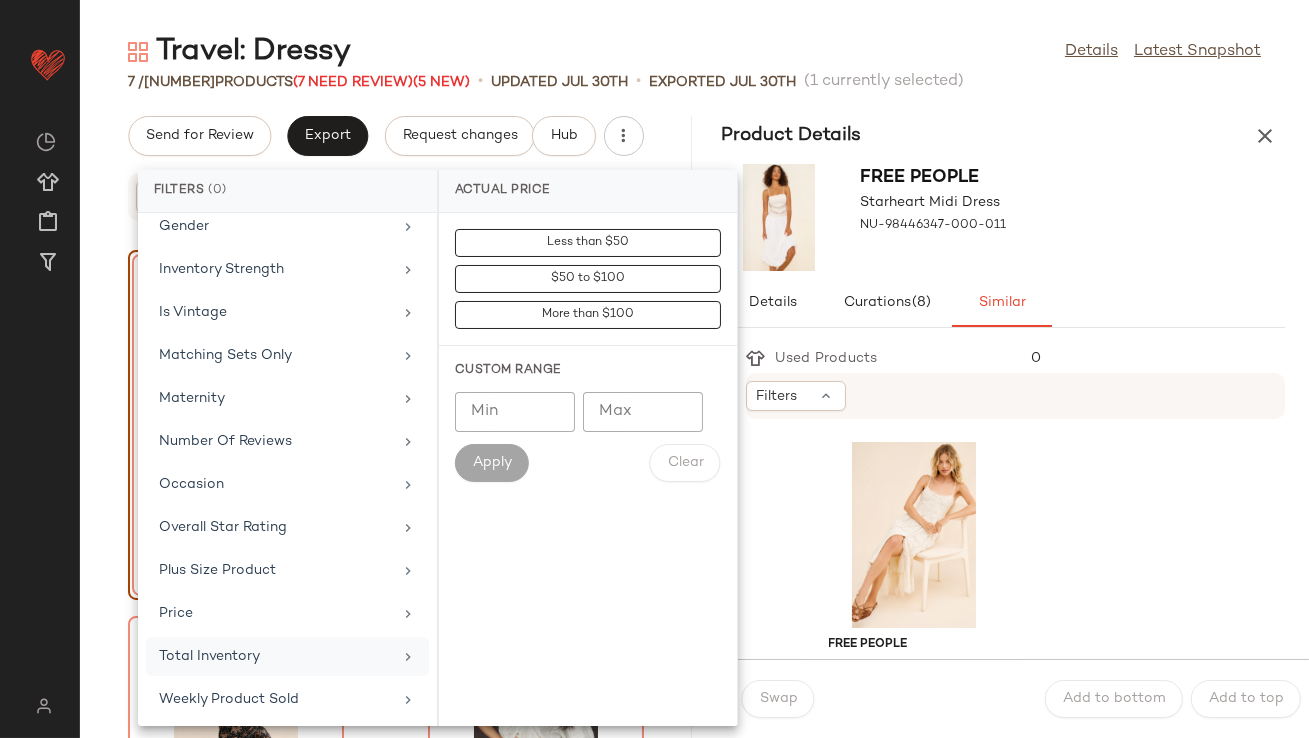 click on "Total Inventory" at bounding box center (275, 656) 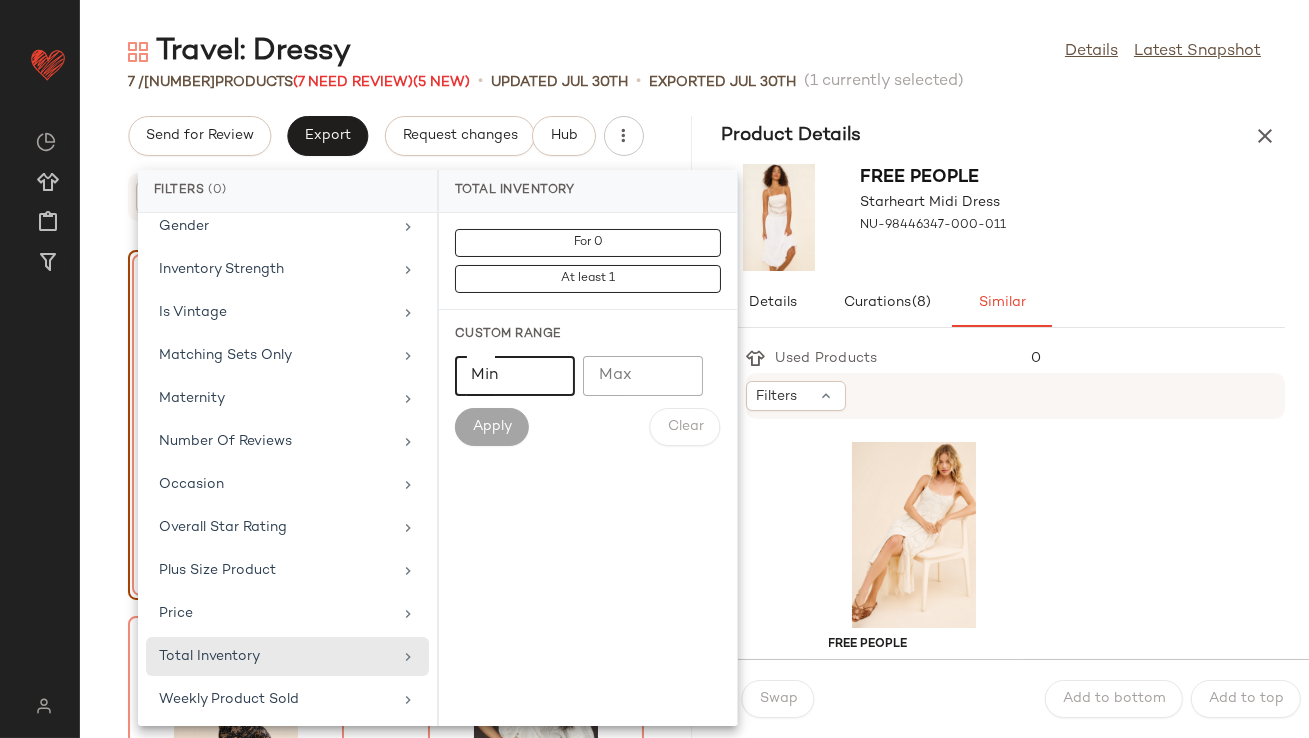 click on "Min" 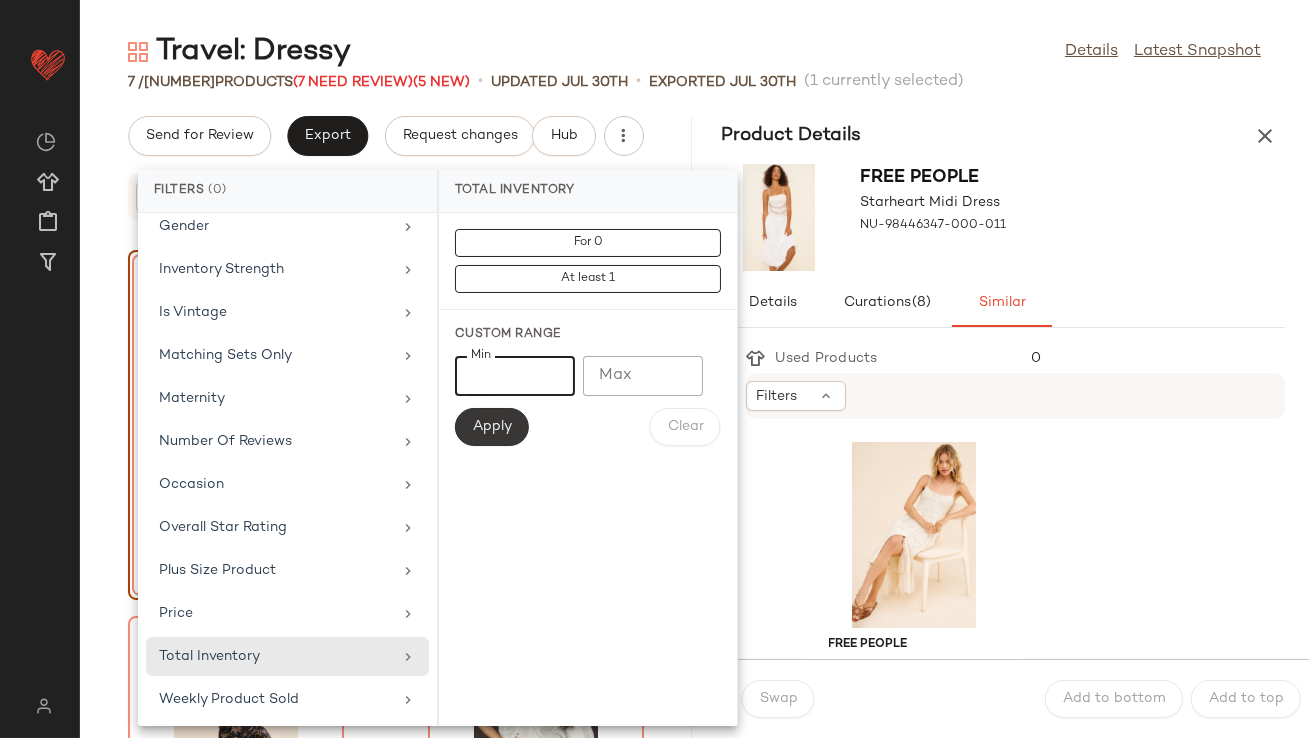 type on "**" 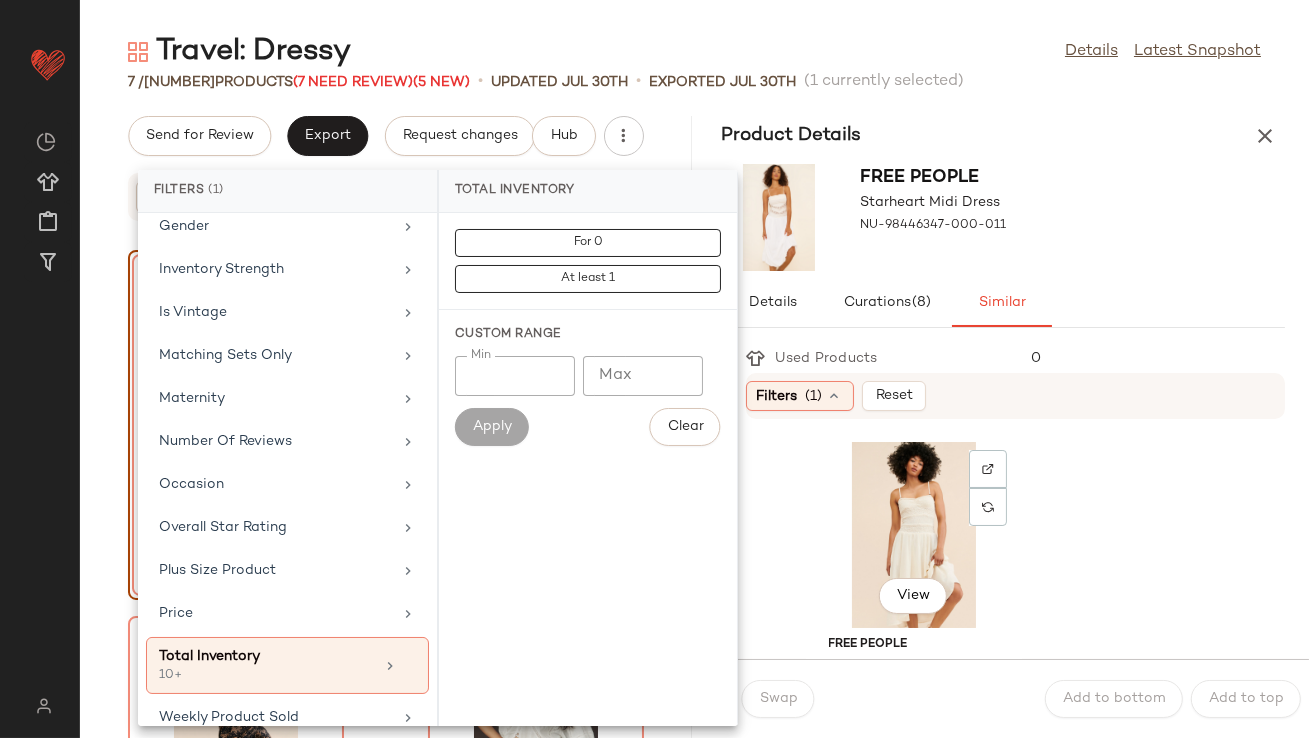 click on "View  Free People Sparkling Drop-Waist Moment Midi Dress NU-85726834-000-011 91 in stock $98 14 Amy Jane London Zariah Midi Dress NU-101094514-000-066 144 in stock $220 5 Nuuly x ASTR Tempany Mini Dress NU-99064958-000-011 115 in stock $158 34 ASTR The Label Zori Linen Blend Midi Dress NU-97040919-000-012 50 in stock $168 71 Avantlook Lace Camisole Dress NU-98818917-000-046 21 in stock $120 11 Avantlook Lace Camisole Dress NU-98818917-000-020 196 in stock $120 1 En Saison Denver Mixed Media Midi Dress NU-99199382-000-010 215 in stock $136 62 Dizzy Lizzy Lace Ruffle Midi Skirt NU-98162423-000-014 35 in stock $98 19 Nuuly x ASTR Midsummer Eyelet Dress NU-99066284-000-010 33 in stock $178 89 Urban Outfitters Bella Bow-Back Satin Mini Dress NU-79653598-000-010 71 in stock $59 36 Nuuly x ASTR Embroidered Corset Top NU-99028938-000-010 34 in stock $98 21 Winston White Francesca Mini Dress NU-79390209-000-010 14 in stock $136 14 WeWoreWhat Peplum Mini Dress NU-96596838-000-010 12 in stock $168 5 Mare Mare $118 18 1" 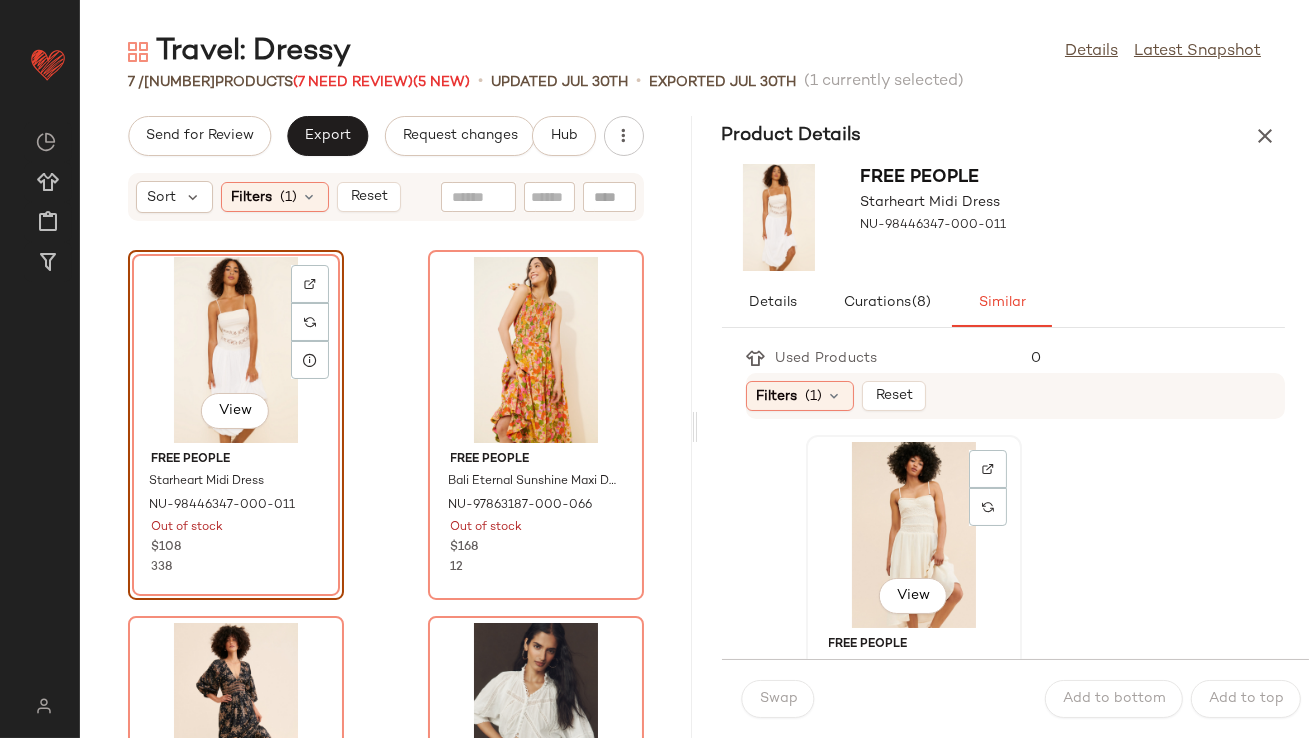 click on "View" 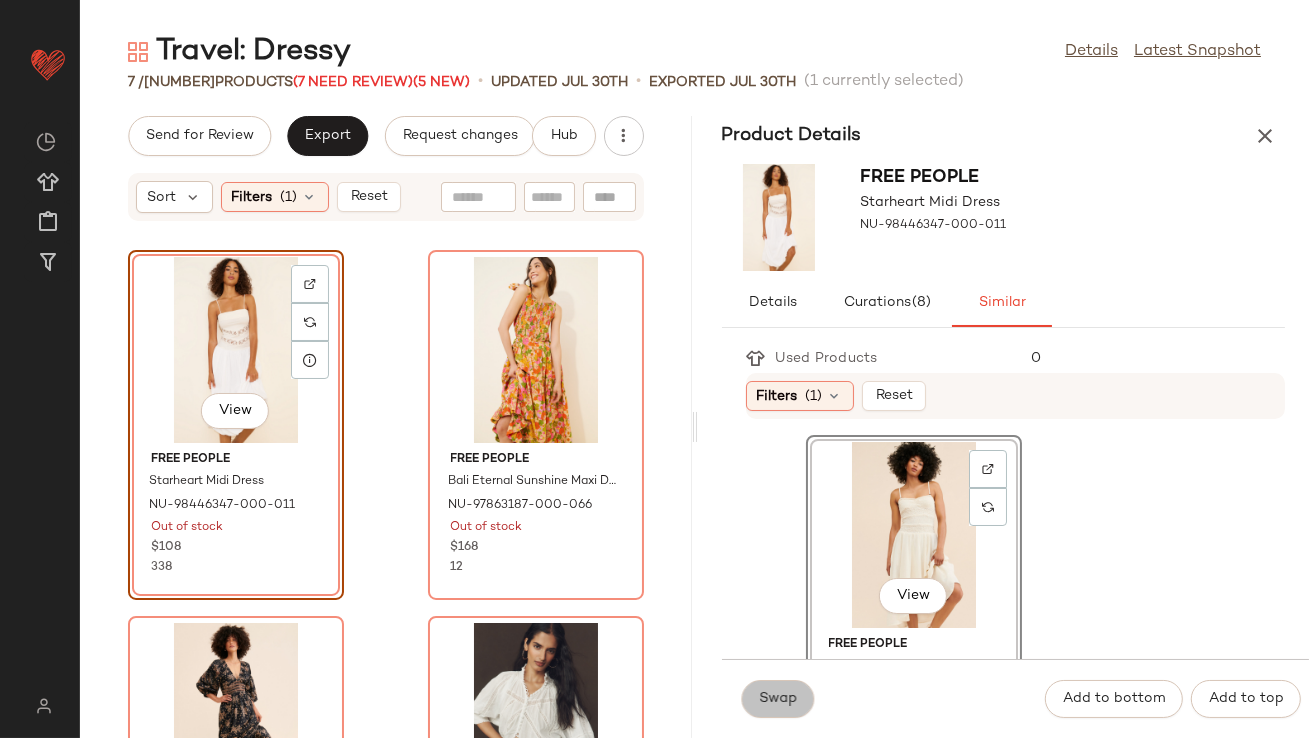 click on "Swap" at bounding box center (778, 699) 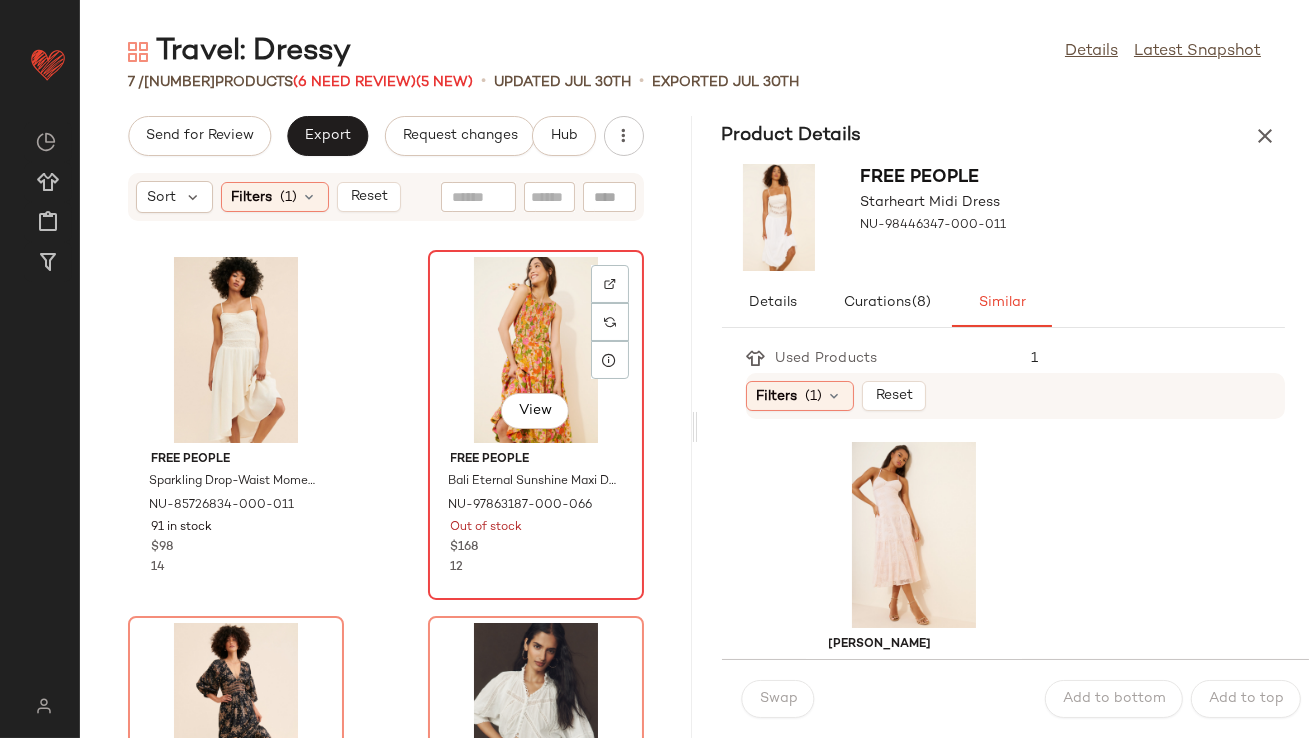 click on "View" 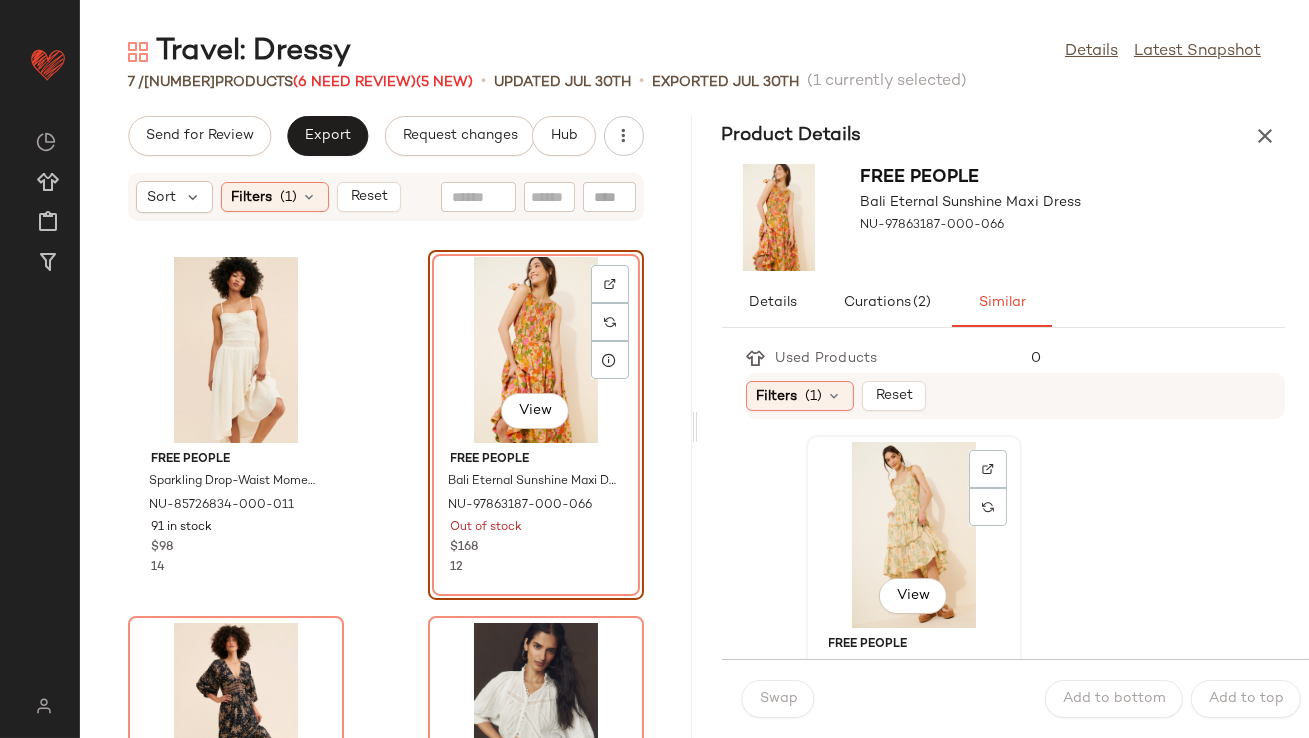 click on "View" 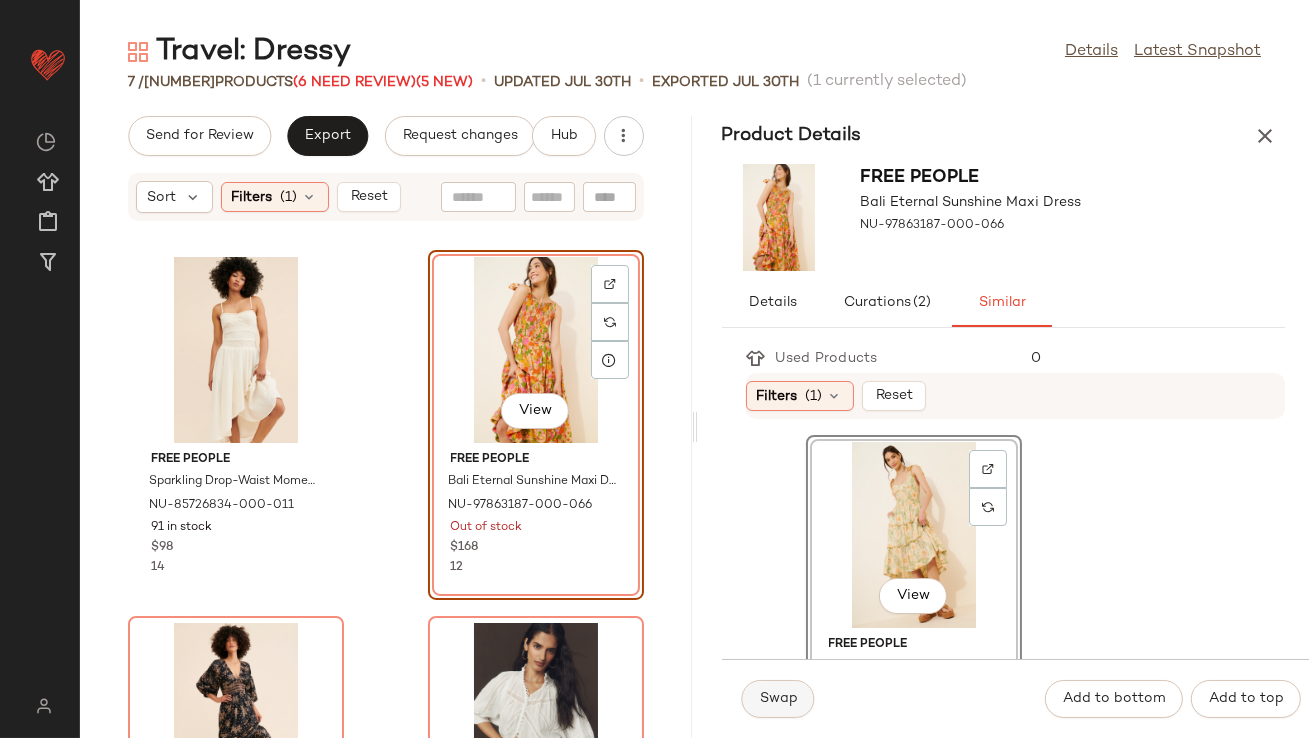 click on "Swap" 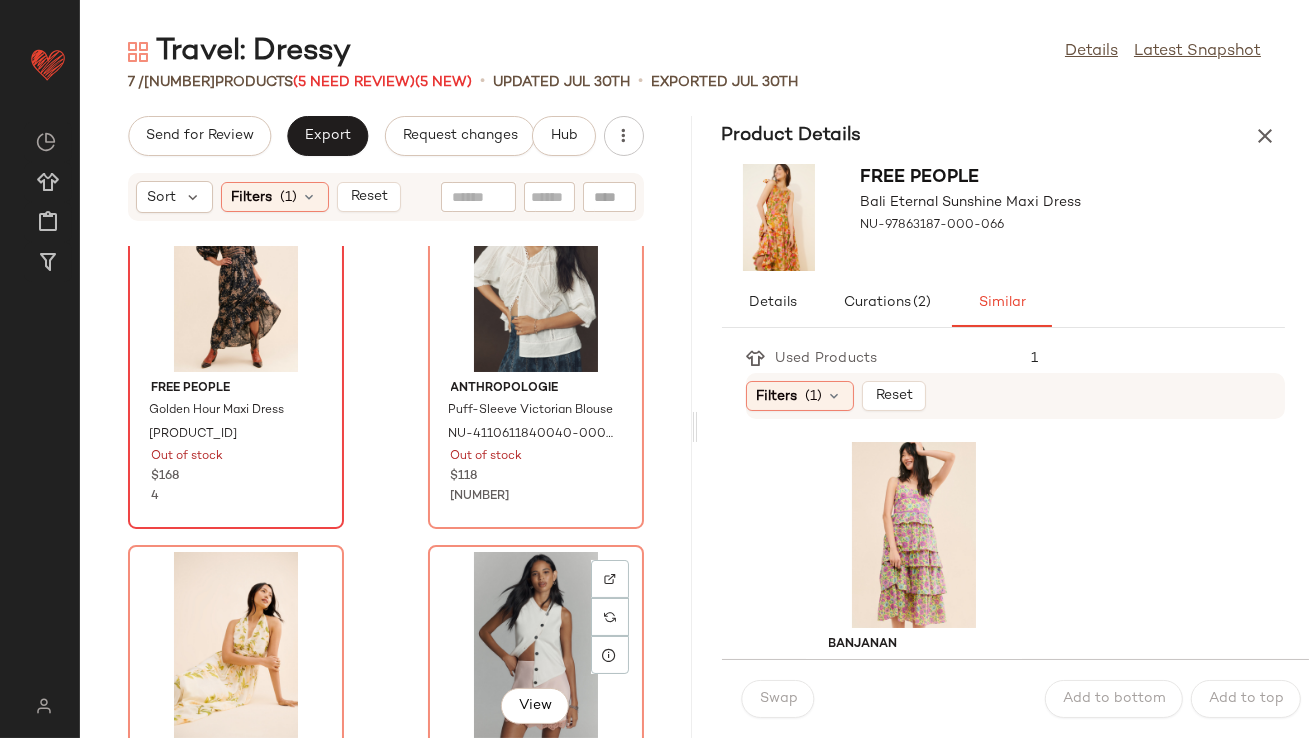 scroll, scrollTop: 453, scrollLeft: 0, axis: vertical 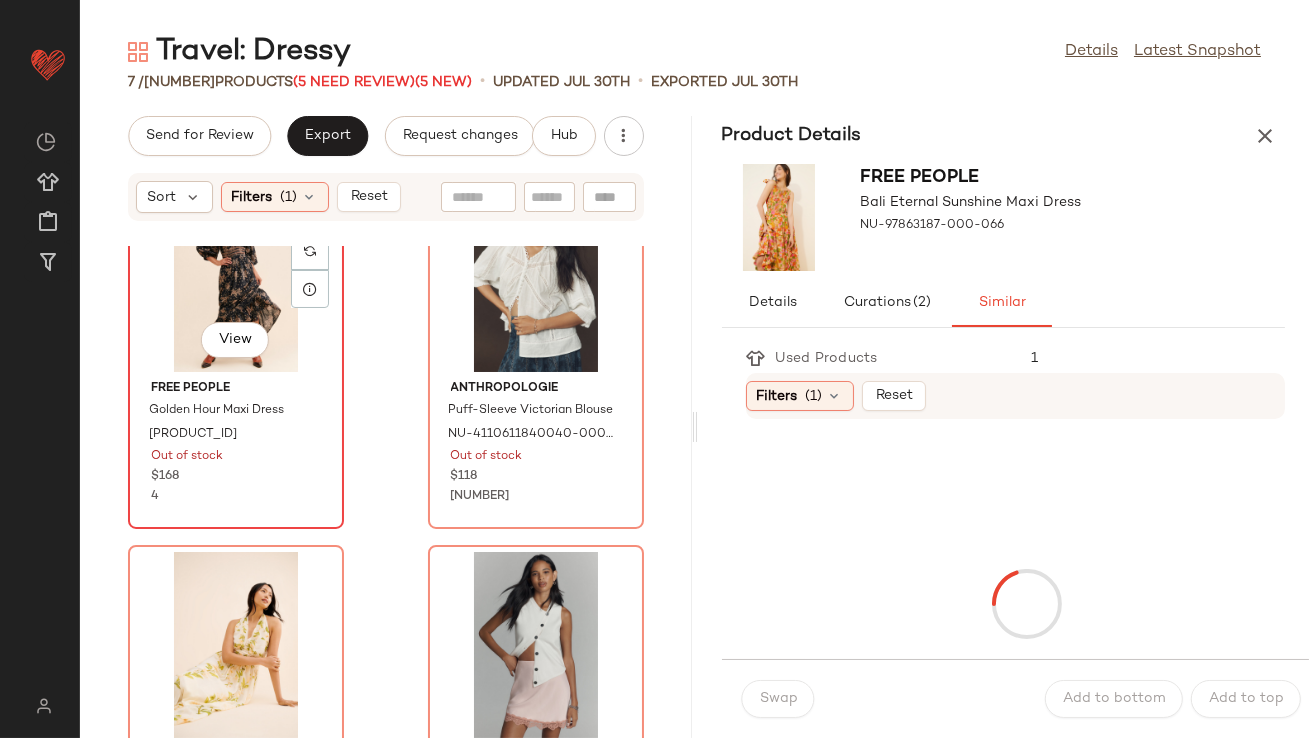 click on "View" 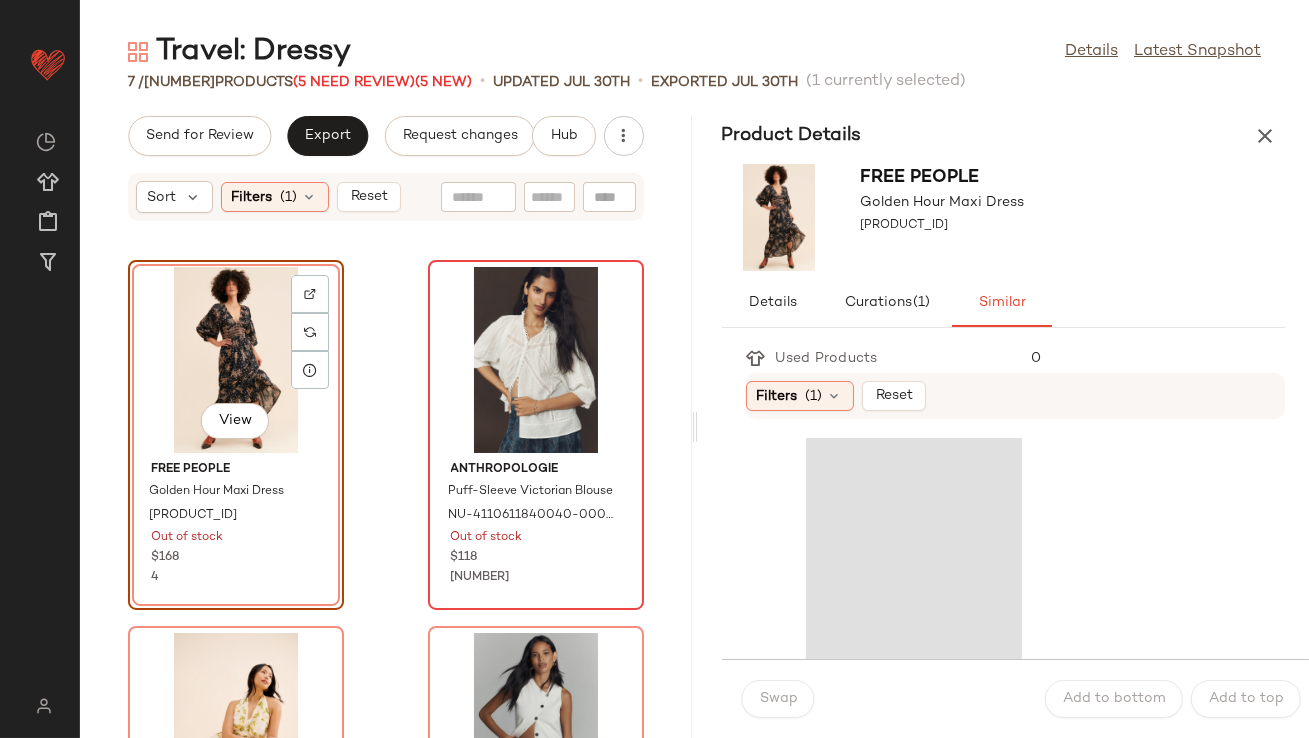 scroll, scrollTop: 341, scrollLeft: 0, axis: vertical 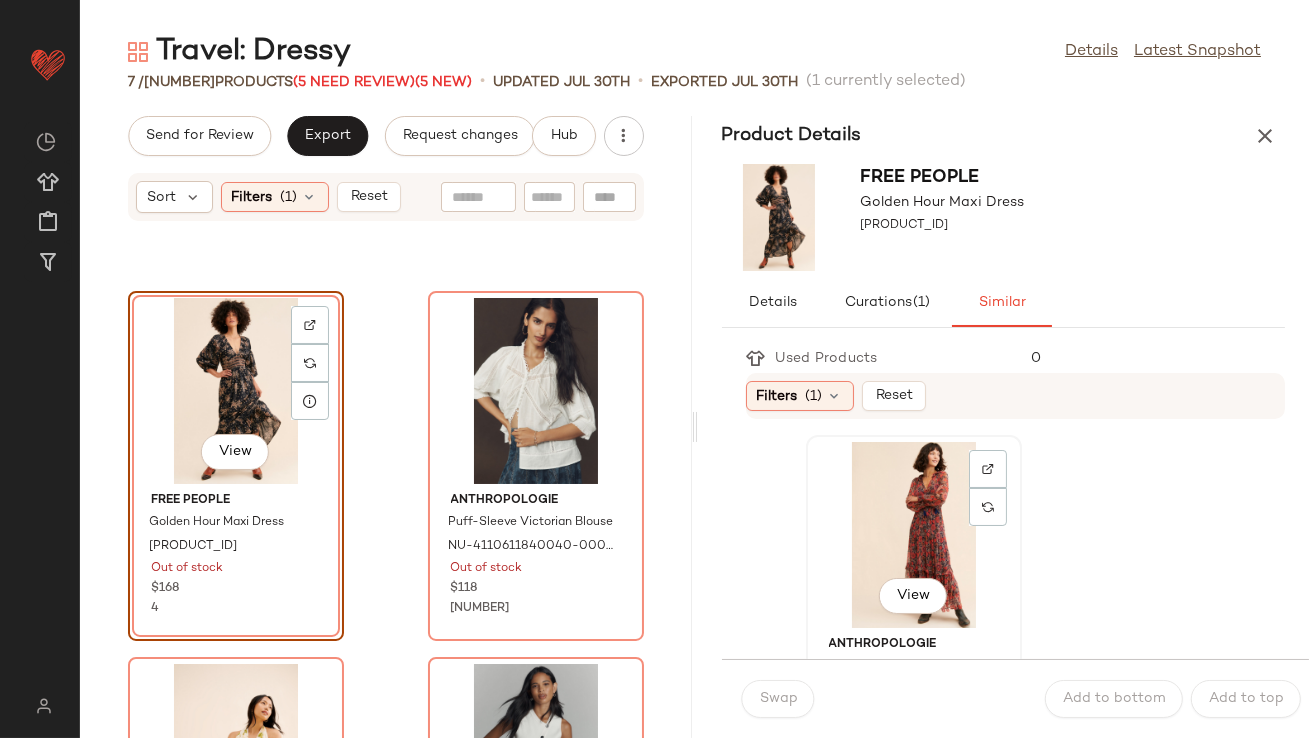 click on "View" 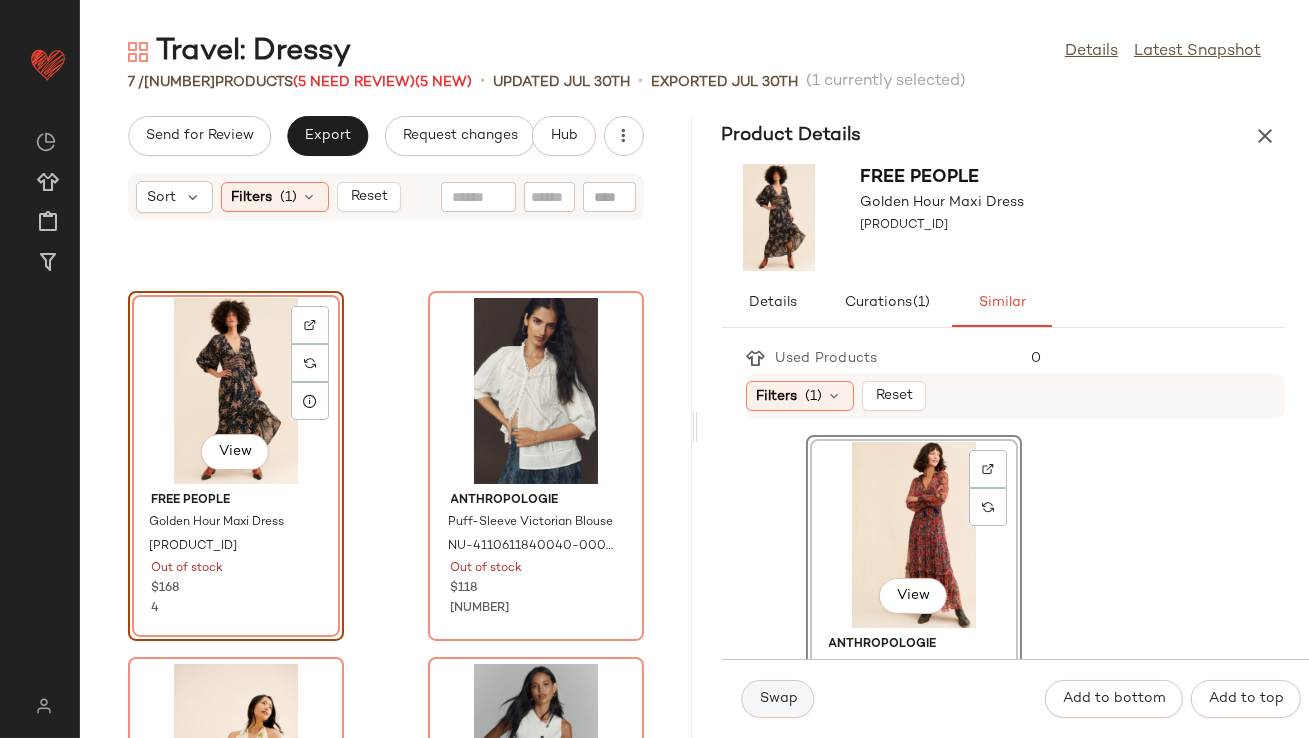 click on "Swap" 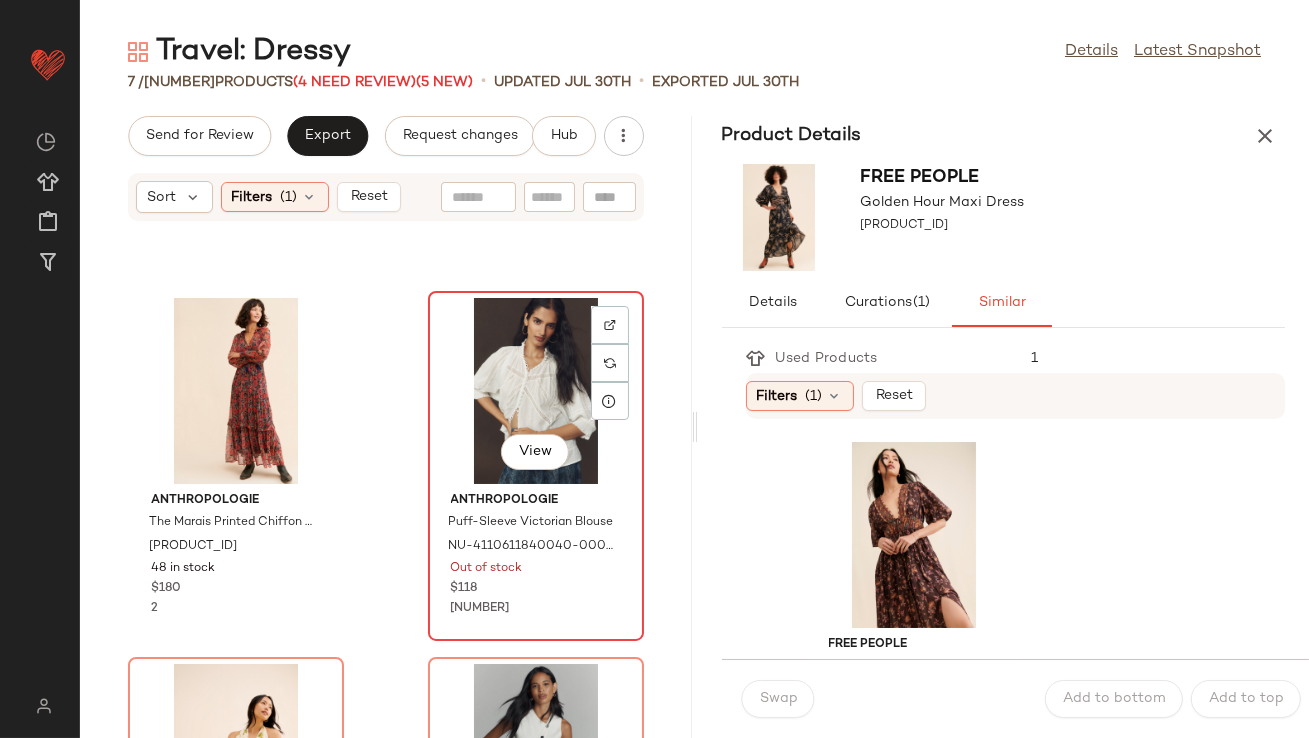 drag, startPoint x: 786, startPoint y: 697, endPoint x: 570, endPoint y: 388, distance: 377.01062 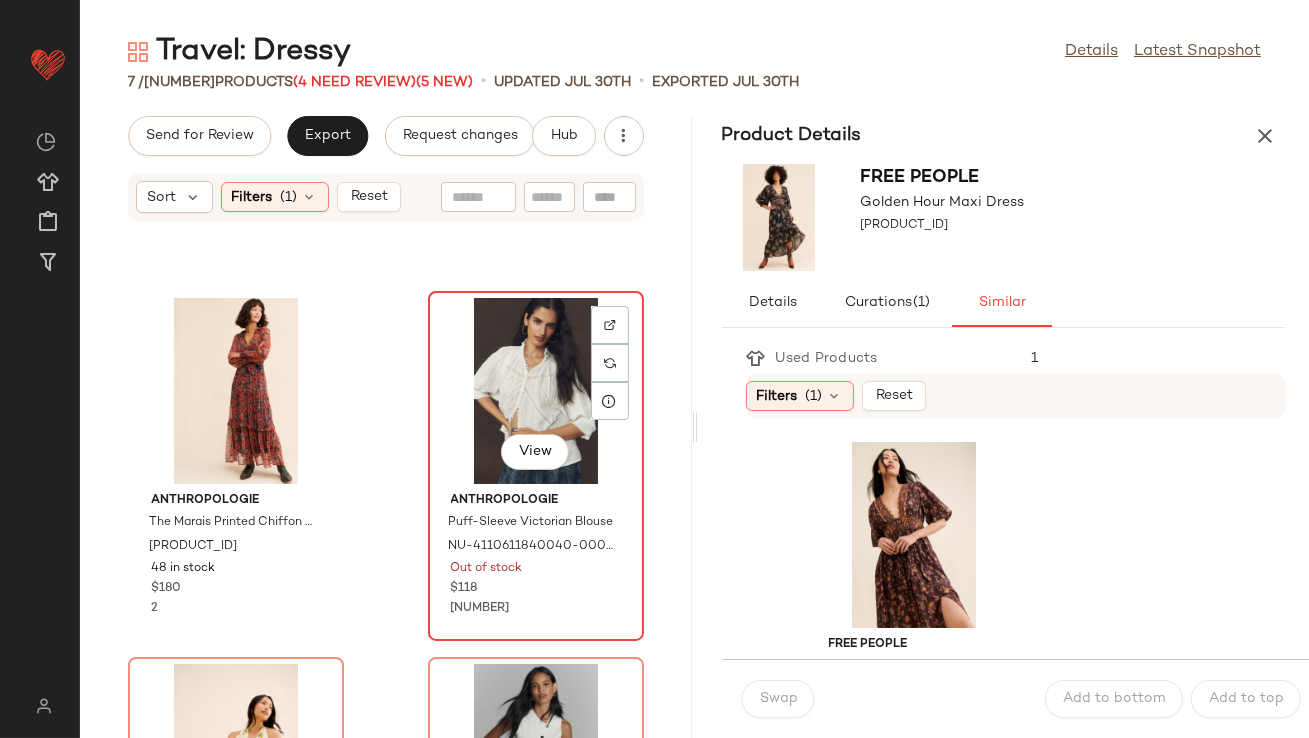click on "View" 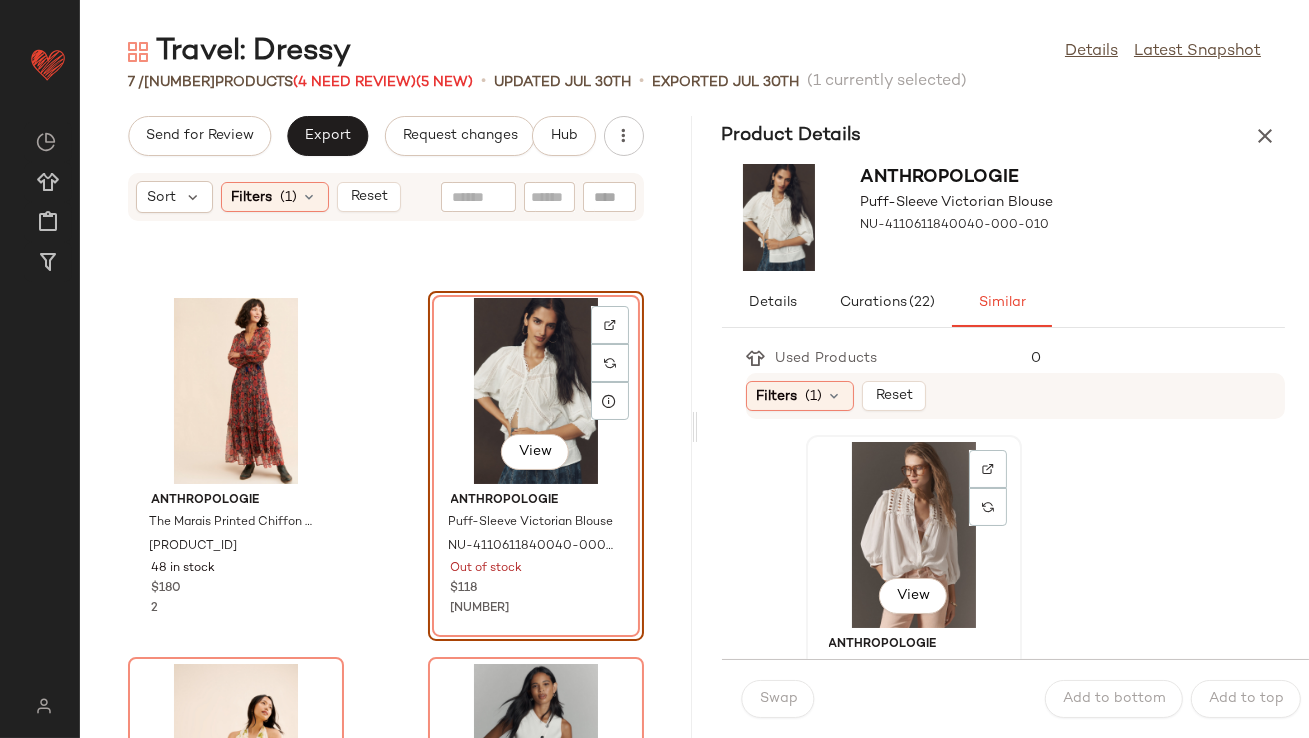 click on "View" 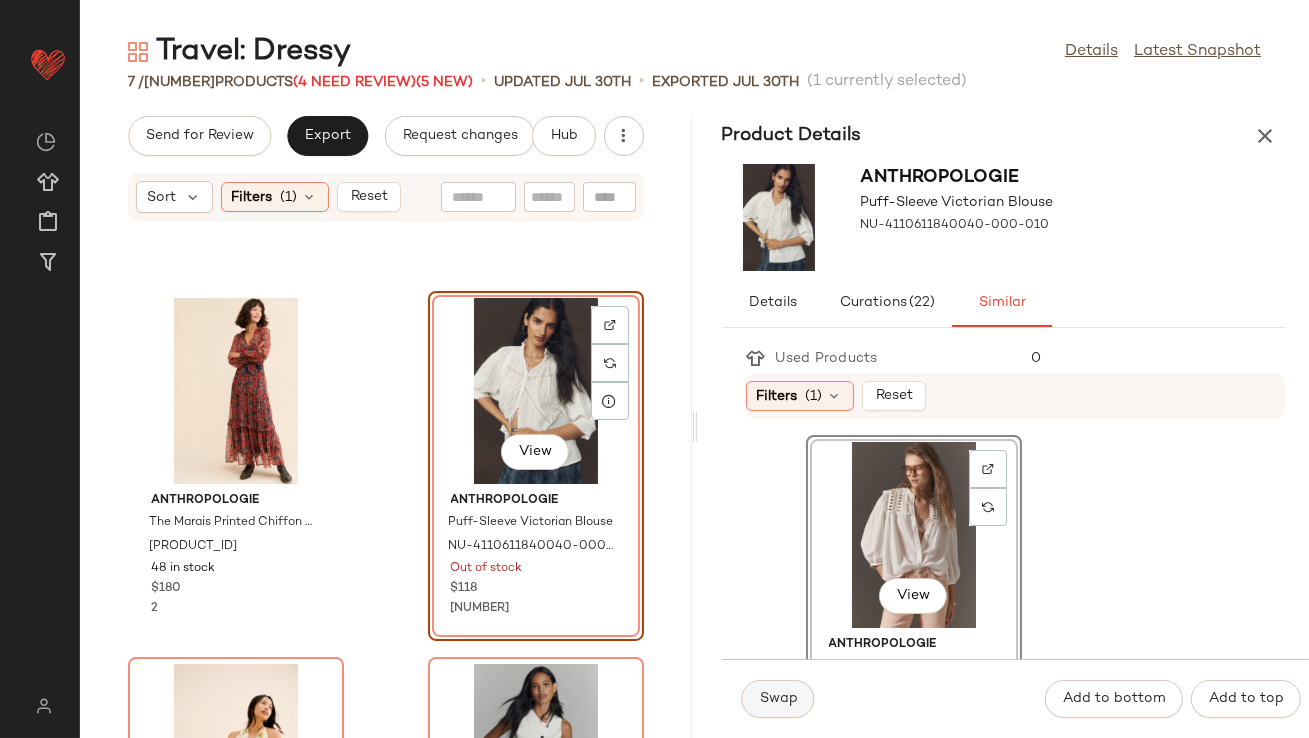 click on "Swap" at bounding box center [778, 699] 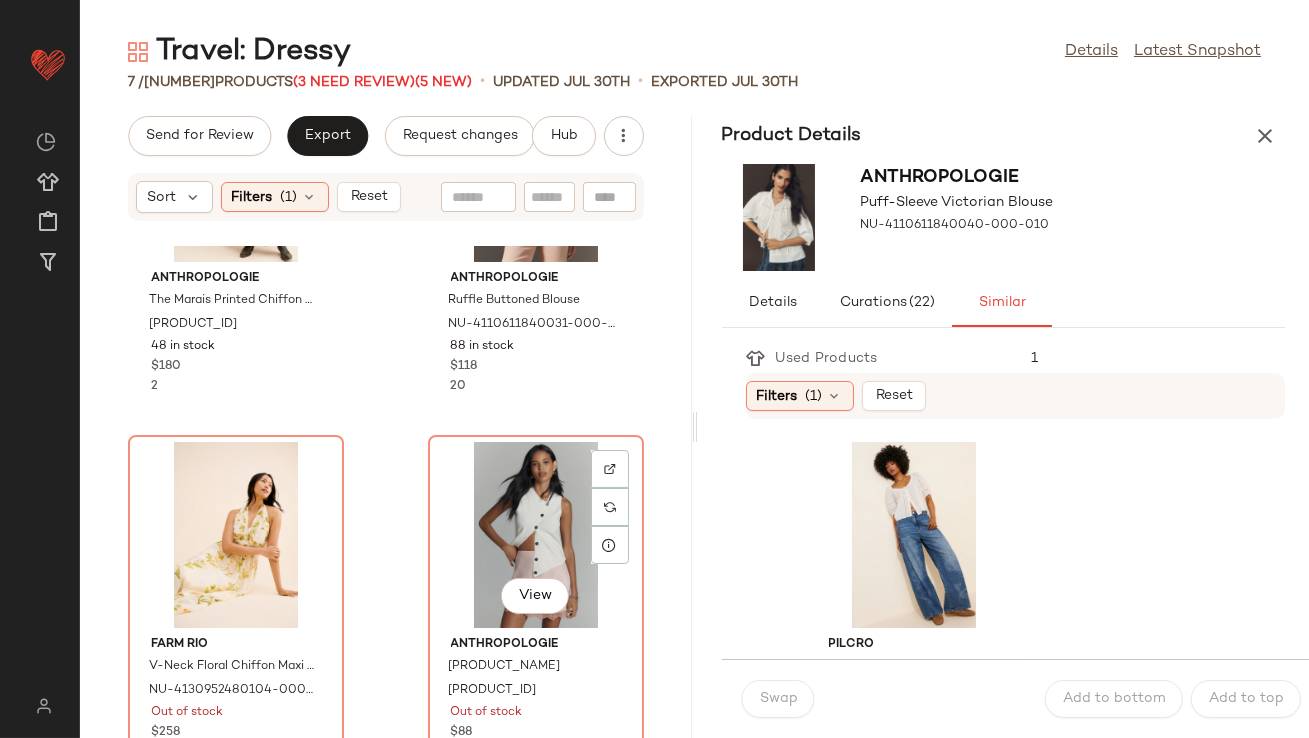 scroll, scrollTop: 614, scrollLeft: 0, axis: vertical 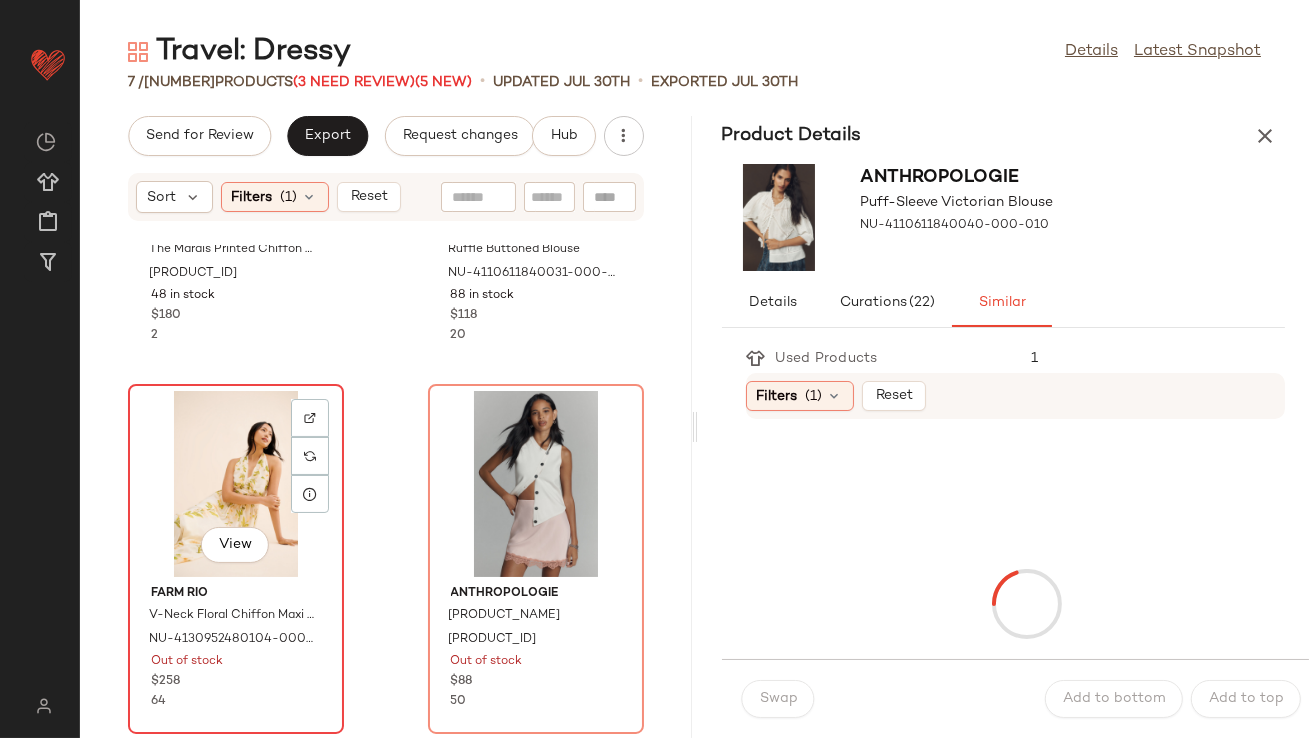 click on "View" 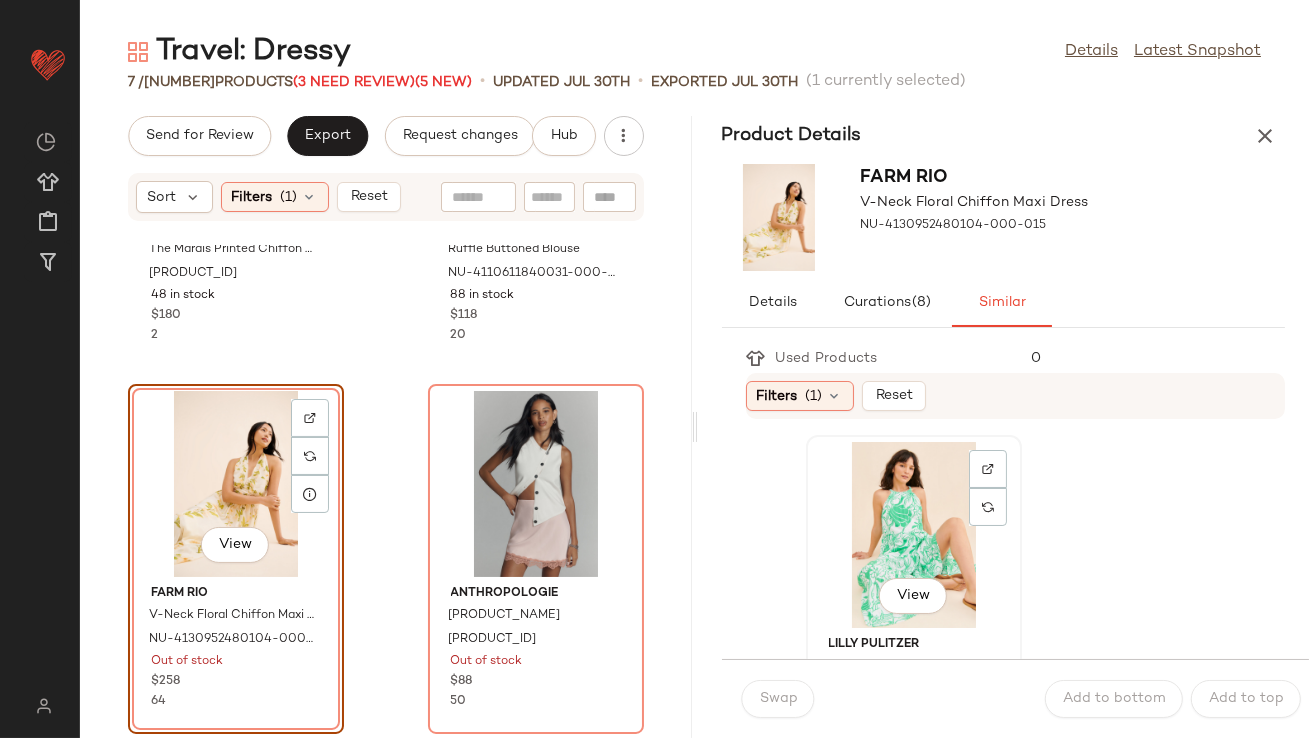 click on "View" 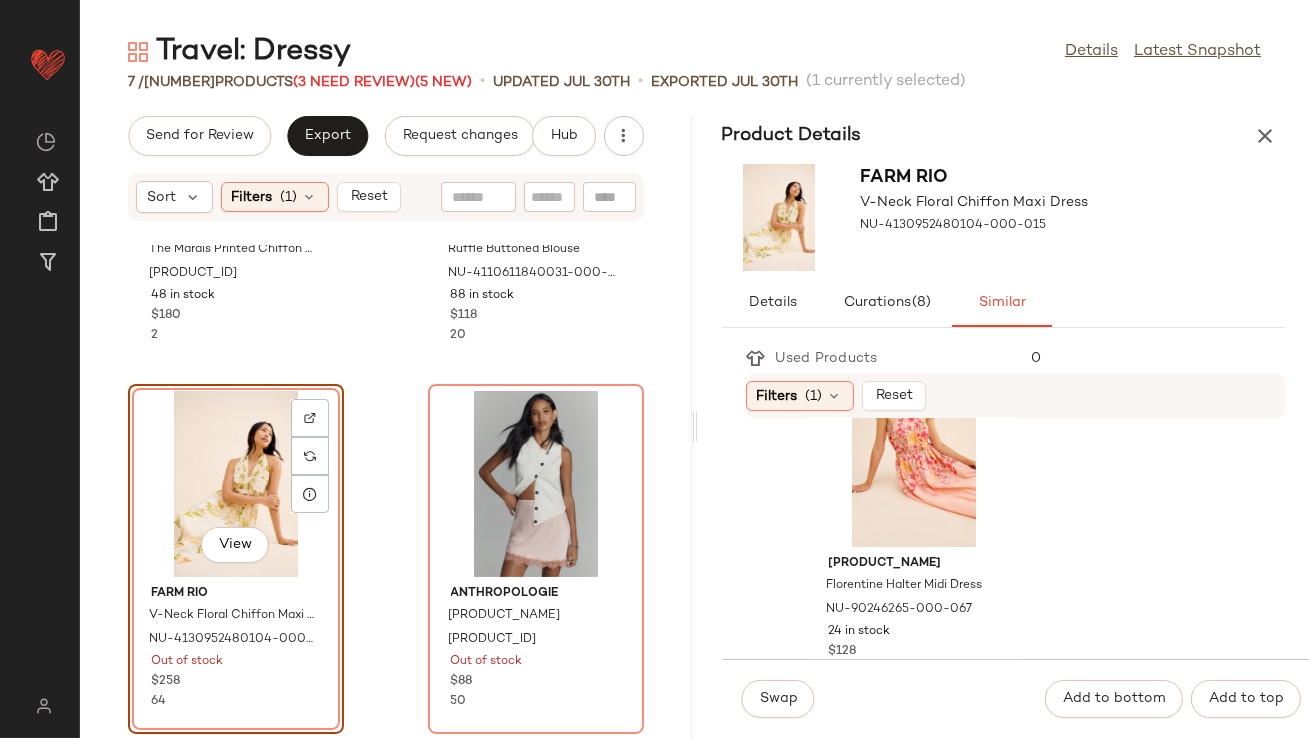 scroll, scrollTop: 446, scrollLeft: 0, axis: vertical 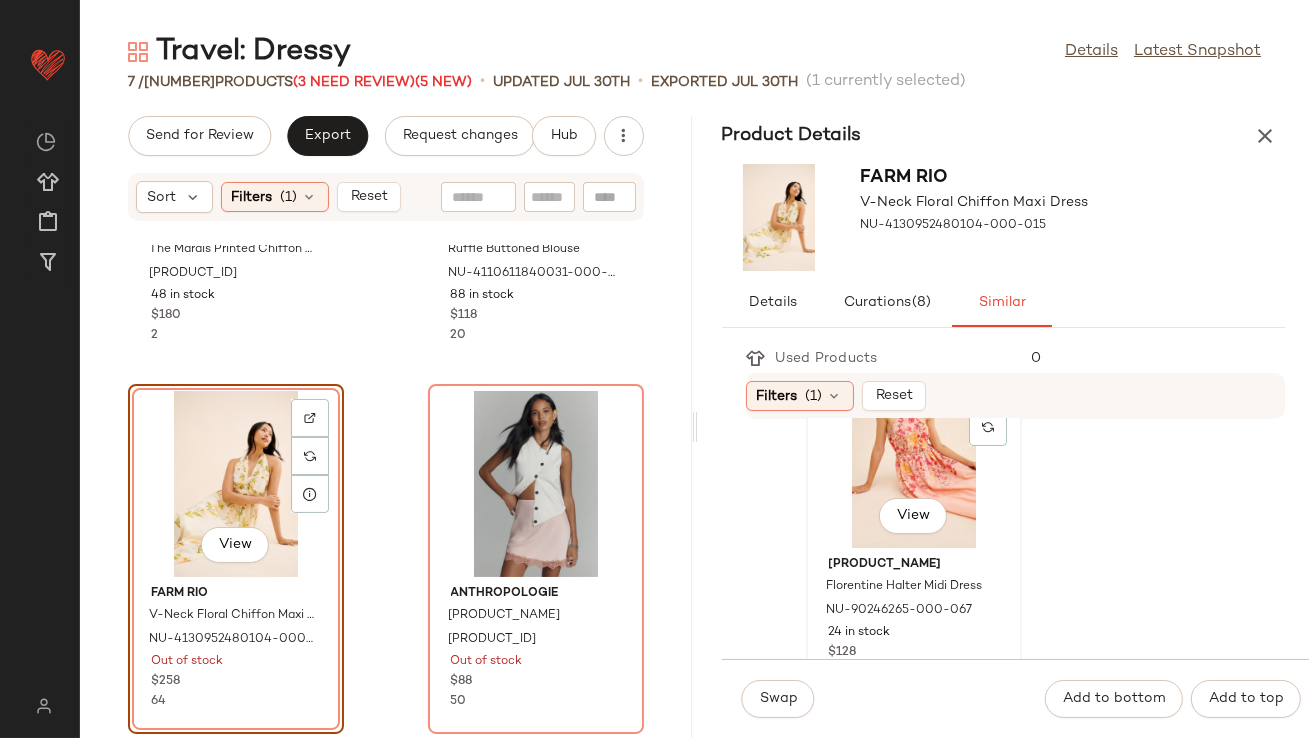 click on "View" 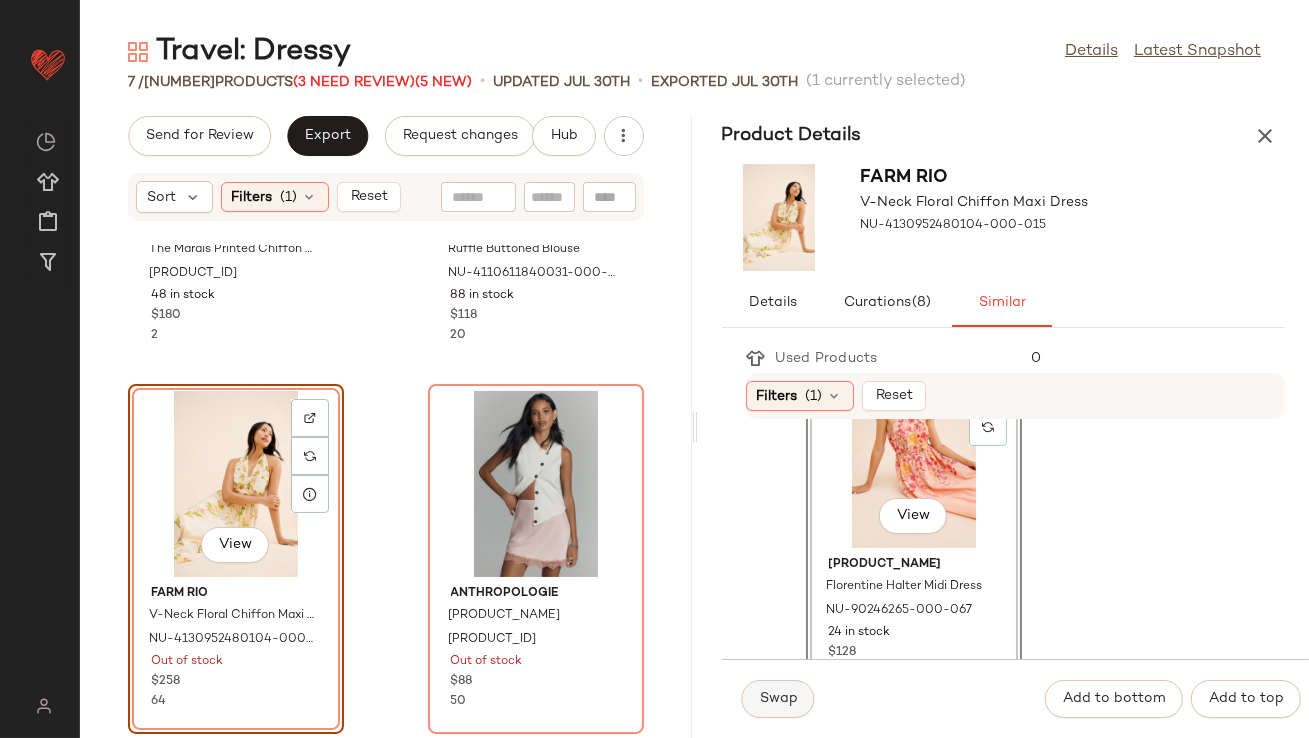 click on "Swap" 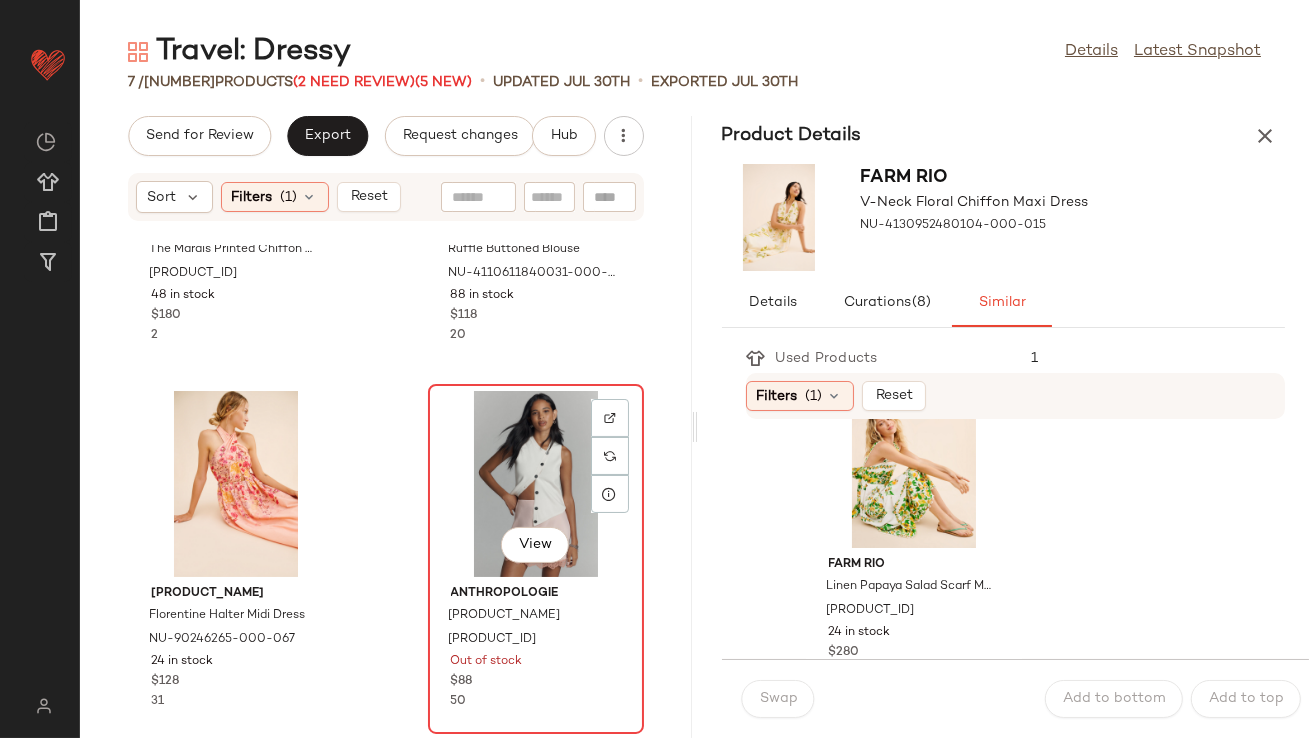 click on "View" 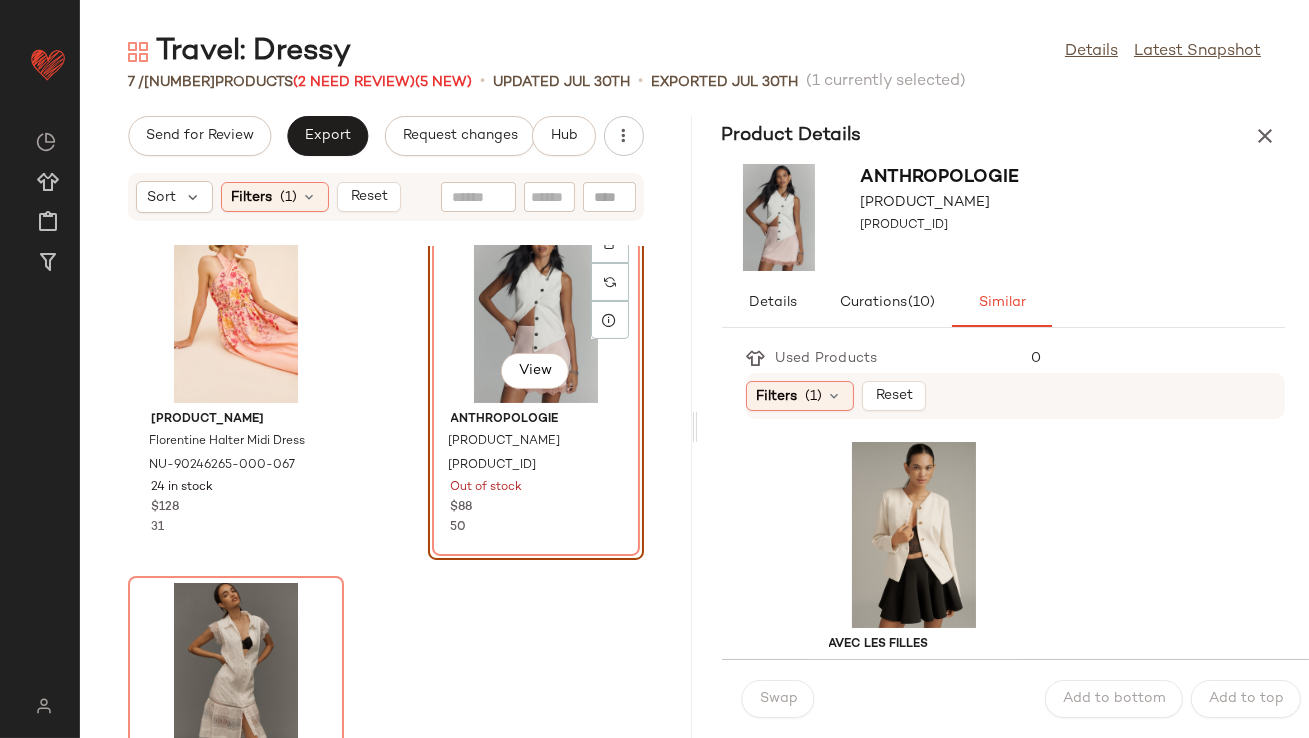 scroll, scrollTop: 802, scrollLeft: 0, axis: vertical 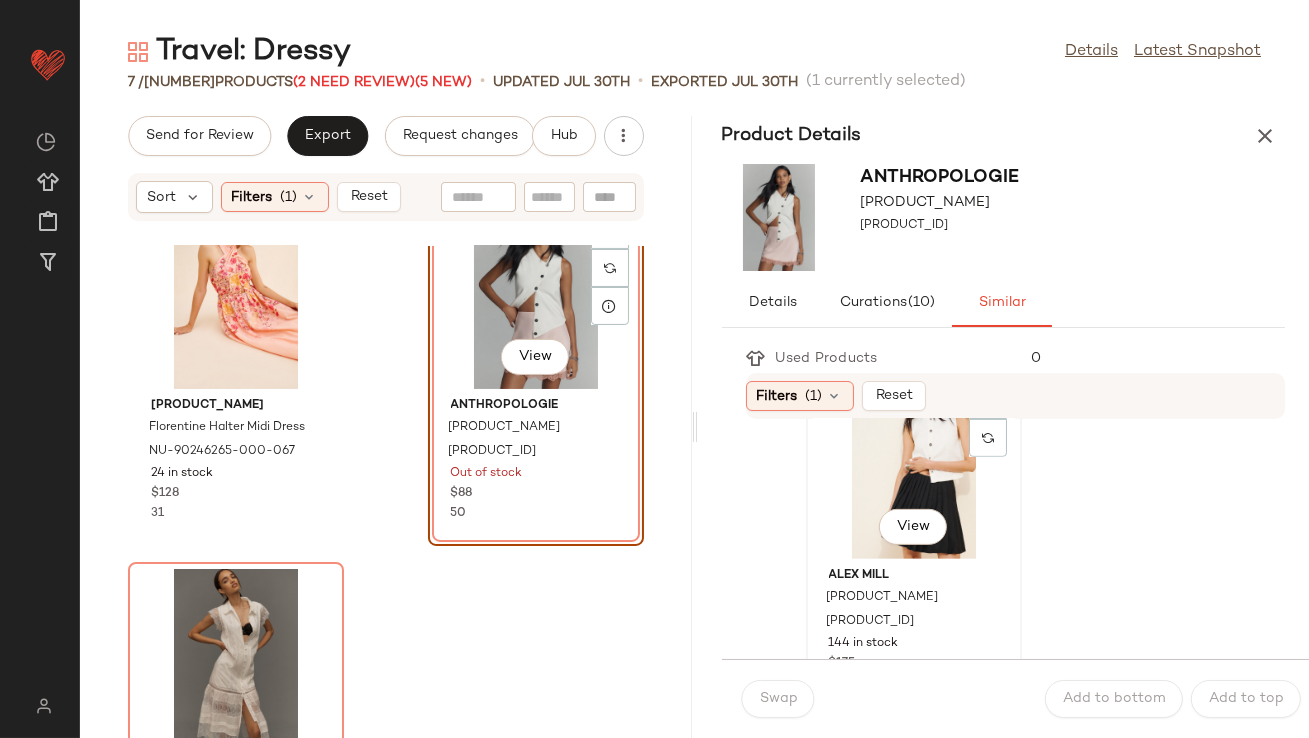 click on "View" 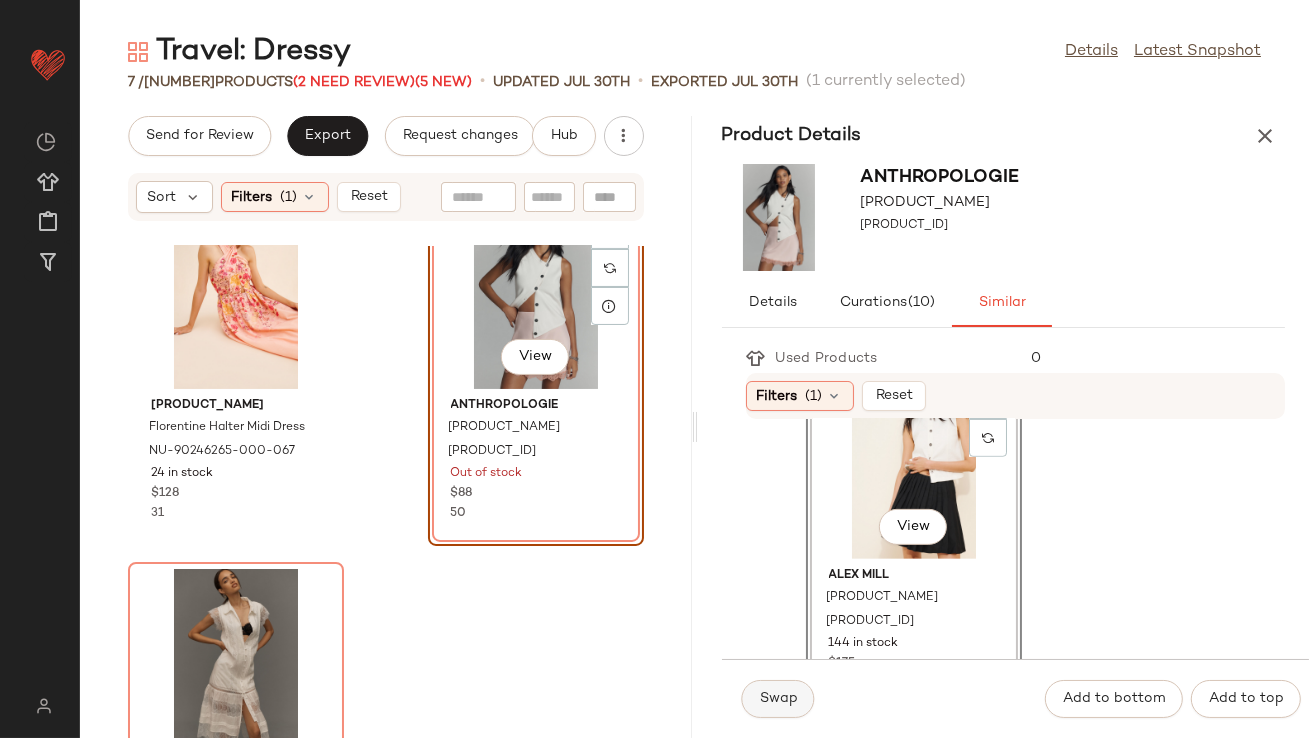 click on "Swap" at bounding box center [778, 699] 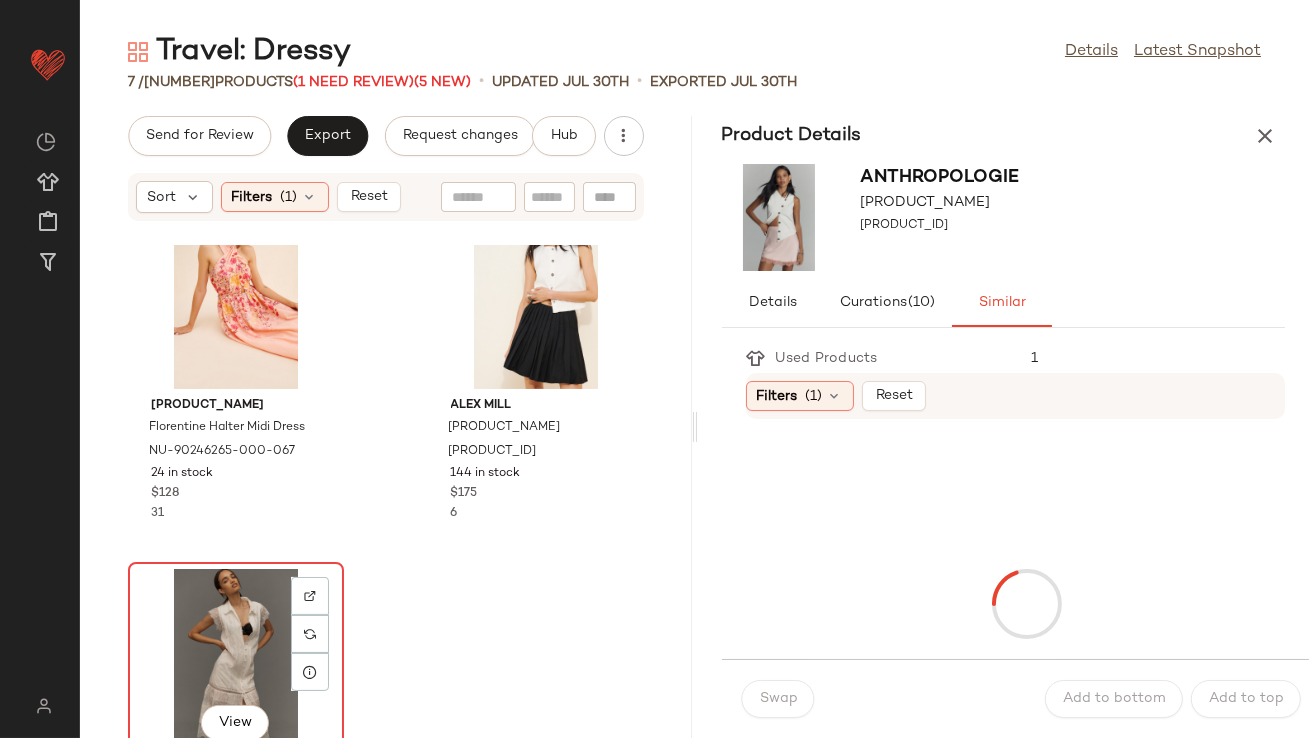 click on "View" 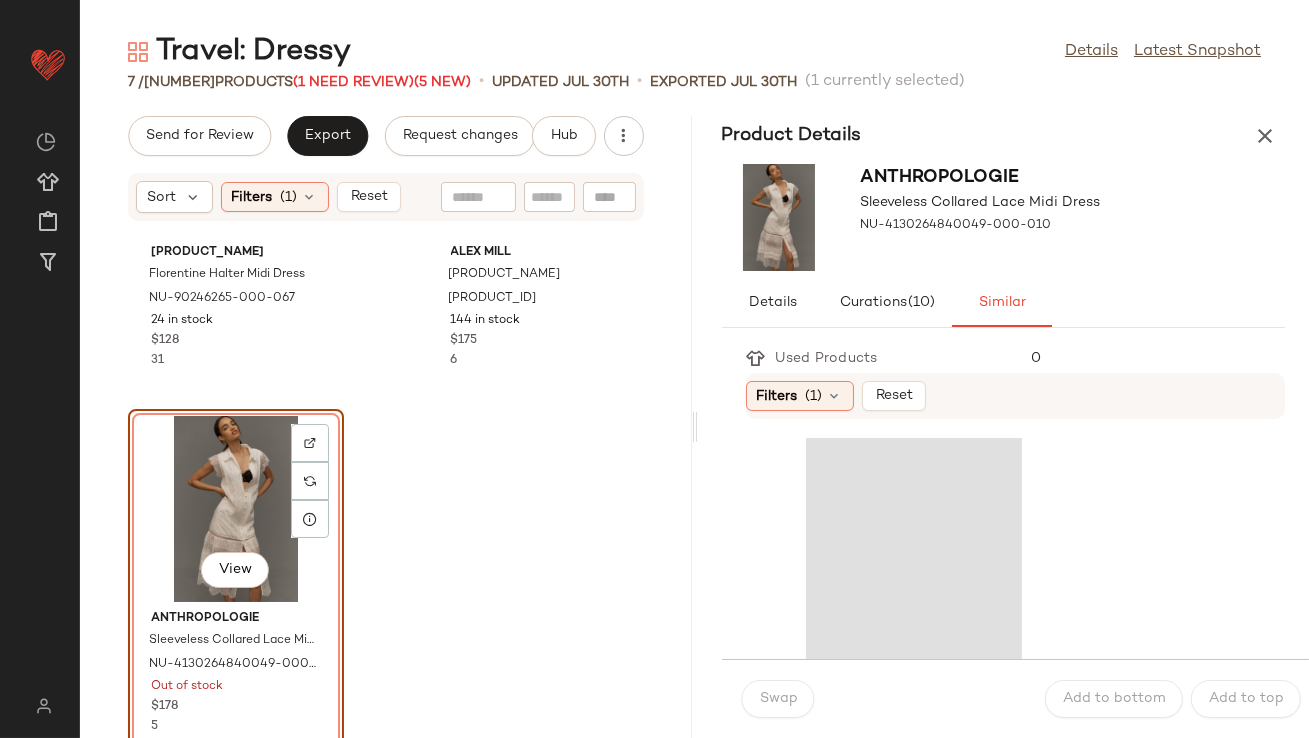 scroll, scrollTop: 975, scrollLeft: 0, axis: vertical 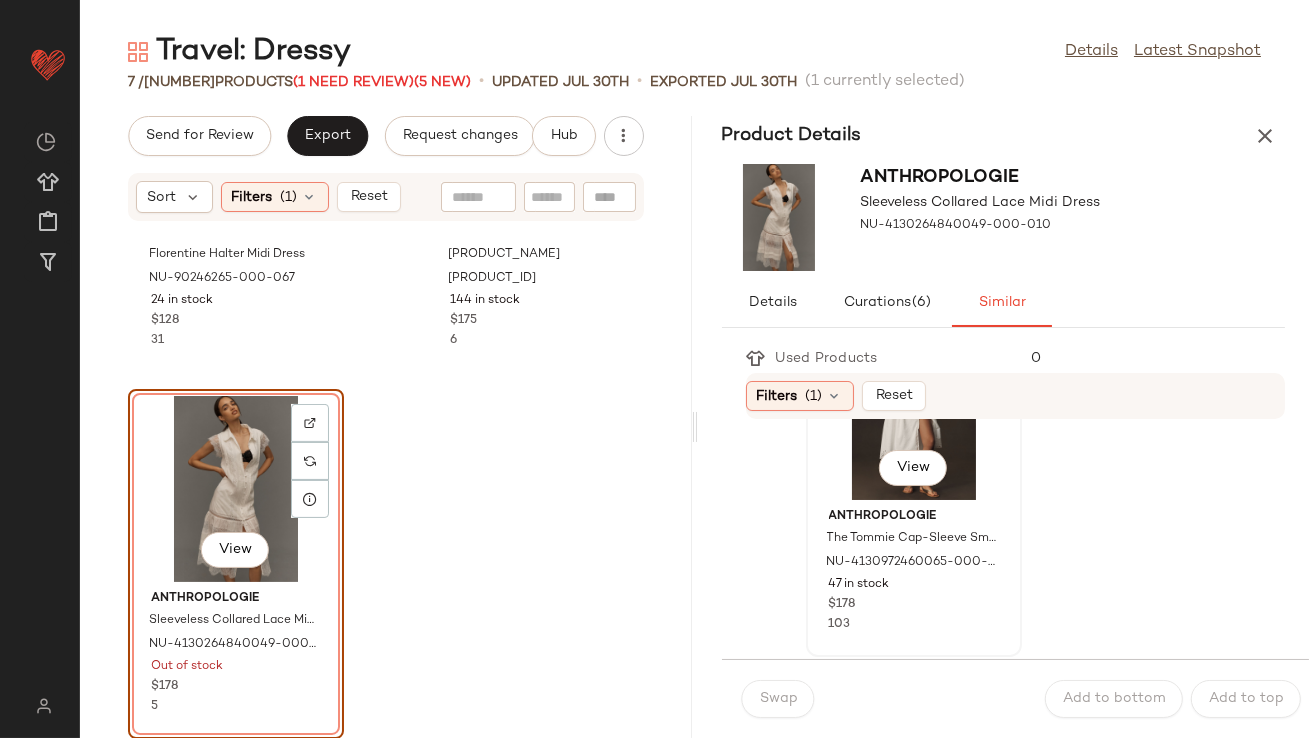 click on "View" 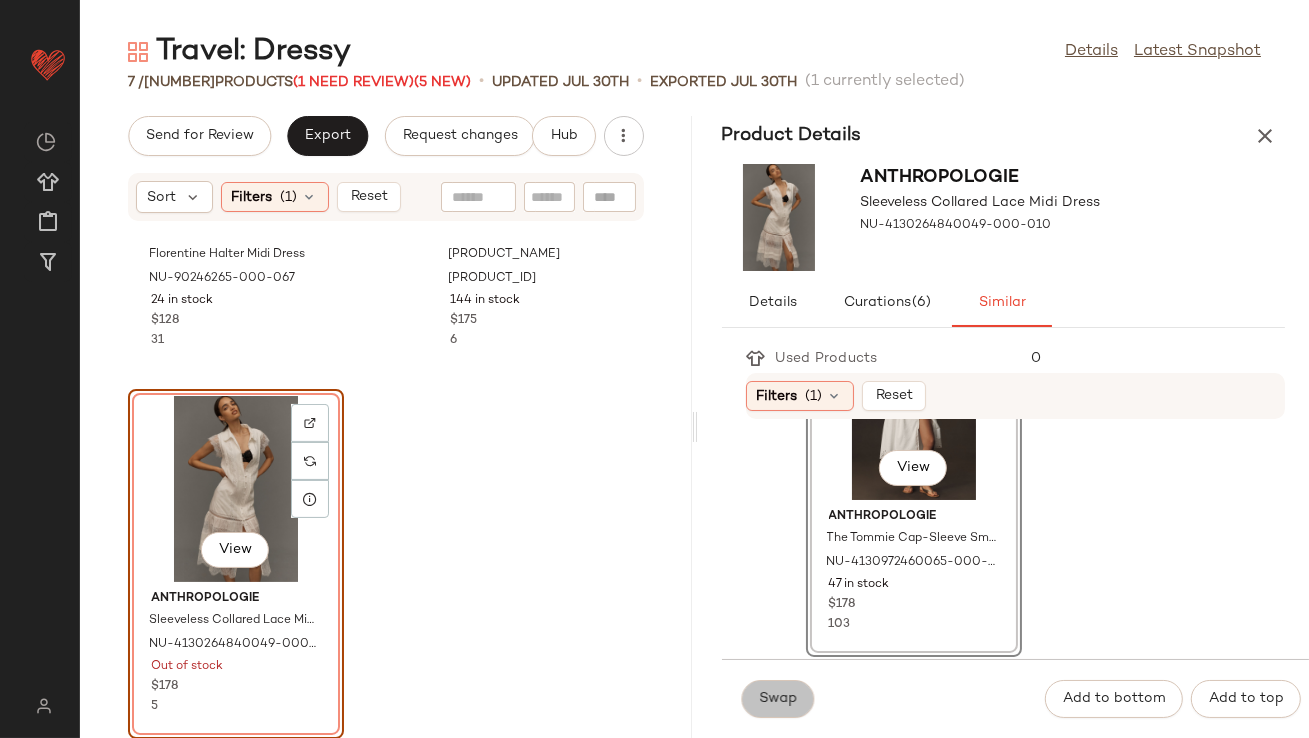 click on "Swap" at bounding box center [778, 699] 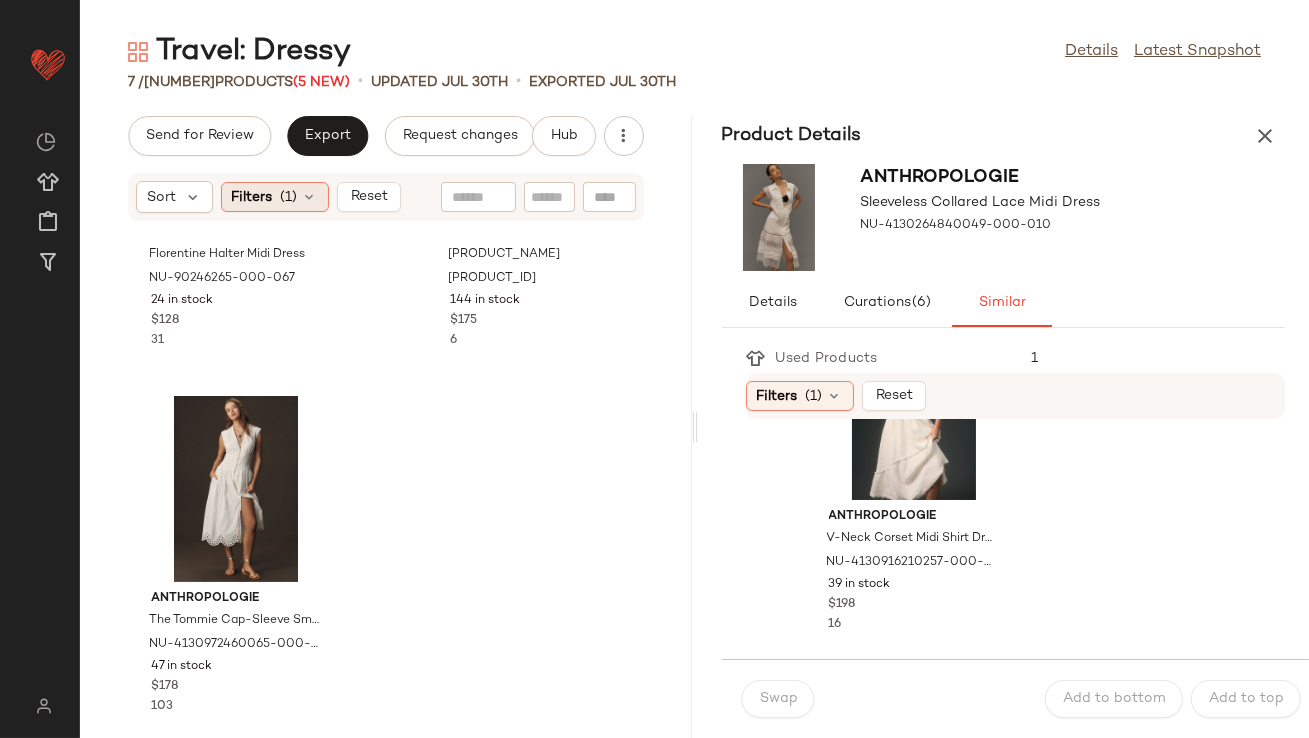 click at bounding box center [310, 197] 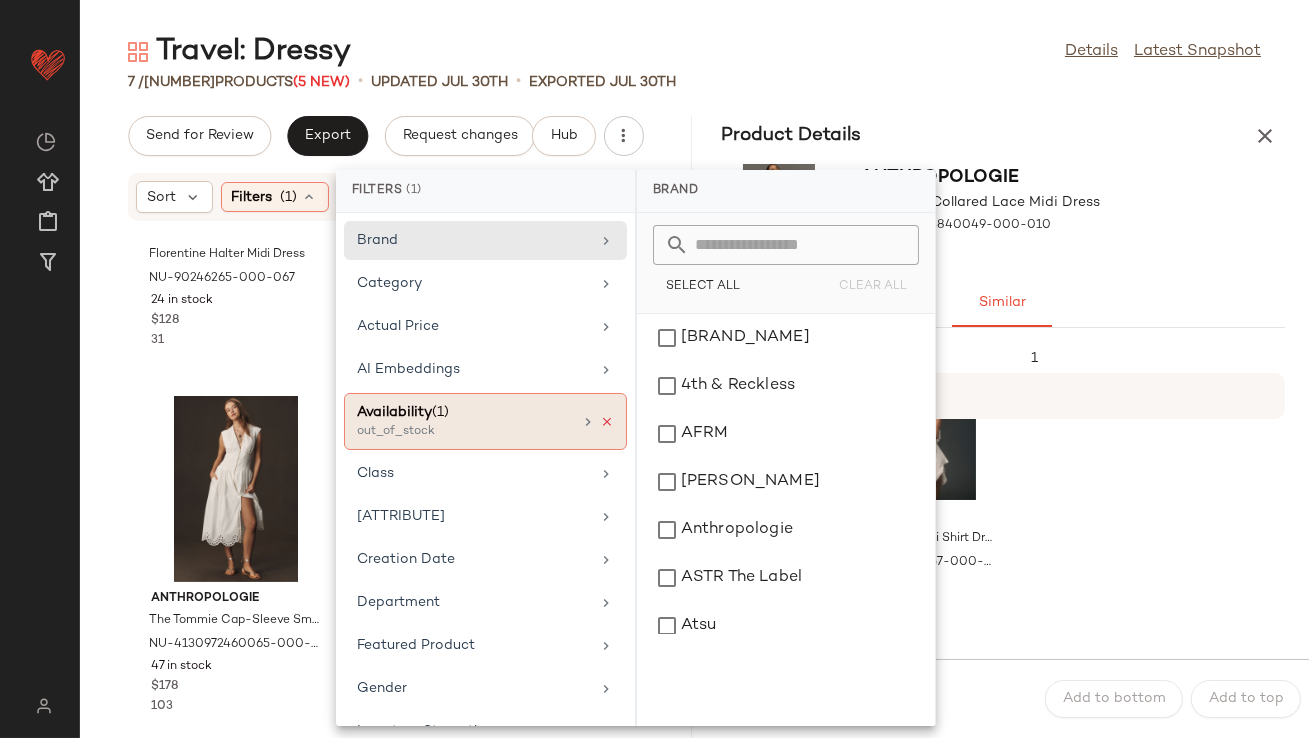 click at bounding box center [607, 422] 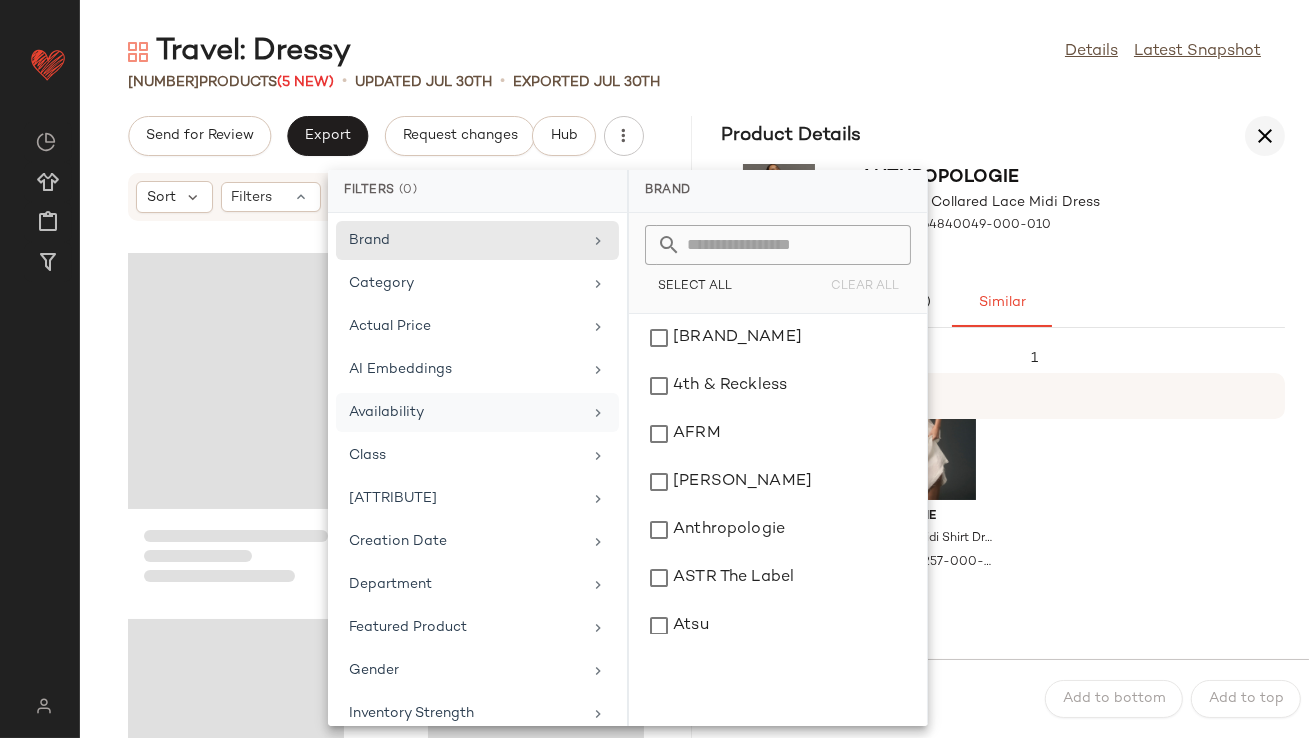 click at bounding box center (1265, 136) 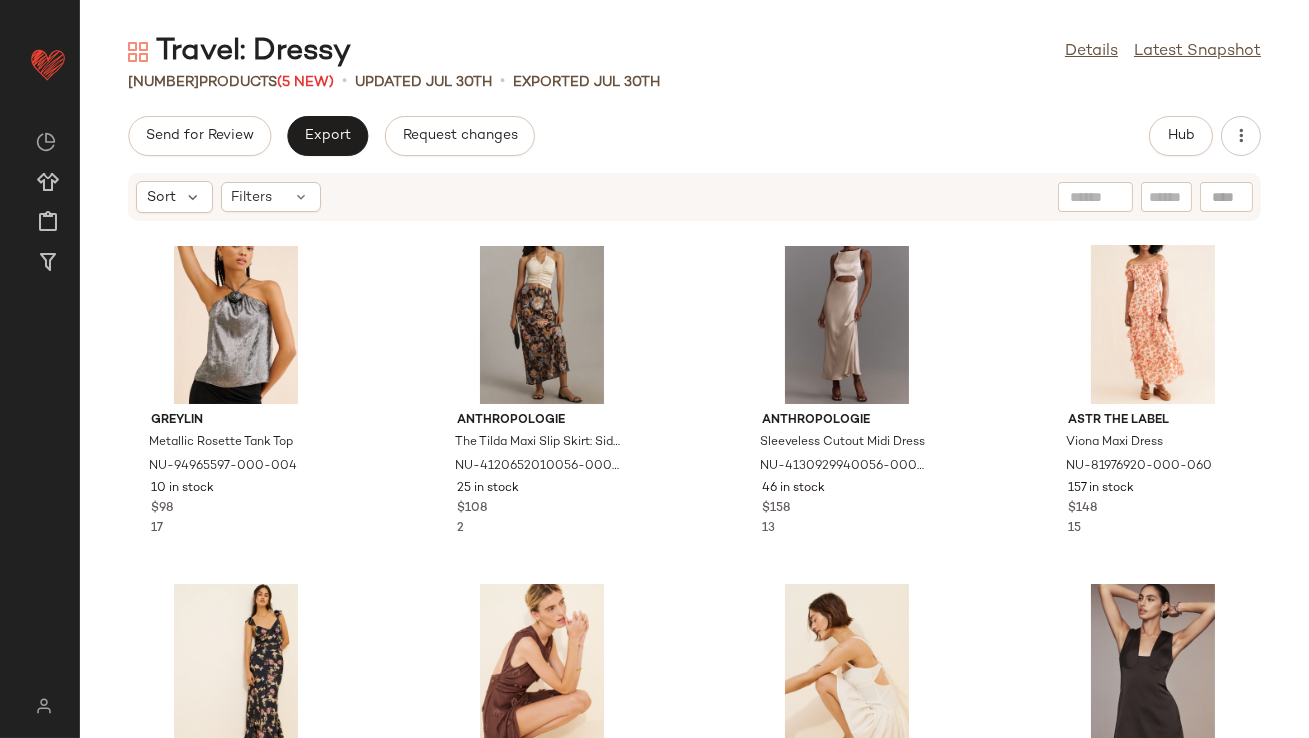 scroll, scrollTop: 0, scrollLeft: 0, axis: both 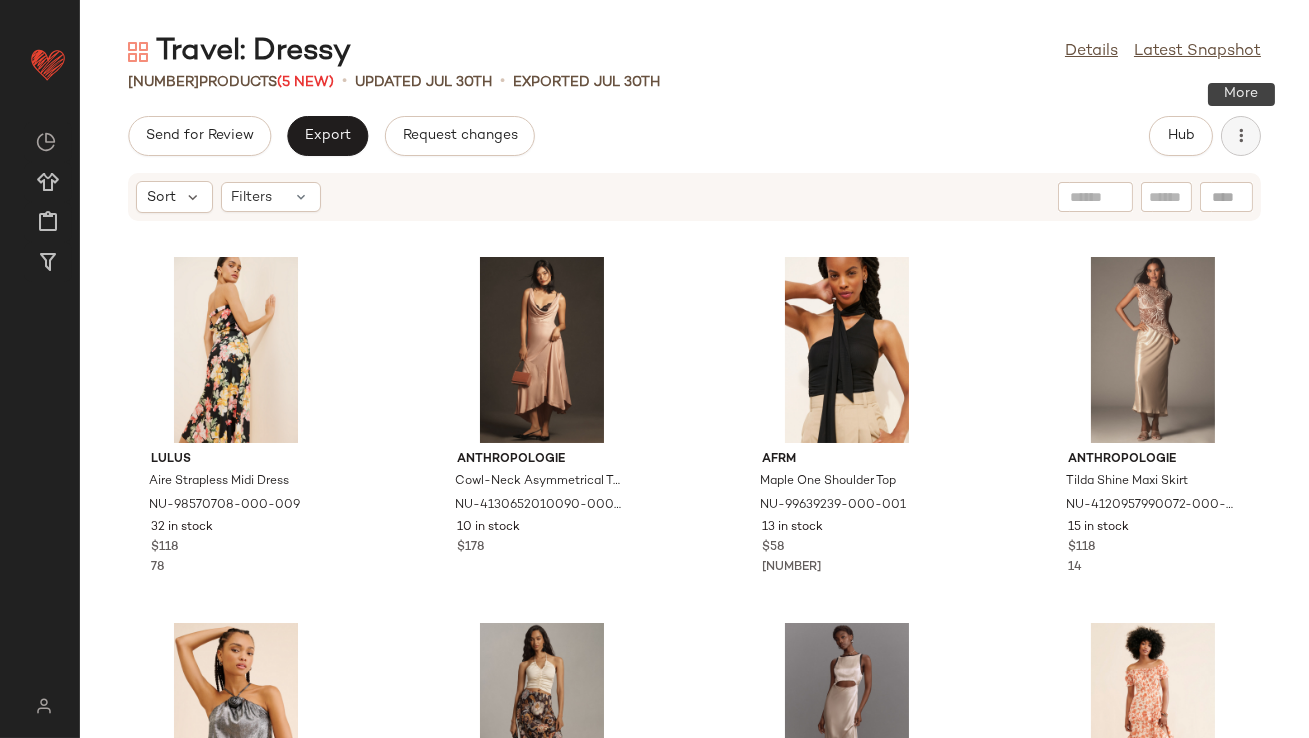 click 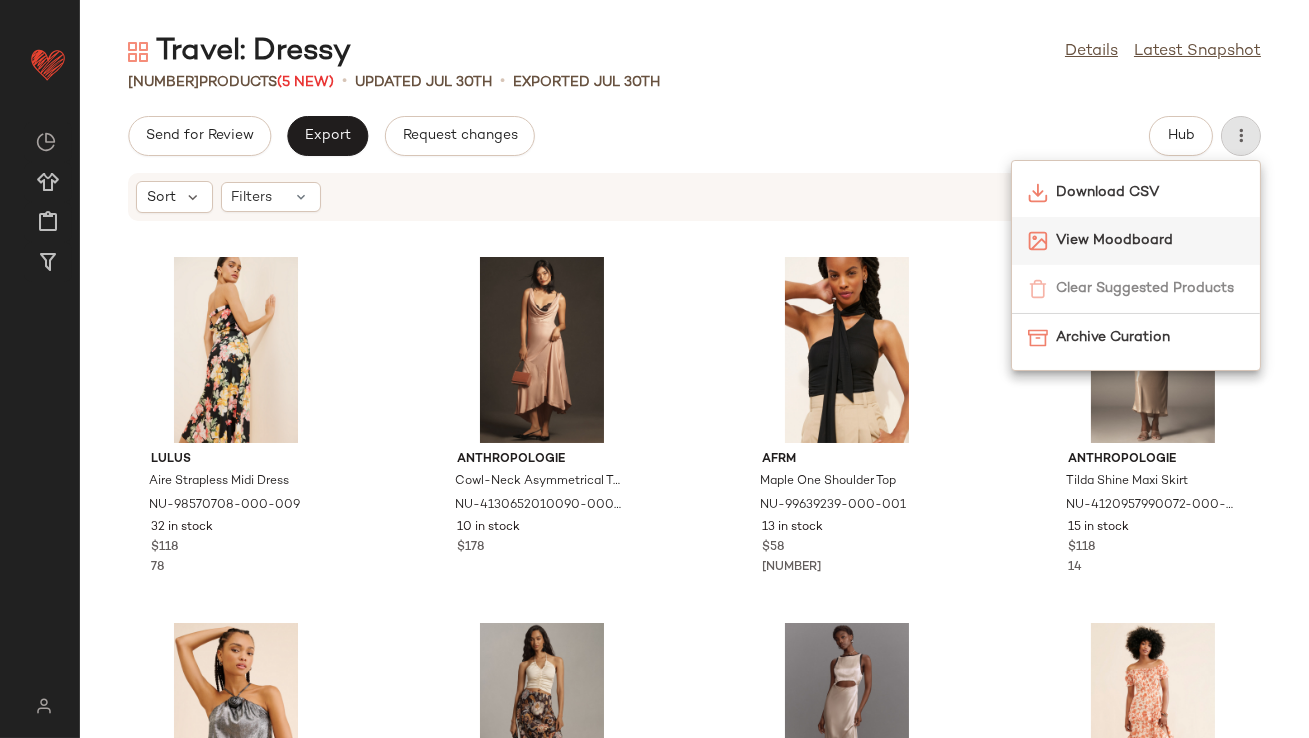 click on "View Moodboard" 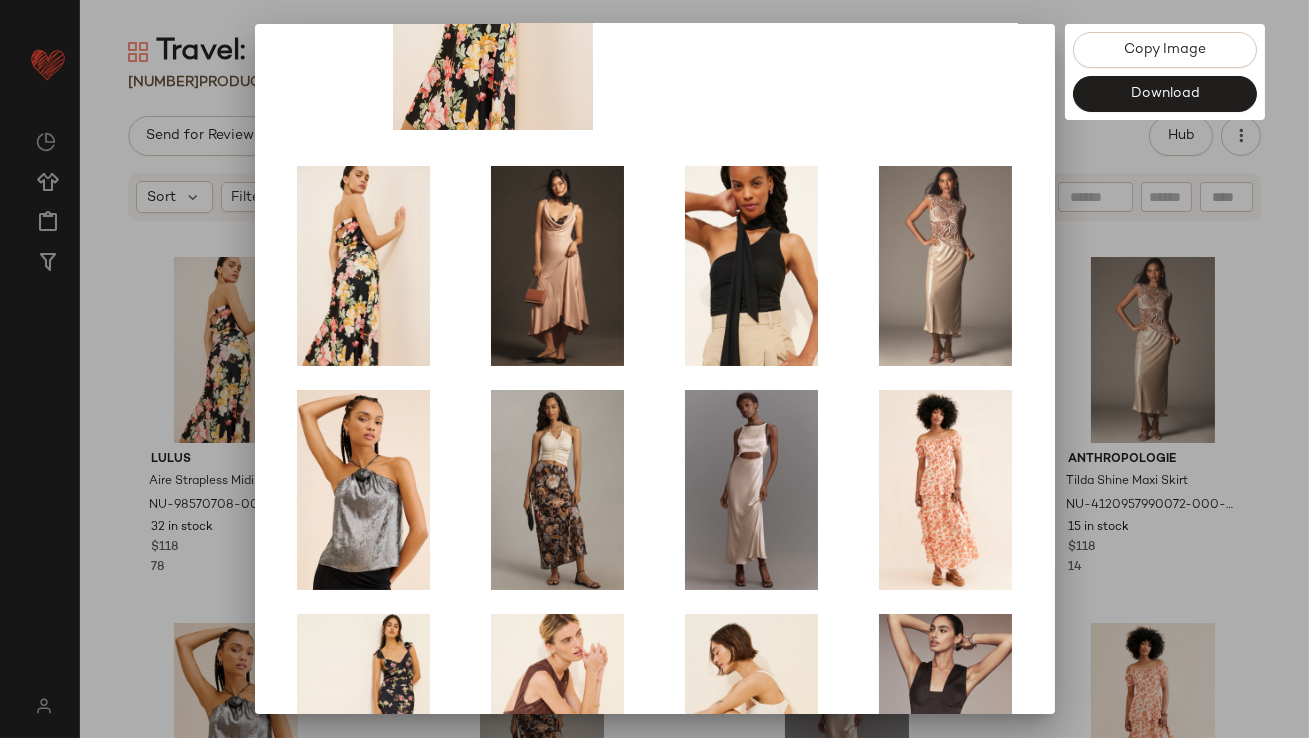 scroll, scrollTop: 341, scrollLeft: 0, axis: vertical 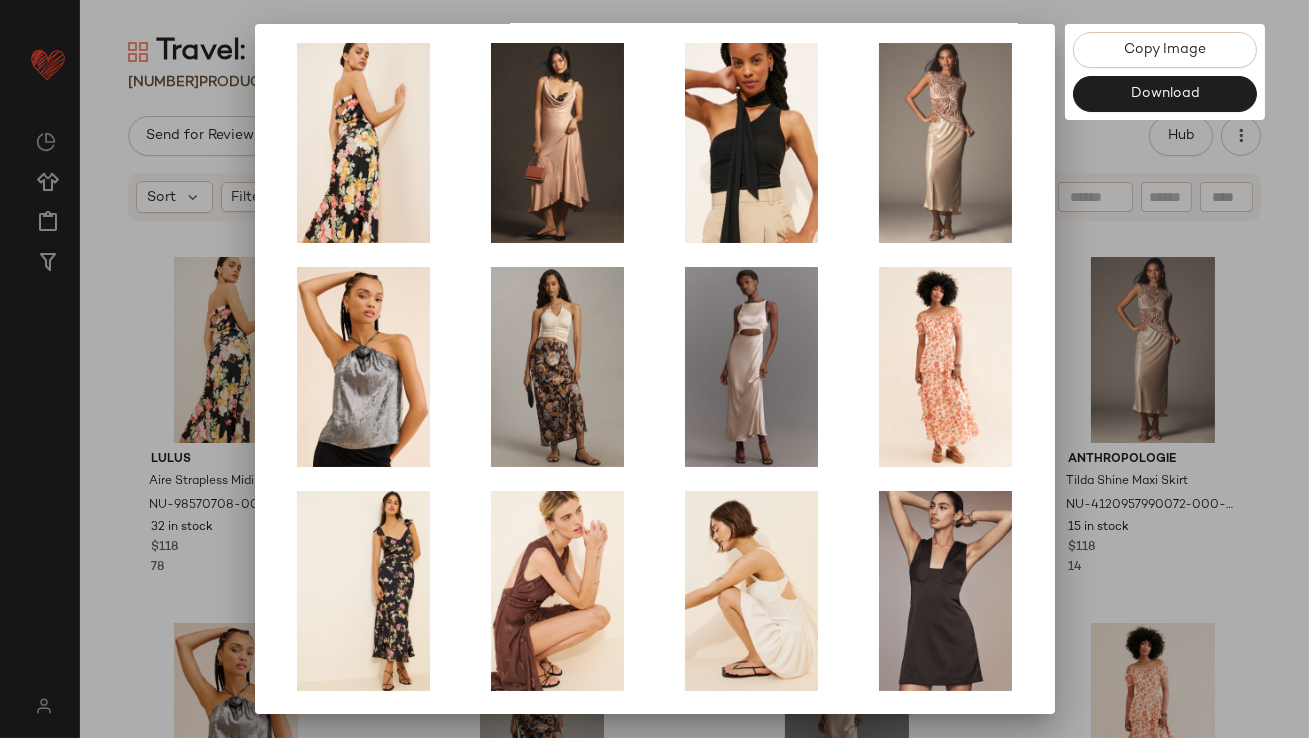 click at bounding box center (654, 369) 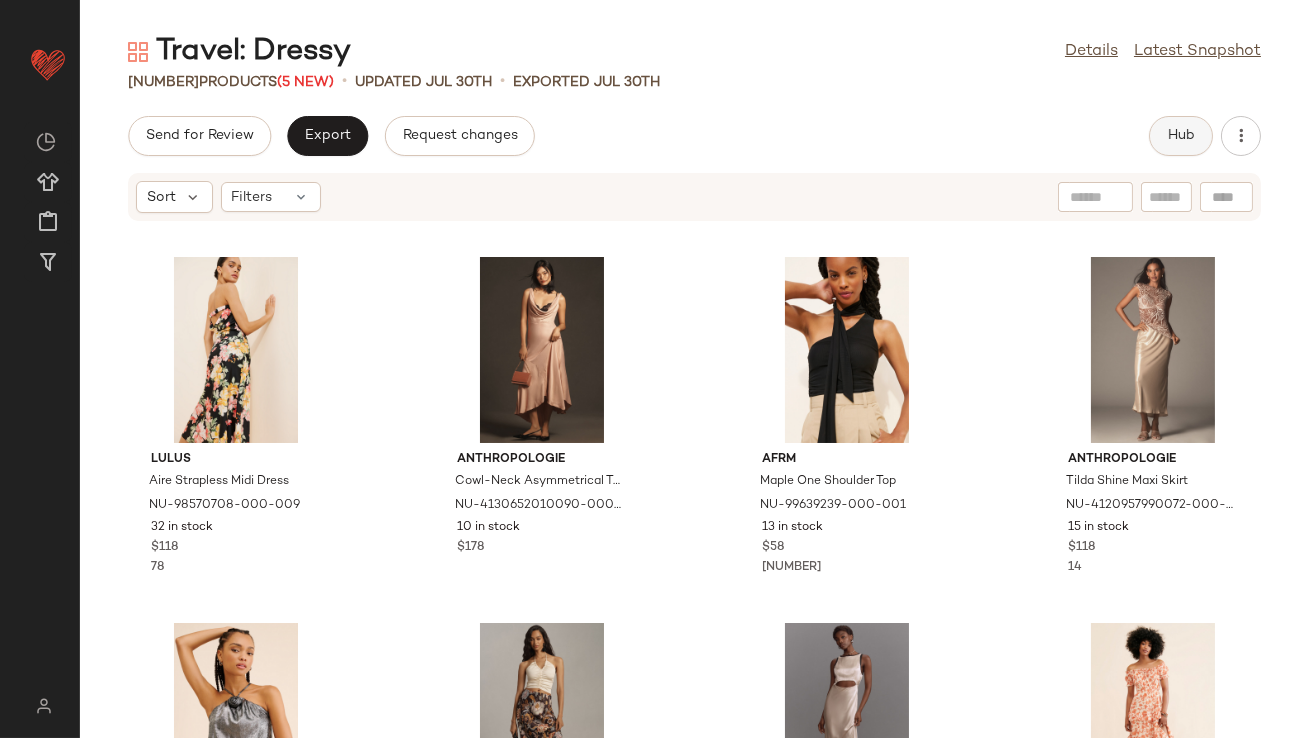 click on "Hub" 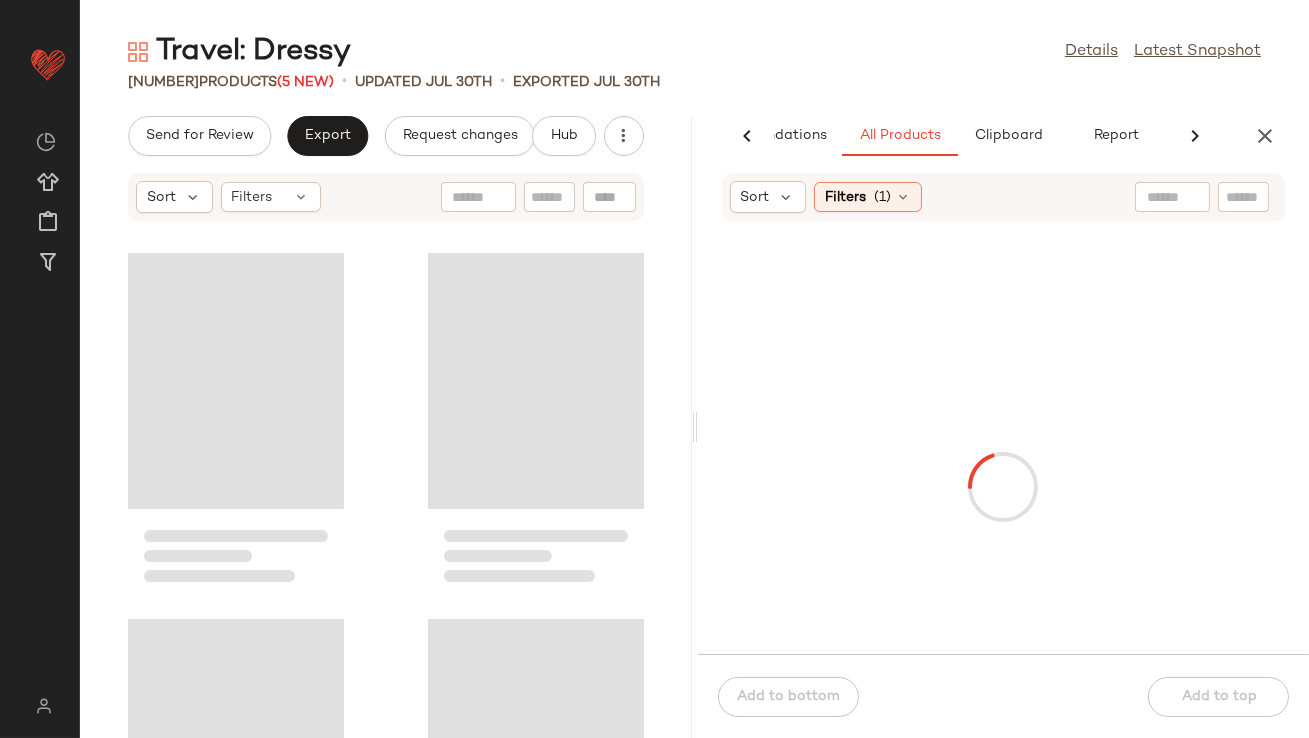 scroll, scrollTop: 0, scrollLeft: 112, axis: horizontal 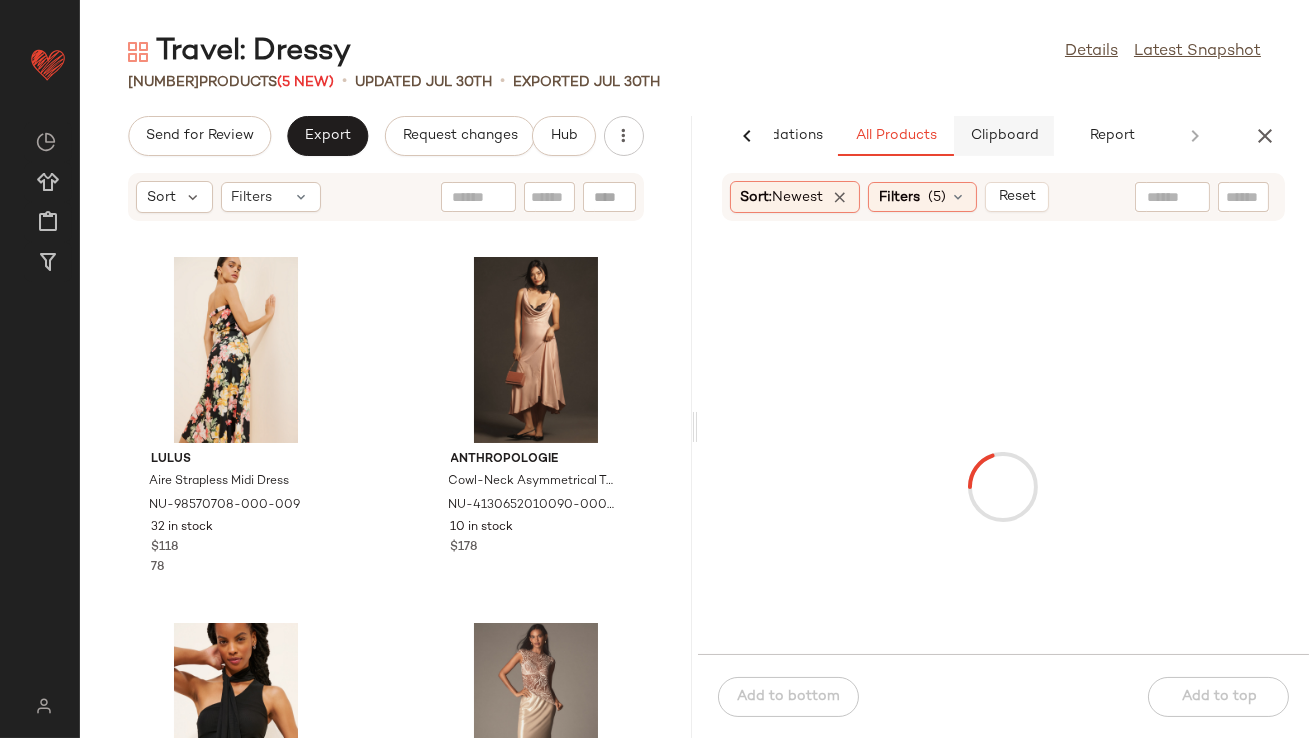 click on "Clipboard" at bounding box center [1004, 136] 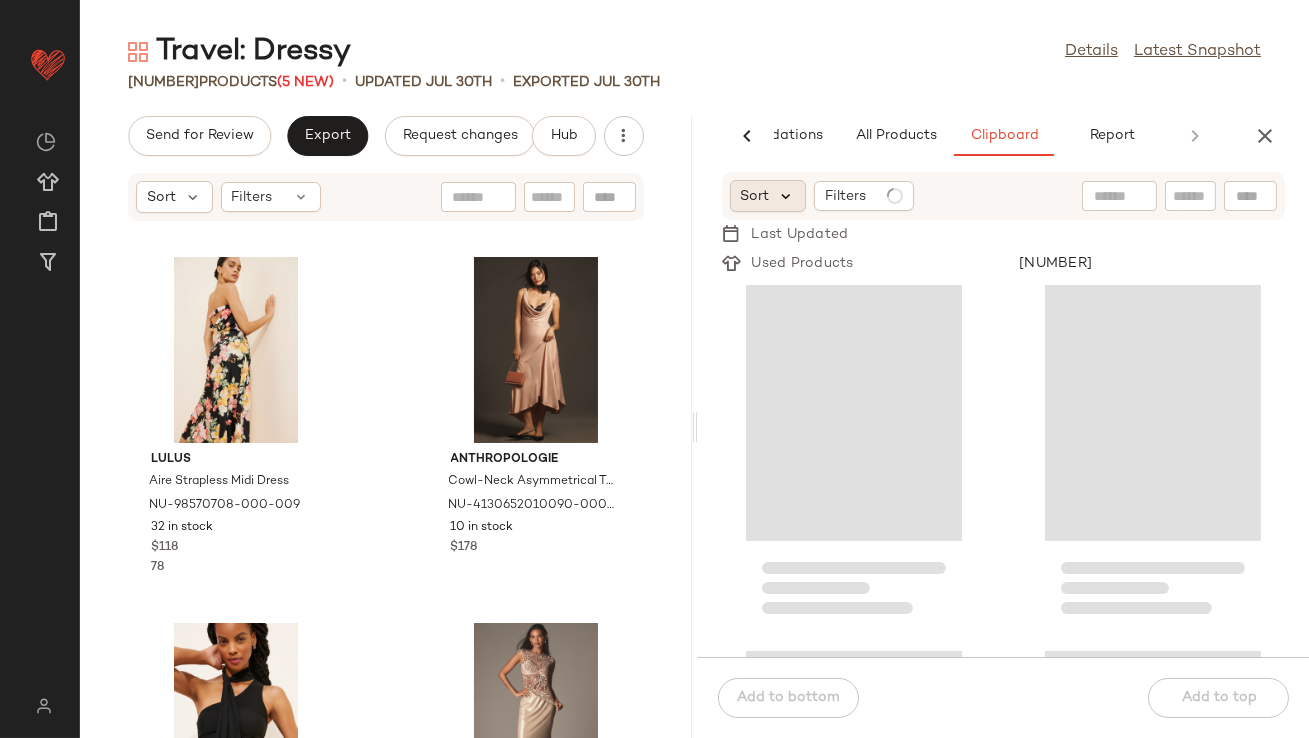 click at bounding box center (787, 196) 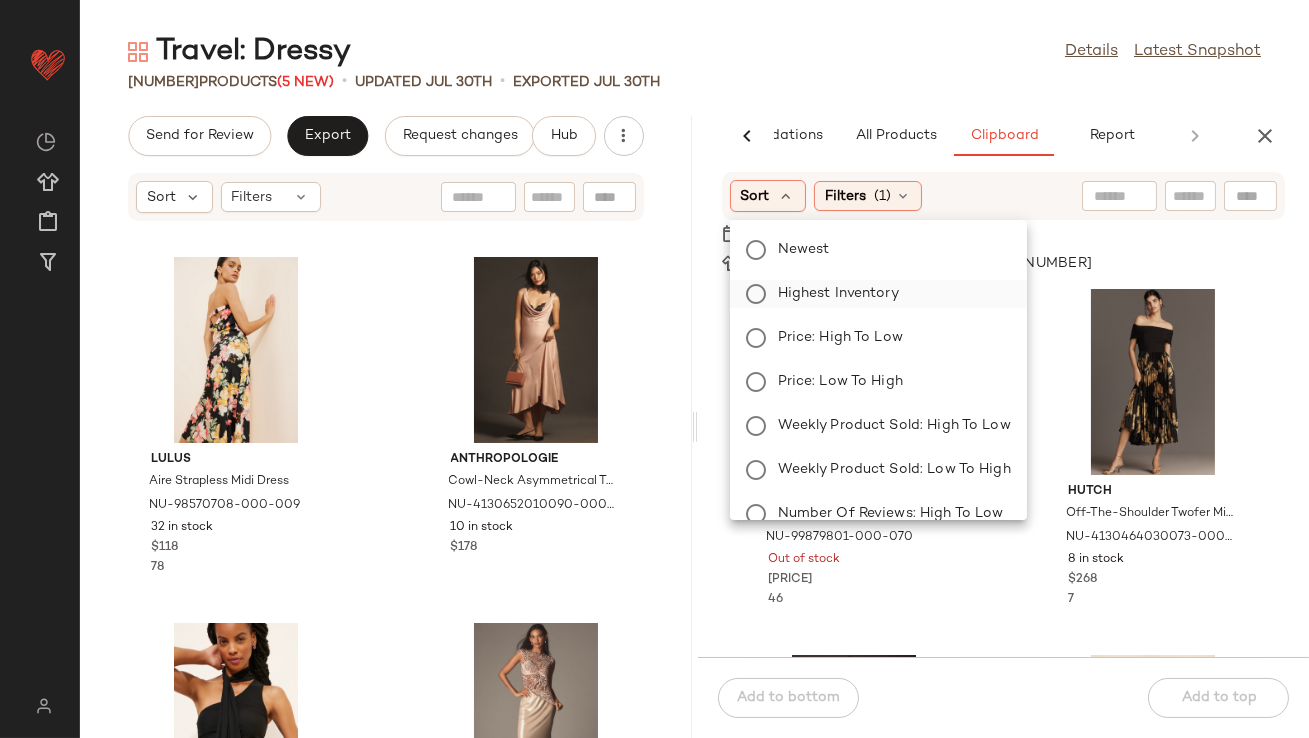 click on "Highest Inventory" at bounding box center [890, 294] 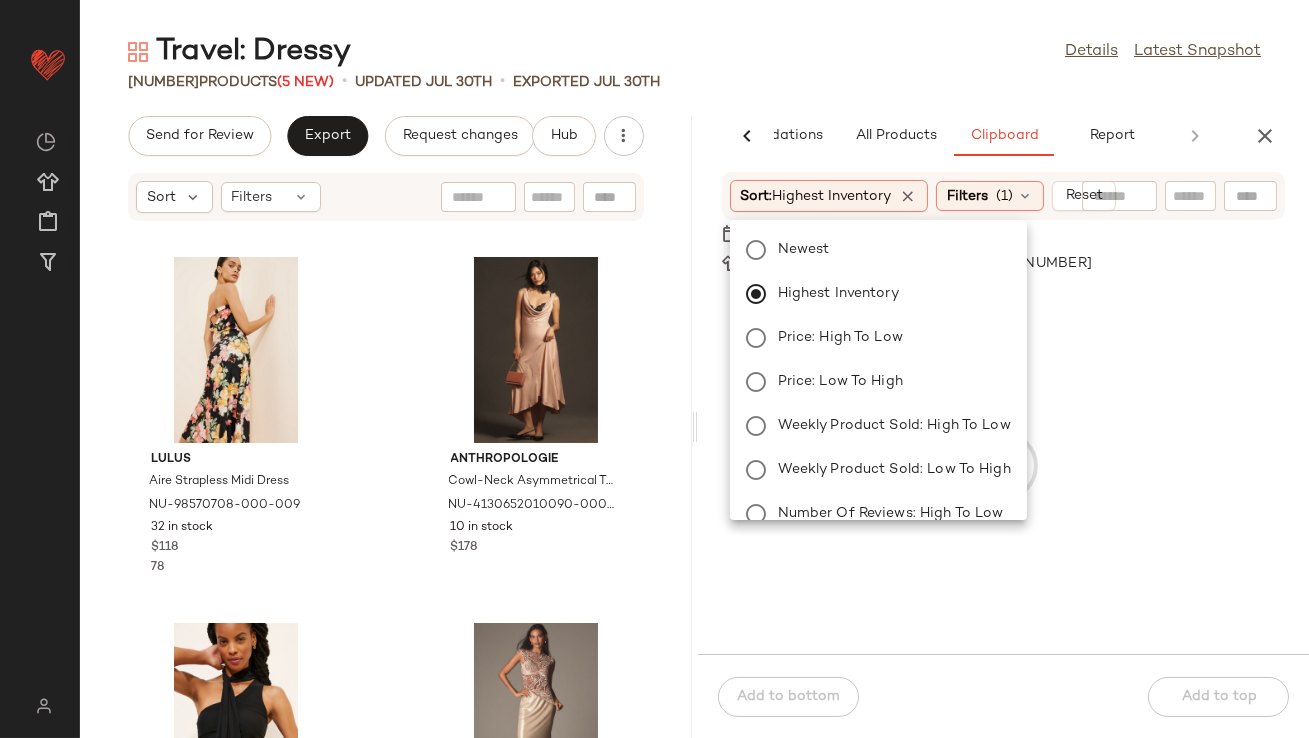 click on "Travel: Dressy  Details   Latest Snapshot  193   Products  (5 New)  •   updated Jul 30th  •  Exported Jul 30th  Send for Review   Export   Request changes   Hub  Sort  Filters Lulus Aire Strapless Midi Dress NU-98570708-000-009 32 in stock $118 78 Anthropologie Cowl-Neck Asymmetrical Twofer Slip Dress NU-4130652010090-000-066 10 in stock $178 AFRM Maple One Shoulder Top NU-99639239-000-001 13 in stock $58 52 Anthropologie Tilda Shine Maxi Skirt NU-4120957990072-000-070 15 in stock $118 14 Greylin Metallic Rosette Tank Top NU-94965597-000-004 10 in stock $98 17 Anthropologie The Tilda Maxi Slip Skirt: Side Slit Edition NU-4120652010056-000-009 25 in stock $108 2 Anthropologie Sleeveless Cutout Midi Dress NU-4130929940056-000-015 46 in stock $158 13 ASTR The Label Viona Maxi Dress NU-81976920-000-060 157 in stock $148 15  AI Recommendations   All Products   Clipboard   Report  Sort:   Newest Filters  (5)   Reset  Sort:   Highest Inventory Filters  (1)   Reset   Last Updated   Used Products  139" at bounding box center [694, 385] 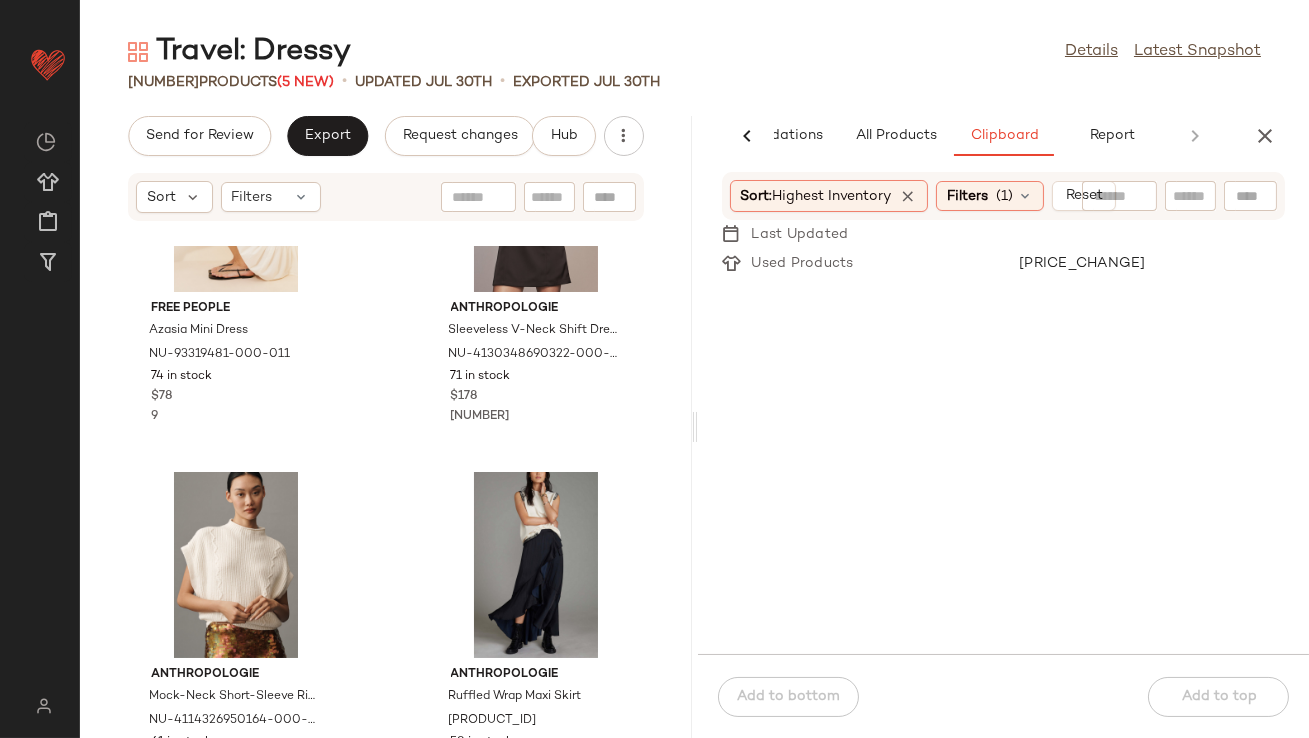 scroll, scrollTop: 2078, scrollLeft: 0, axis: vertical 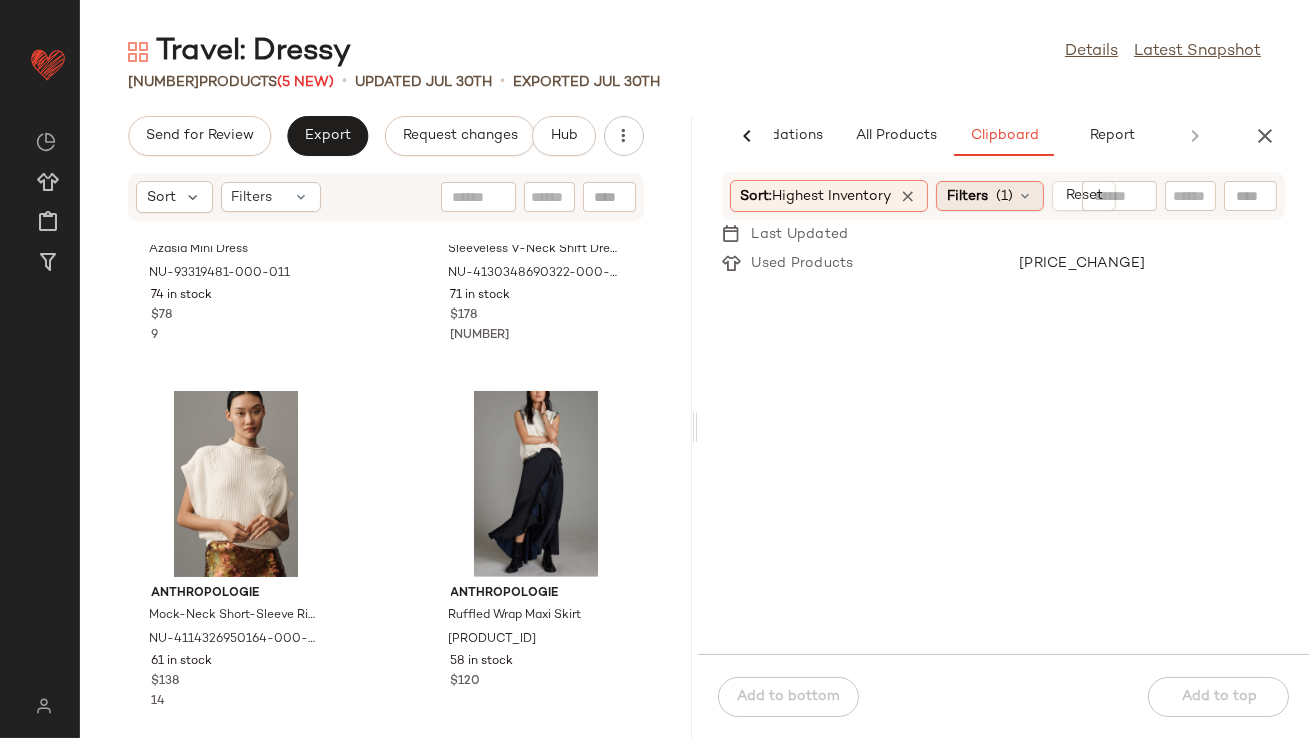 click on "Filters" at bounding box center (967, 196) 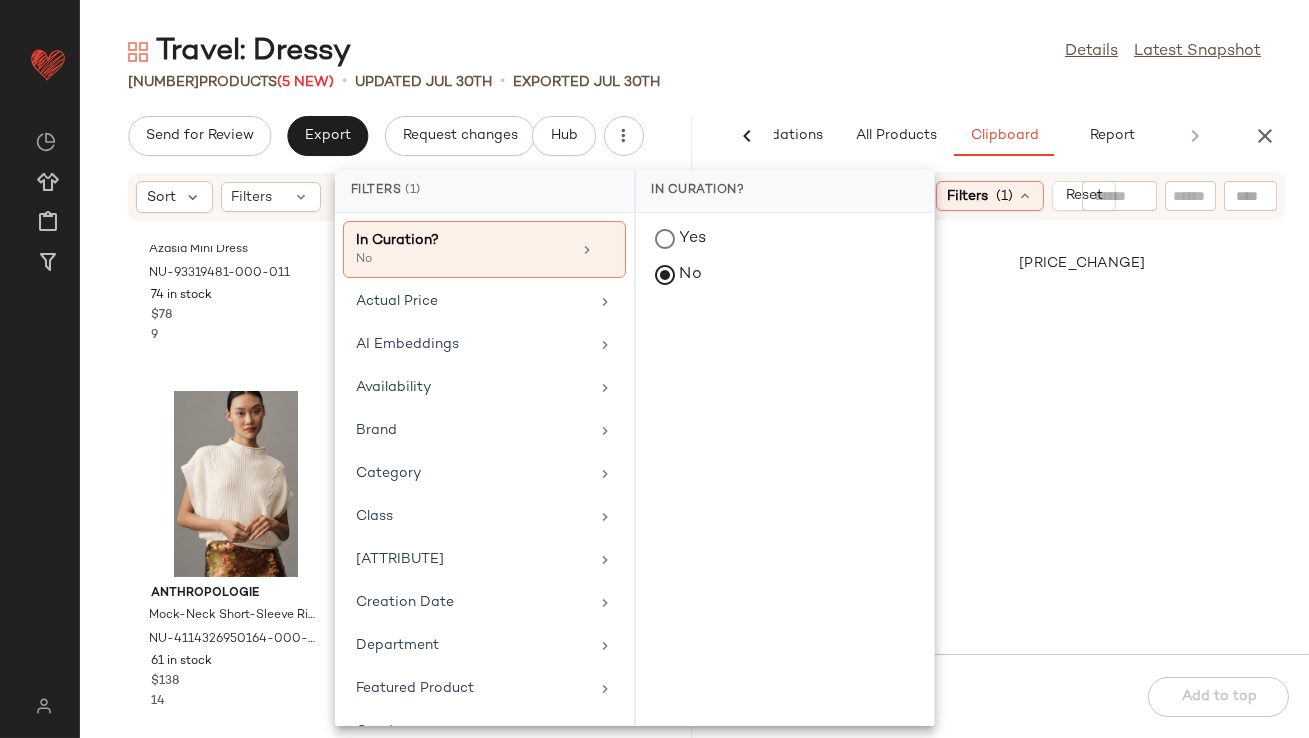 click on "Travel: Dressy  Details   Latest Snapshot  193   Products  (5 New)  •   updated Jul 30th  •  Exported Jul 30th  Send for Review   Export   Request changes   Hub  Sort  Filters Free People Azasia Mini Dress NU-93319481-000-011 74 in stock $78 9 Anthropologie Sleeveless V-Neck Shift Dress NU-4130348690322-000-020 71 in stock $178 34 Anthropologie Mock-Neck Short-Sleeve Ribbed Sweater Vest NU-4114326950164-000-011 61 in stock $138 14 Anthropologie Ruffled Wrap Maxi Skirt NU-4120084320026-000-001 58 in stock $120 Hutch Velvet One Shoulder Midi Dress NU-94509379-000-001 67 in stock $183 Anthropologie Strapless Twofer Sheer Dress NU-4130647160273-000-020 13 in stock $168 162 Urban Outfitters Modern Love Corset NU-57537995-000-060 59 in stock $59 15 Lioness Hudson Maxi Skirt NU-94475860-000-015 1 in stock $69 1  AI Recommendations   All Products   Clipboard   Report  Sort:   Newest Filters  (5)   Reset  Sort:   Highest Inventory Filters  (1)   Reset   Last Updated   Used Products  -60  Add to bottom" at bounding box center [694, 385] 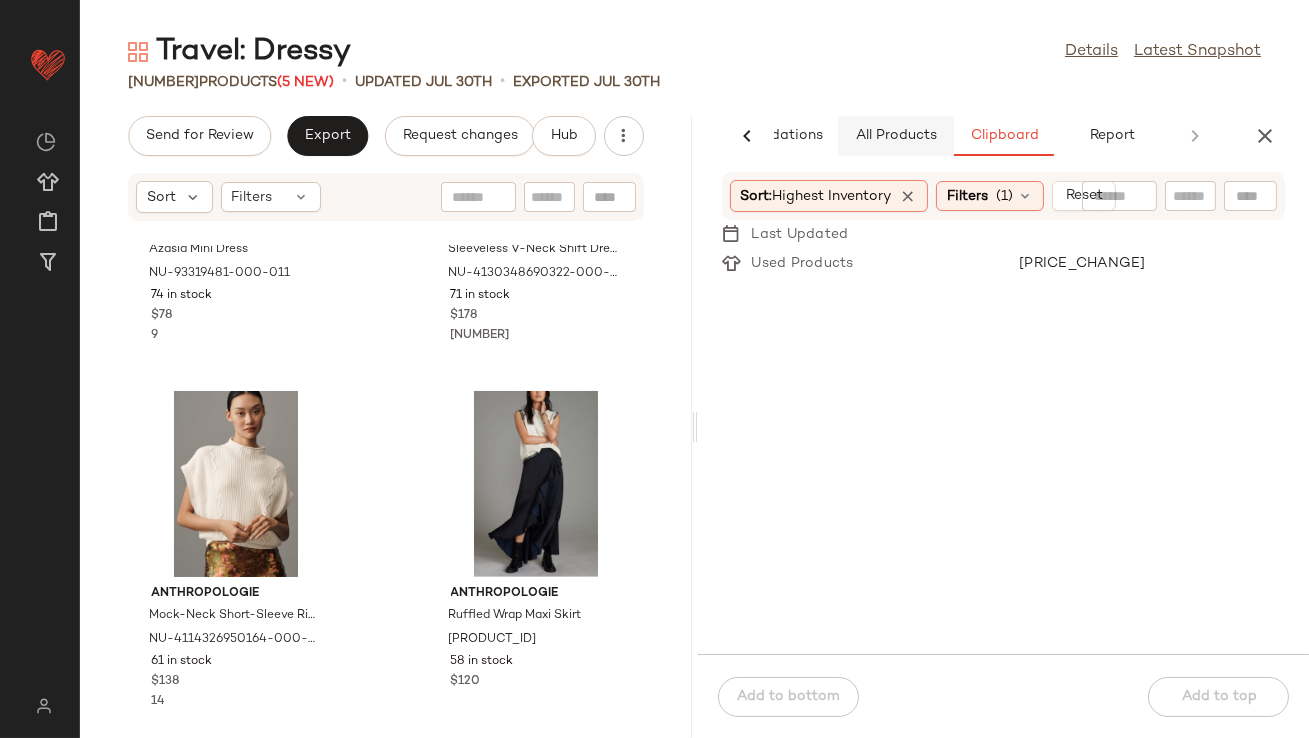 click on "All Products" 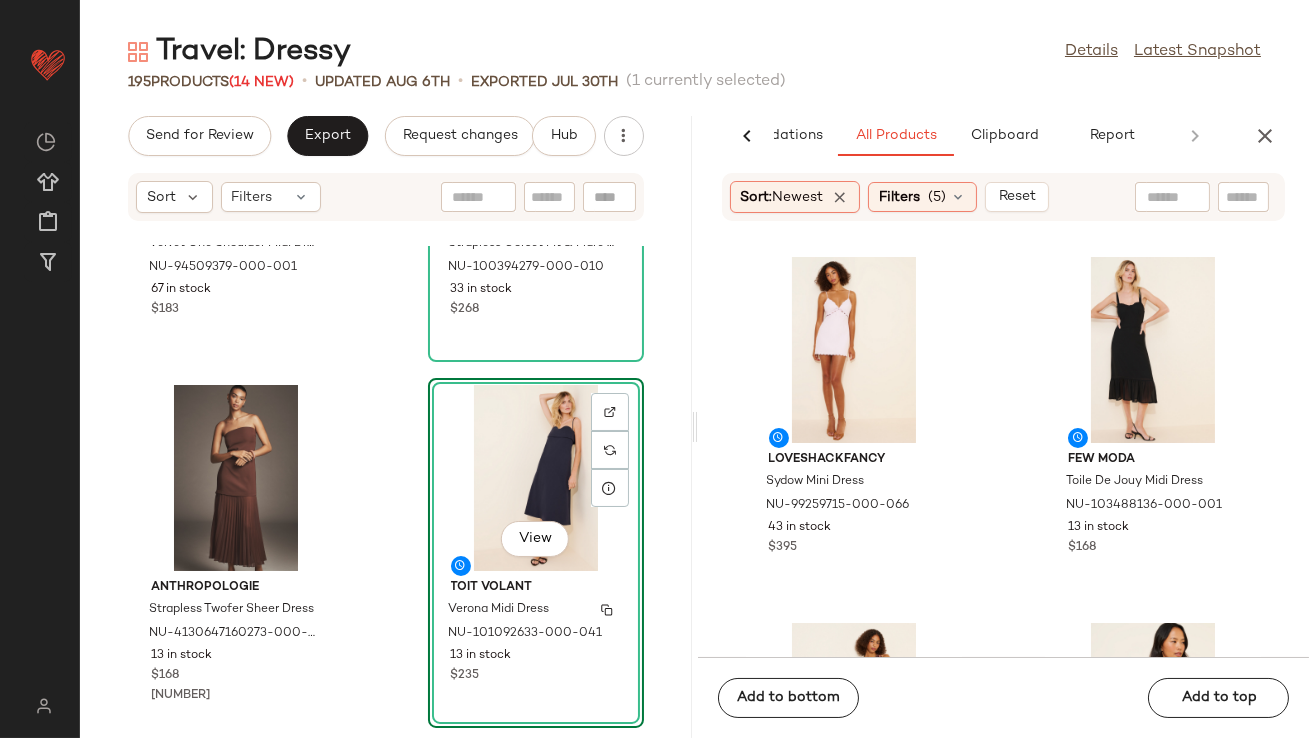 scroll, scrollTop: 2832, scrollLeft: 0, axis: vertical 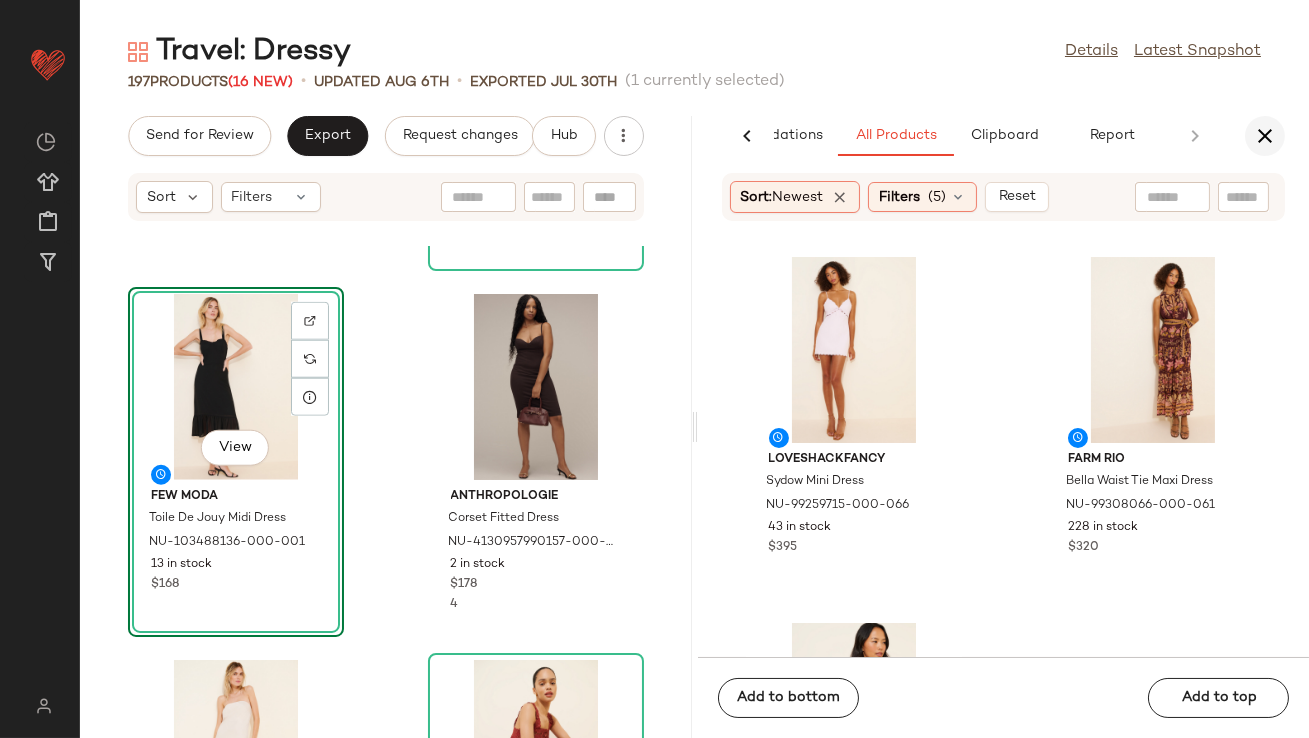 click at bounding box center [1265, 136] 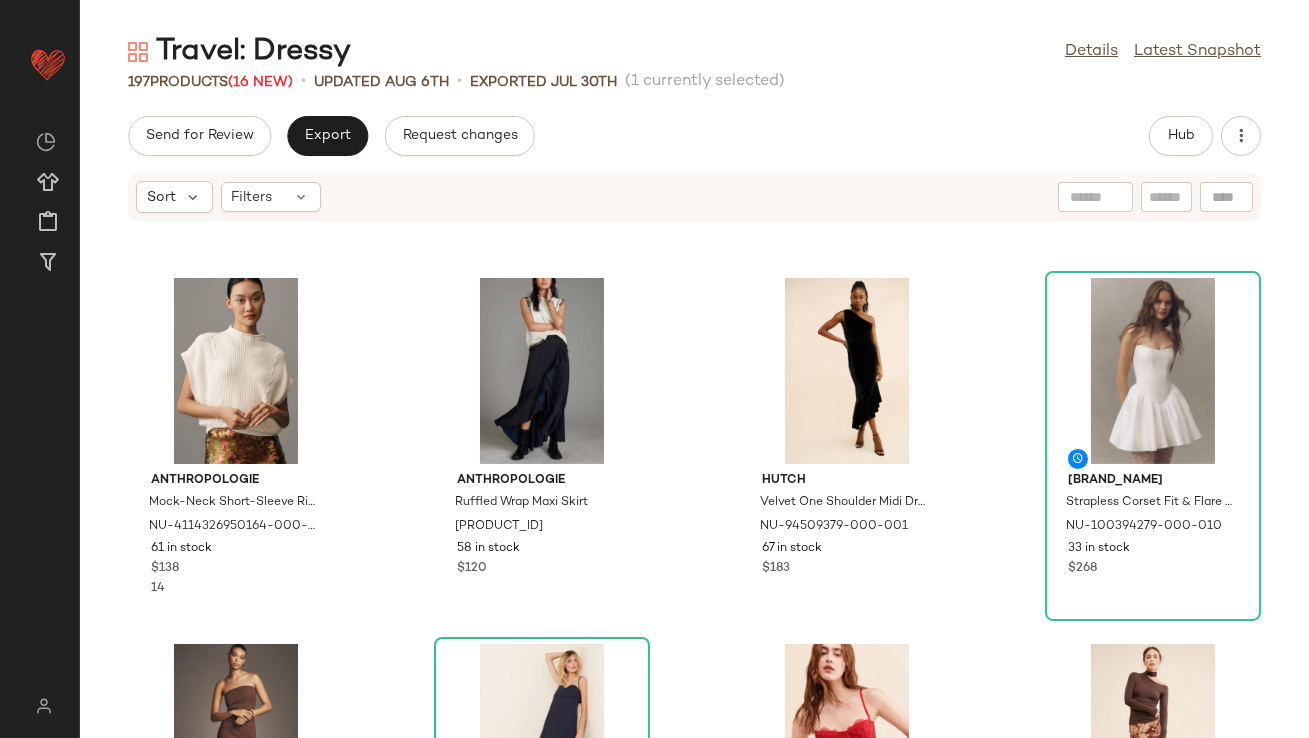 scroll, scrollTop: 960, scrollLeft: 0, axis: vertical 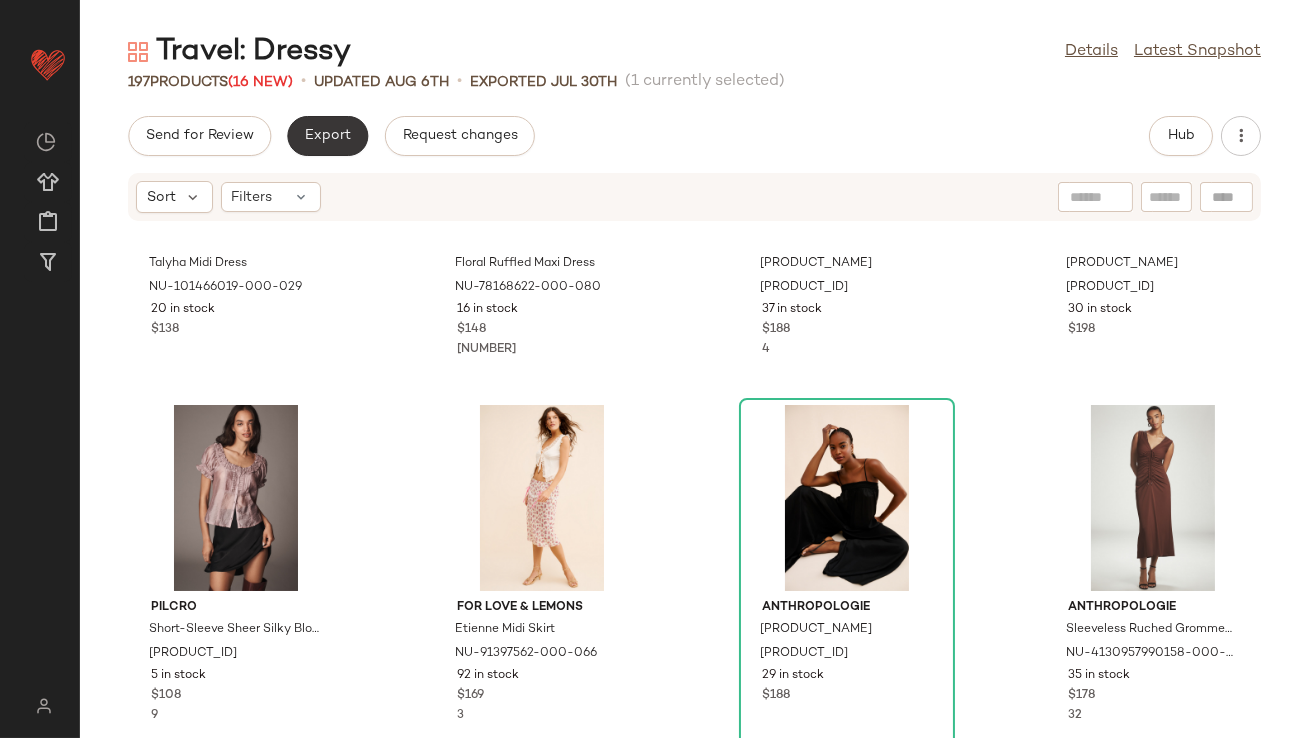 click on "Export" 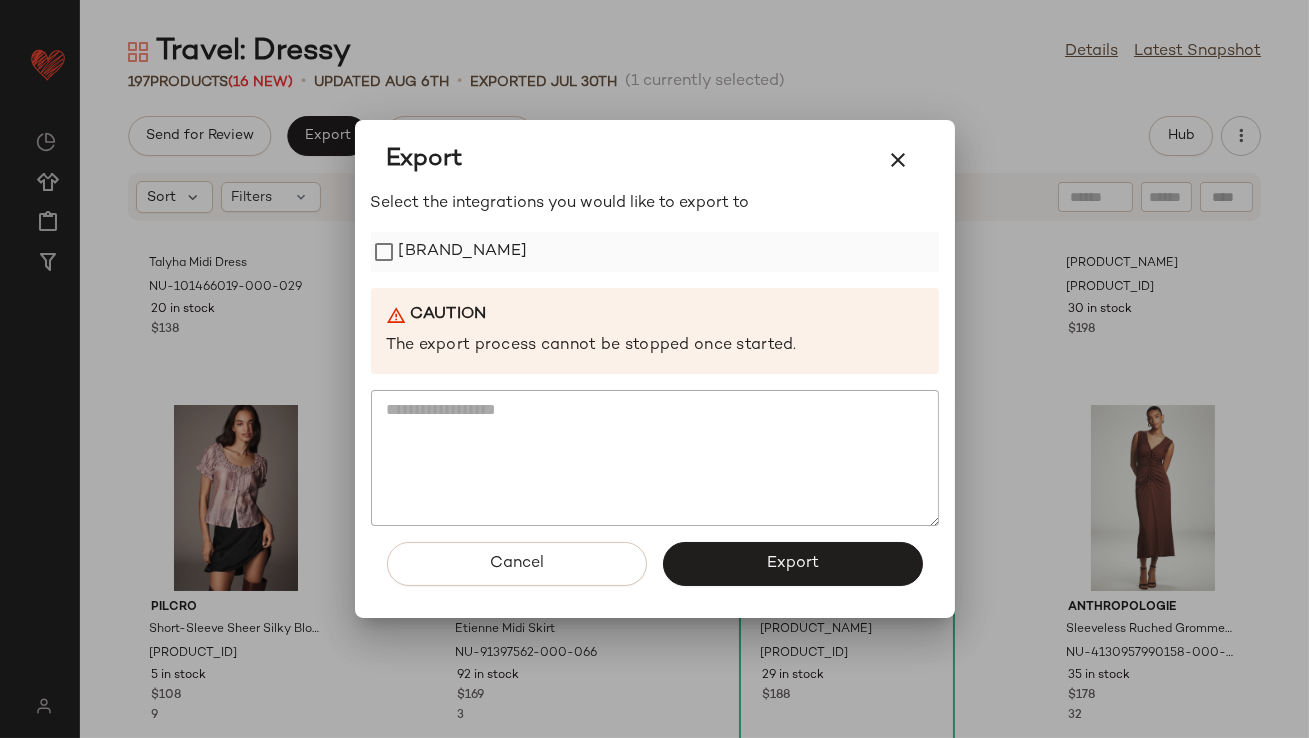 click on "URBN Cloud Prod" at bounding box center [463, 252] 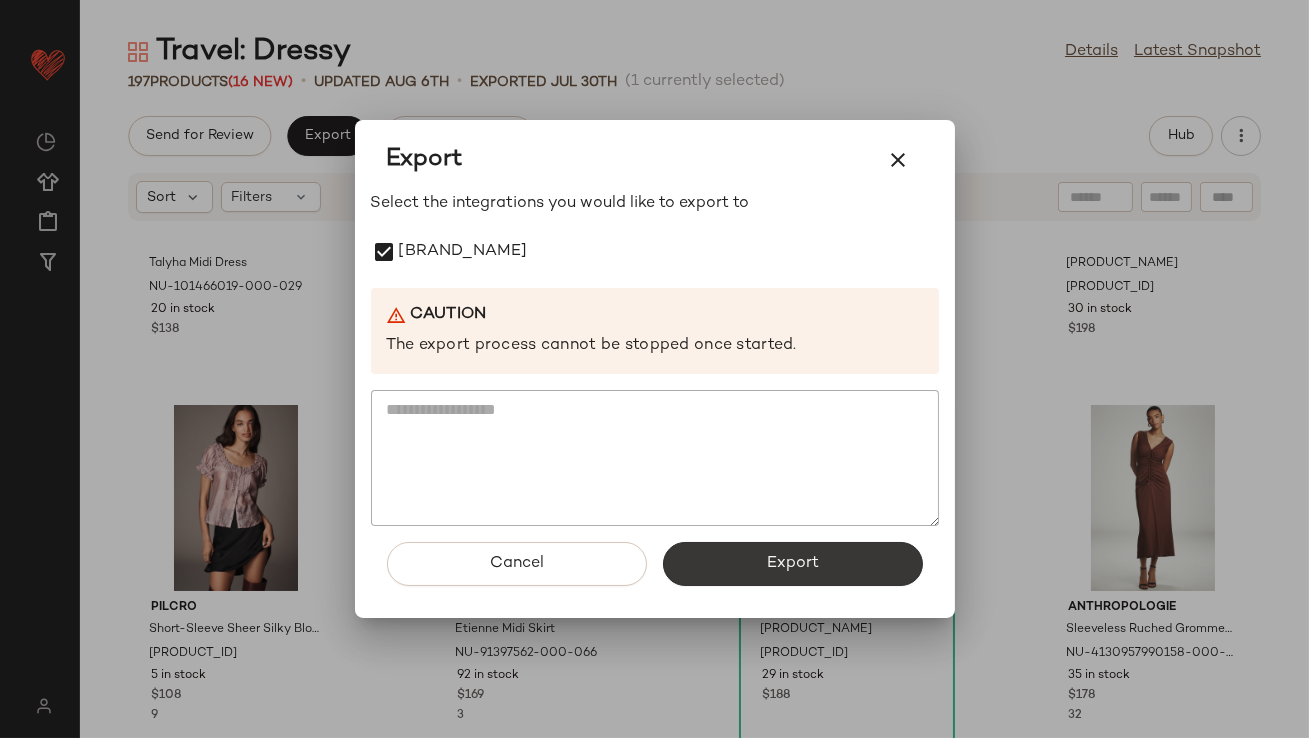 click on "Export" at bounding box center [793, 564] 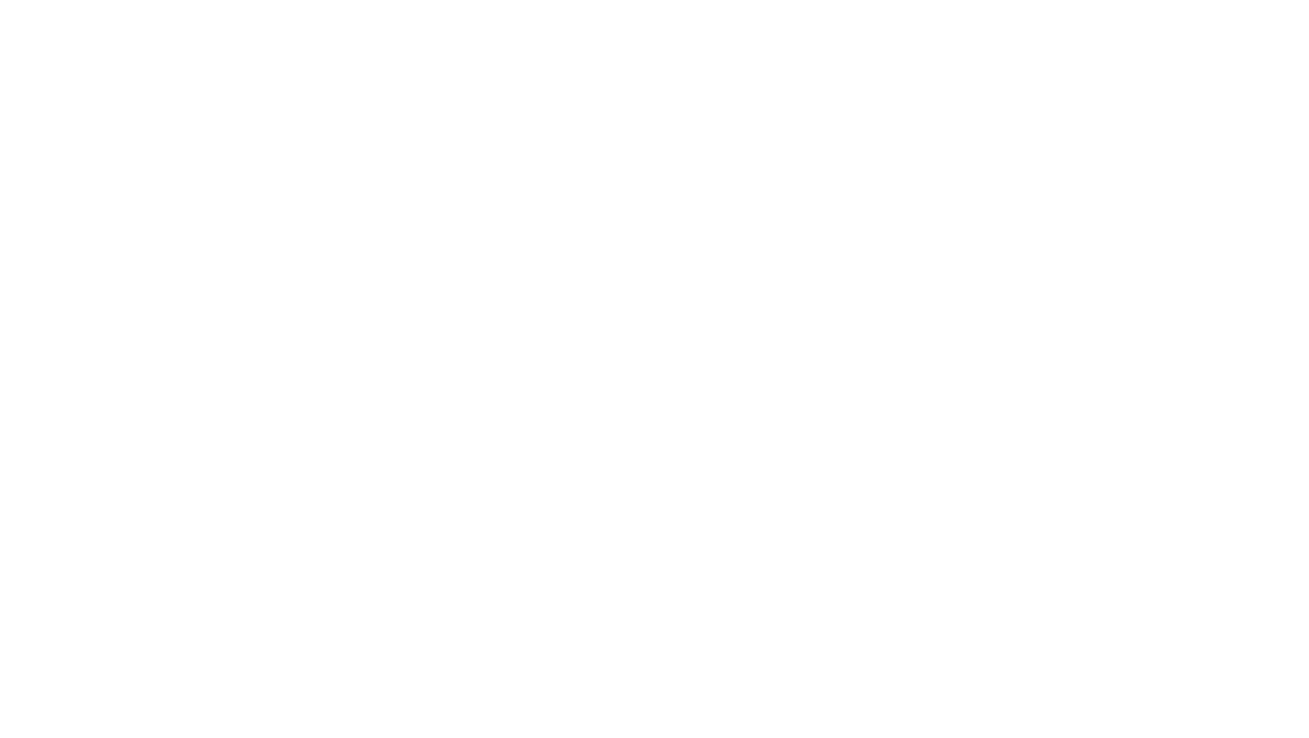scroll, scrollTop: 0, scrollLeft: 0, axis: both 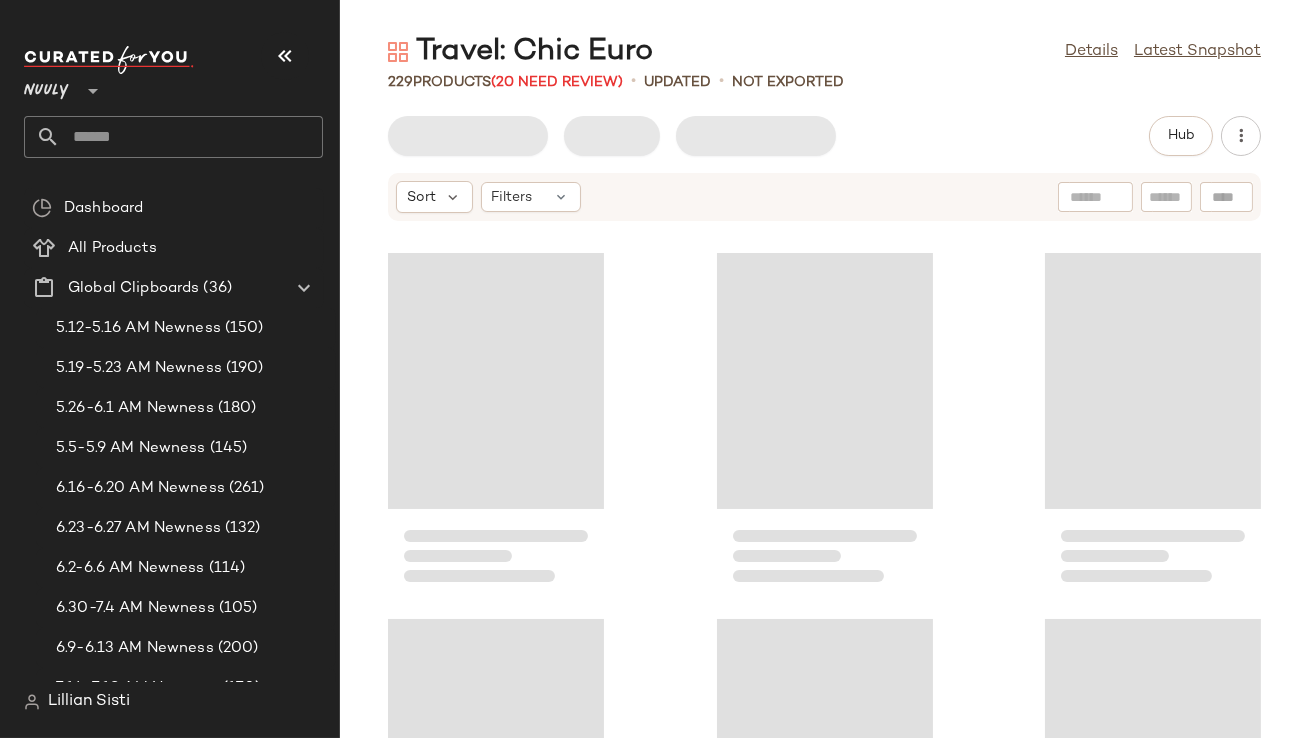 click at bounding box center (285, 56) 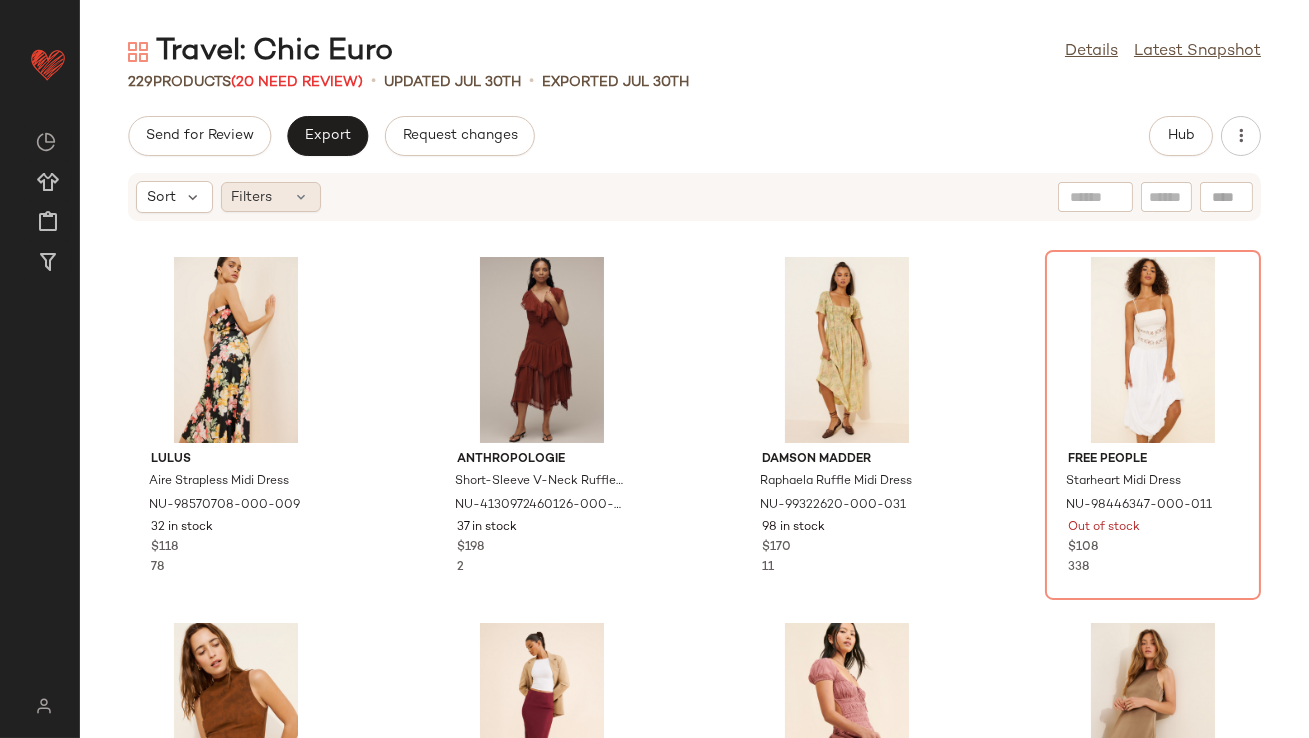 click on "Filters" 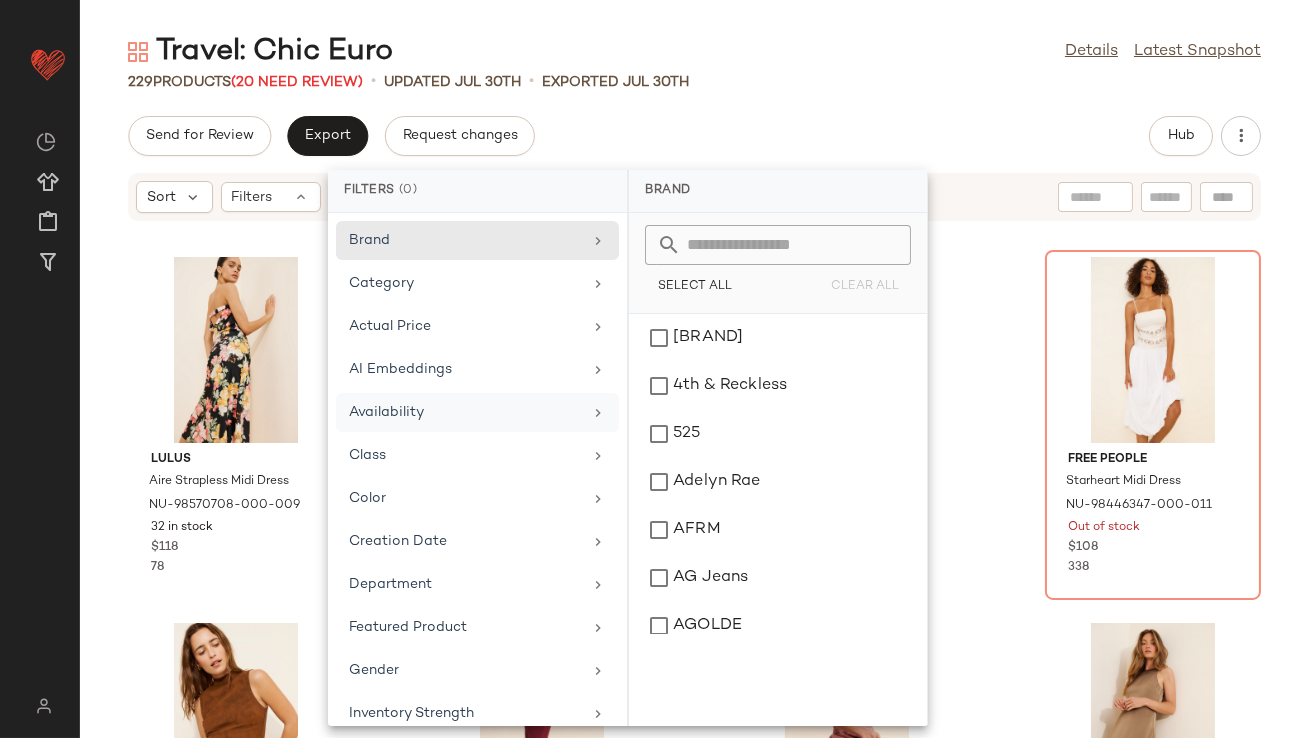 click on "Availability" at bounding box center (465, 412) 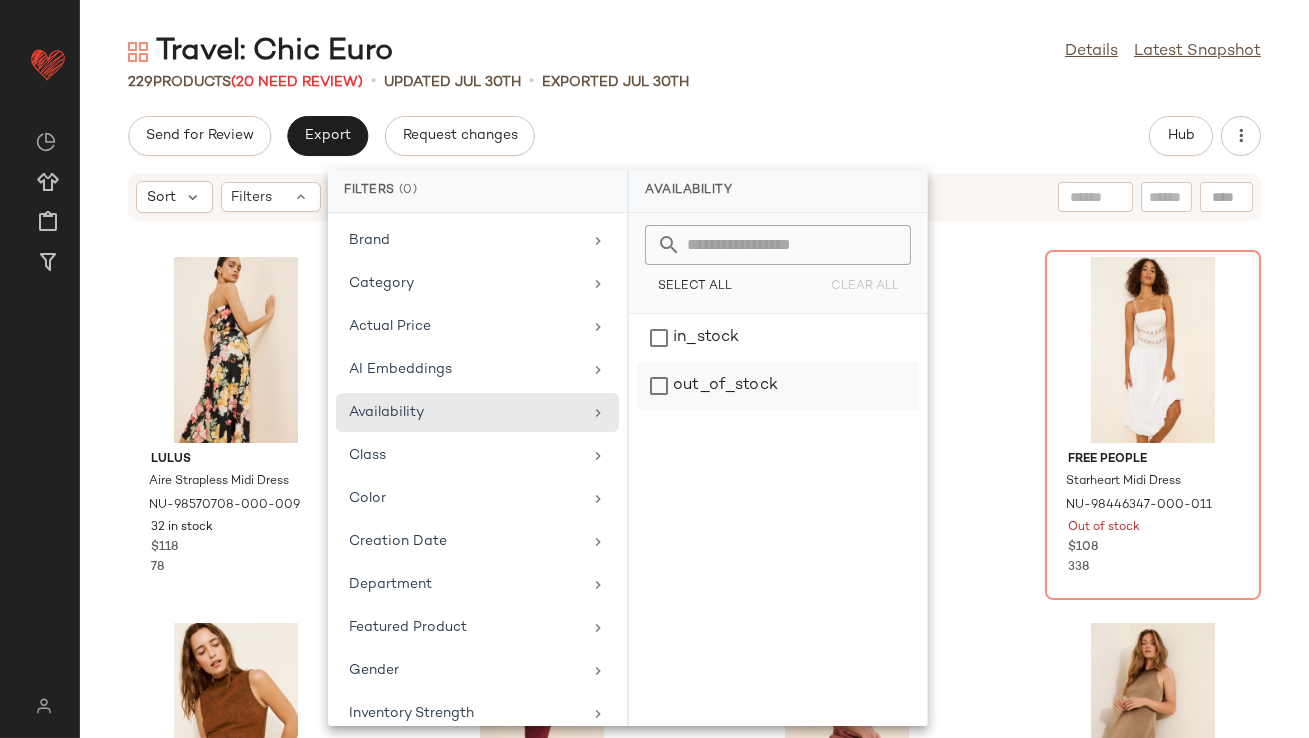click on "out_of_stock" 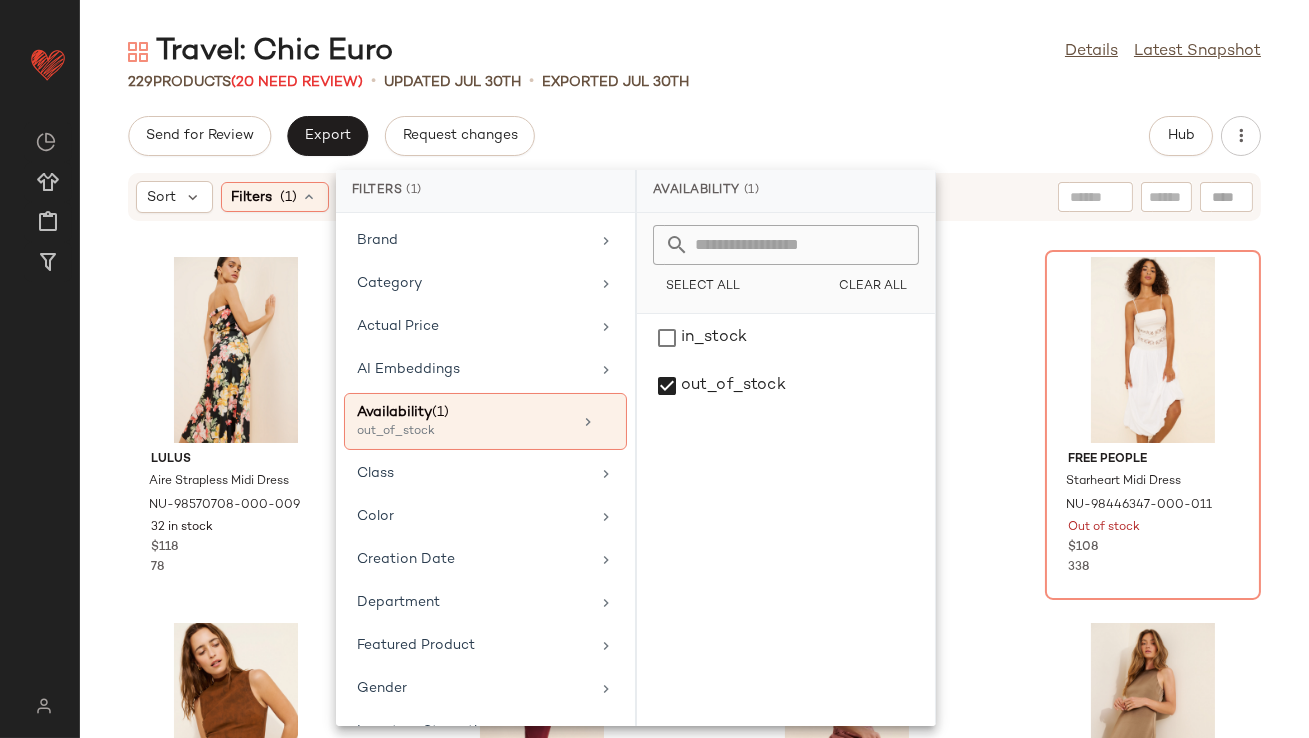 click on "Travel: Chic Euro  Details   Latest Snapshot  229   Products   (20 Need Review)   •   updated Jul 30th  •  Exported Jul 30th  Send for Review   Export   Request changes   Hub  Sort  Filters  (1)   Reset  Lulus Aire Strapless Midi Dress NU-98570708-000-009 32 in stock $118 78 Anthropologie Short-Sleeve V-Neck Ruffle Midi Dress NU-4130972460126-000-061 37 in stock $198 2 Damson Madder Raphaela Ruffle Midi Dress NU-99322620-000-031 98 in stock $170 11 Free People Starheart Midi Dress NU-98446347-000-011 Out of stock $108 338 En Saison Vegan Suede Eloise Top NU-101735264-000-020 14 in stock $82 6 Glamorous Satin Slip Maxi Skirt NU-94673050-000-259 85 in stock $78 20 free-est Feeling Bonita Midi Dress NU-87462131-000-065 4 in stock $108 21 4th & Reckless Katie Maxi Dress NU-100146844-000-020 121 in stock $96 25 Solid & Striped The Caroline Maxi Dress NU-99222838-000-011 19 in stock $198 5 Citizens of Humanity Ari Drop Waist Maxi Dress NU-99327769-000-001 5 in stock $378 24 Nia Fraise Off-The-Shoulder Top $58" at bounding box center [694, 385] 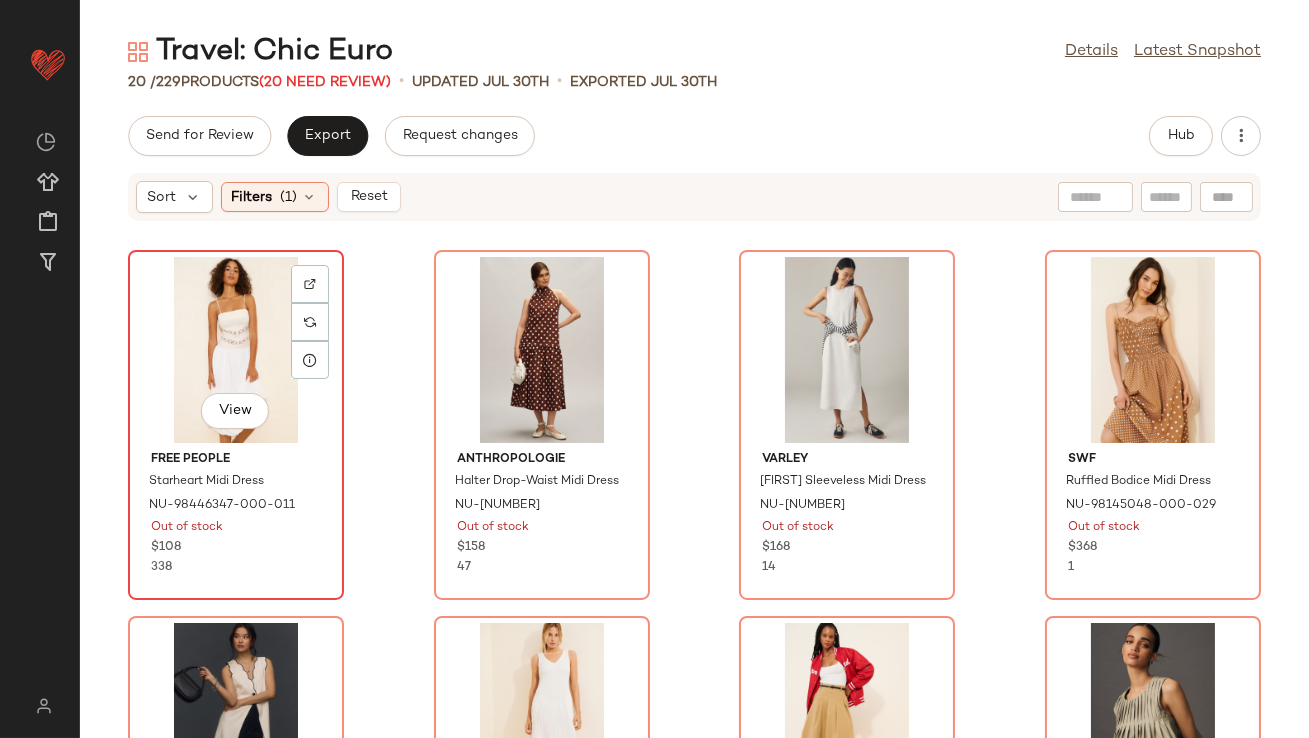 click on "View" 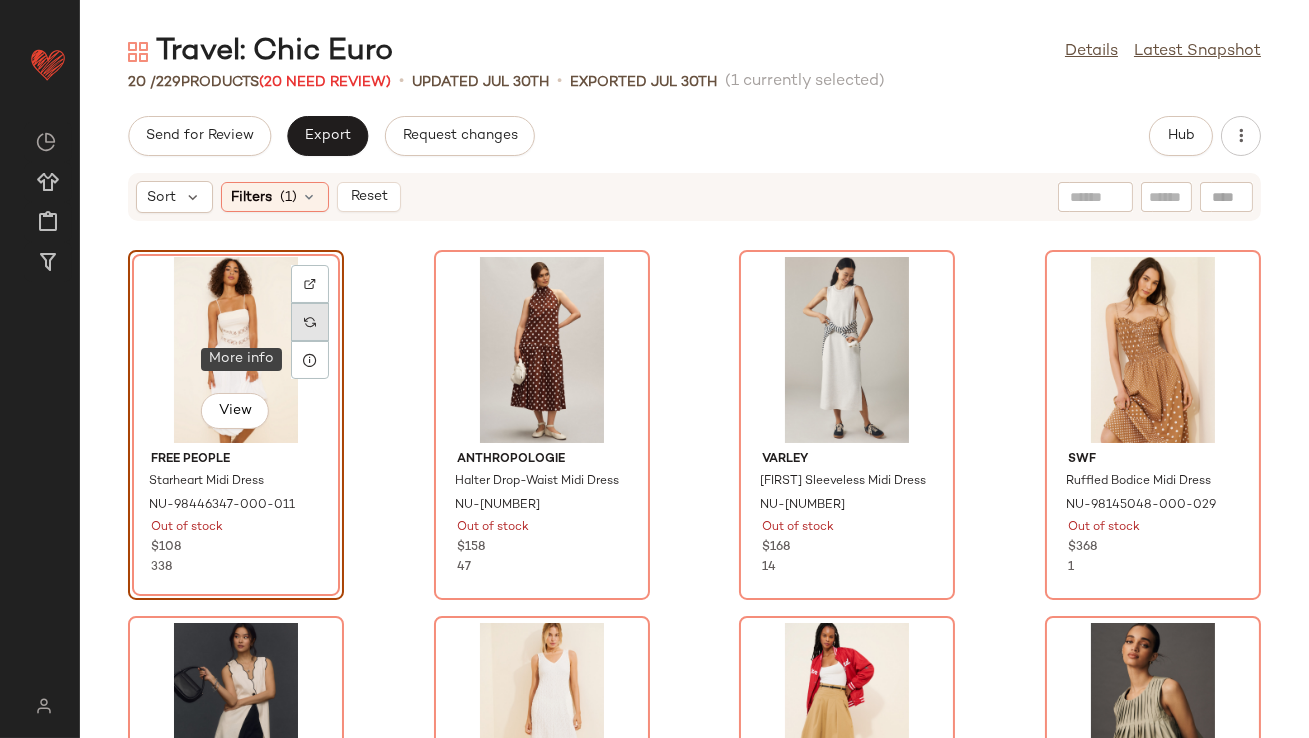 click 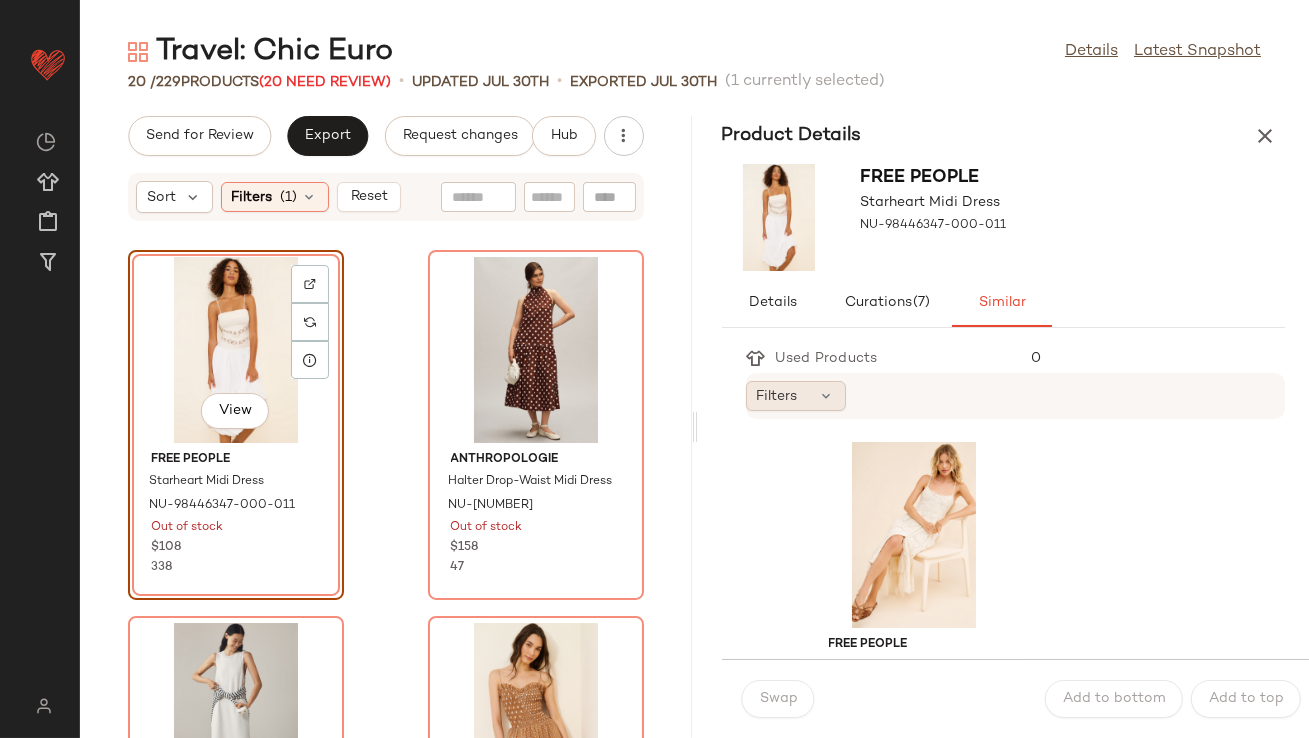 click on "Filters" at bounding box center [777, 396] 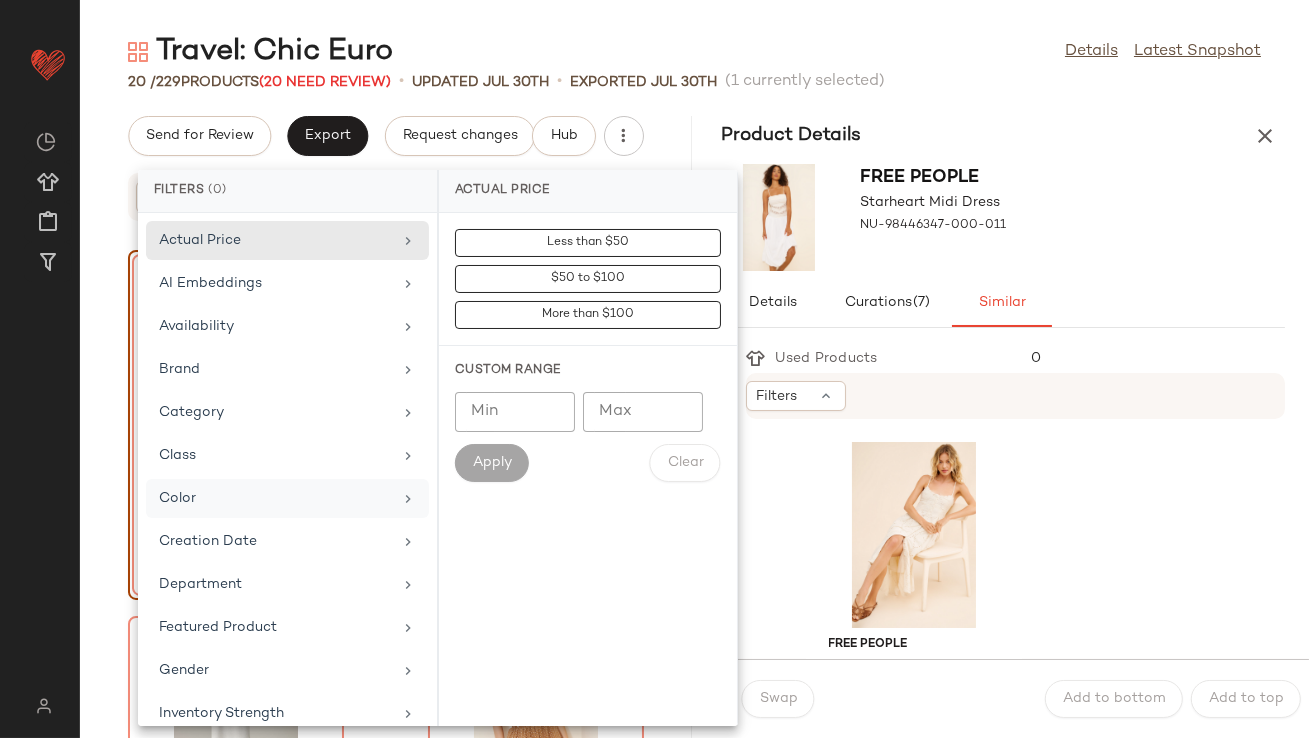 scroll, scrollTop: 444, scrollLeft: 0, axis: vertical 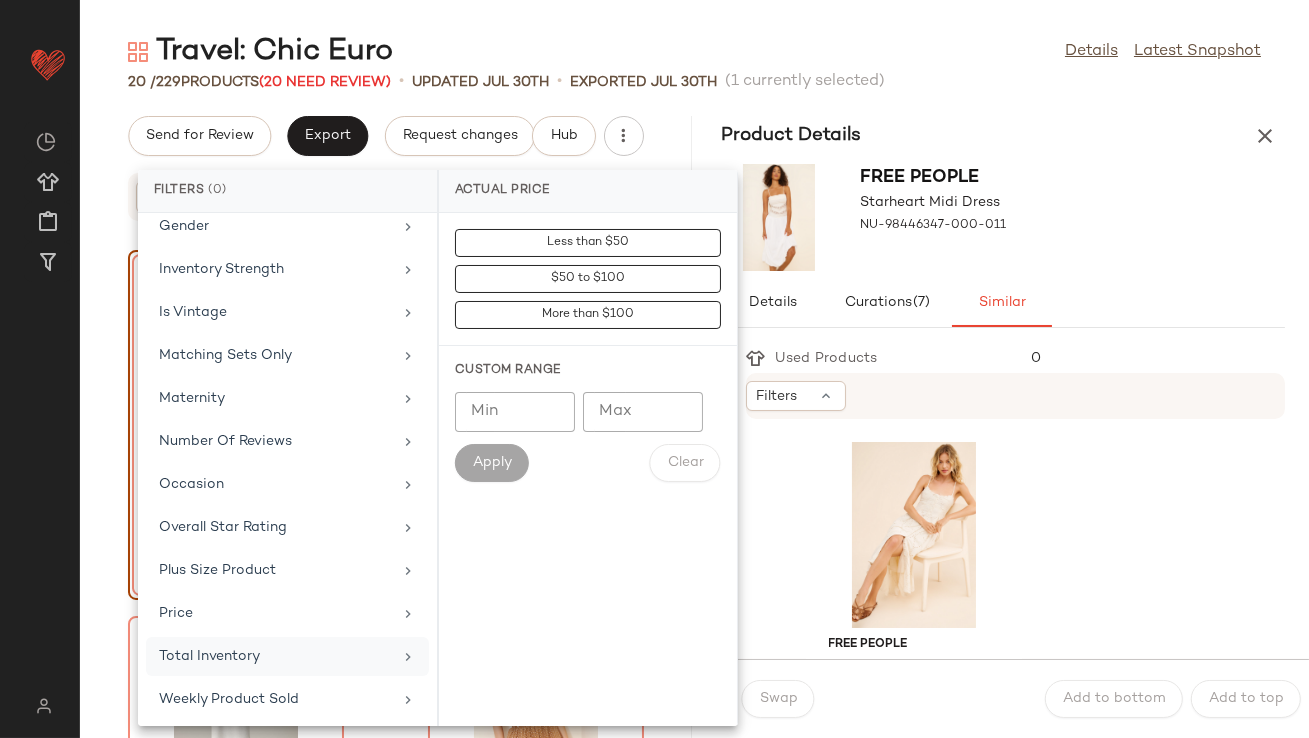 click on "Total Inventory" at bounding box center (275, 656) 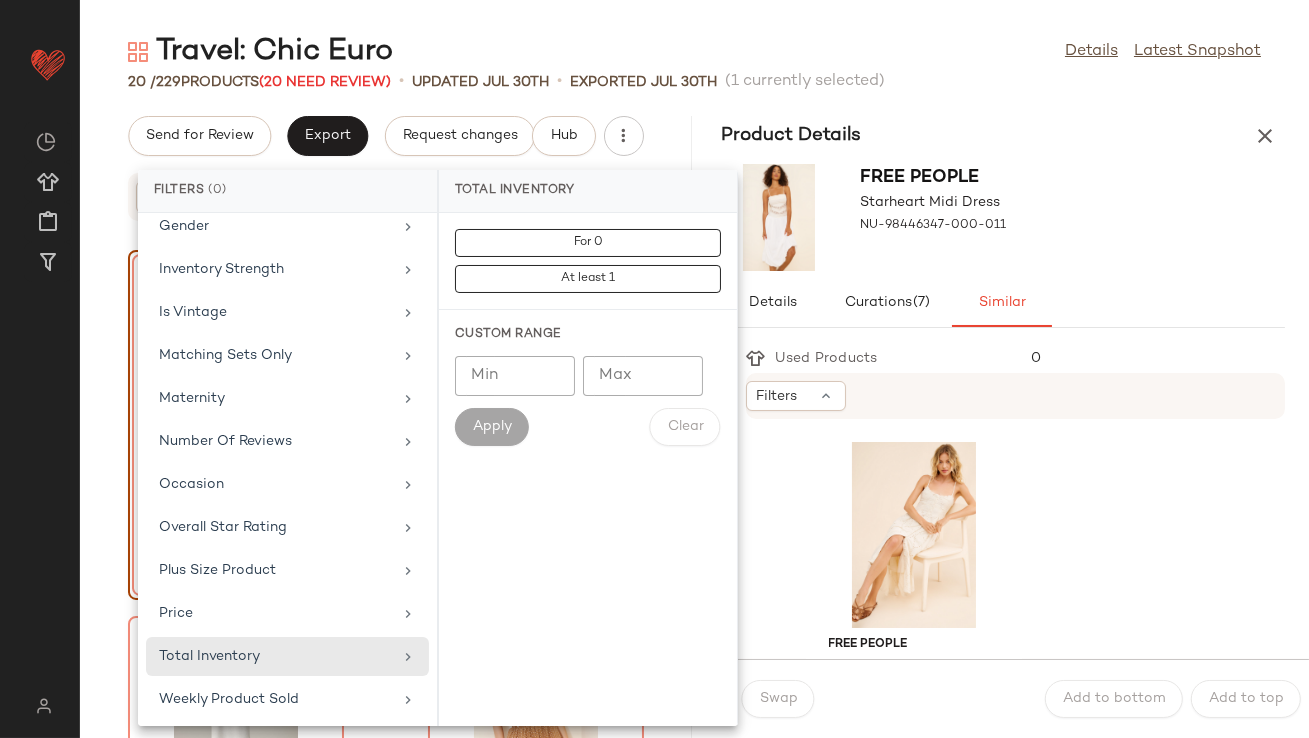 click on "Min" 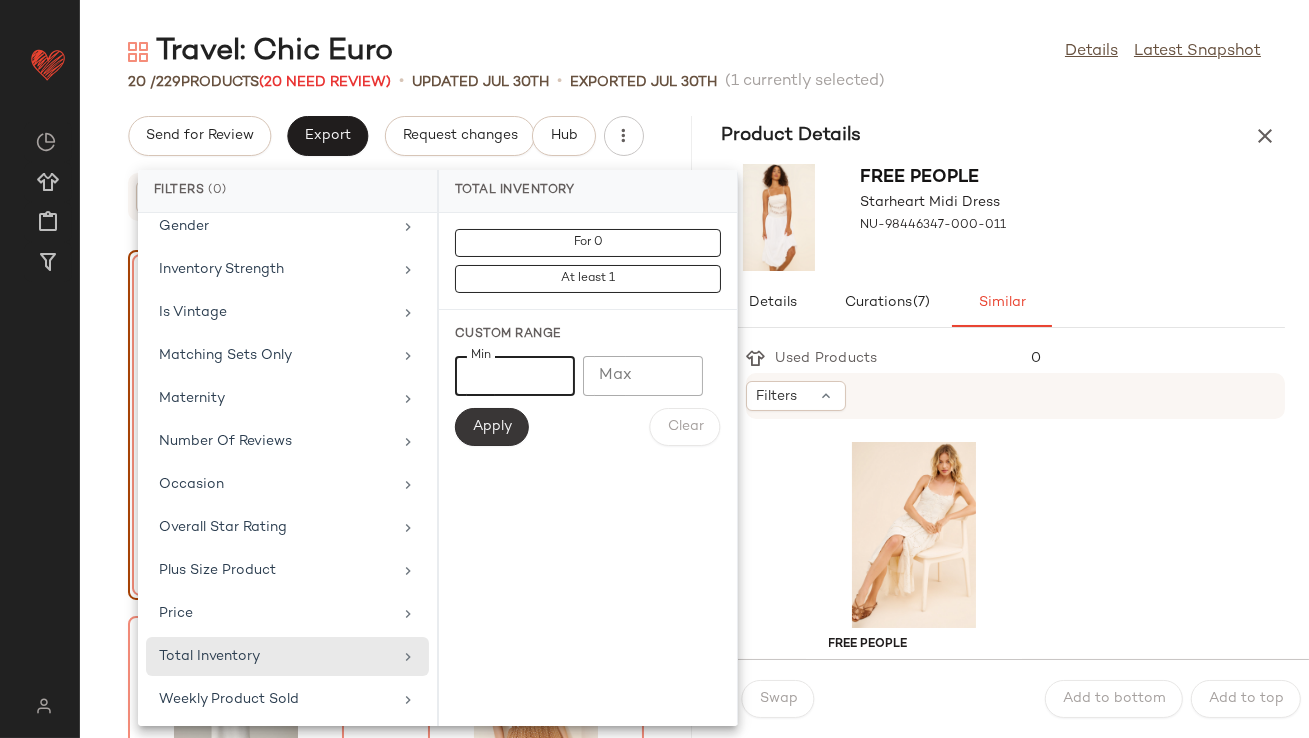 type on "**" 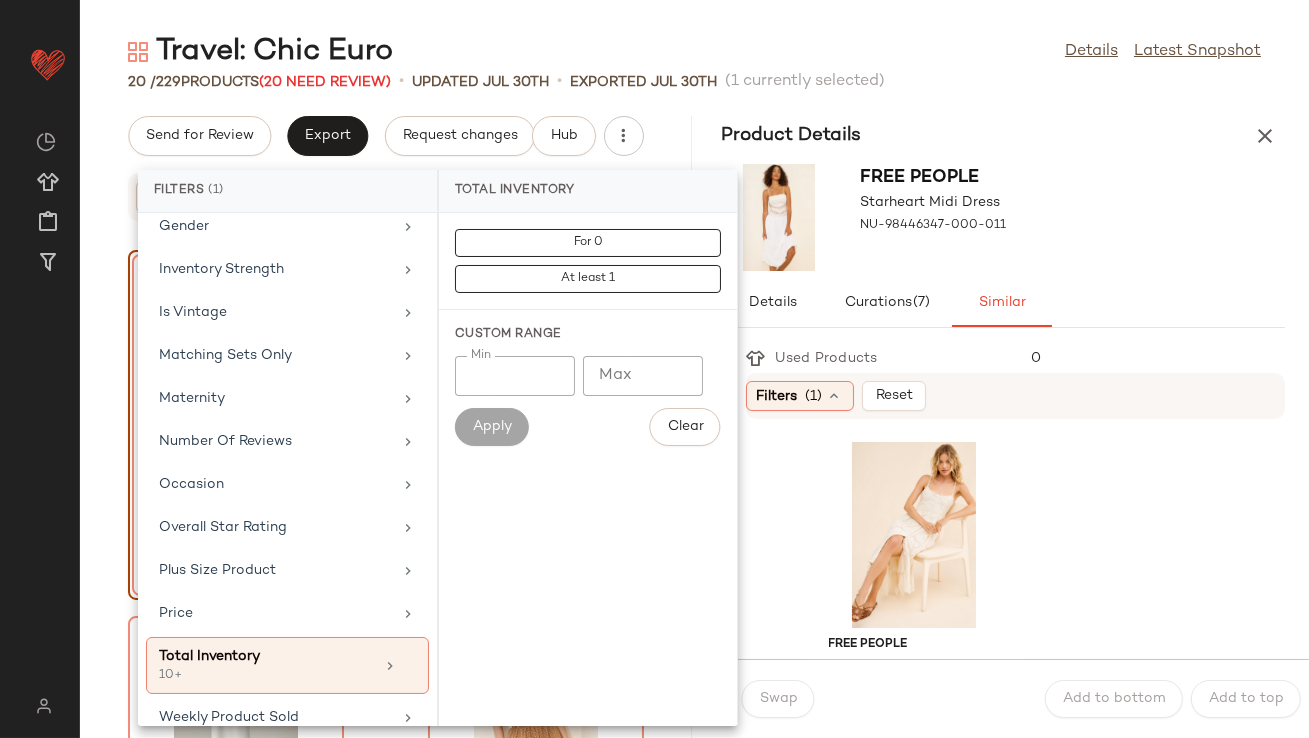 click on "Details   Curations  (7)  Similar" at bounding box center [1004, 303] 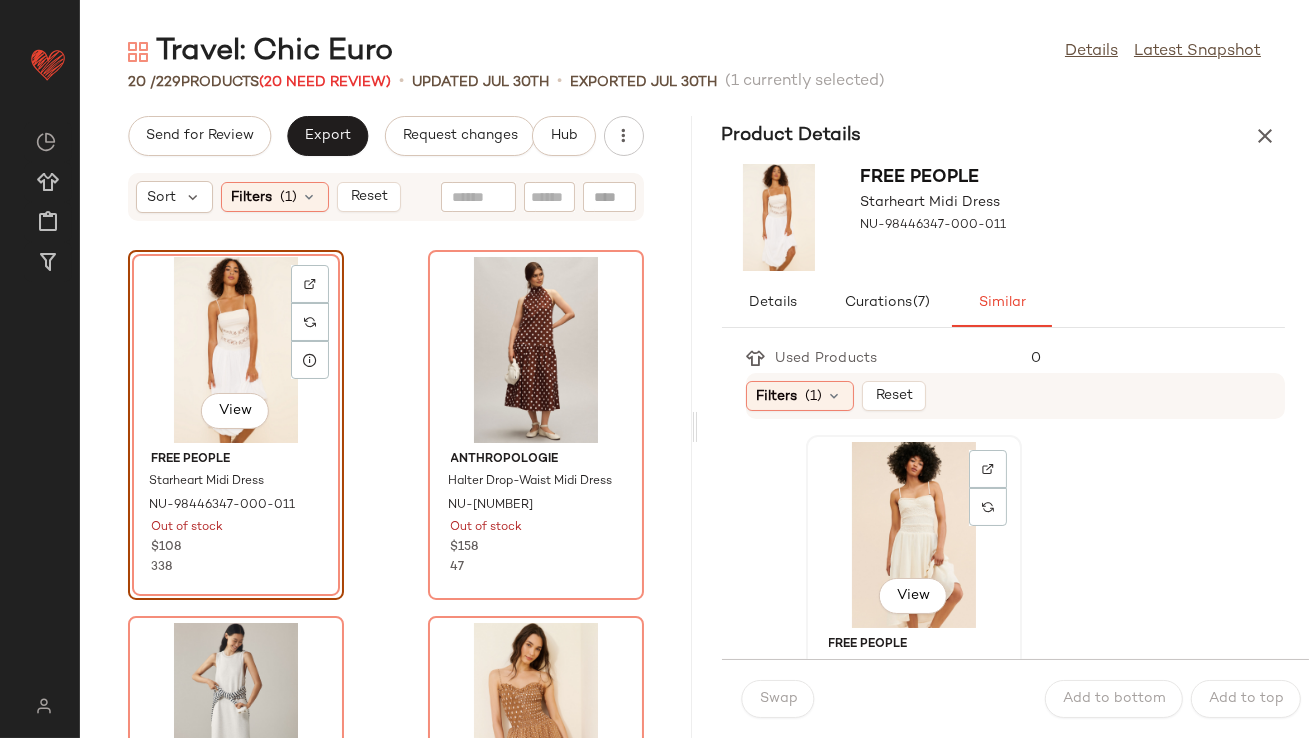 click on "View" 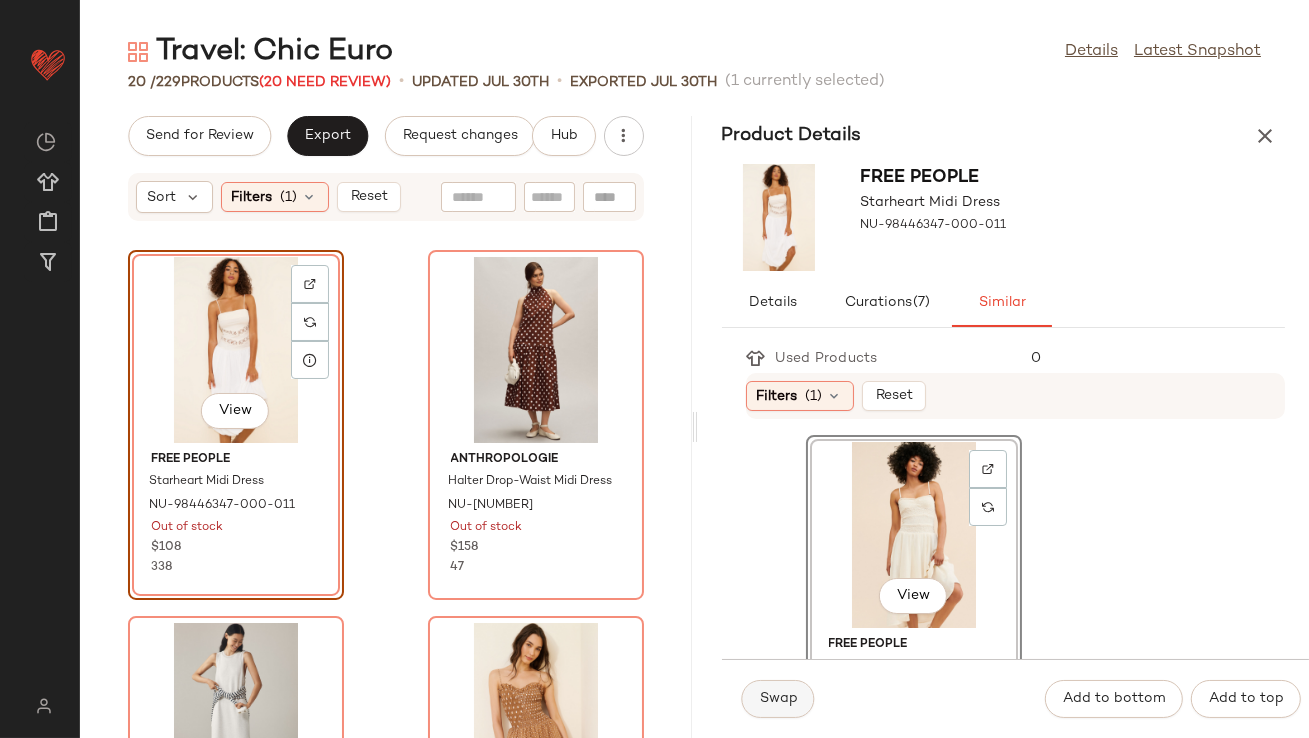 click on "Swap" at bounding box center (778, 699) 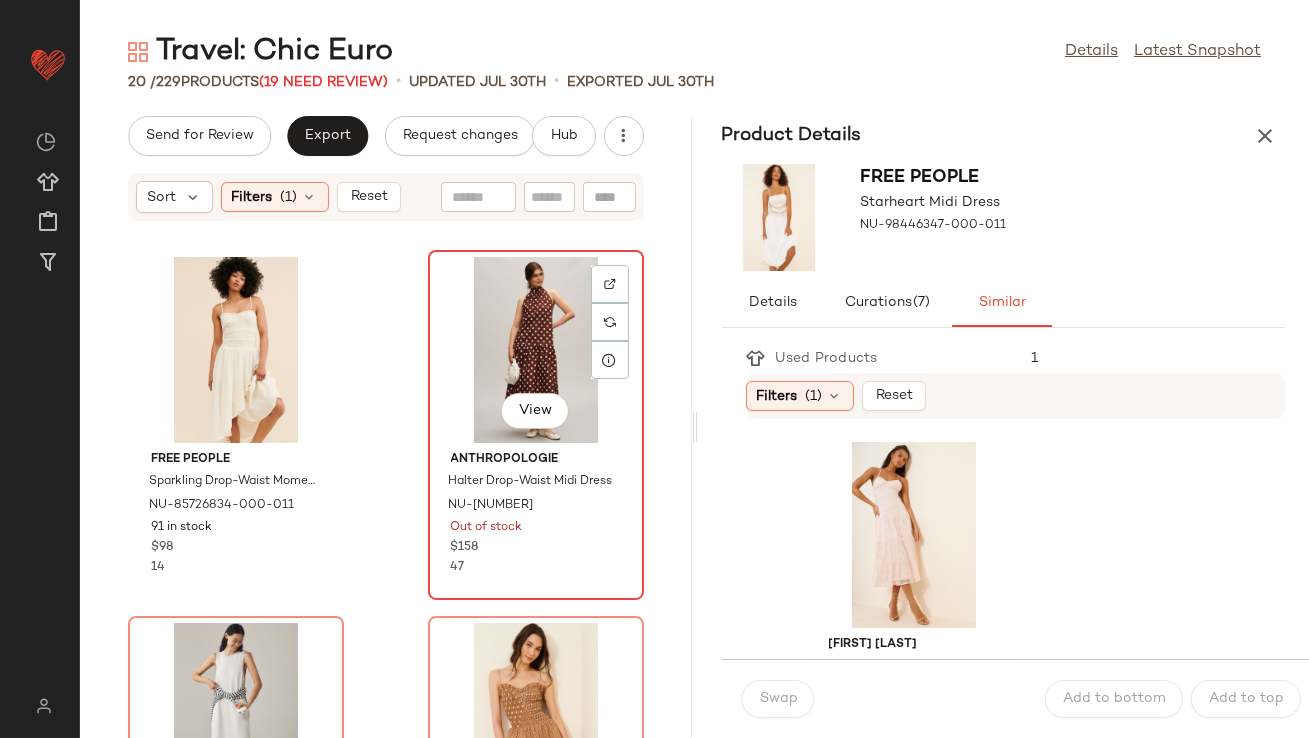 click on "View" 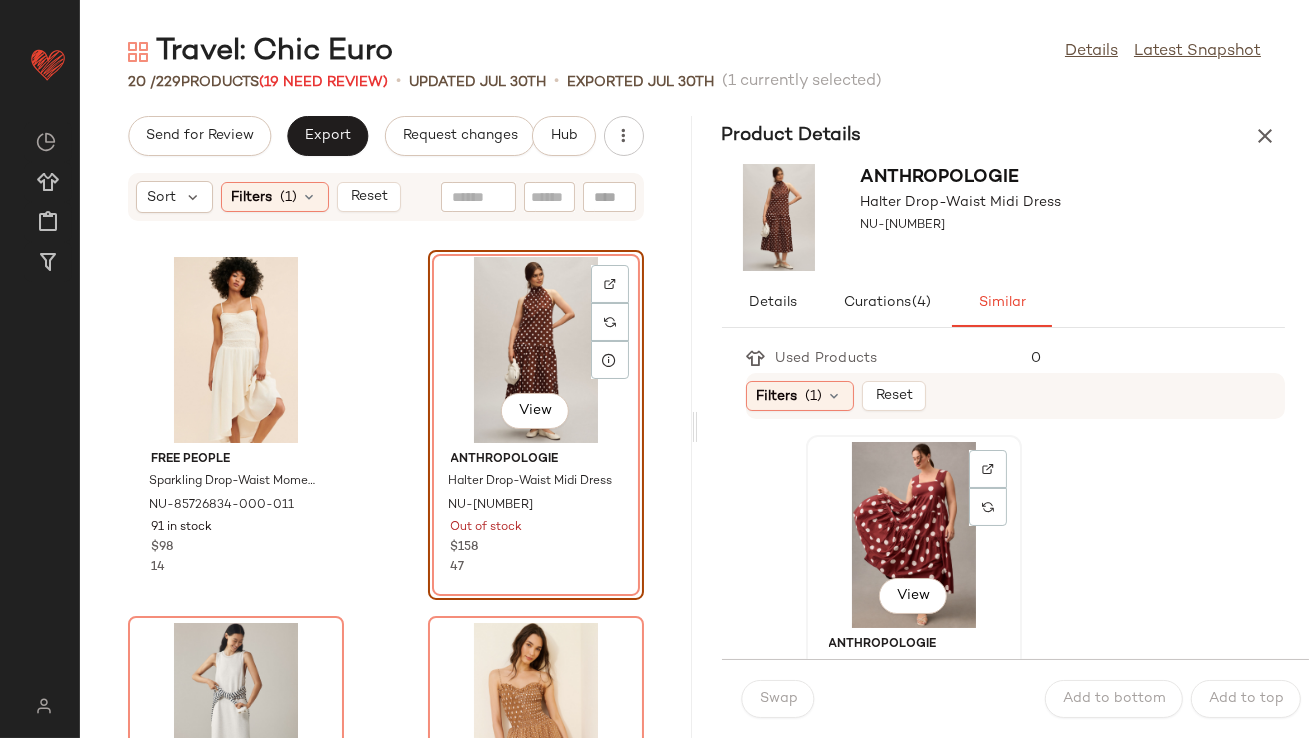 click on "View" 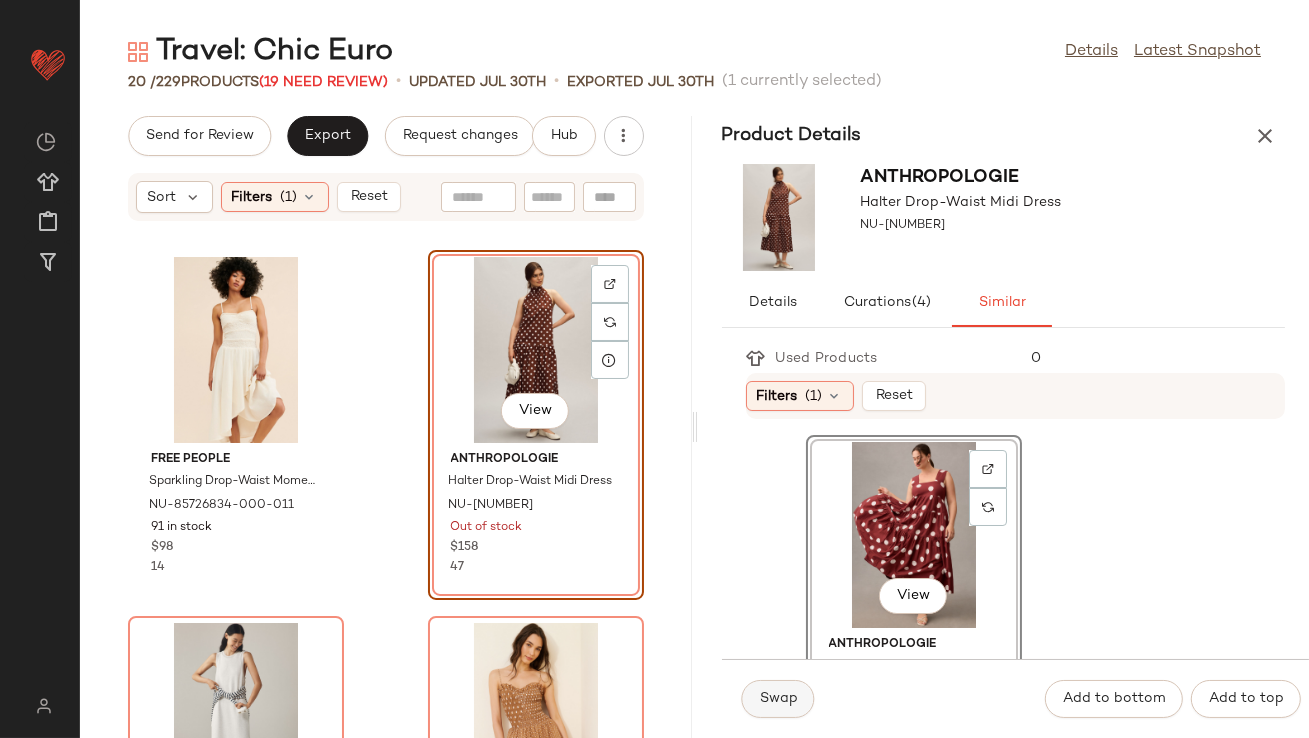 click on "Swap" 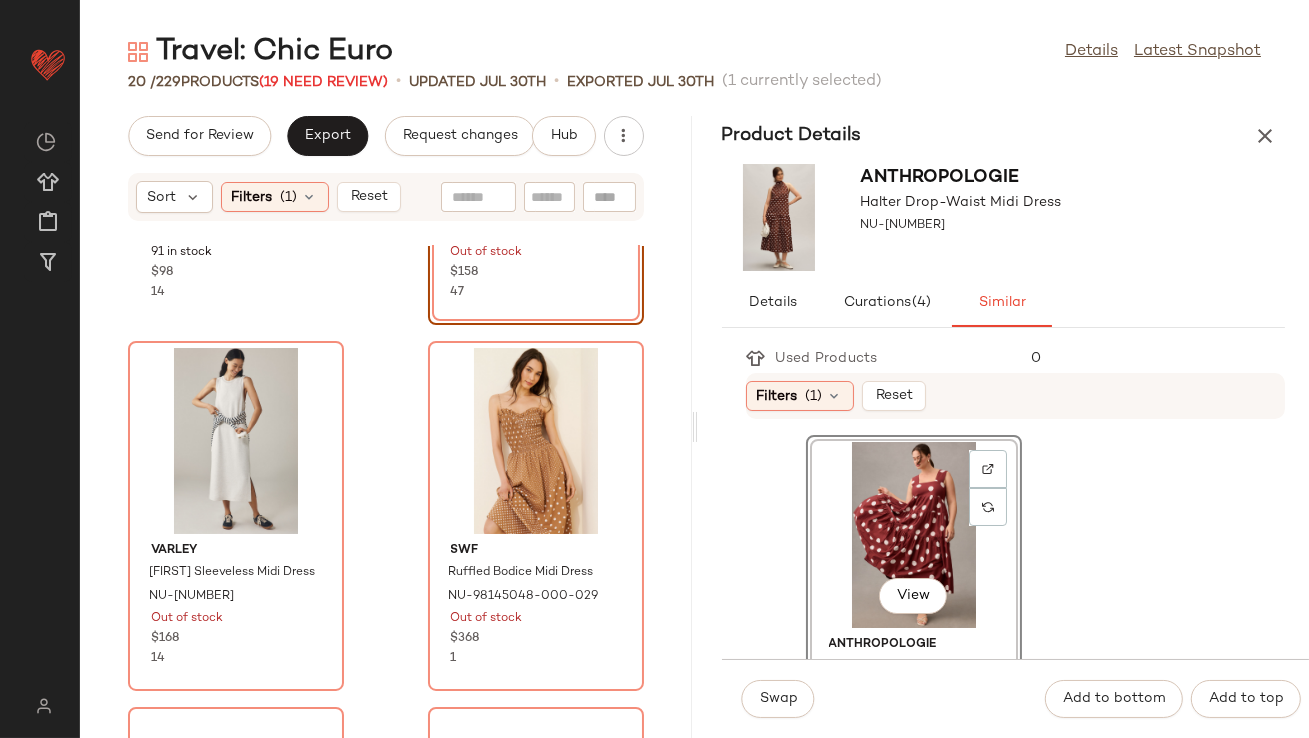 scroll, scrollTop: 356, scrollLeft: 0, axis: vertical 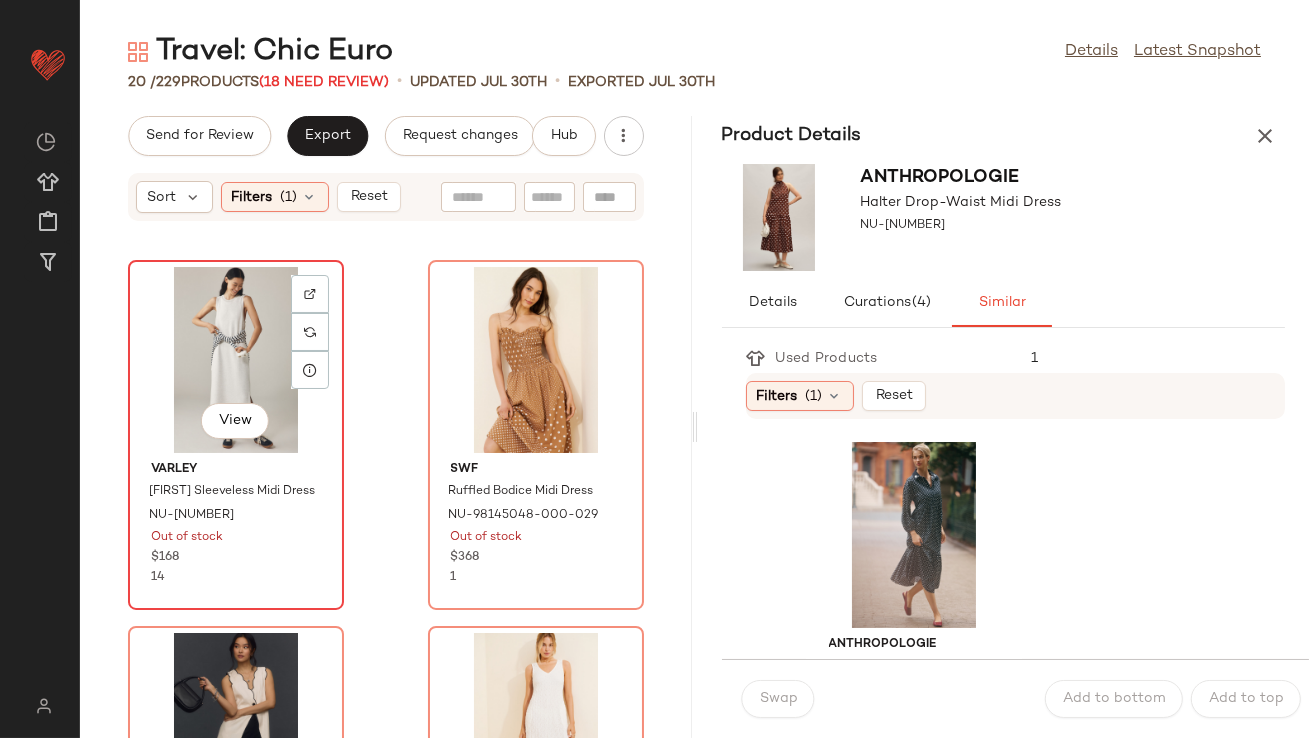 click on "View" 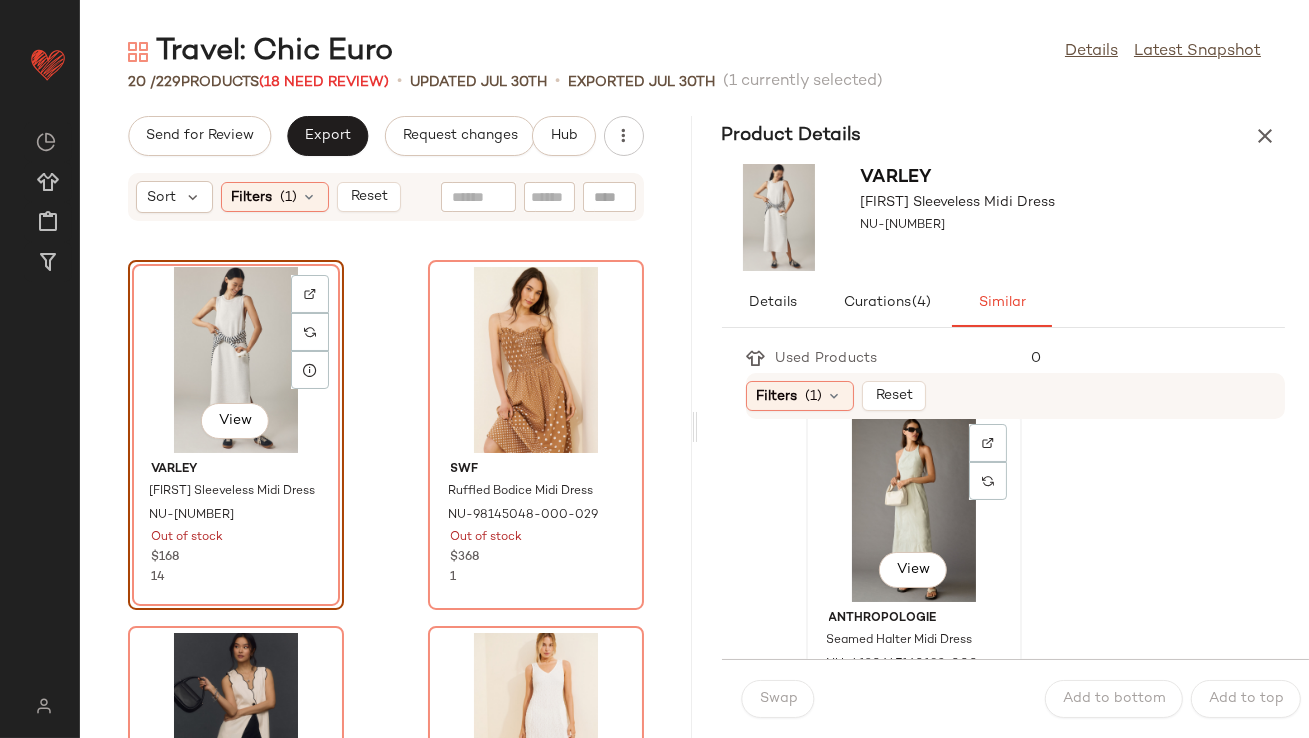 scroll, scrollTop: 28, scrollLeft: 0, axis: vertical 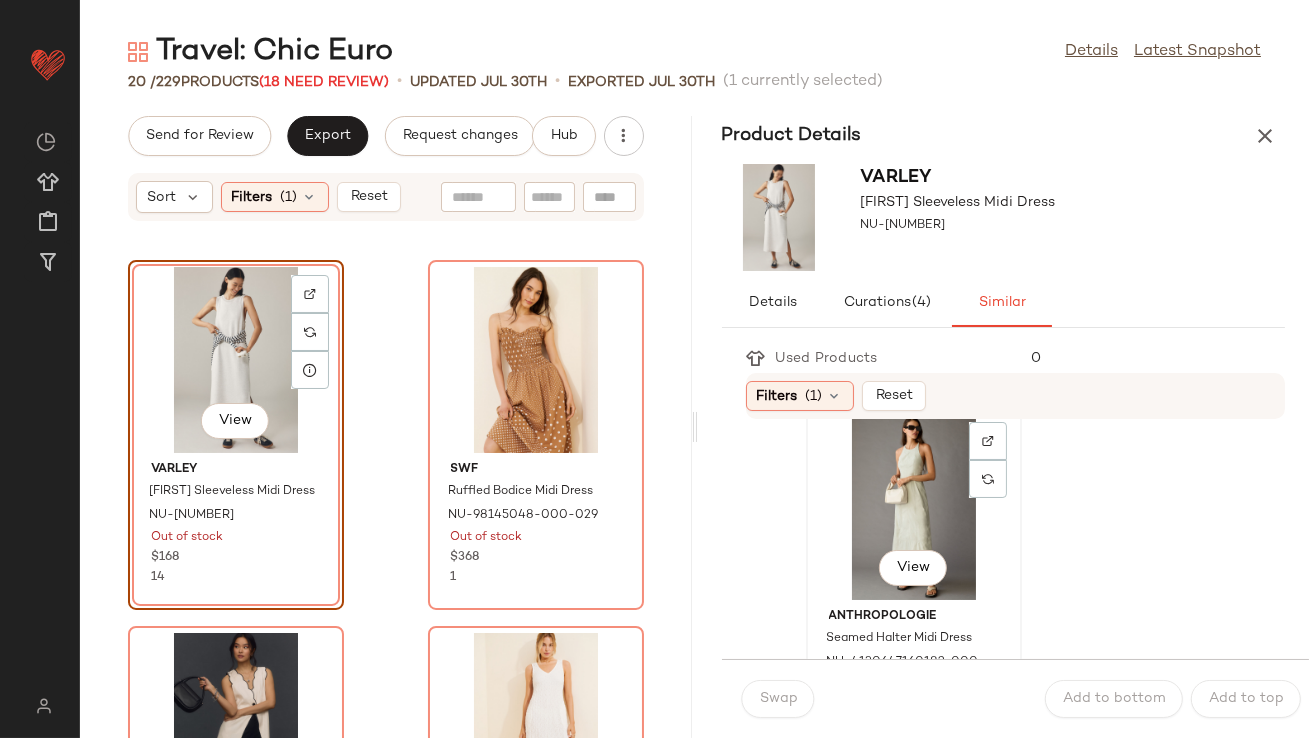 click on "View" 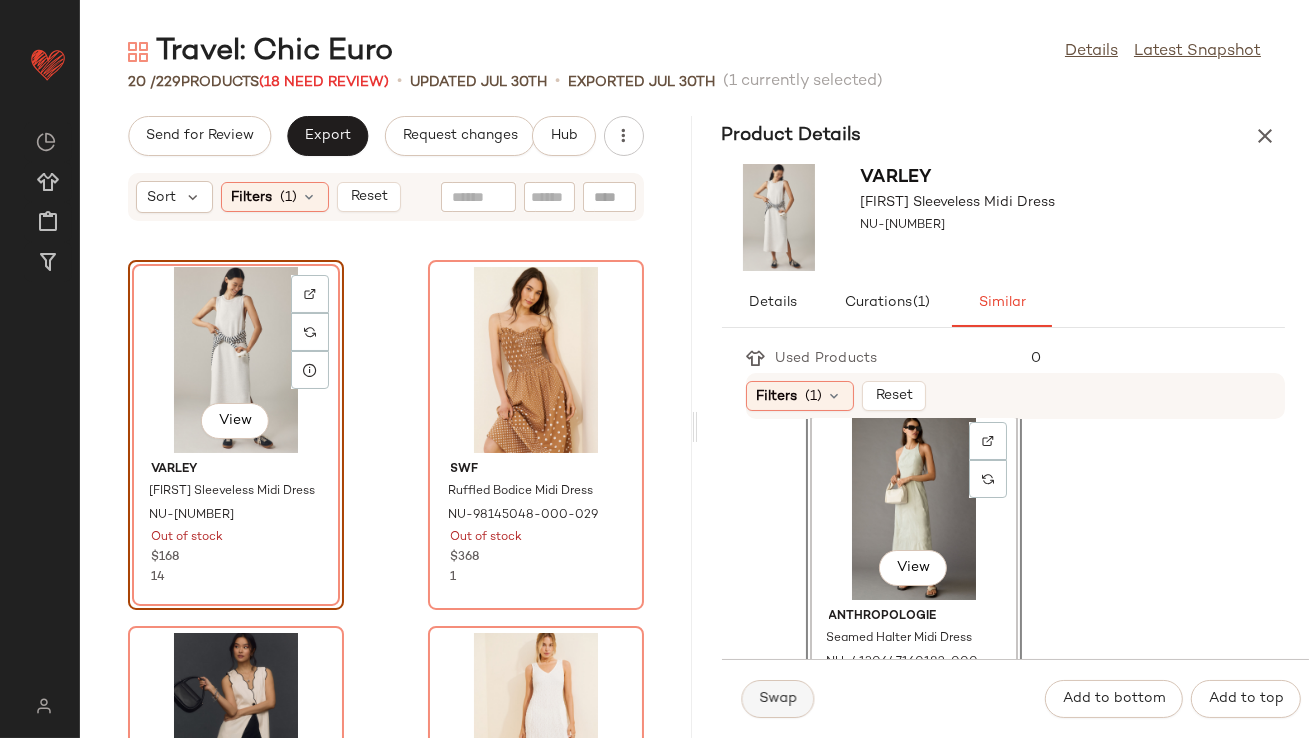 click on "Swap" 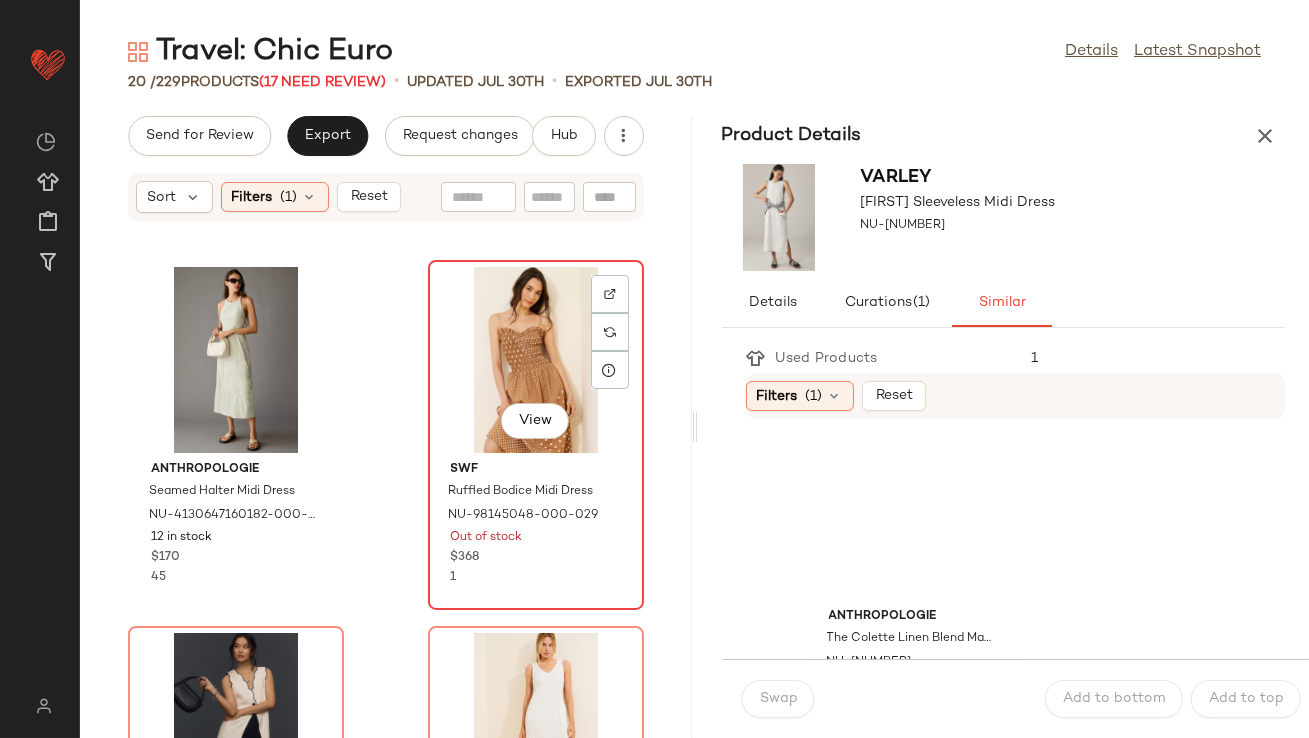 click on "View" 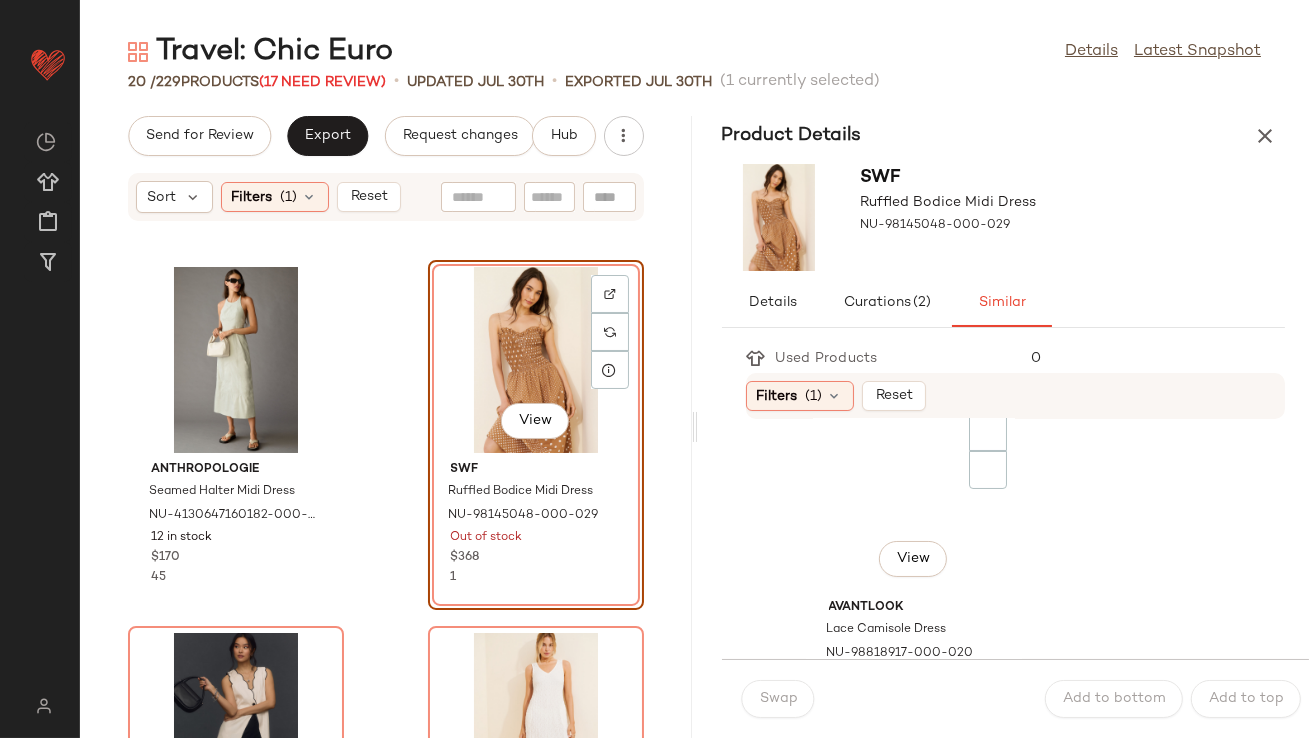 scroll, scrollTop: 407, scrollLeft: 0, axis: vertical 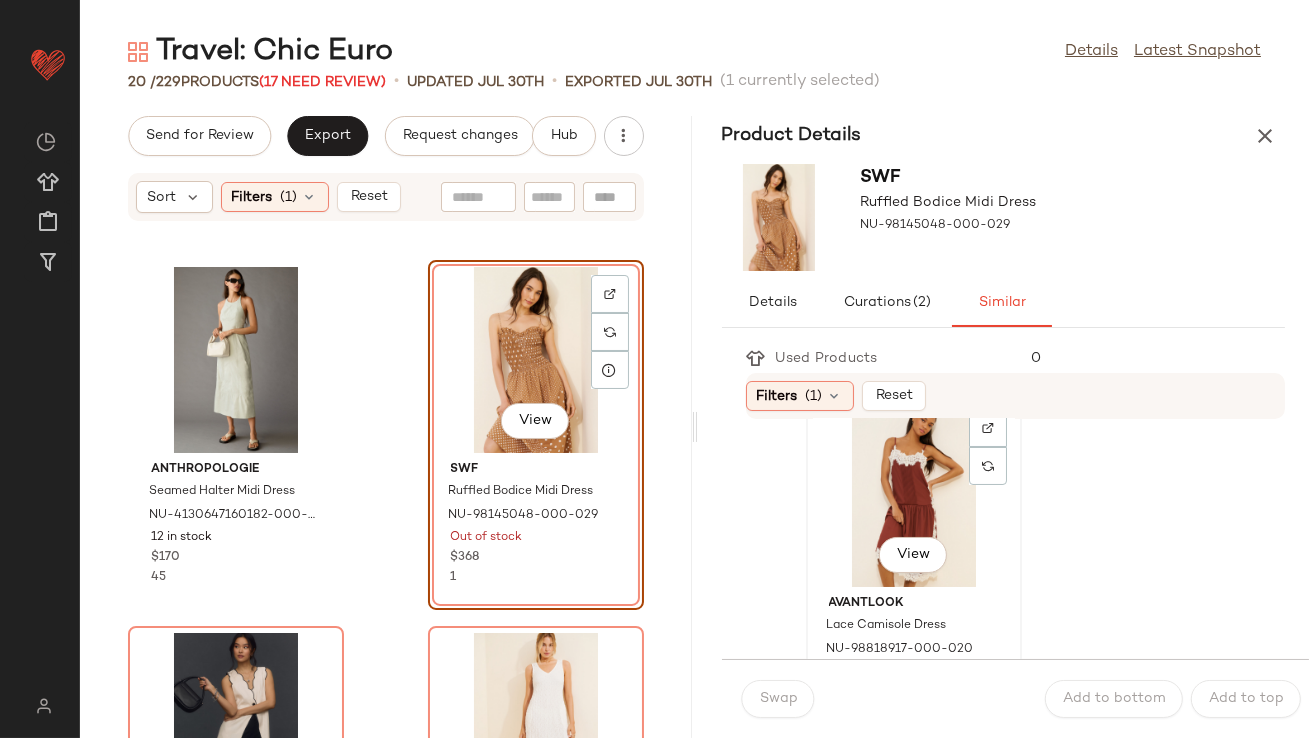click on "View" 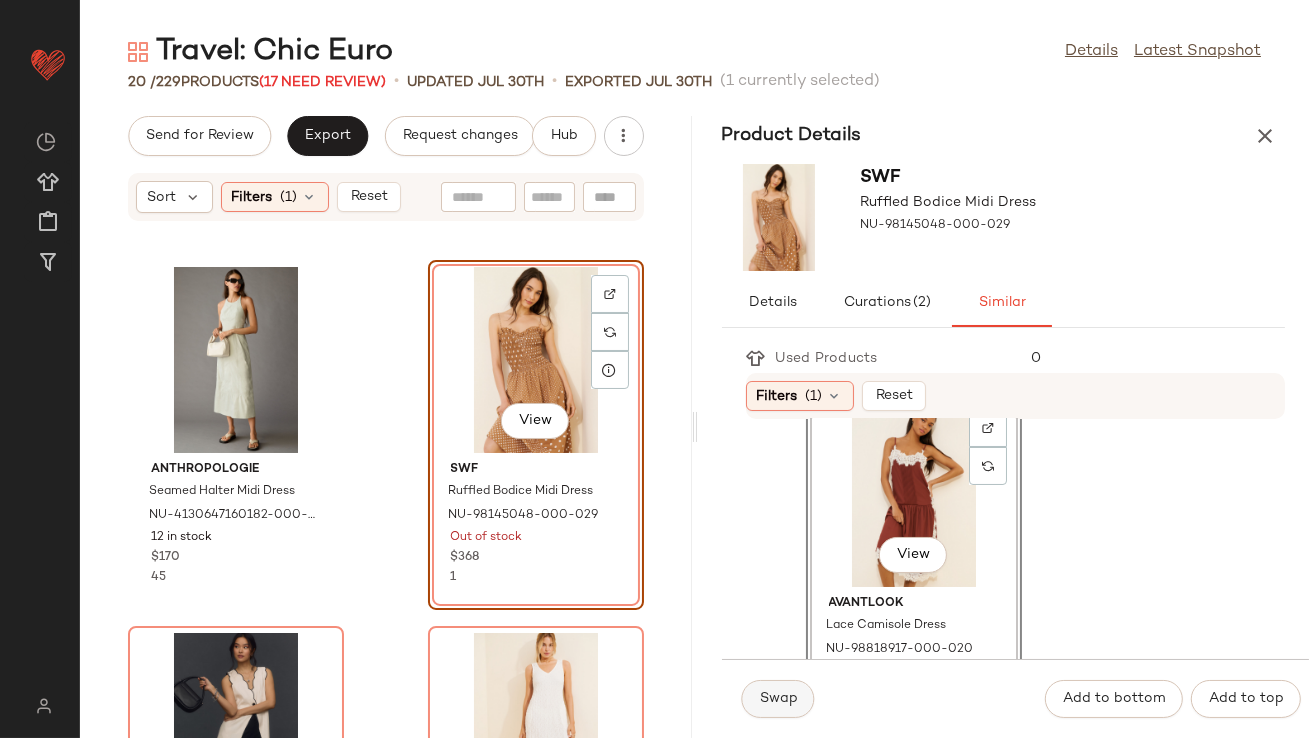 click on "Swap" at bounding box center [778, 699] 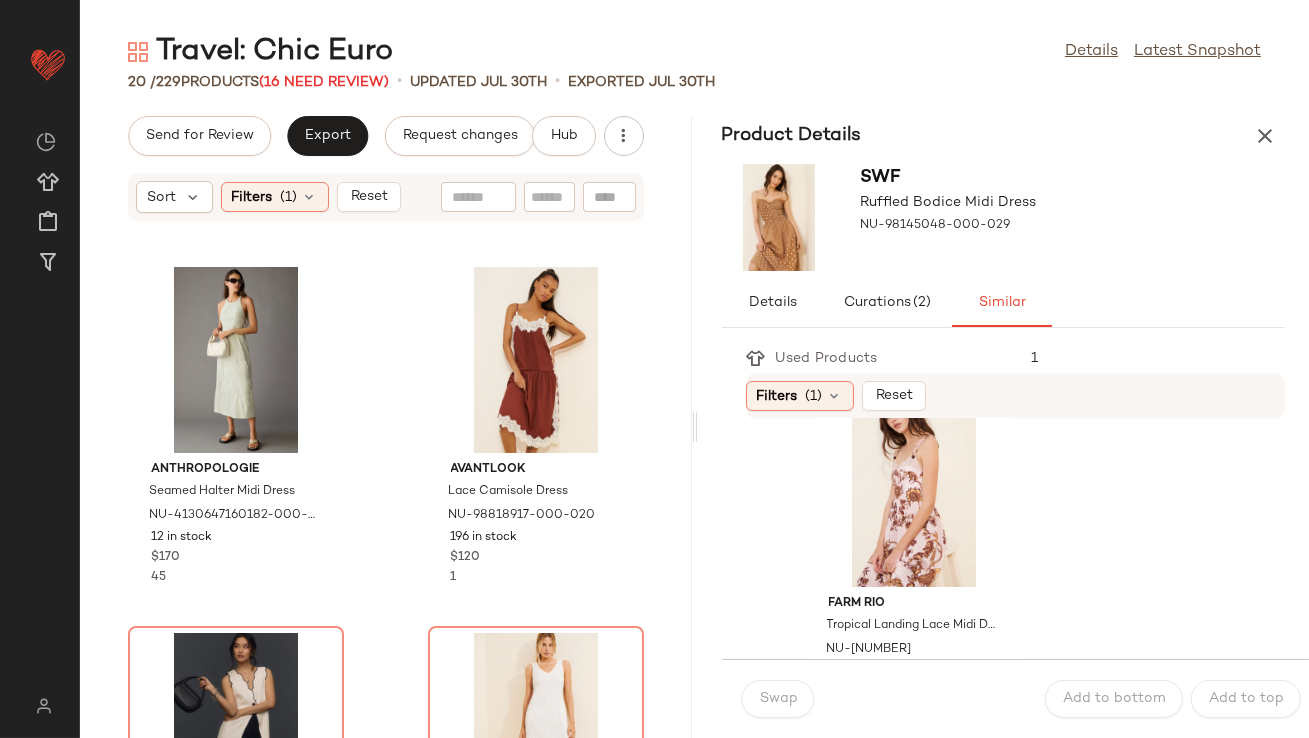 click on "Swap" at bounding box center (778, 699) 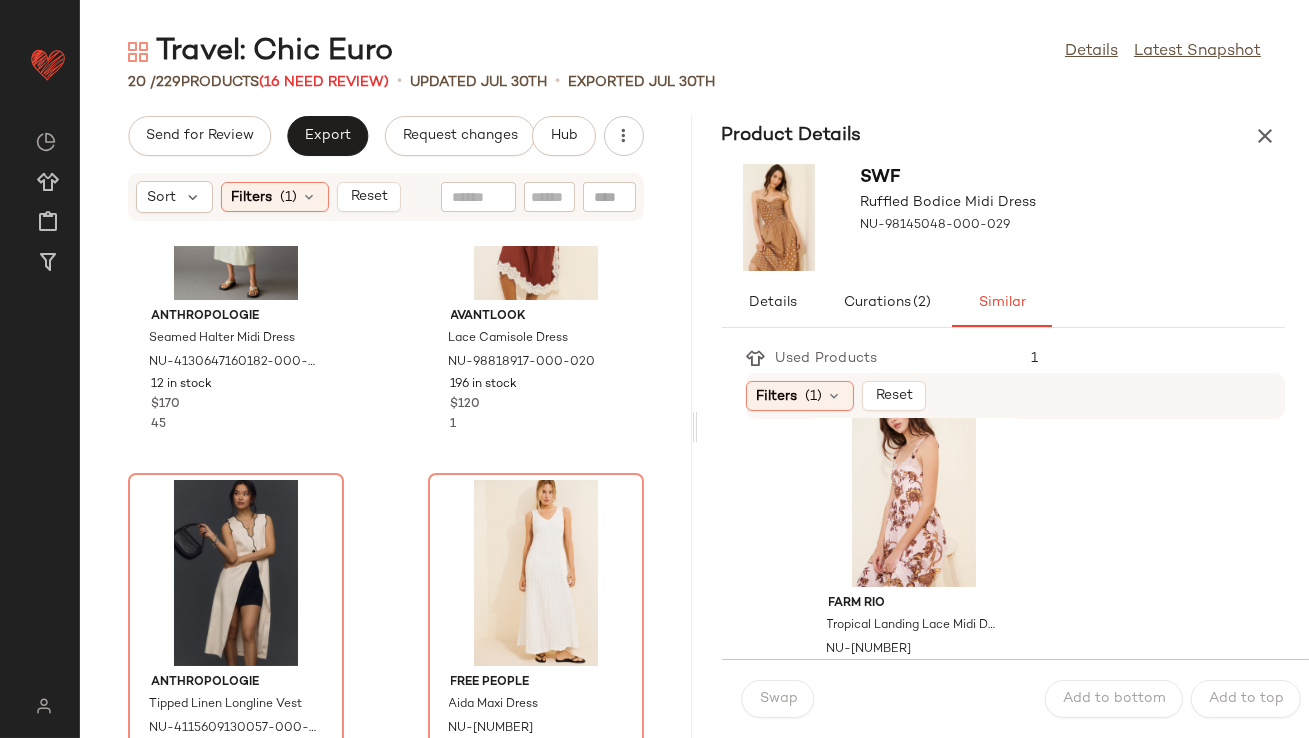 scroll, scrollTop: 831, scrollLeft: 0, axis: vertical 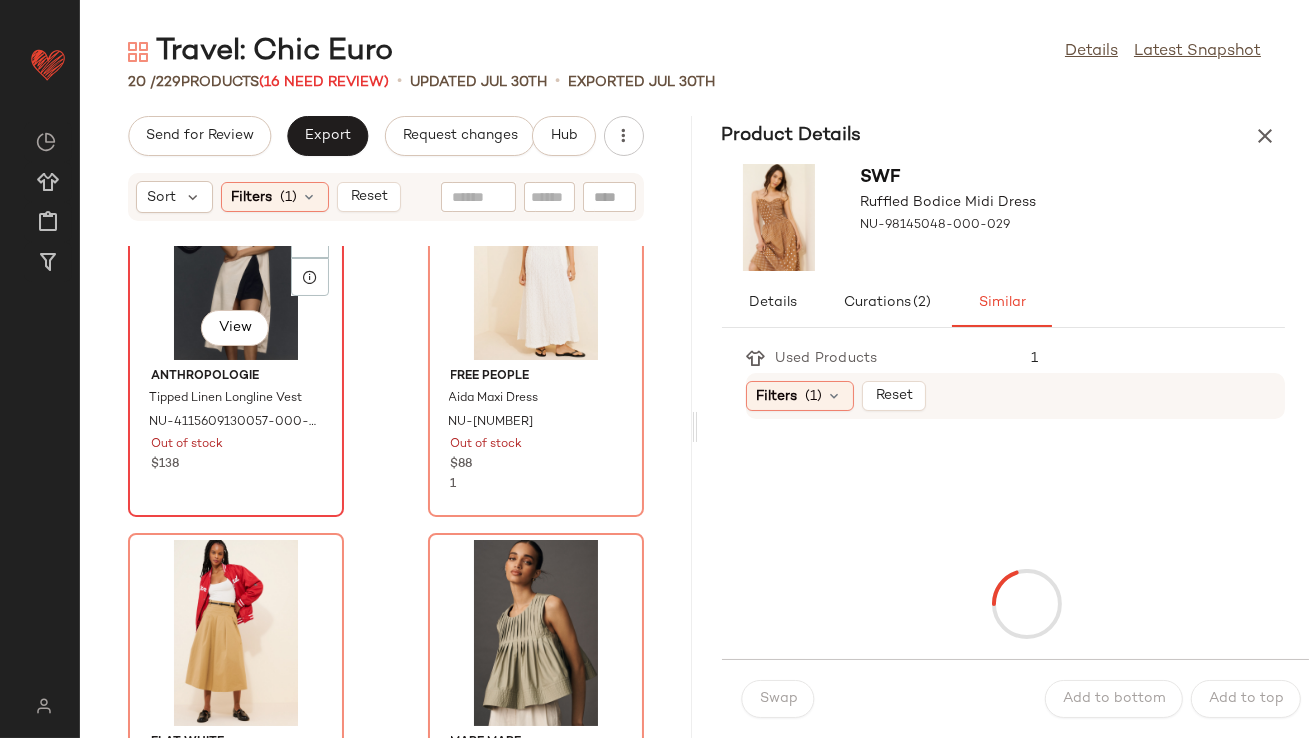 click on "View" 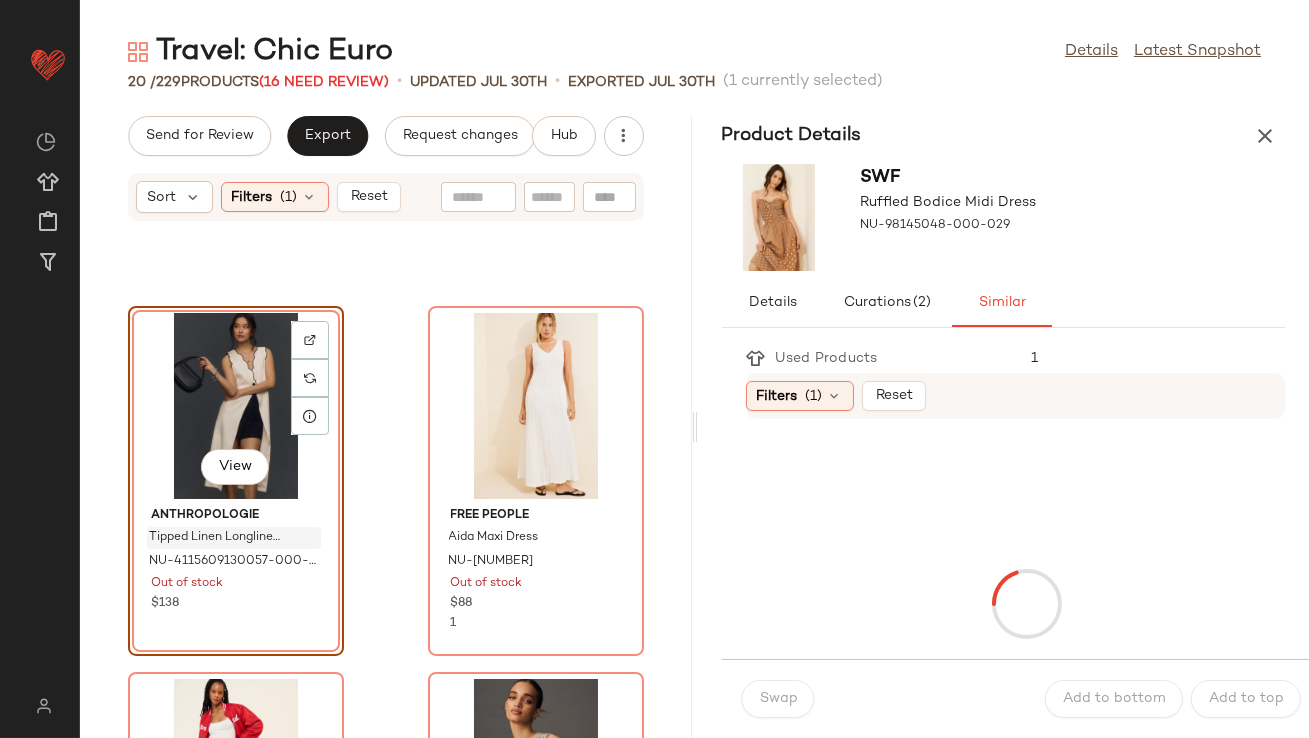 scroll, scrollTop: 691, scrollLeft: 0, axis: vertical 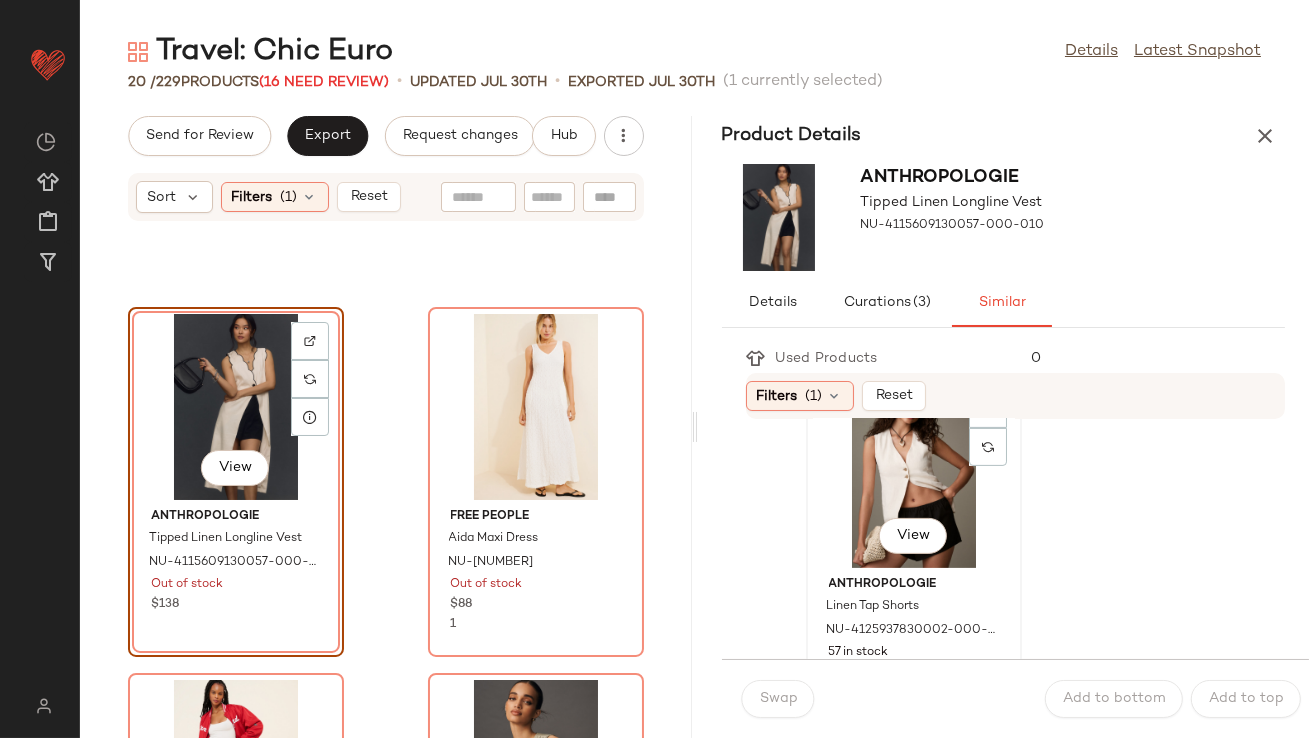 click on "View" 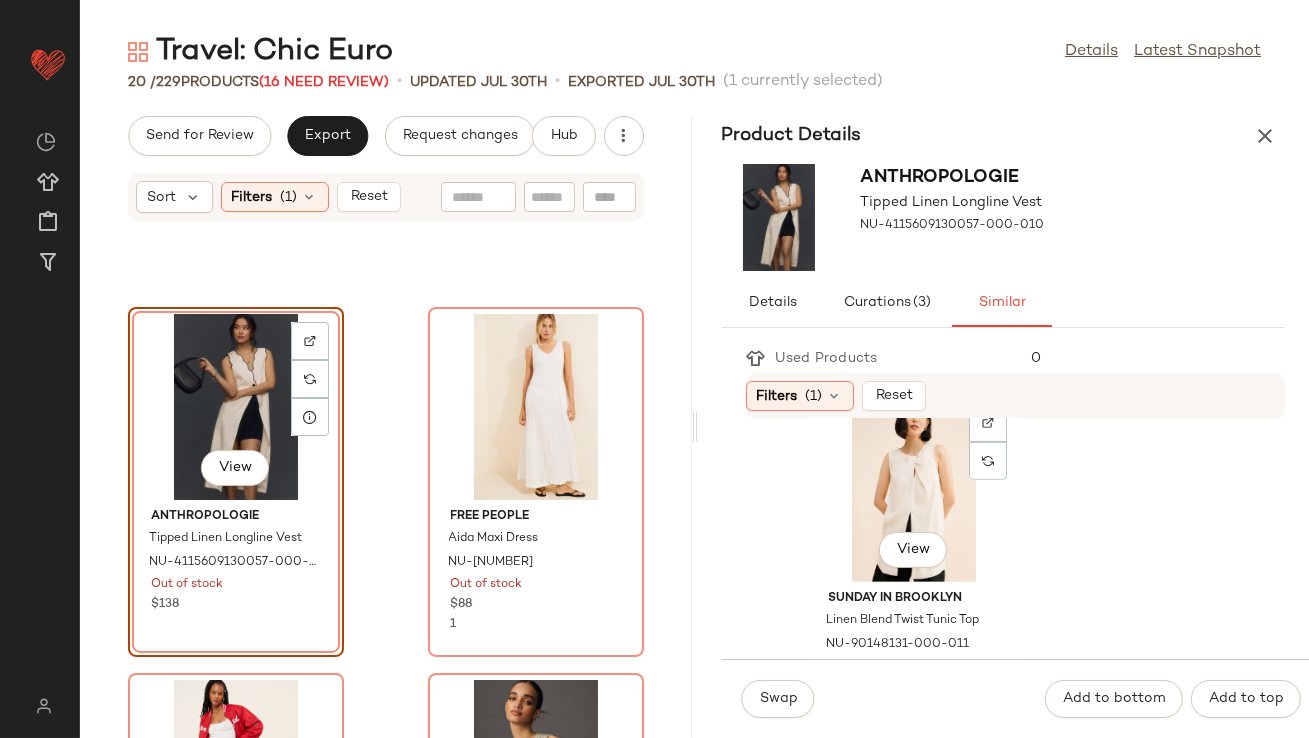 scroll, scrollTop: 1880, scrollLeft: 0, axis: vertical 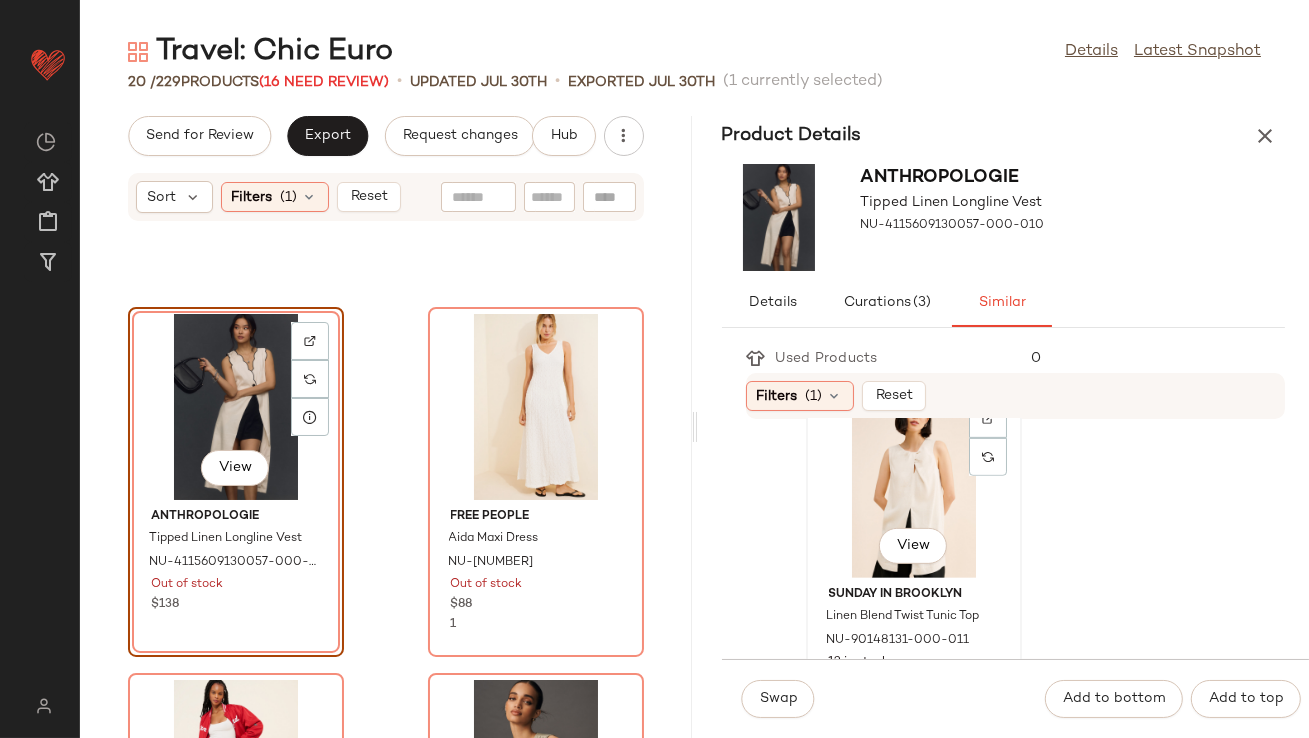 click on "View" 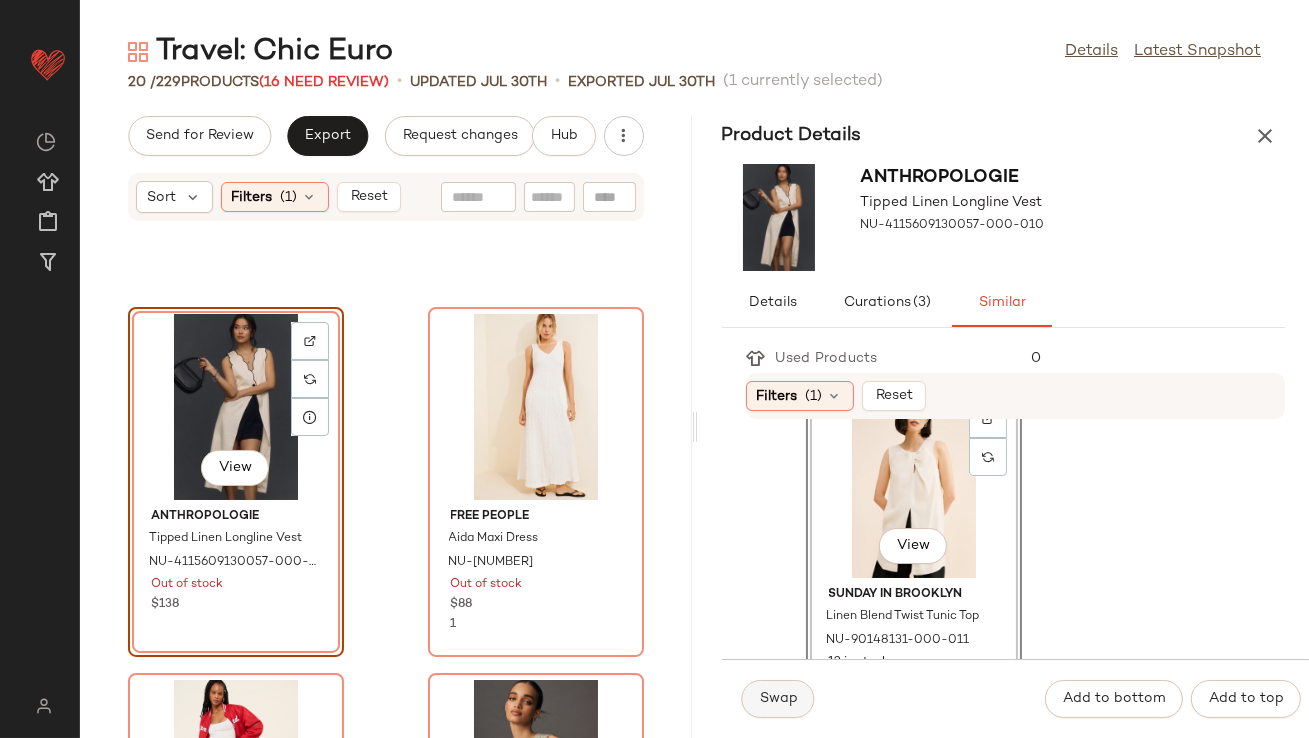 click on "Swap" 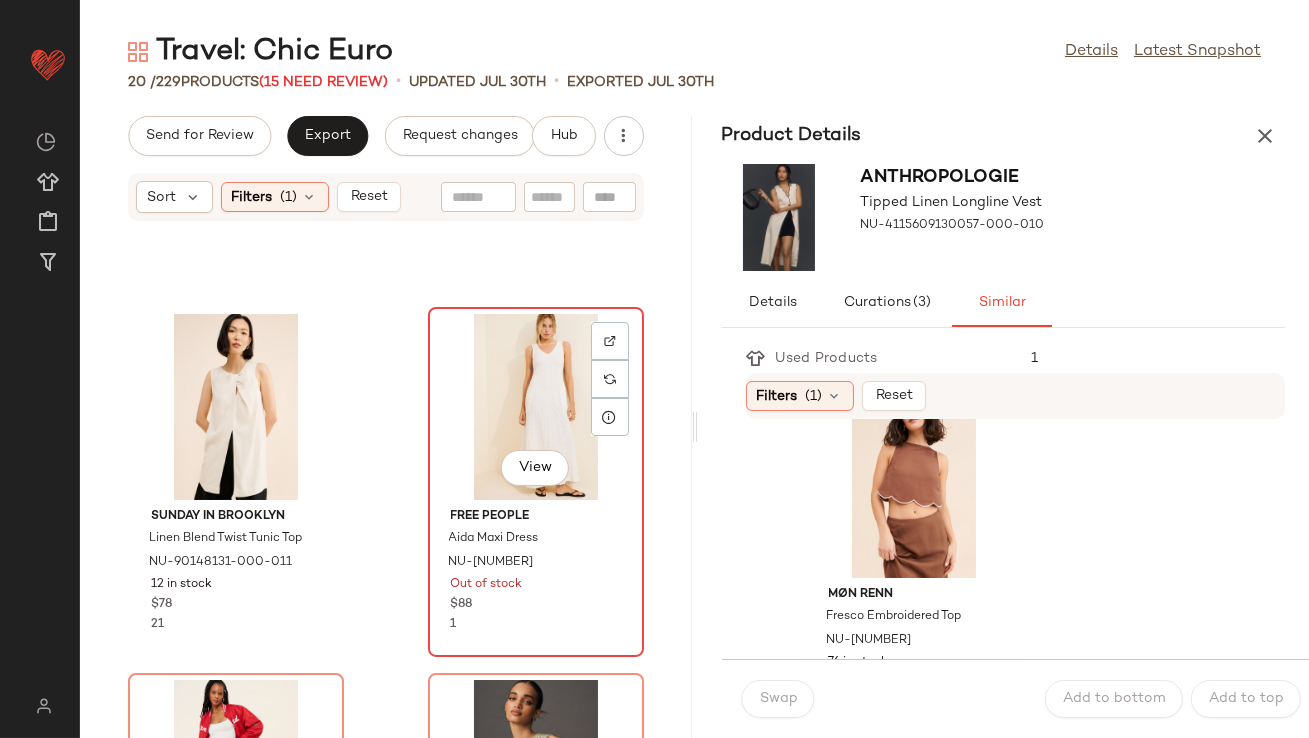 click on "View" 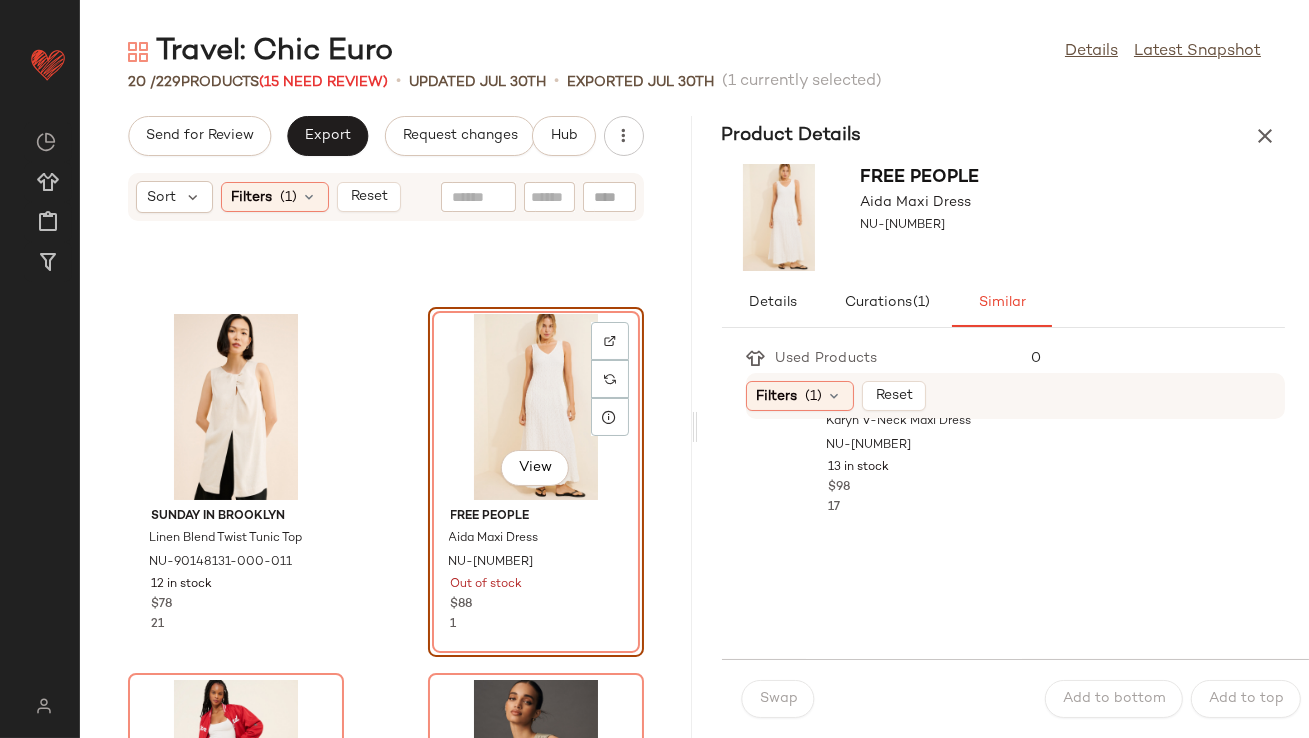 scroll, scrollTop: 0, scrollLeft: 0, axis: both 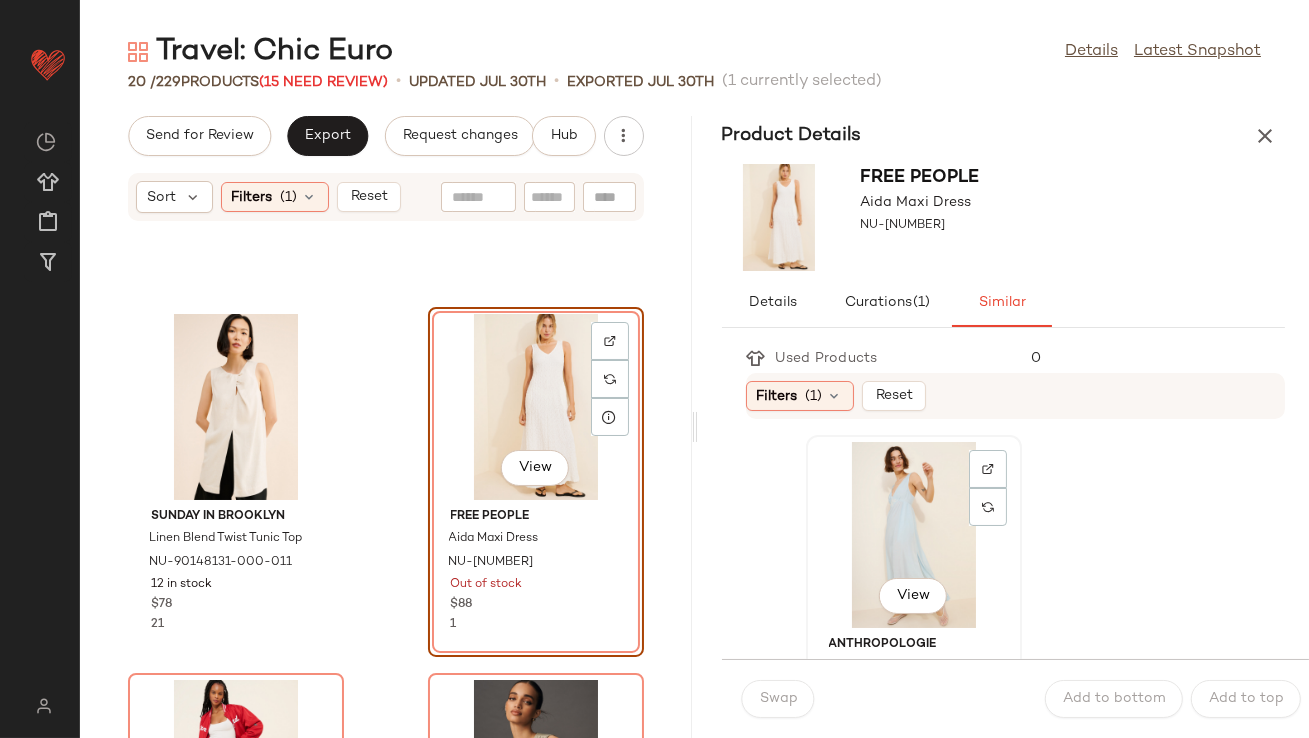 click on "View" 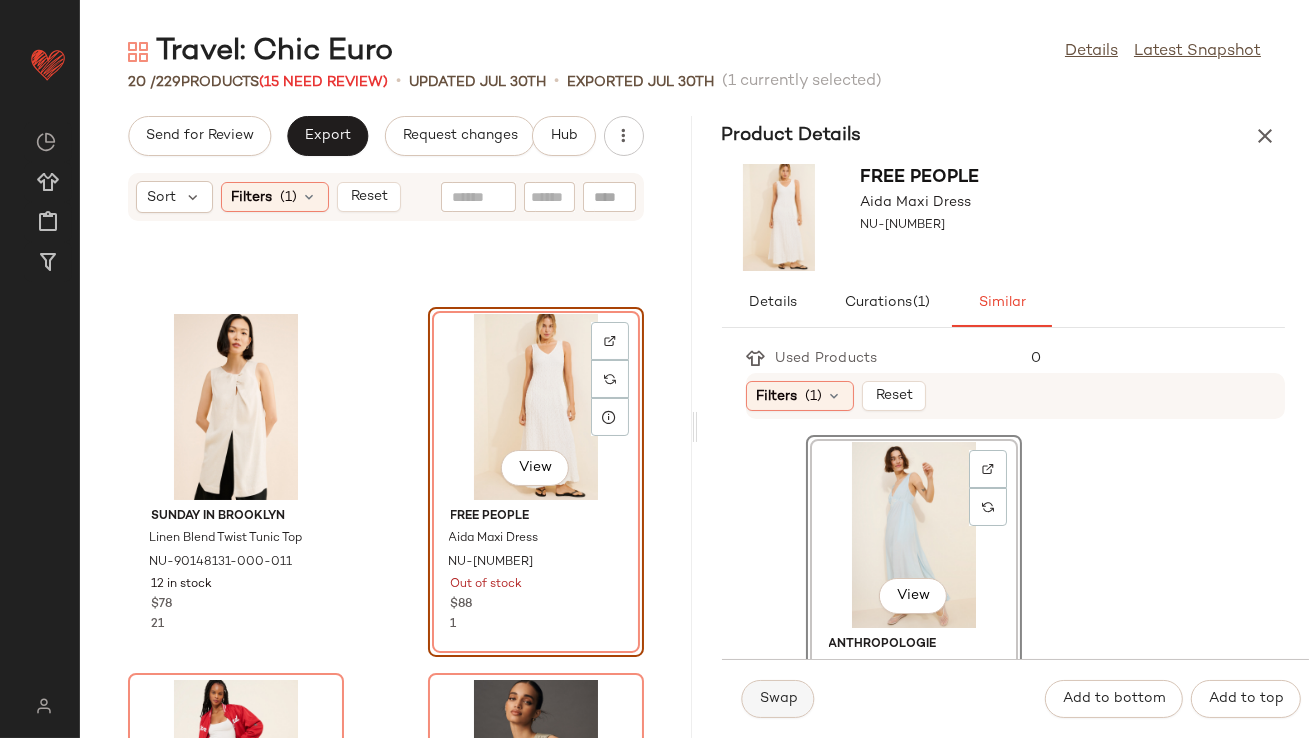 click on "Swap" at bounding box center [778, 699] 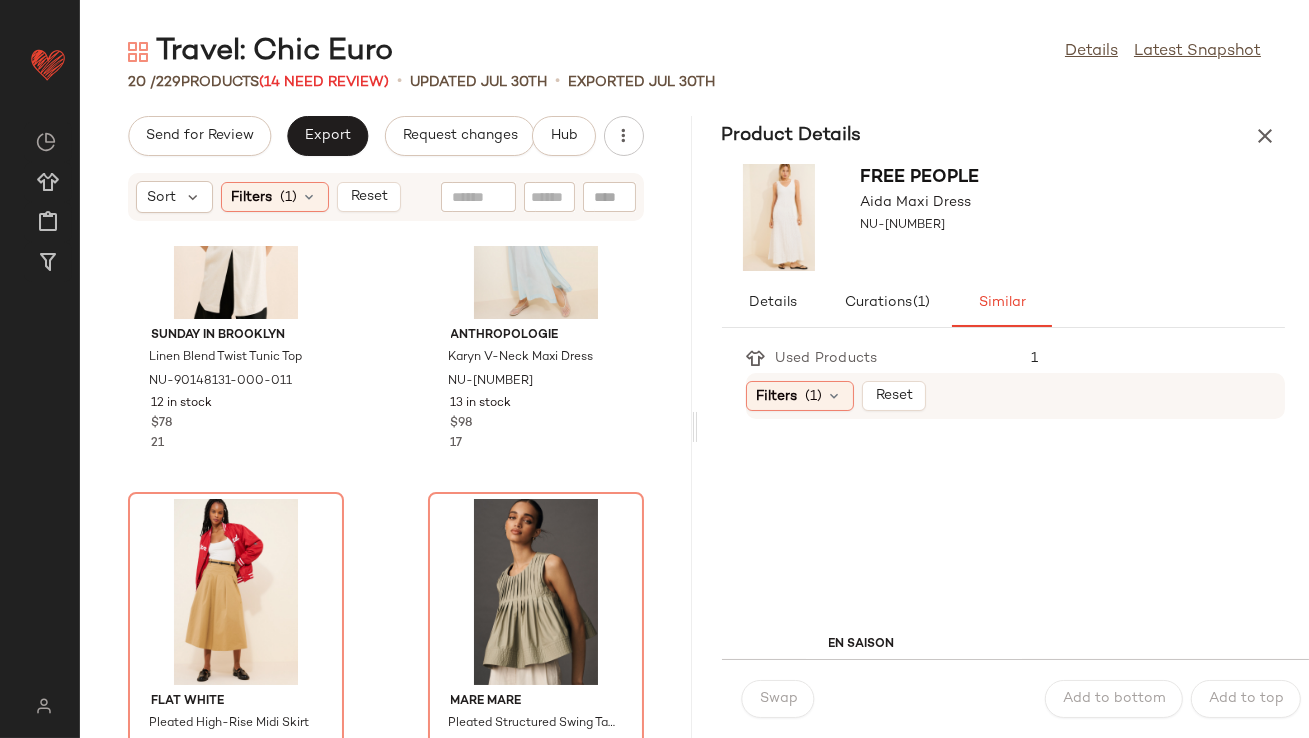 scroll, scrollTop: 926, scrollLeft: 0, axis: vertical 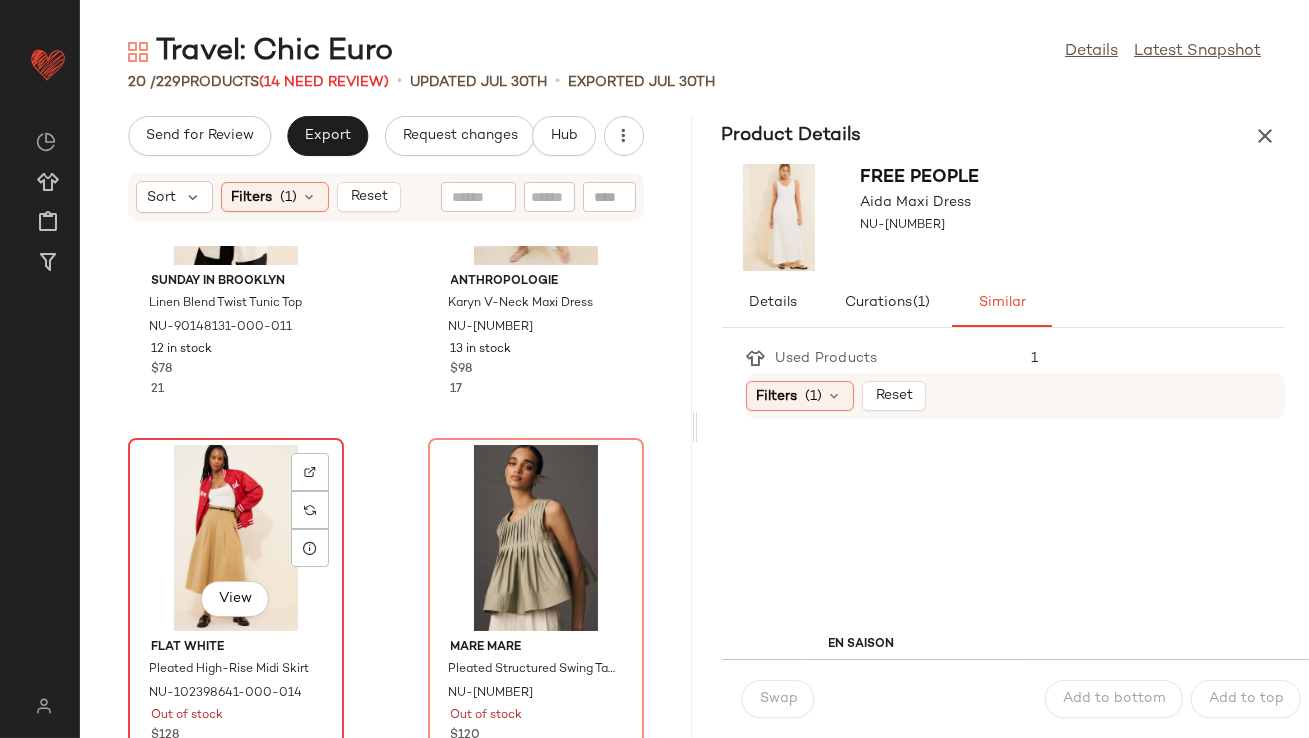 click on "View" 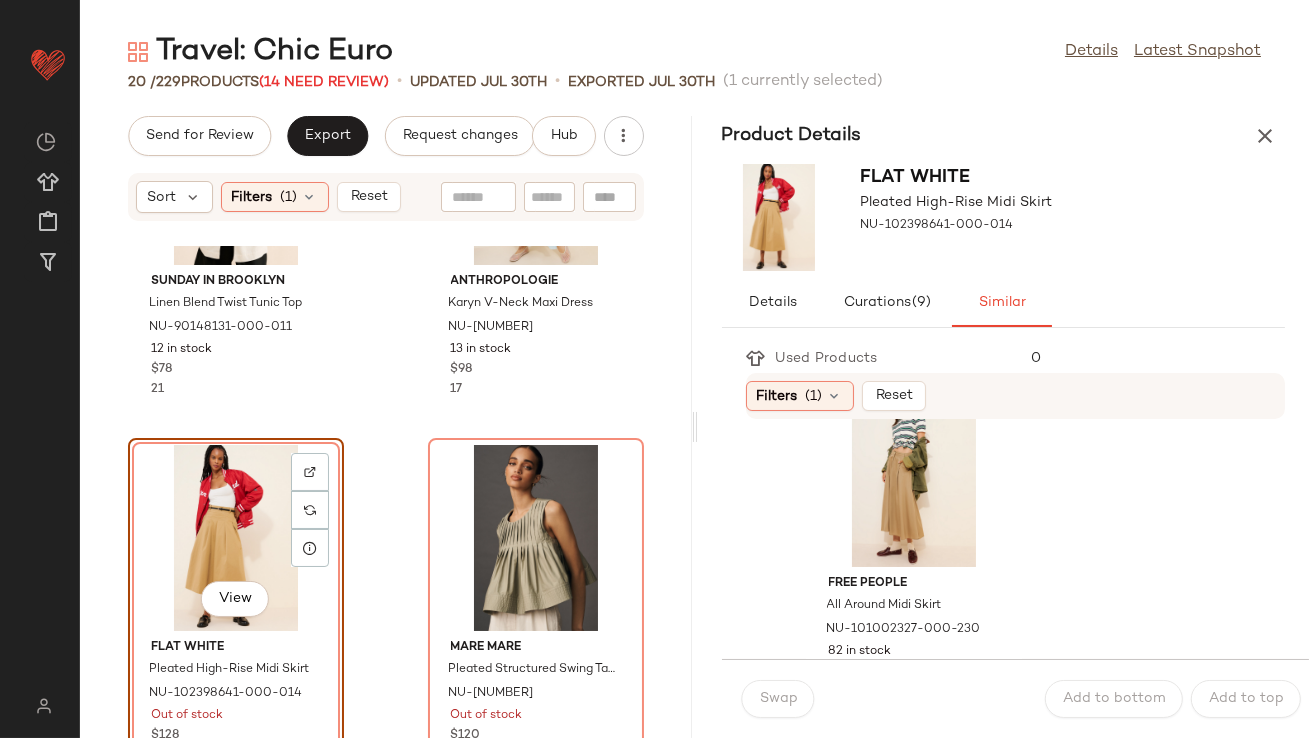 scroll, scrollTop: 426, scrollLeft: 0, axis: vertical 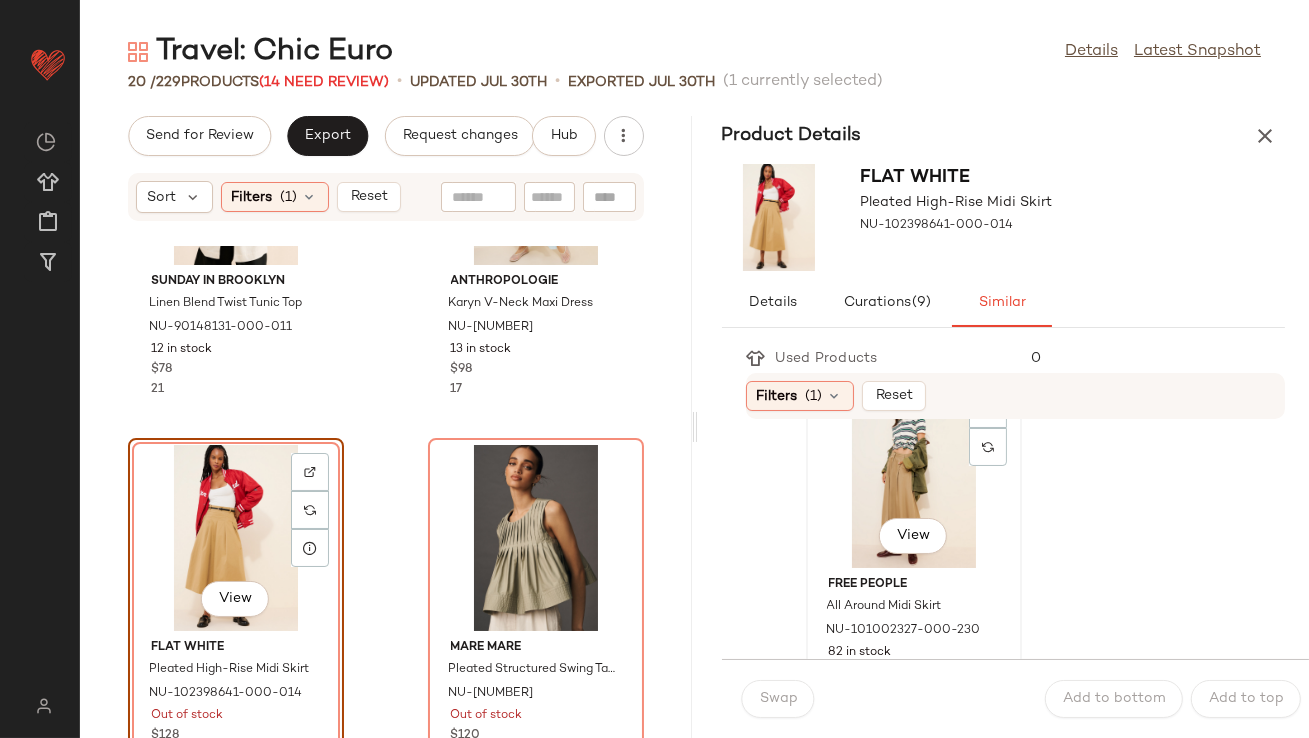 click on "View" 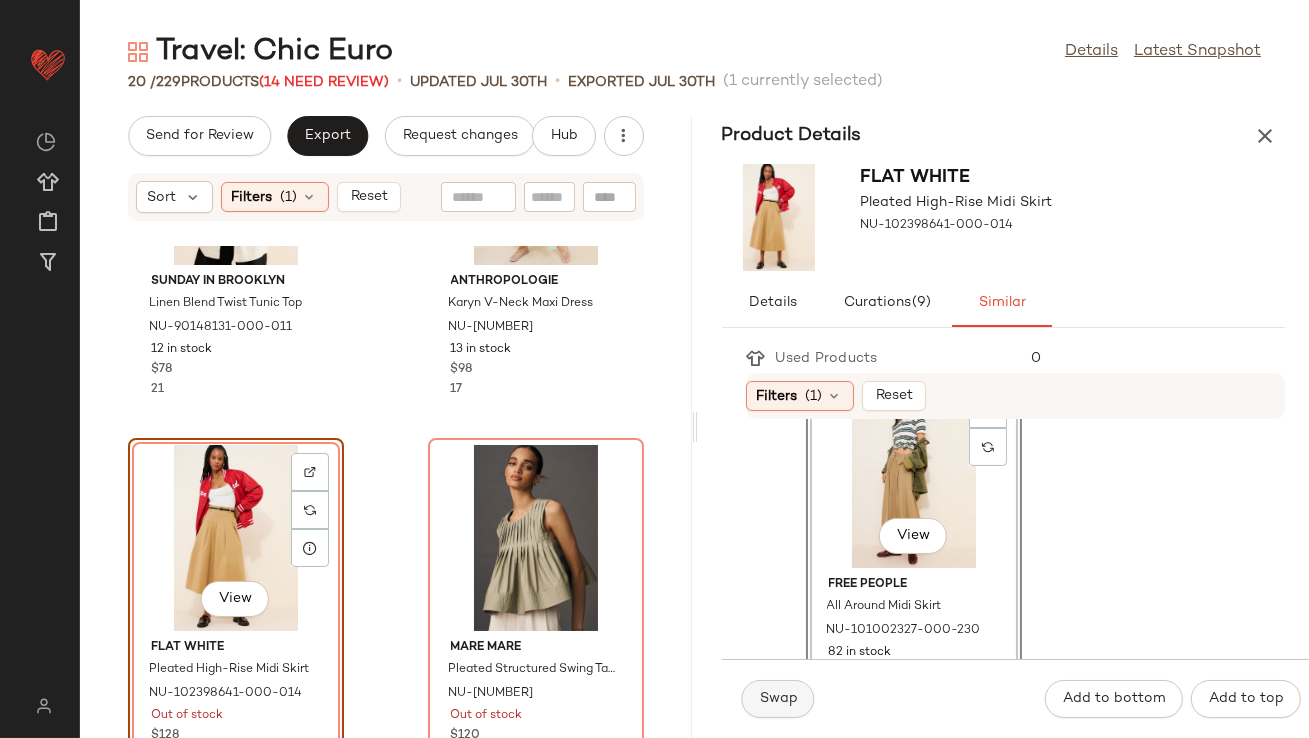 click on "Swap" at bounding box center (778, 699) 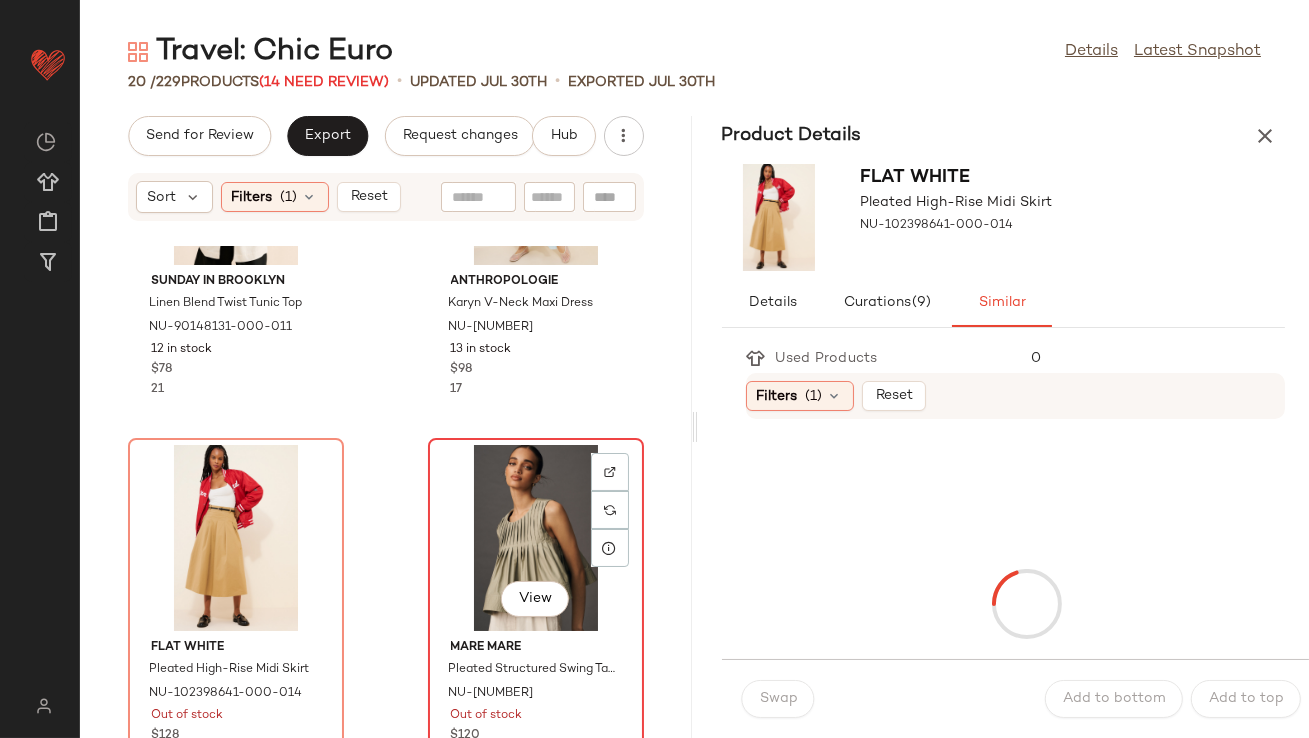 click on "View" 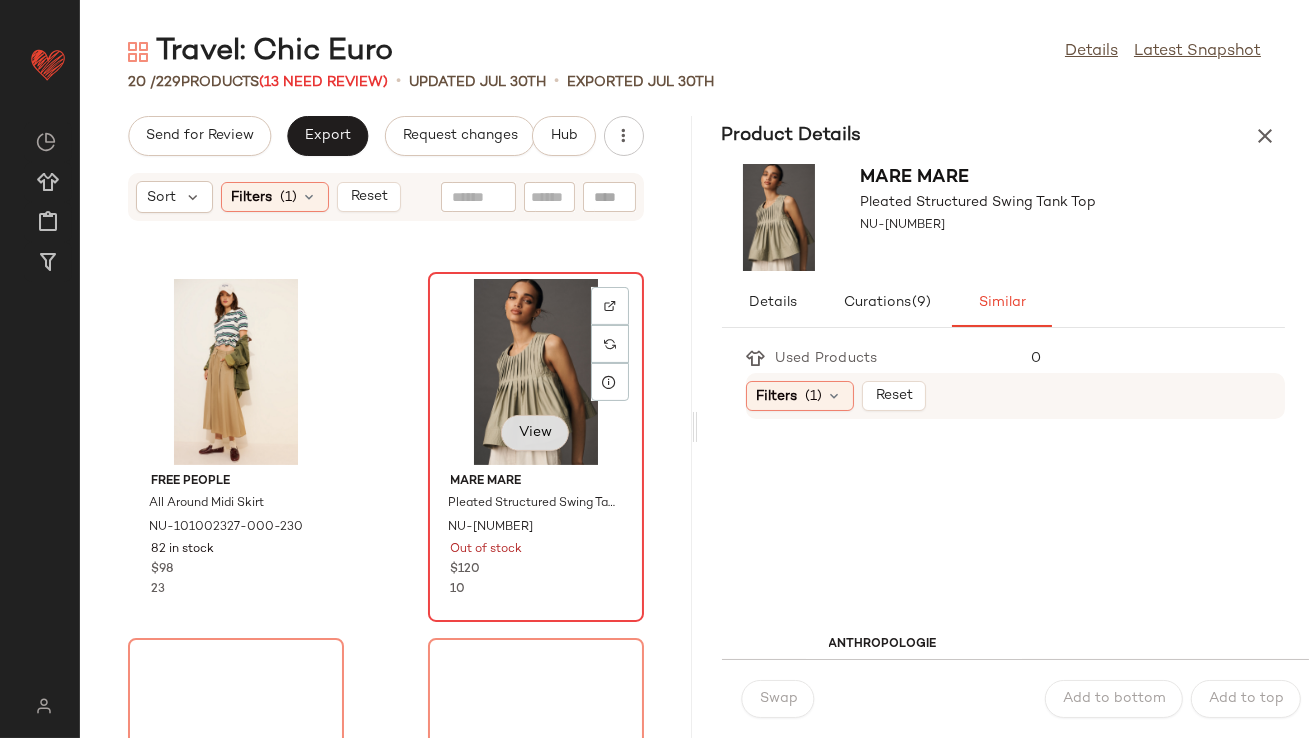 scroll, scrollTop: 1093, scrollLeft: 0, axis: vertical 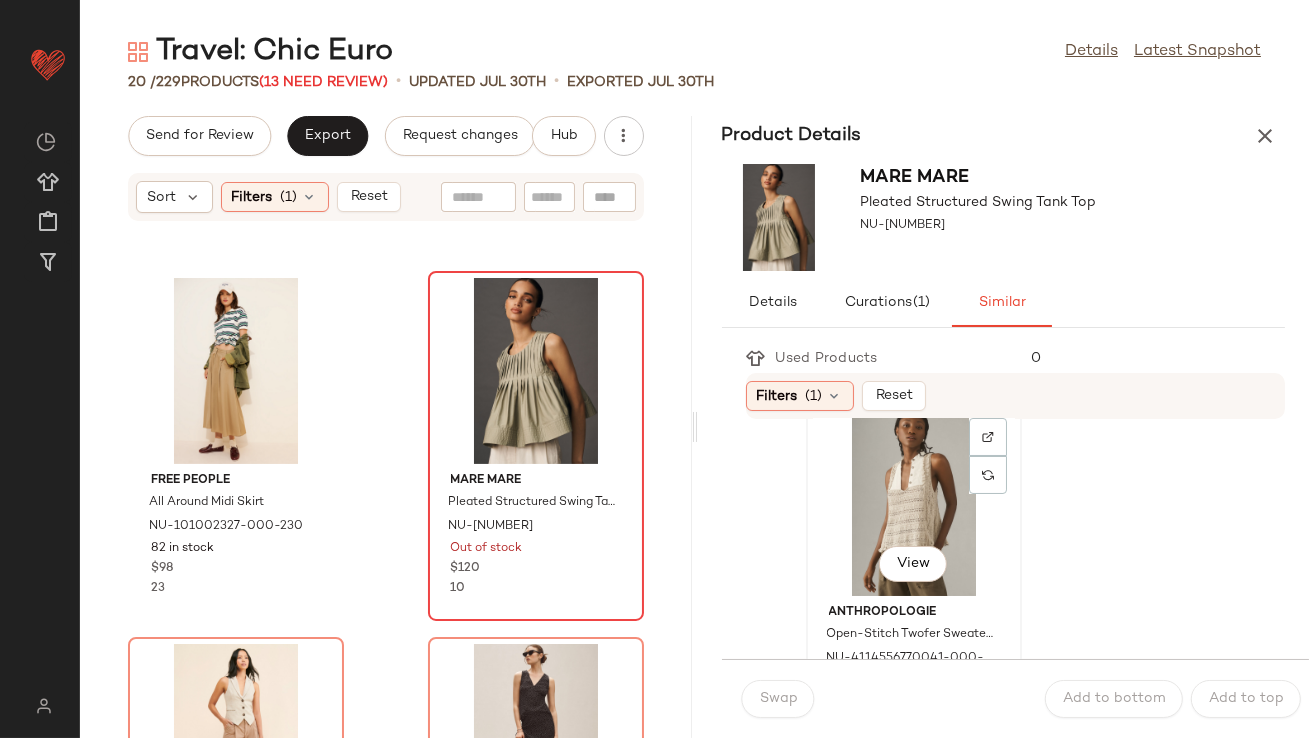 click on "View" 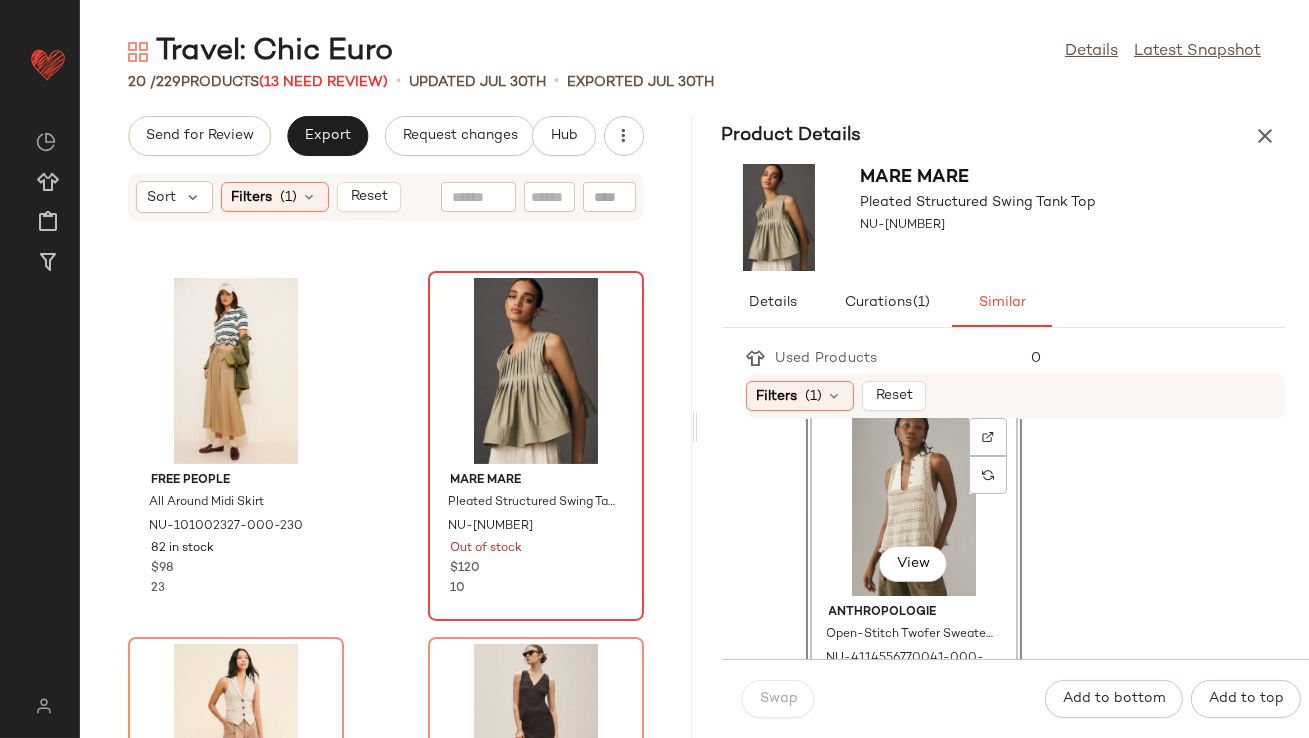 click on "Swap" at bounding box center [778, 699] 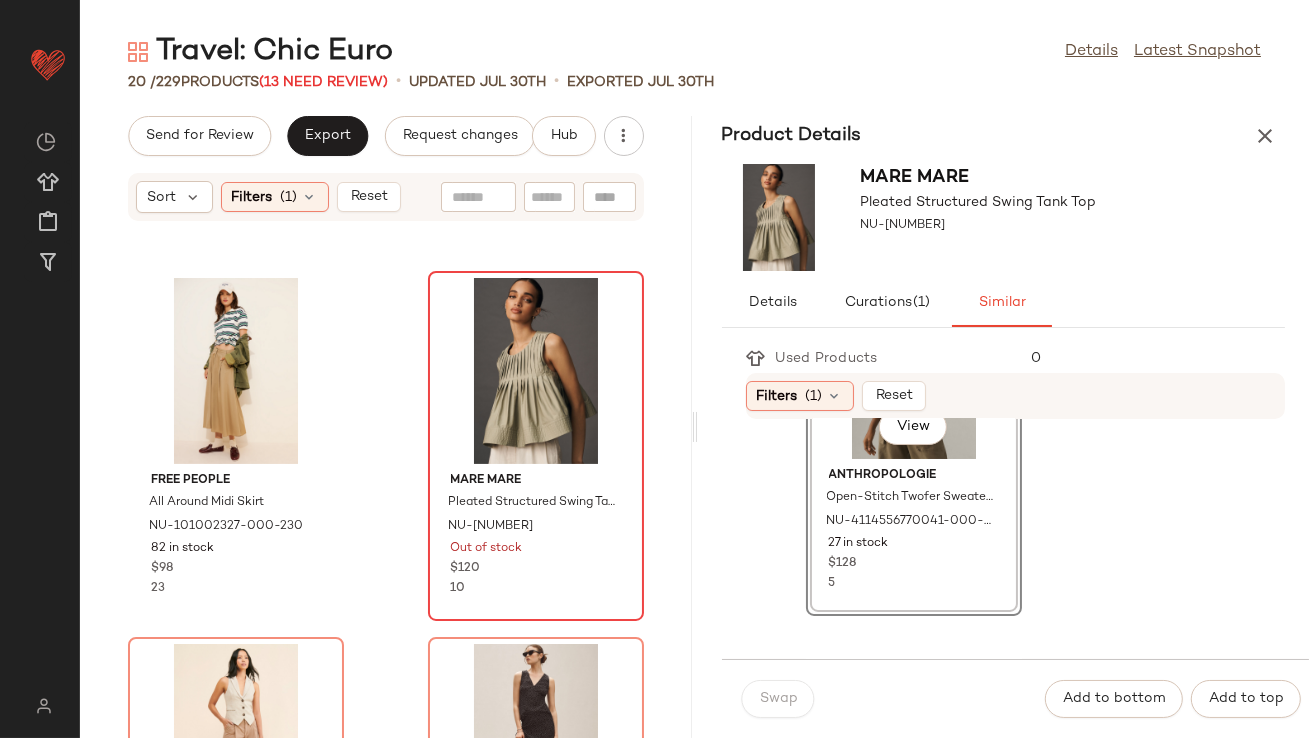 scroll, scrollTop: 612, scrollLeft: 0, axis: vertical 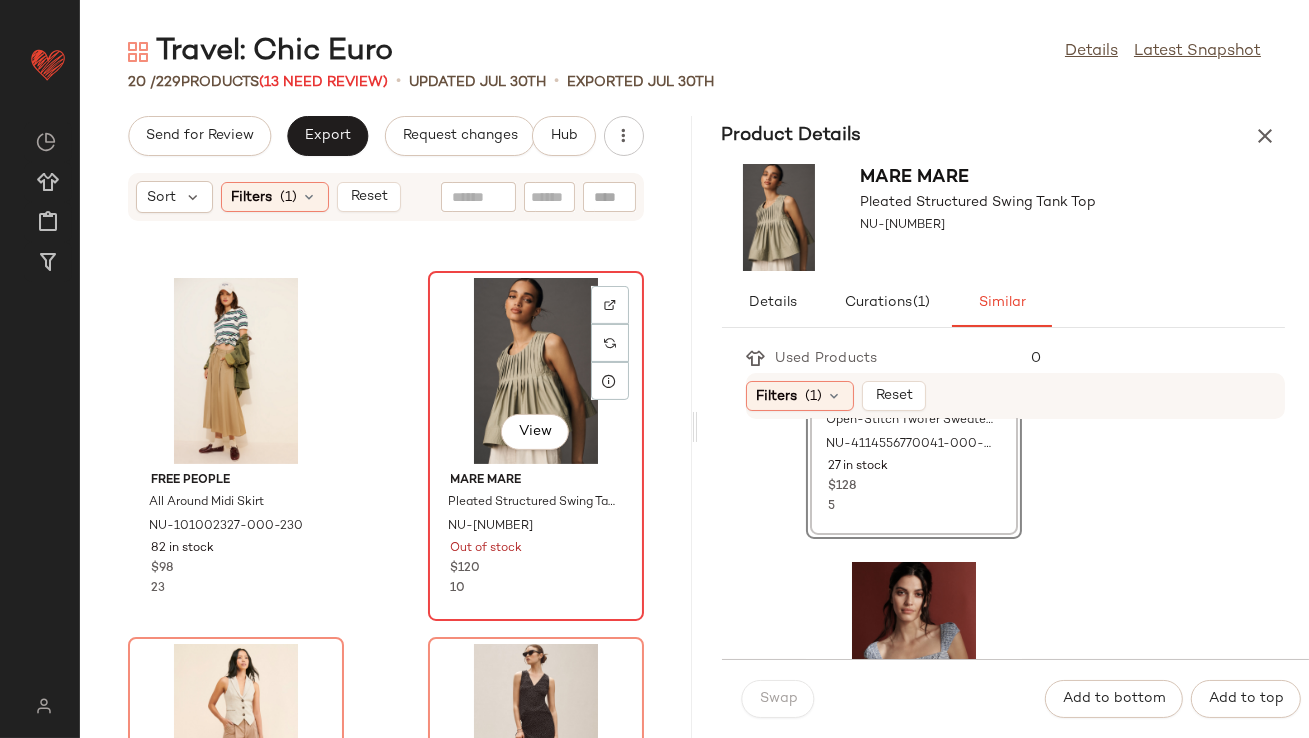 click on "View" 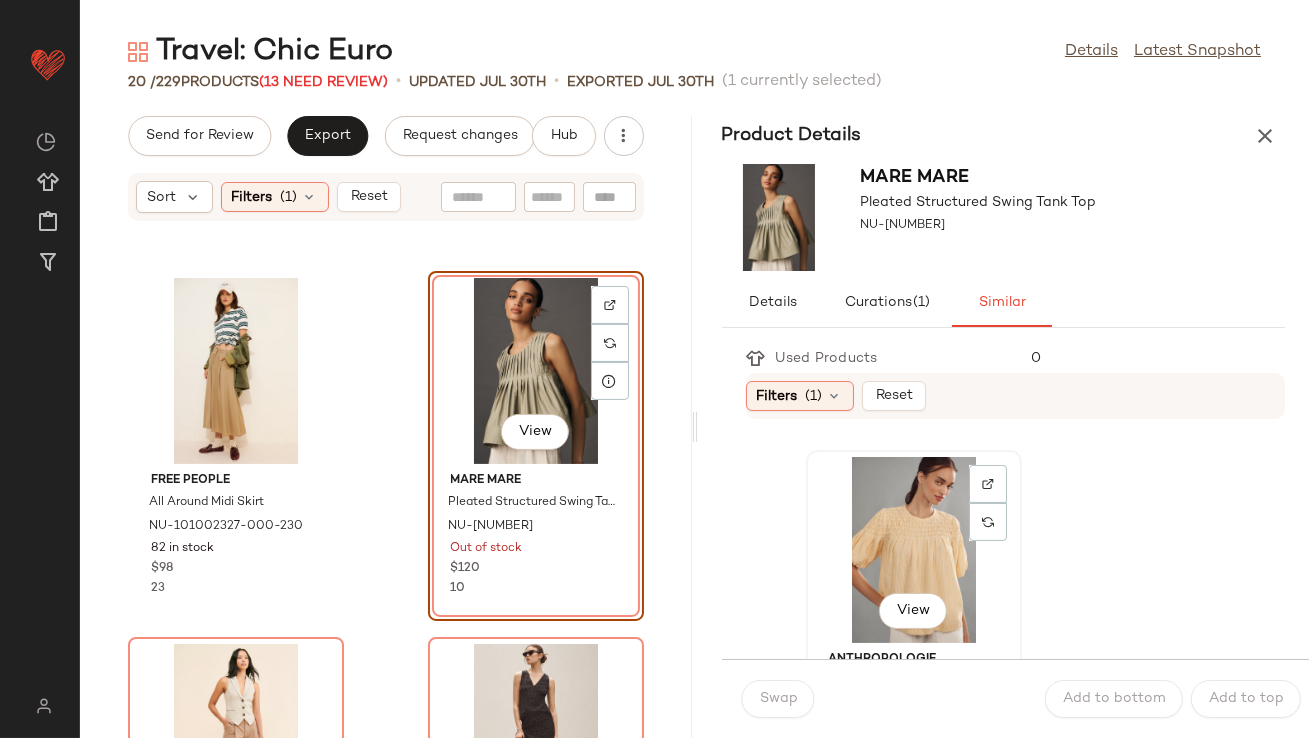 scroll, scrollTop: 1097, scrollLeft: 0, axis: vertical 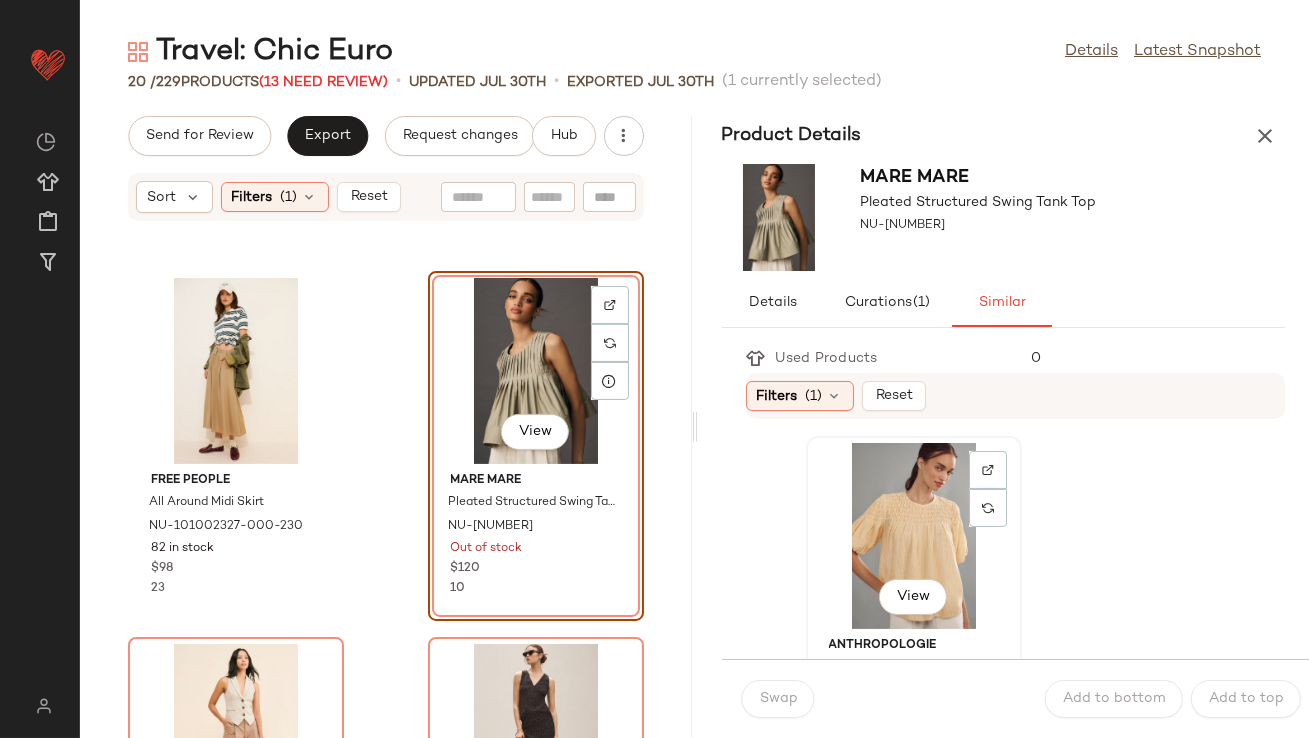 click on "View" 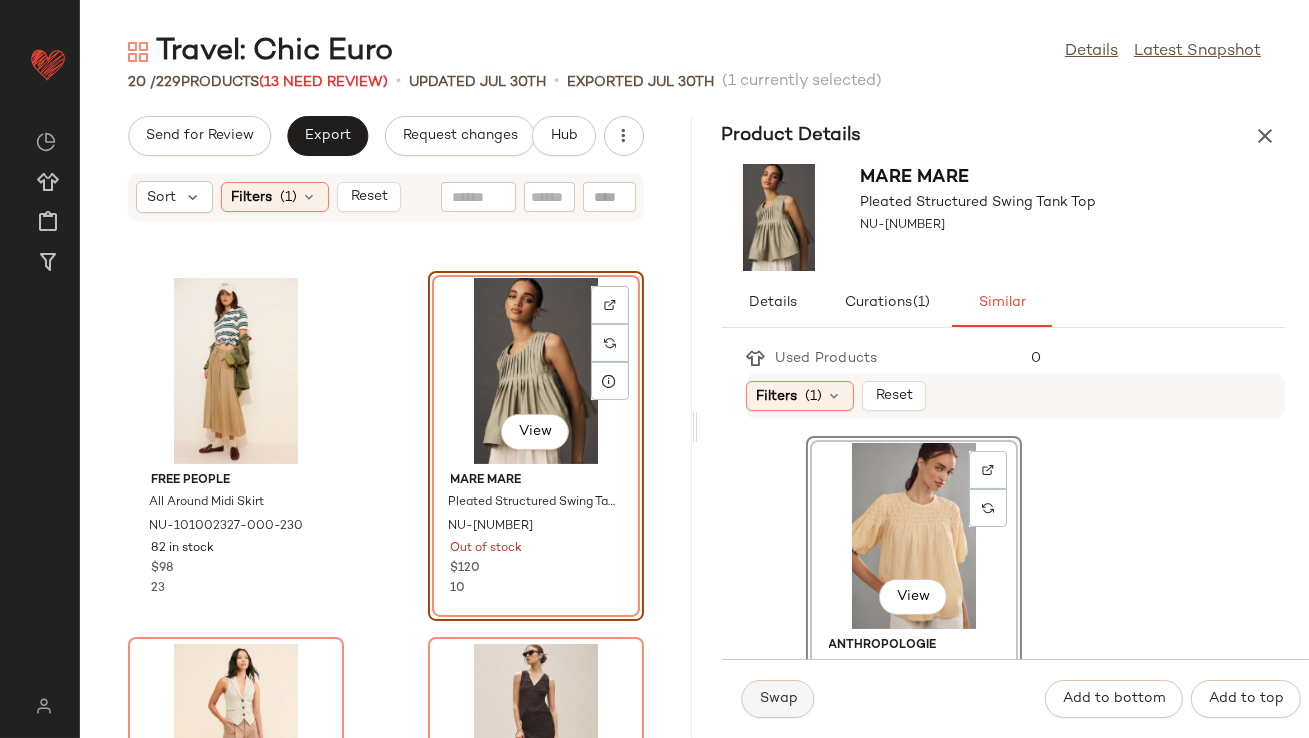 click on "Swap" 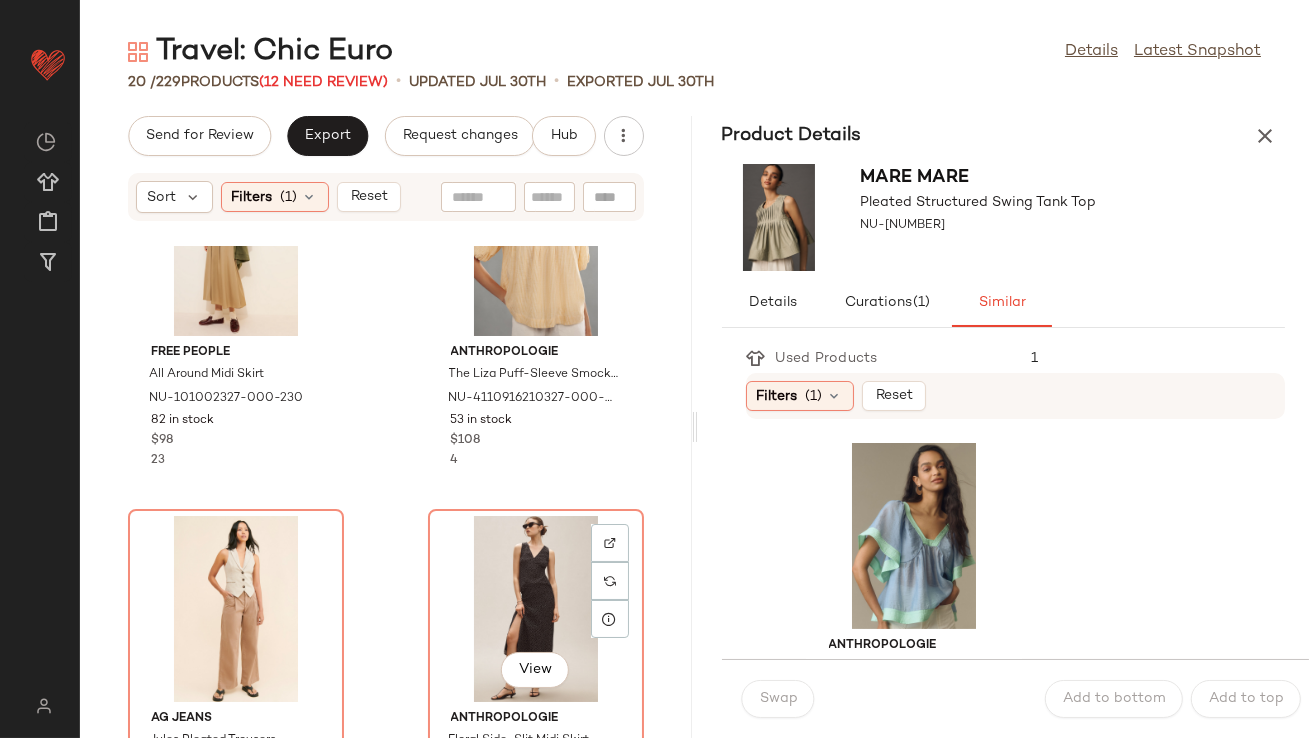 scroll, scrollTop: 1252, scrollLeft: 0, axis: vertical 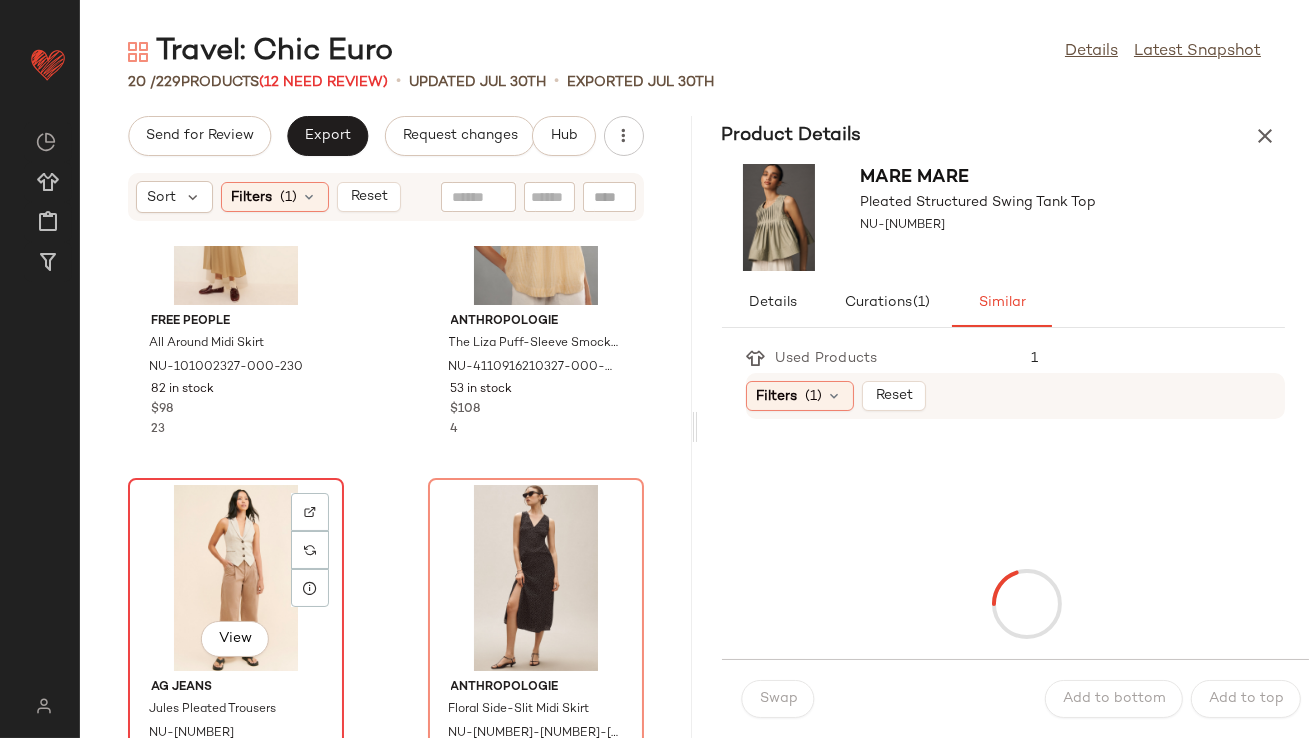 click on "View" 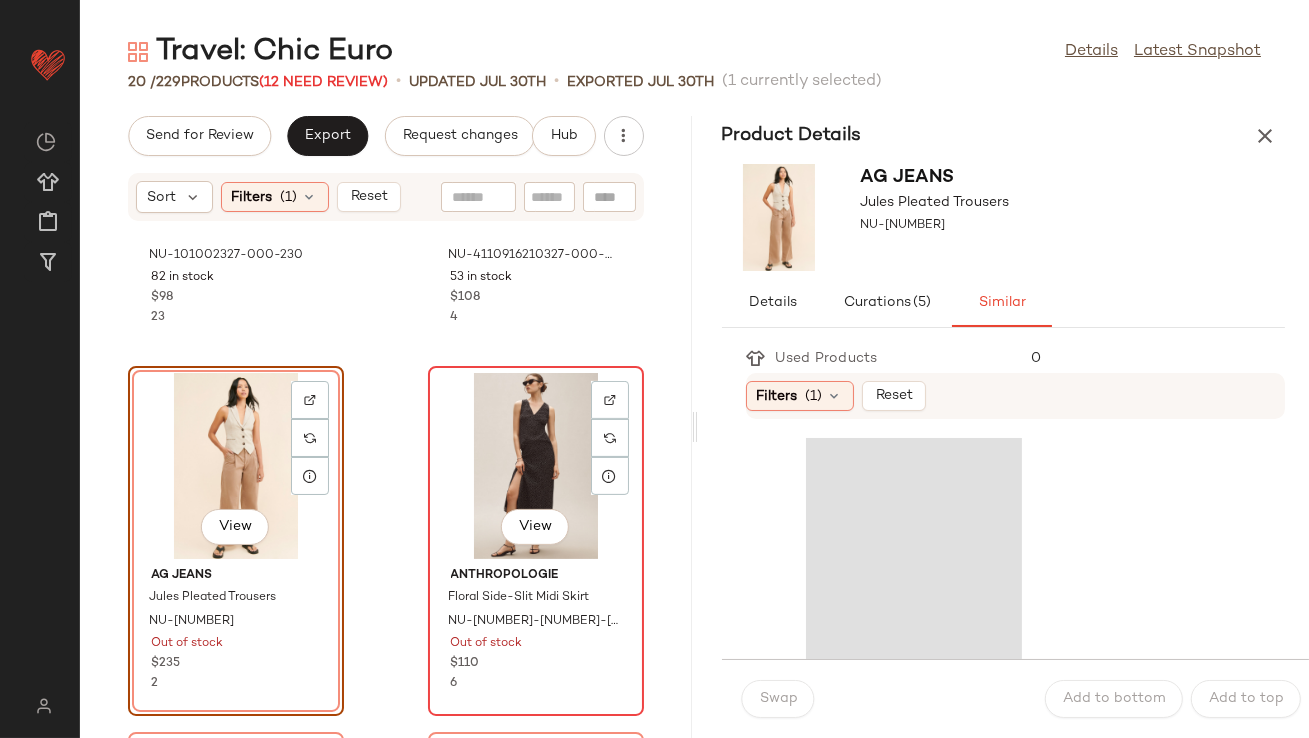scroll, scrollTop: 1365, scrollLeft: 0, axis: vertical 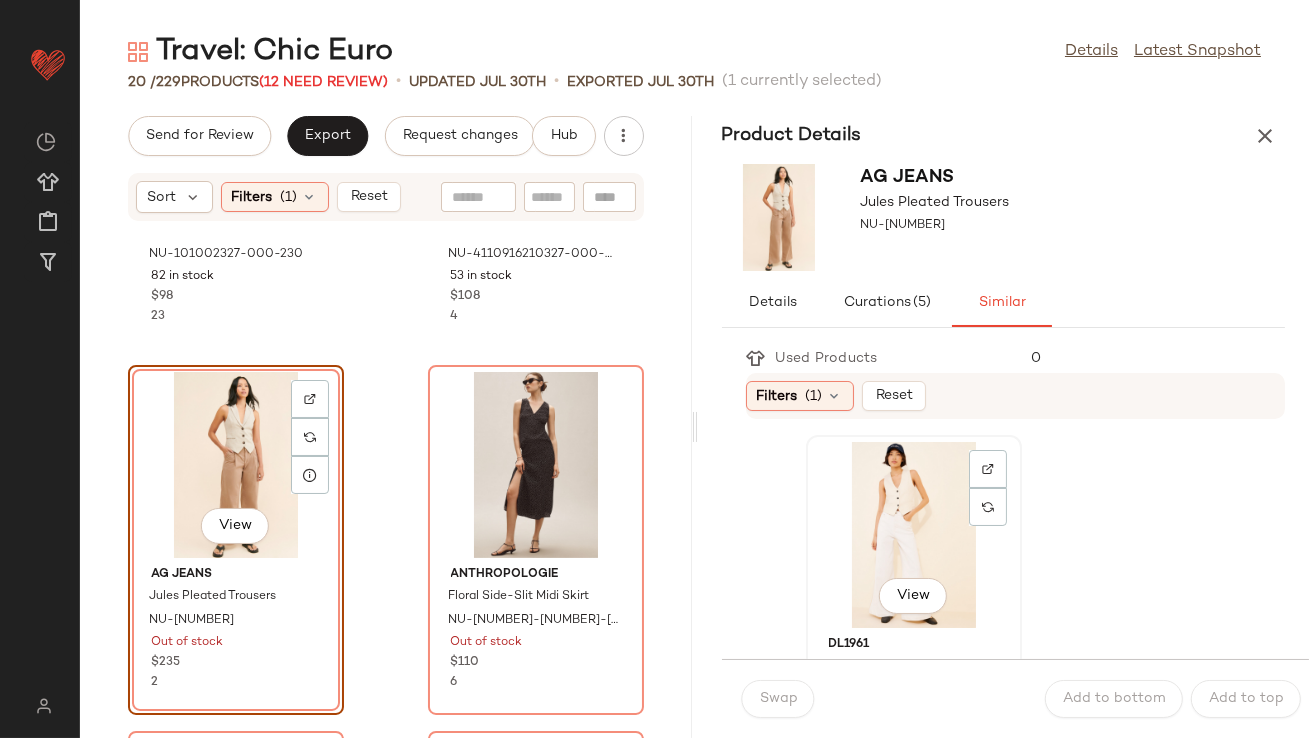 click on "View" 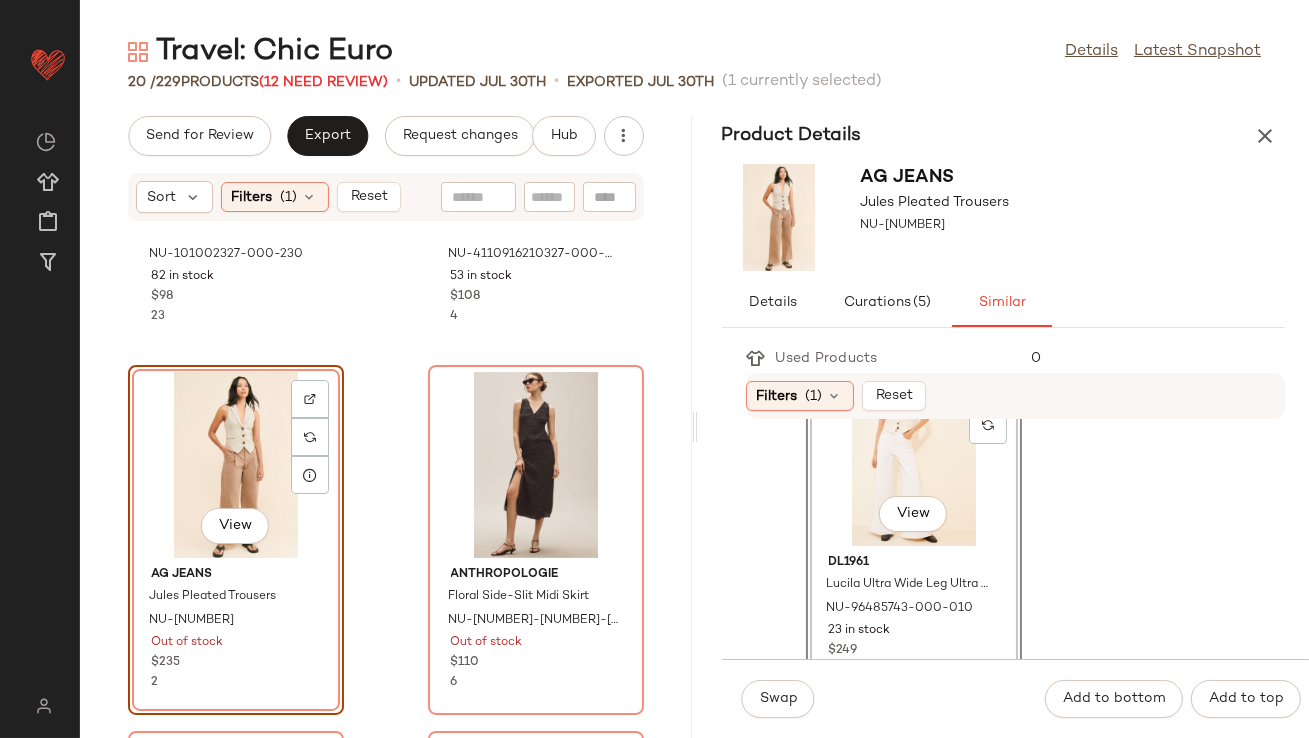 scroll, scrollTop: 92, scrollLeft: 0, axis: vertical 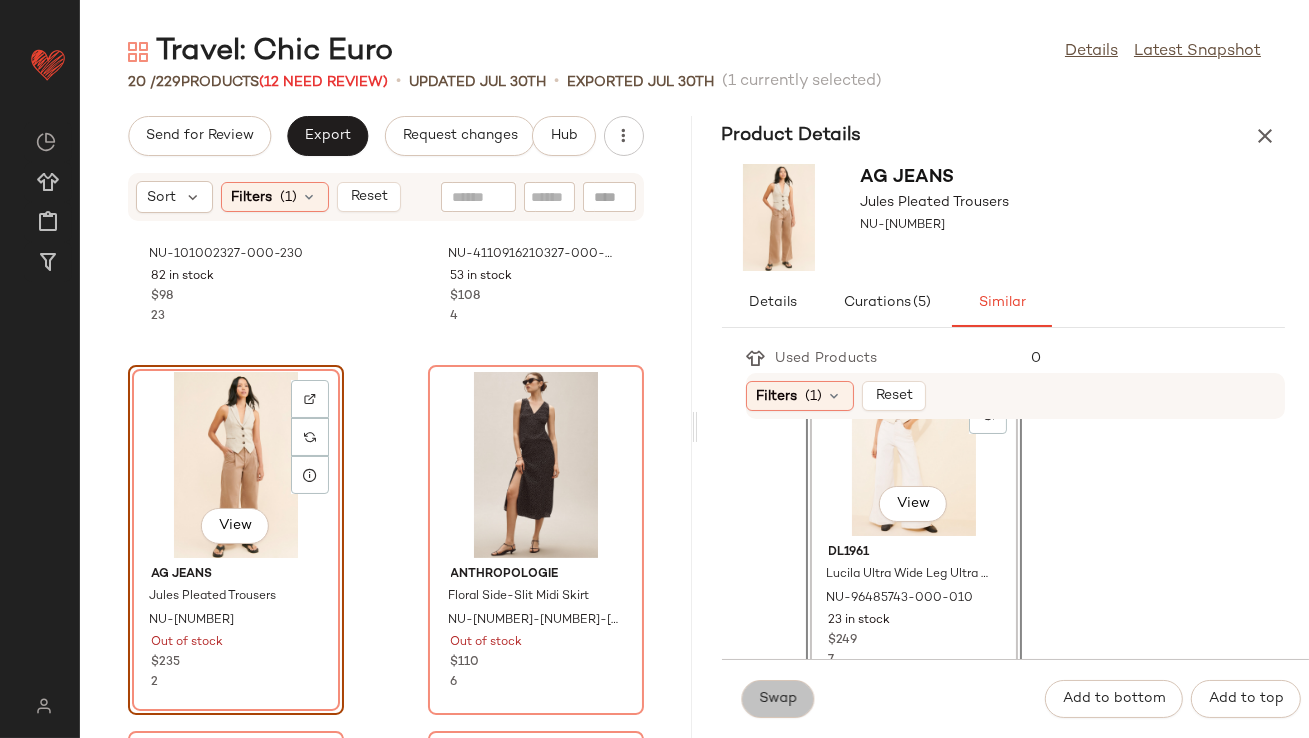 click on "Swap" 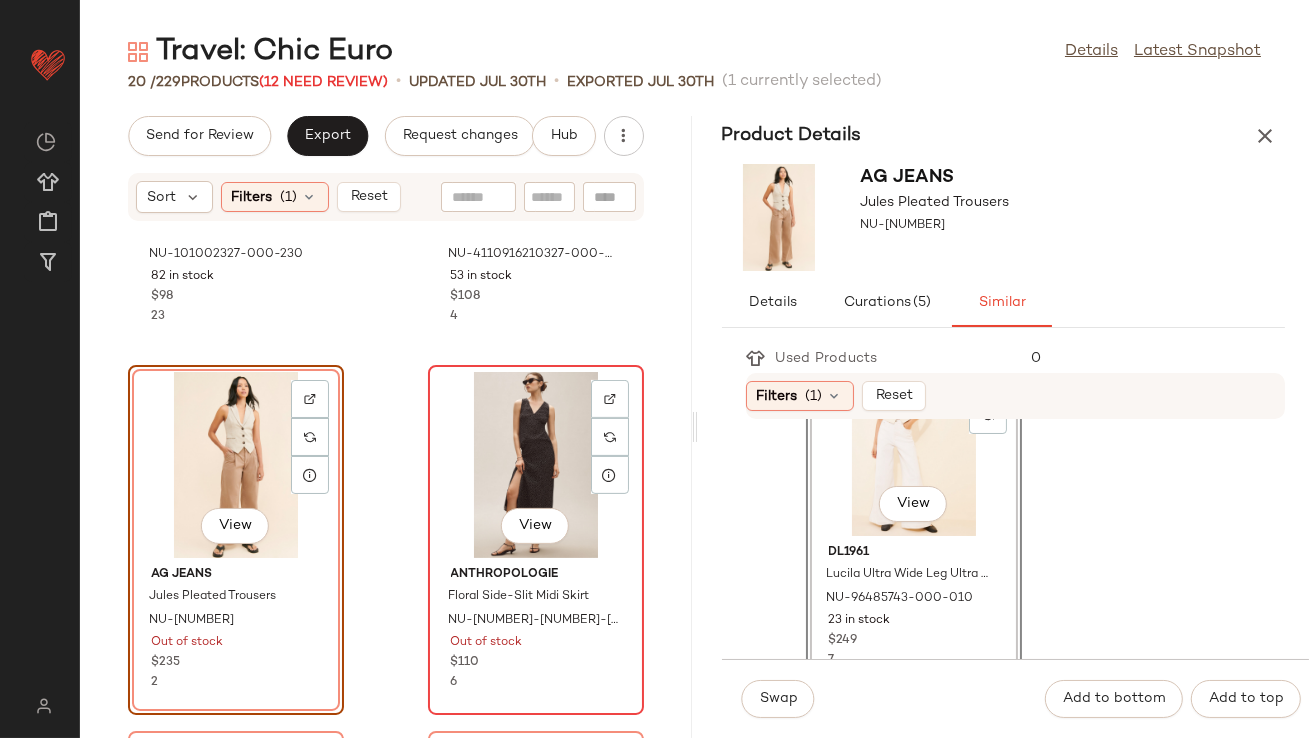 click on "View" 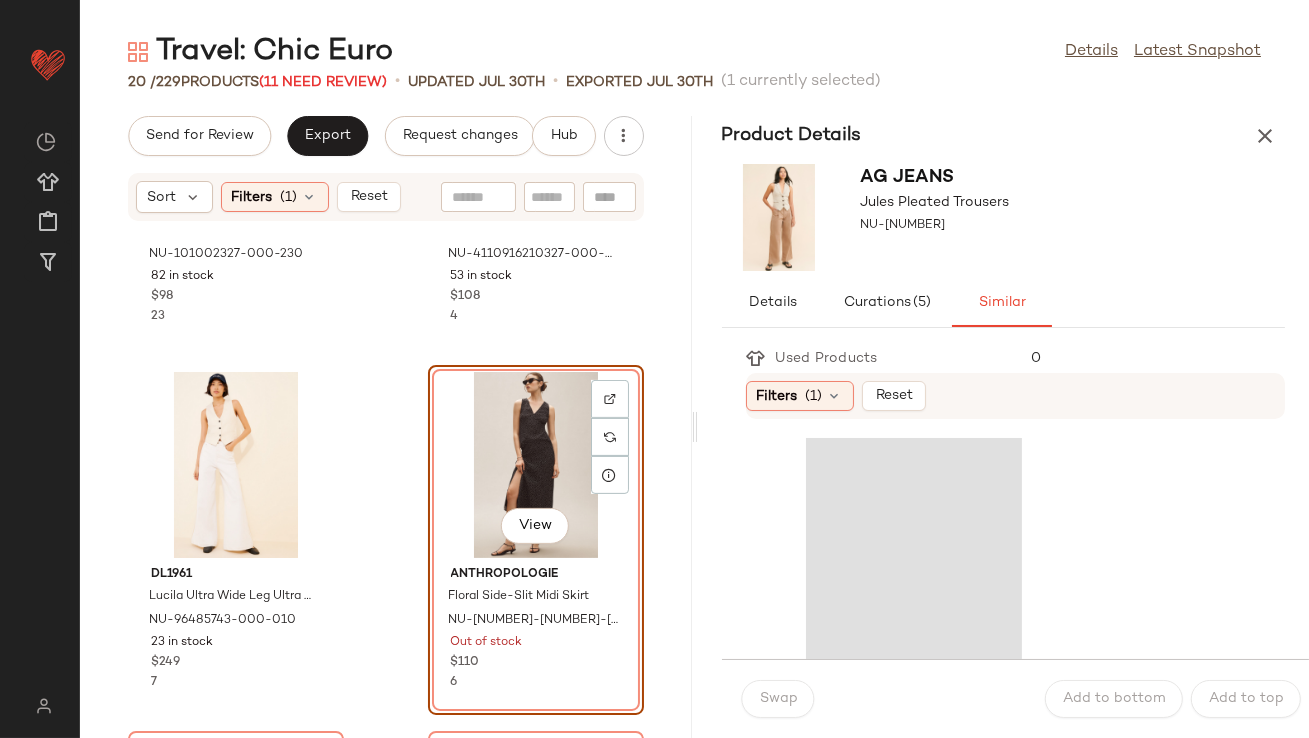 scroll, scrollTop: 1438, scrollLeft: 0, axis: vertical 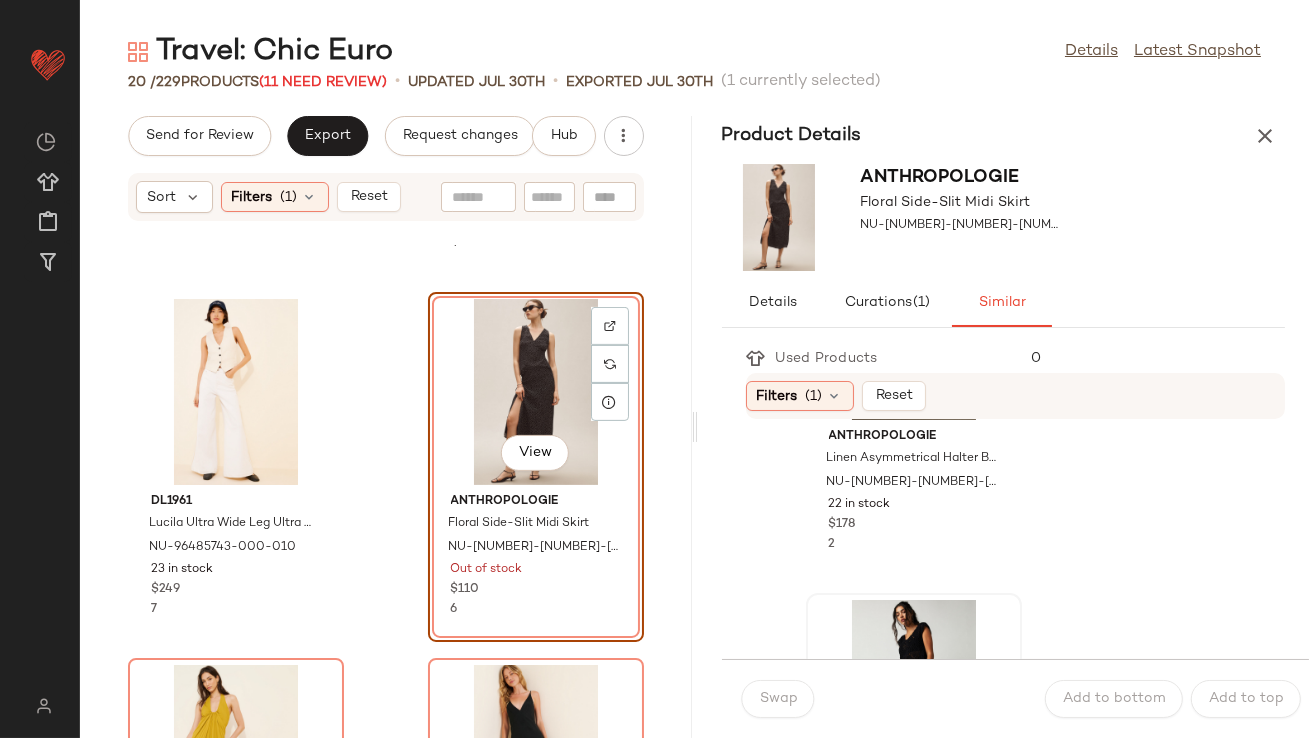 click 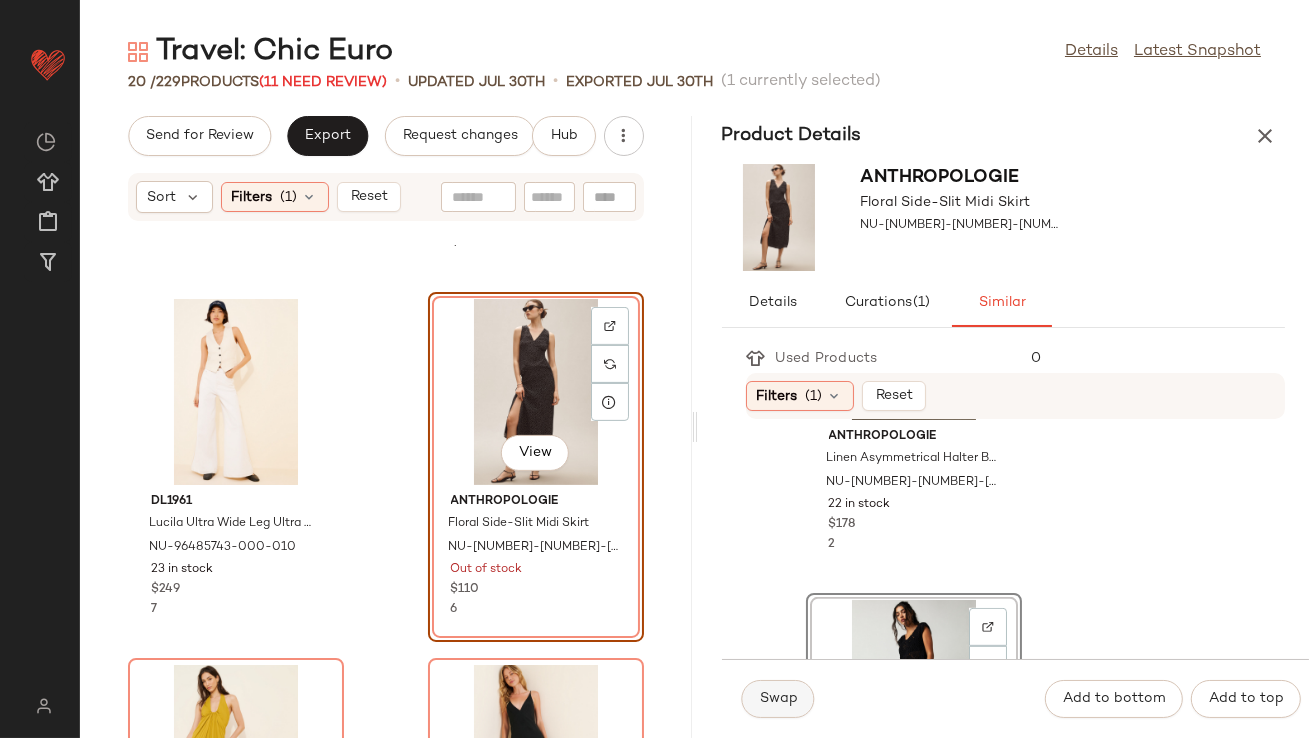 click on "Swap" at bounding box center [778, 699] 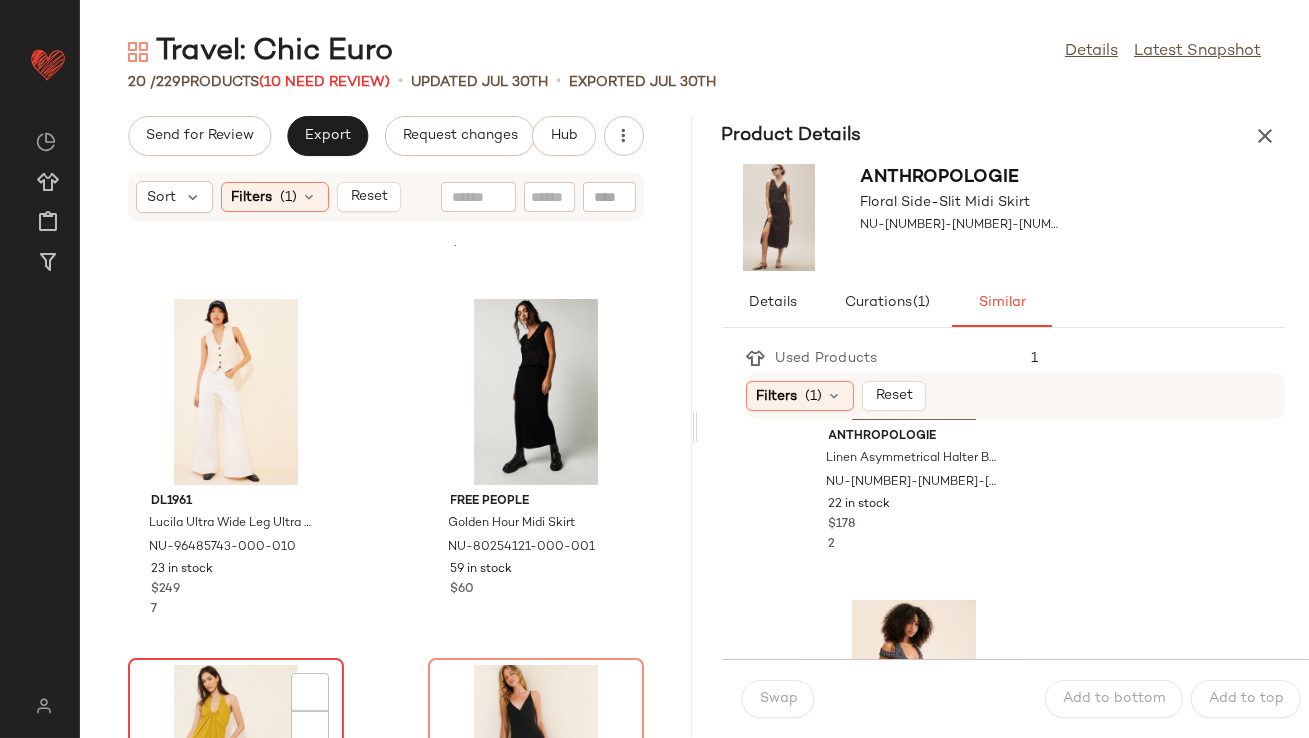 click on "View" 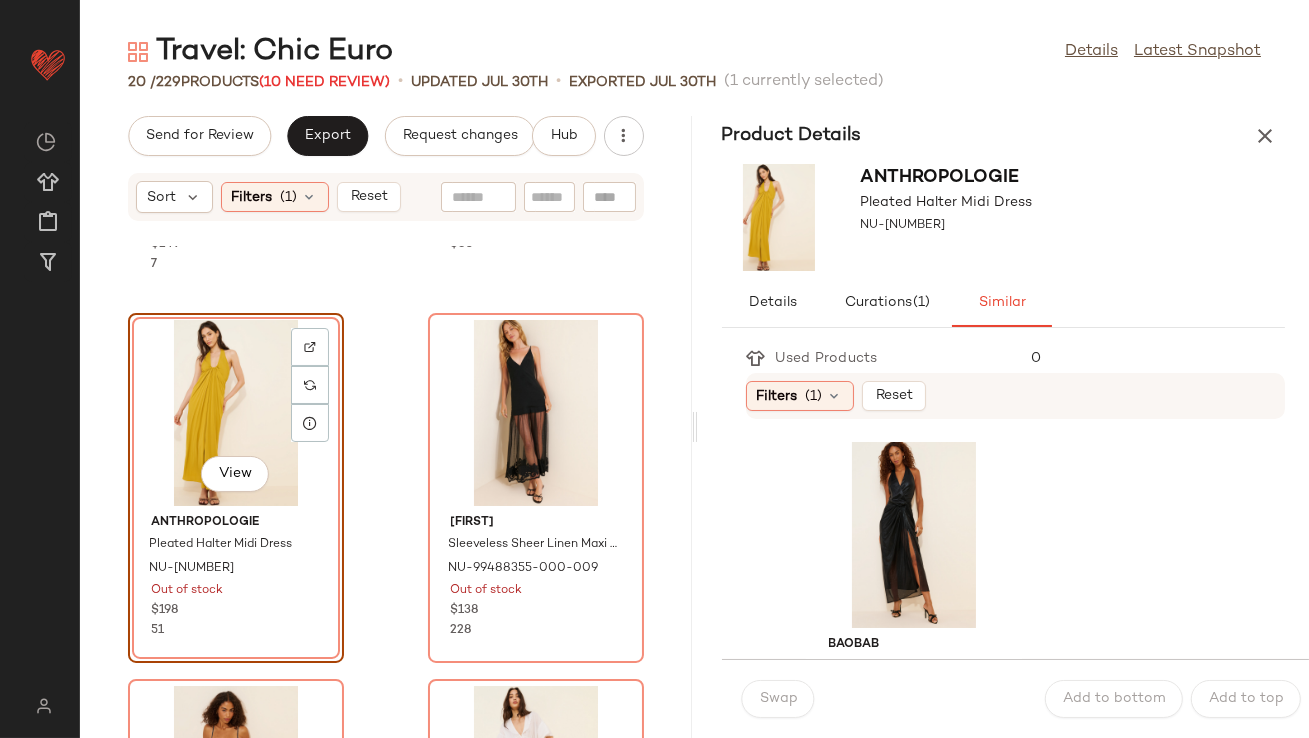 scroll, scrollTop: 1785, scrollLeft: 0, axis: vertical 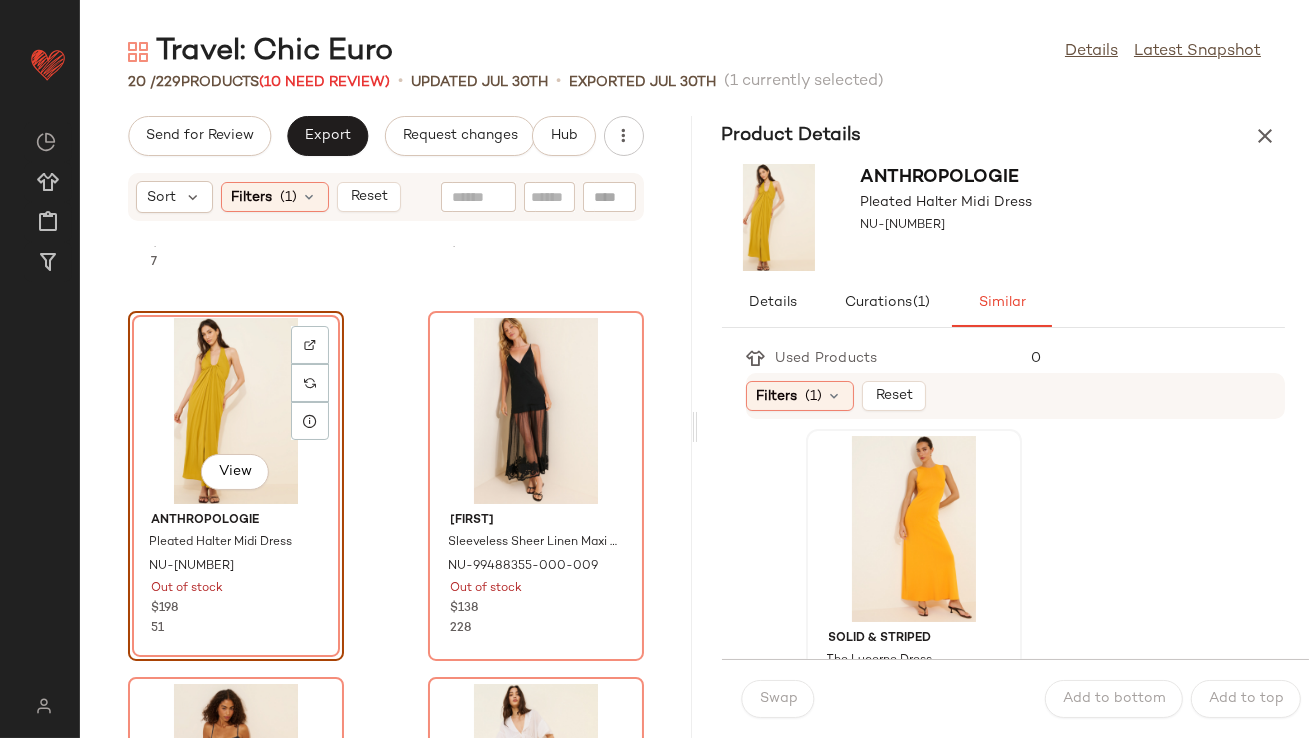click 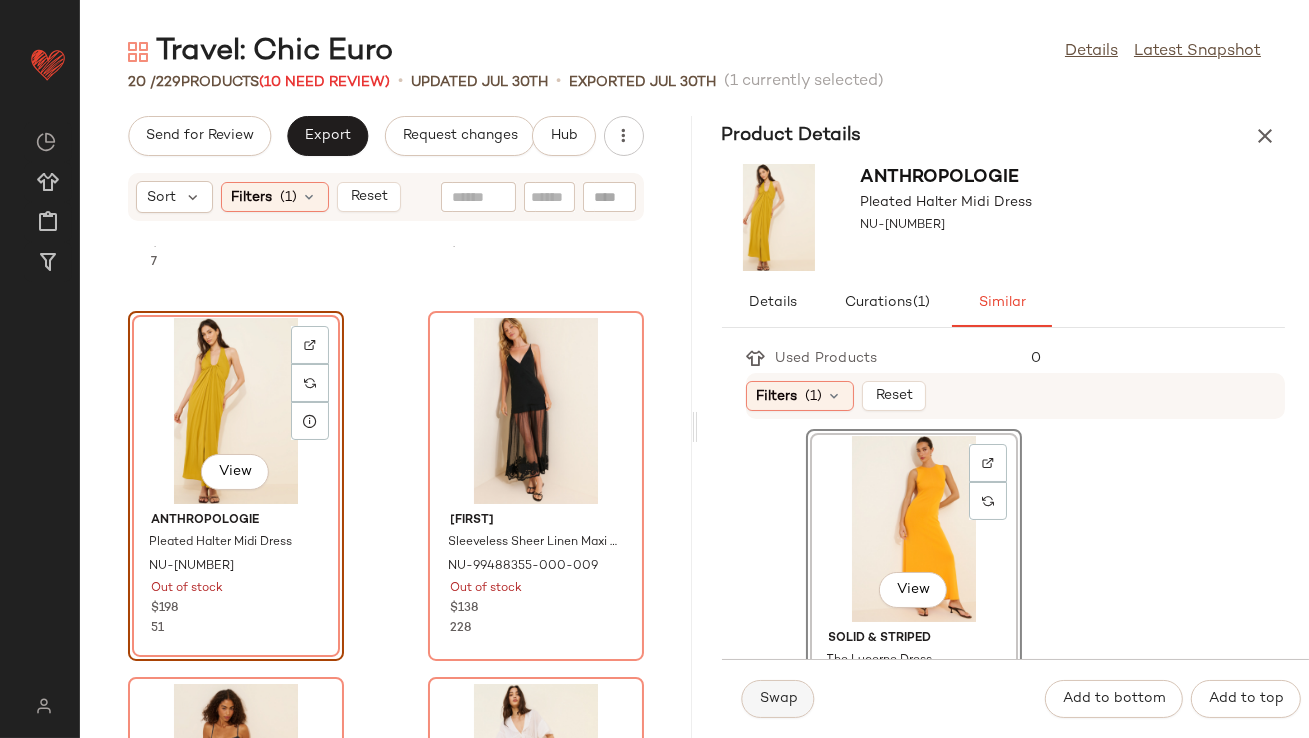 click on "Swap" 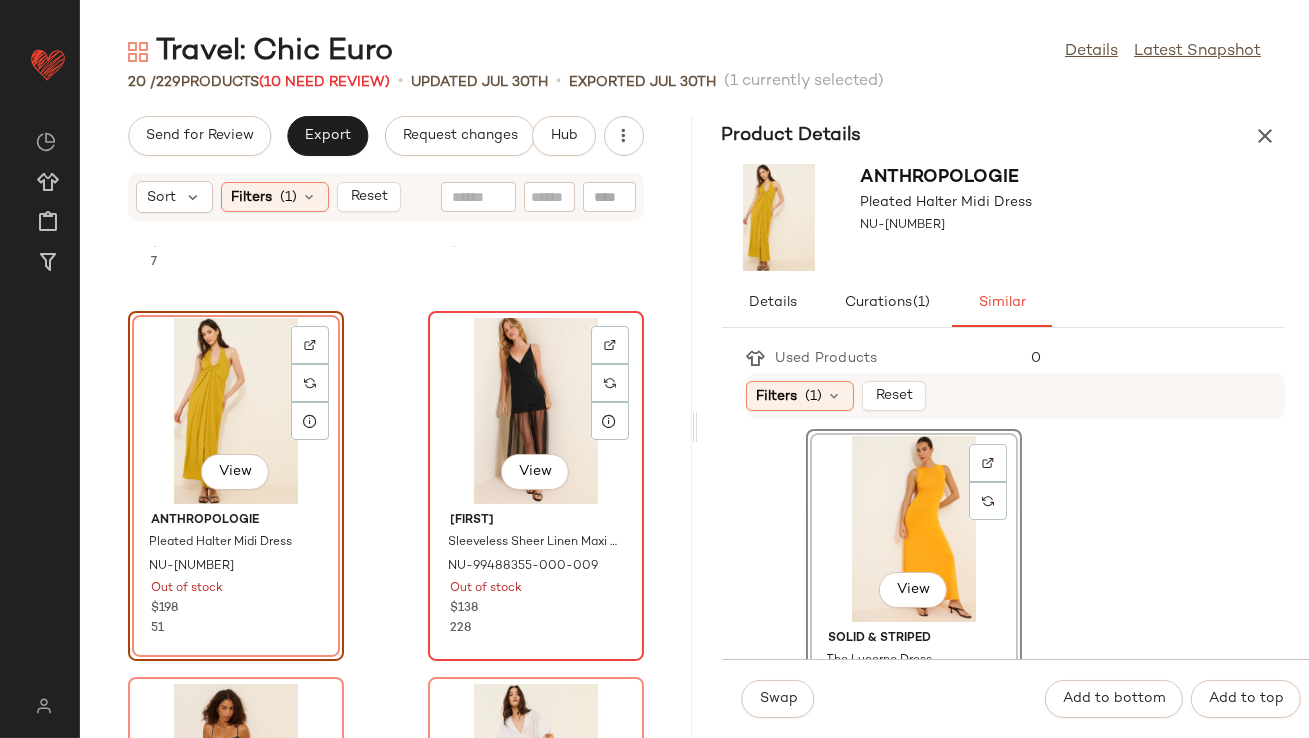 click on "View" 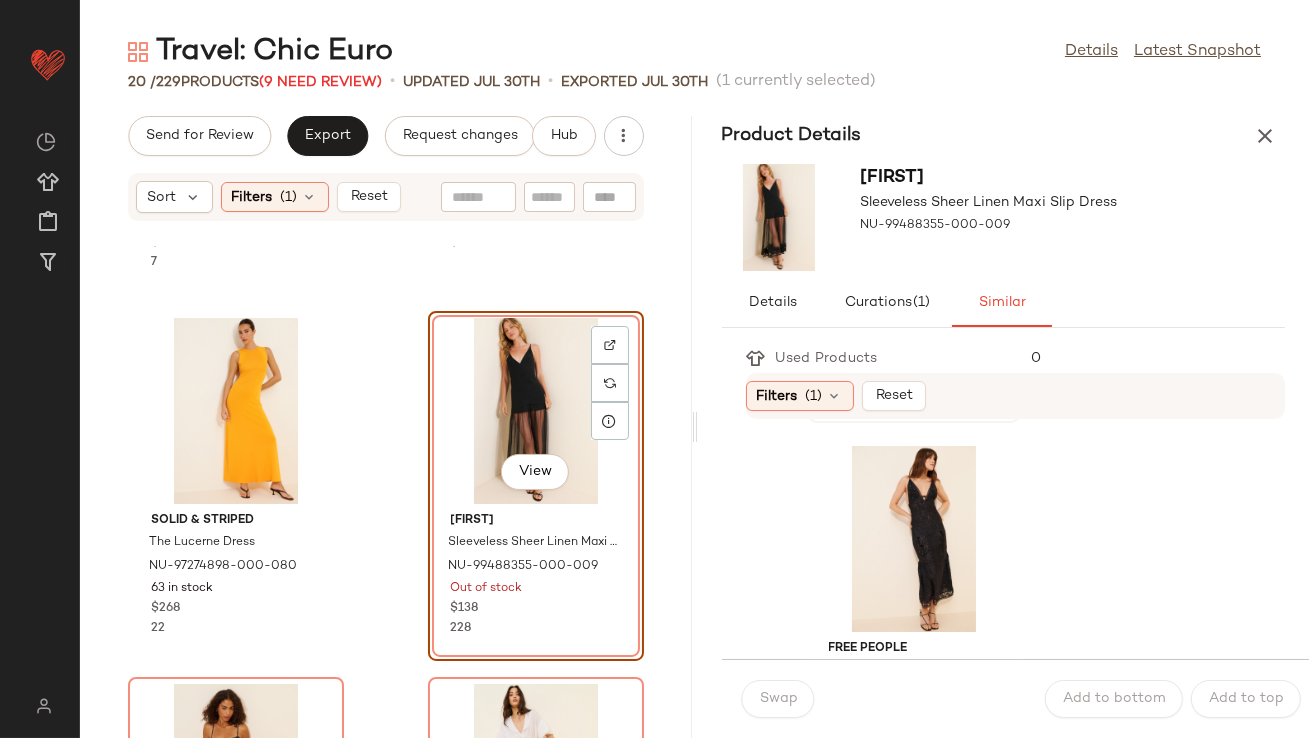 scroll, scrollTop: 427, scrollLeft: 0, axis: vertical 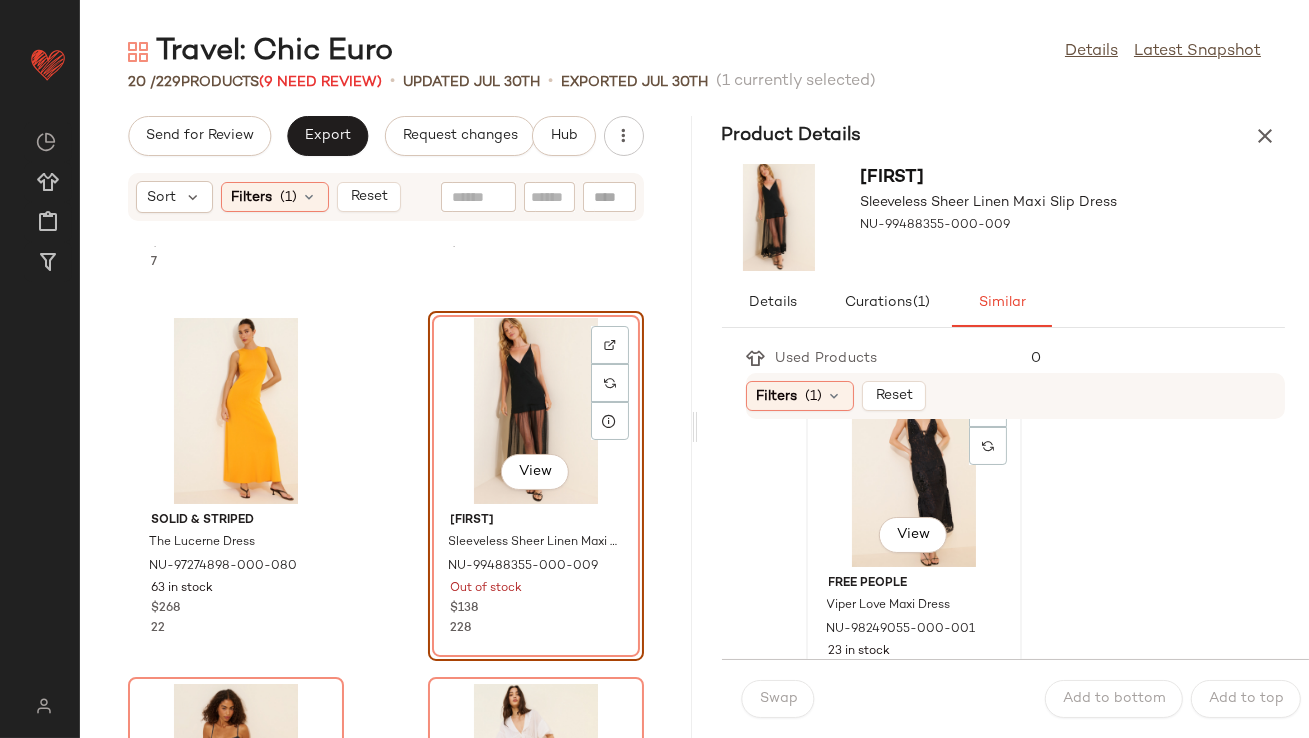 click on "View" 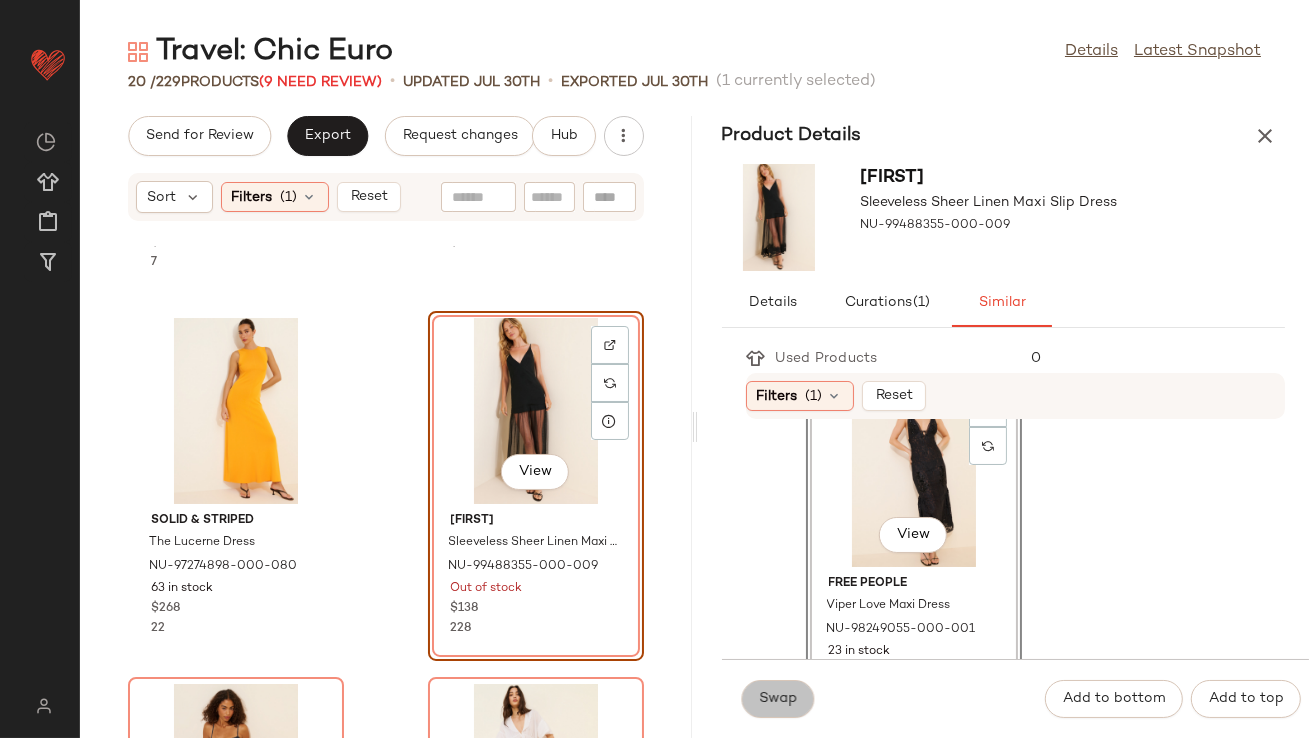 click on "Swap" at bounding box center (778, 699) 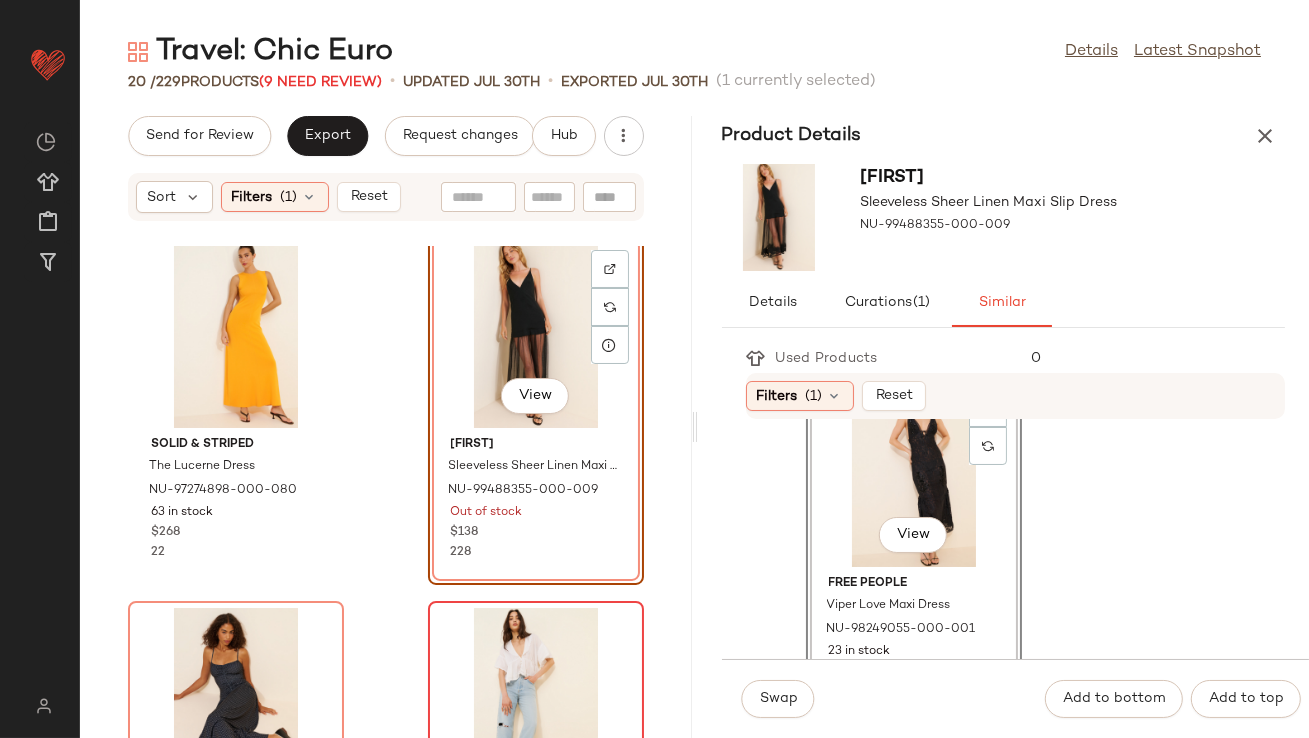 scroll, scrollTop: 2106, scrollLeft: 0, axis: vertical 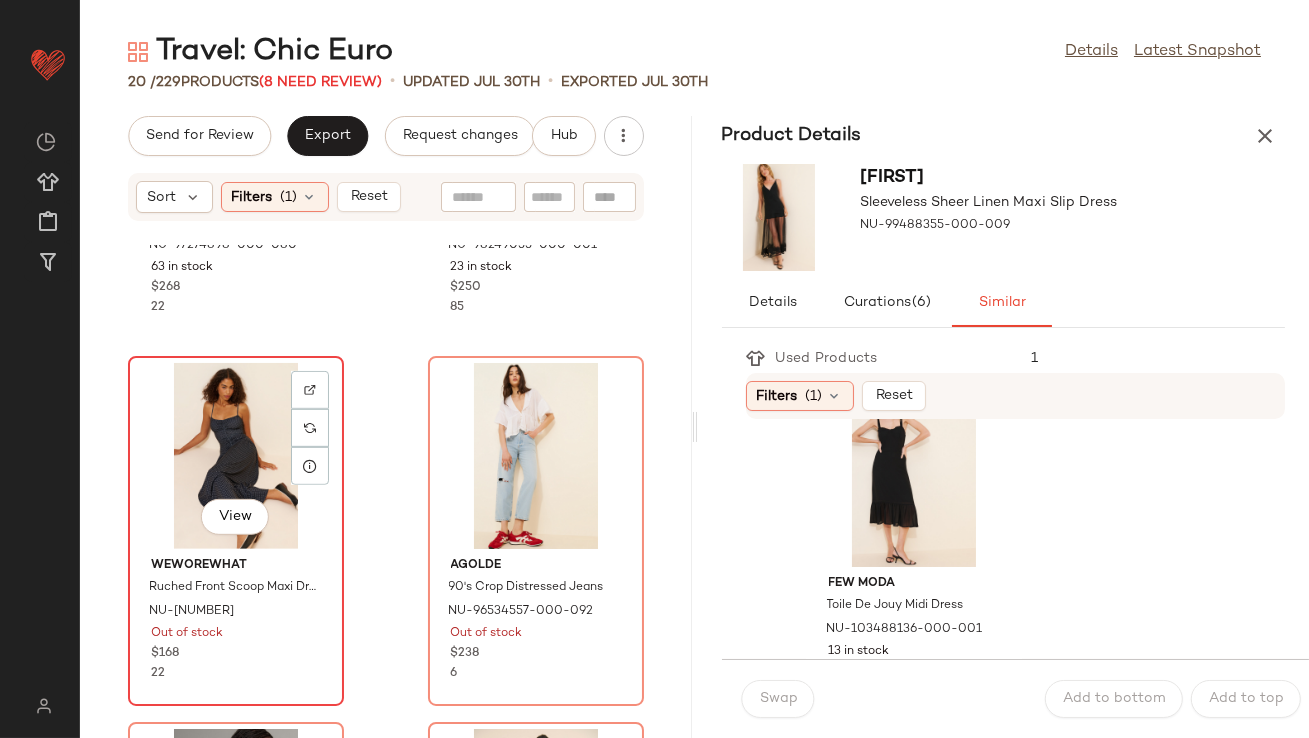 click on "View" 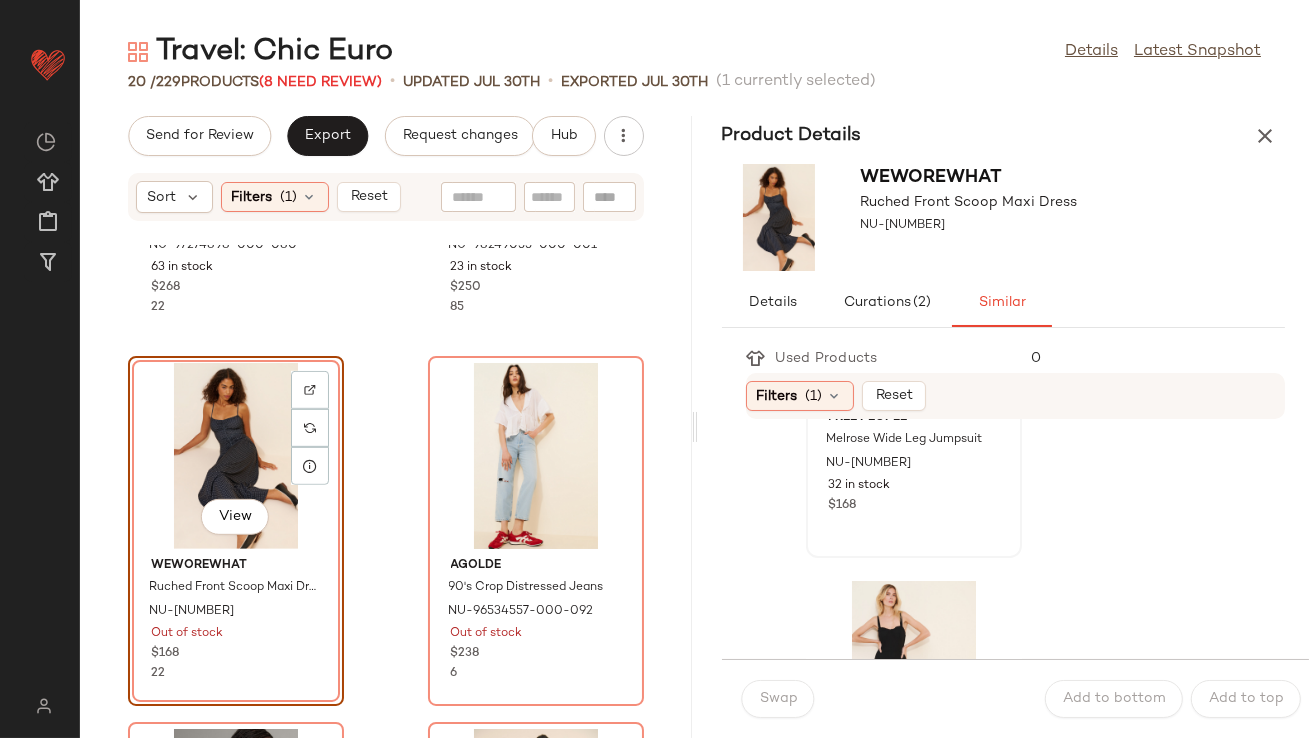 scroll, scrollTop: 1095, scrollLeft: 0, axis: vertical 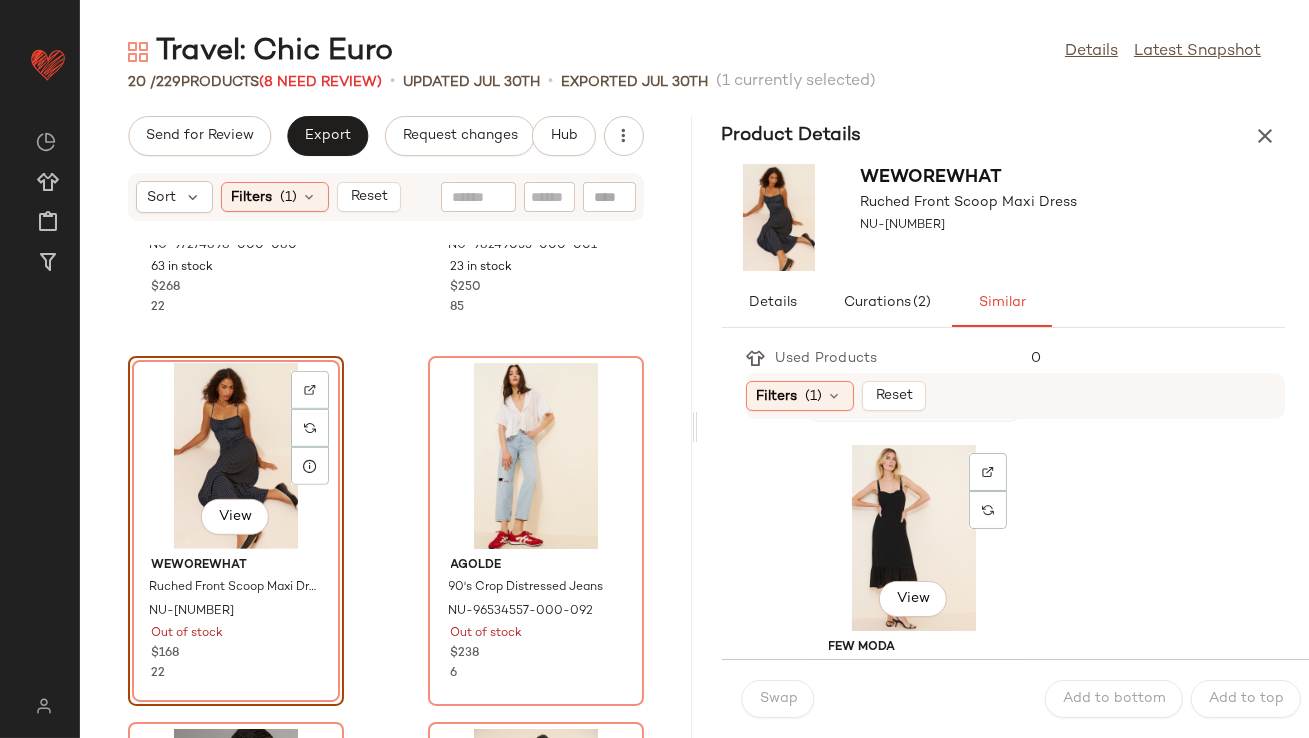 click on "View" 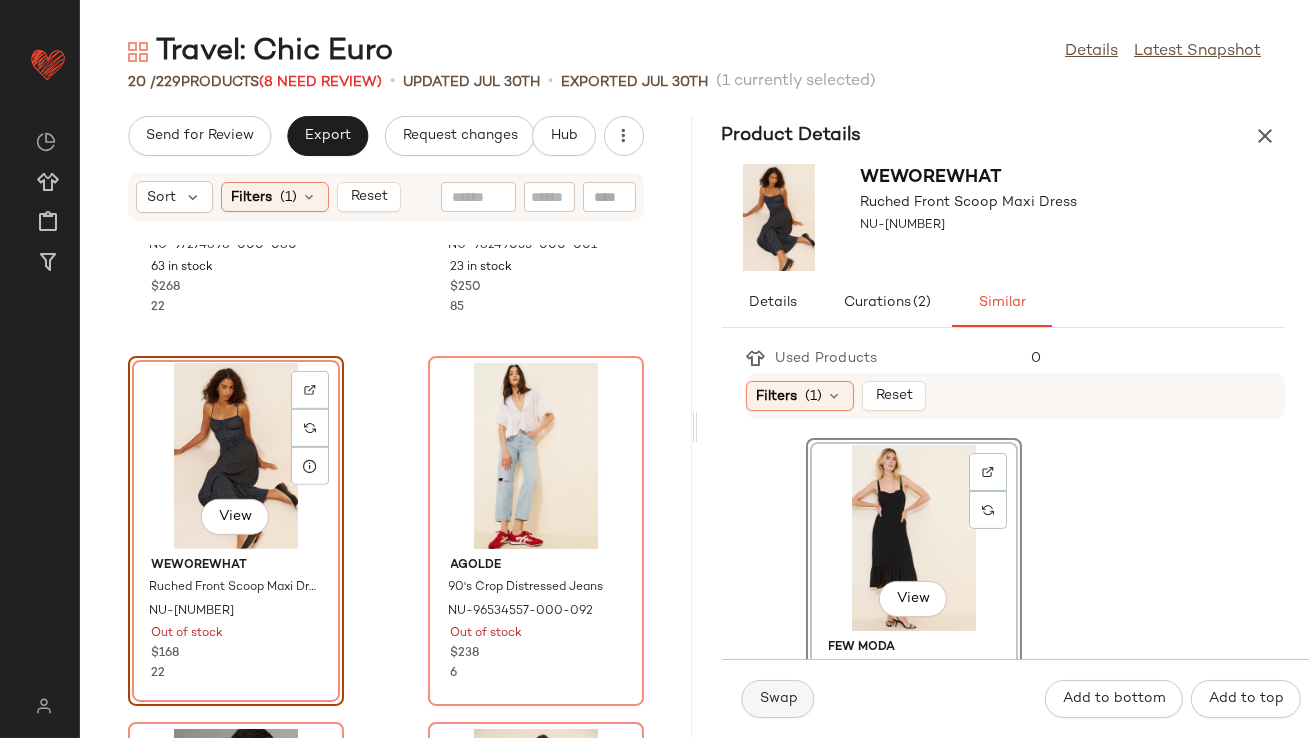 click on "Swap" 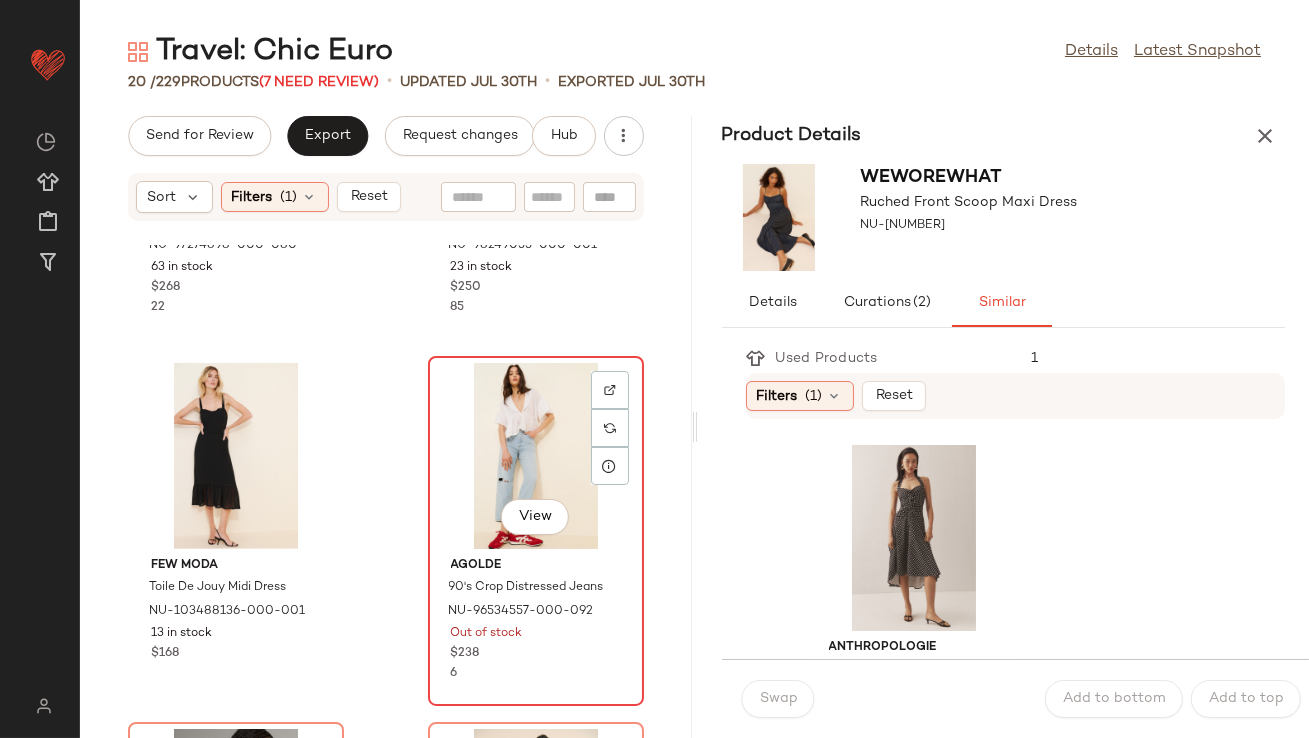 click on "View" 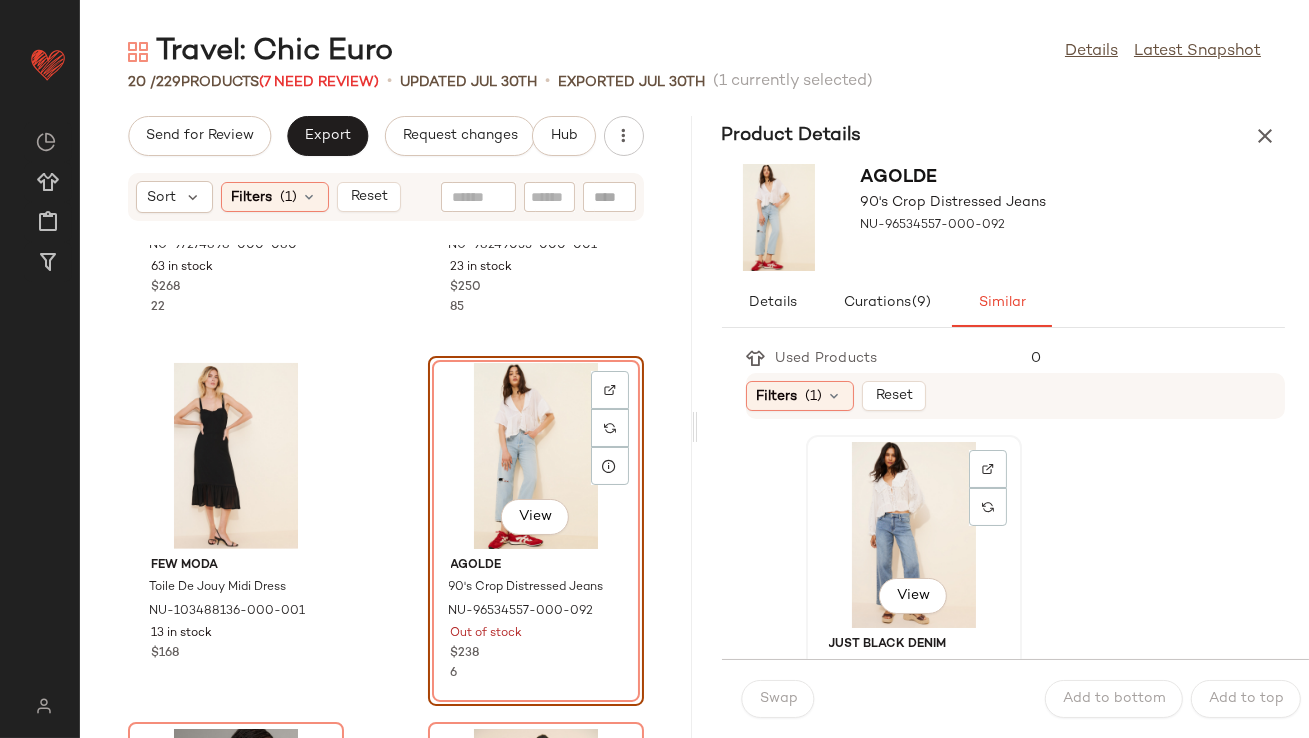 click on "View" 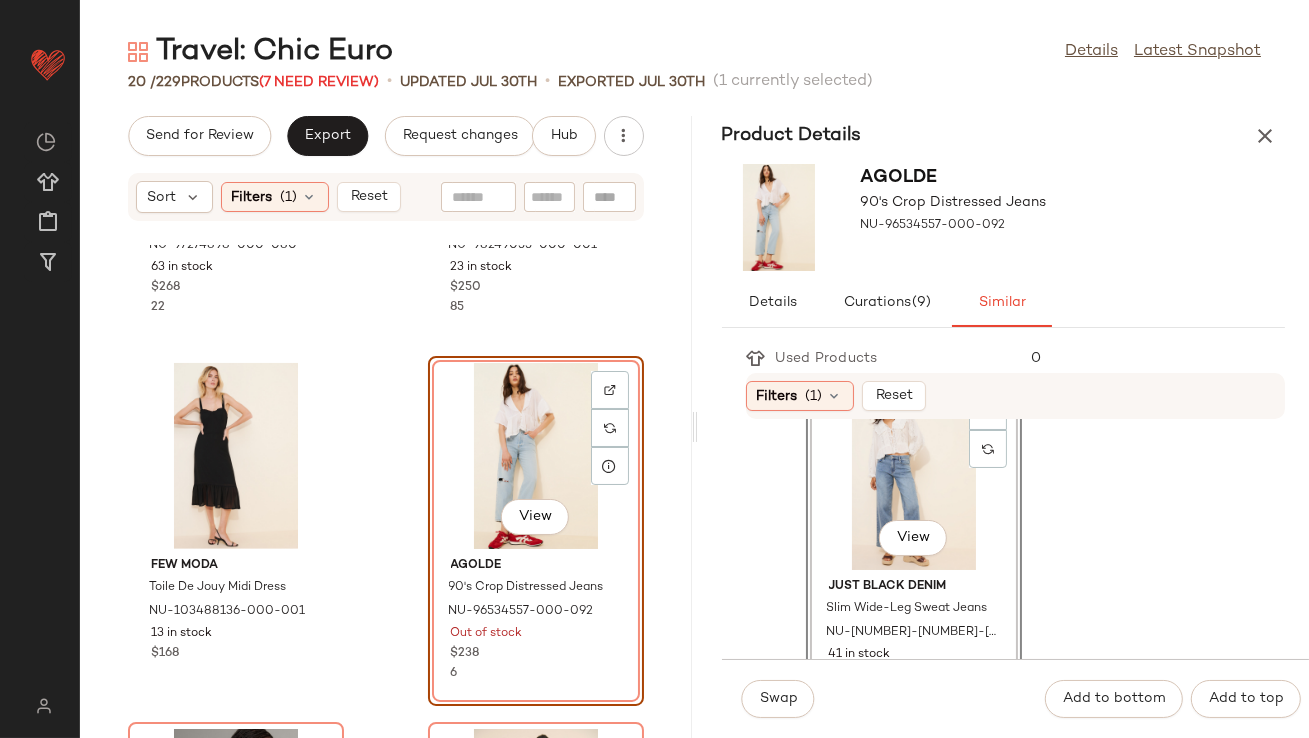 scroll, scrollTop: 83, scrollLeft: 0, axis: vertical 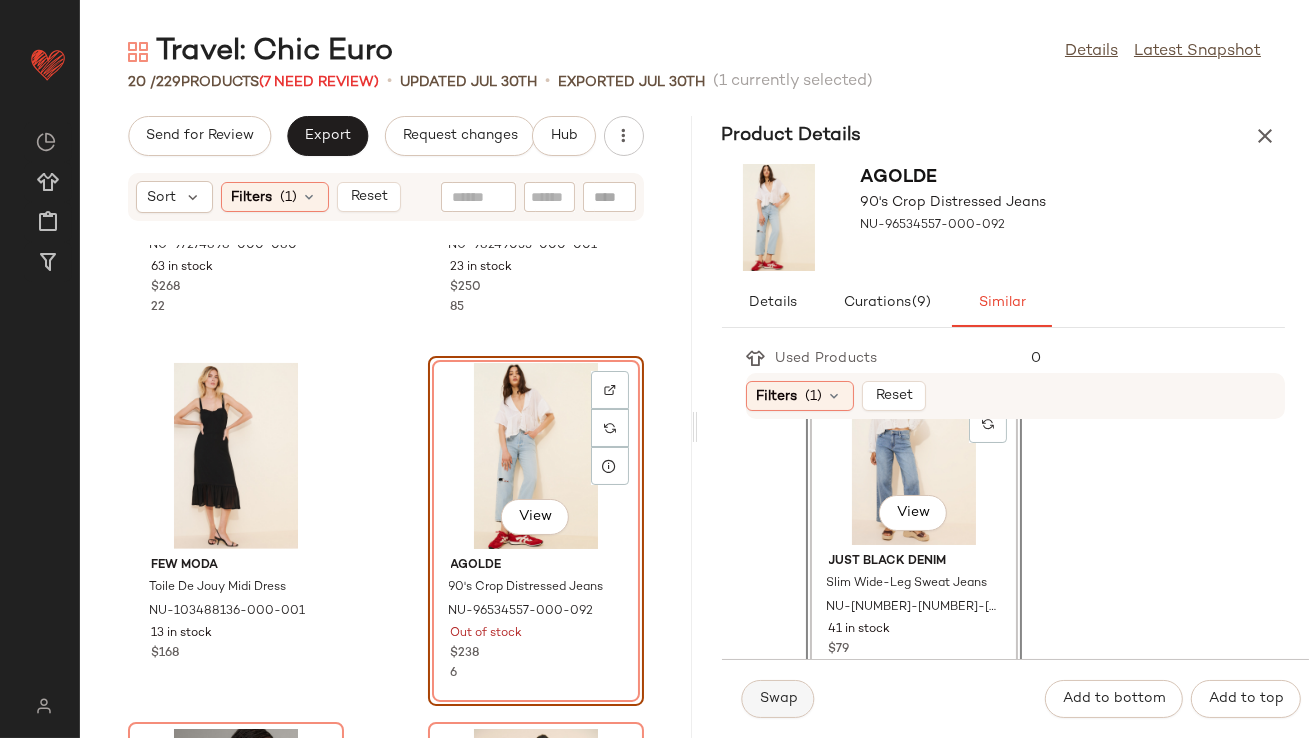 click on "Swap" 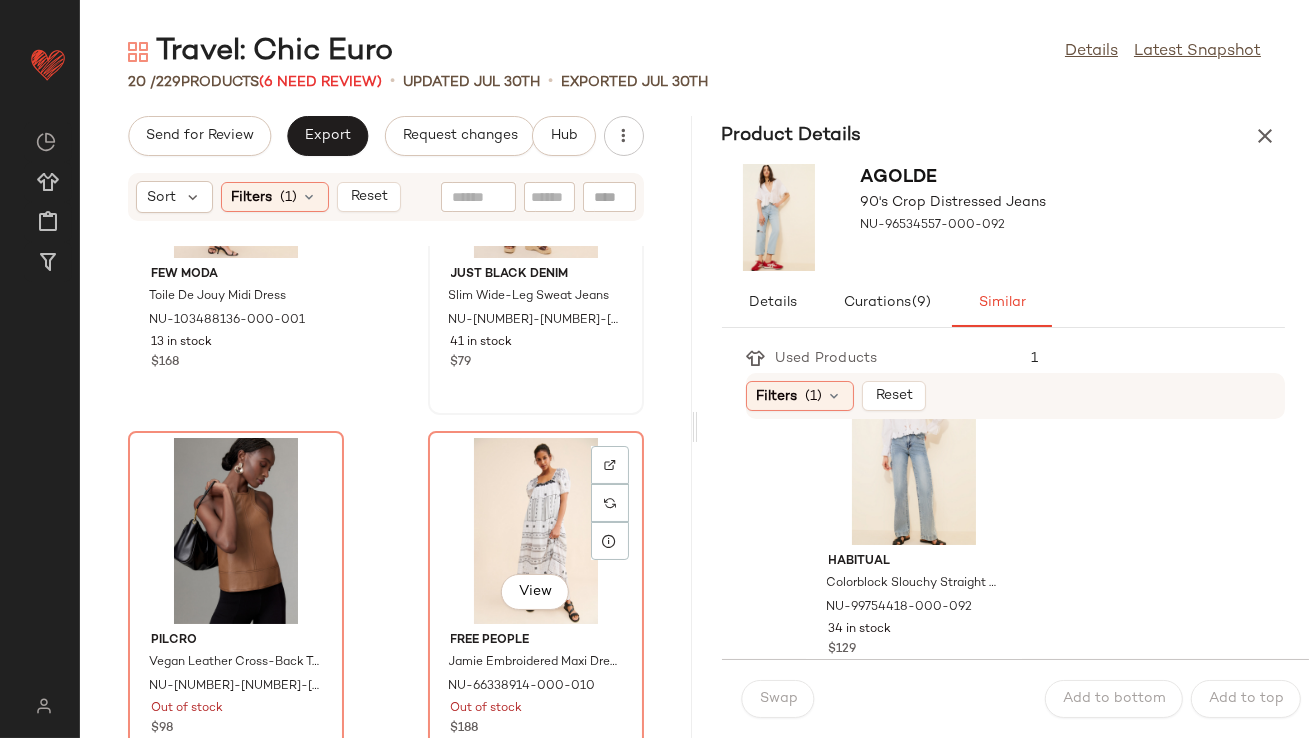 scroll, scrollTop: 2531, scrollLeft: 0, axis: vertical 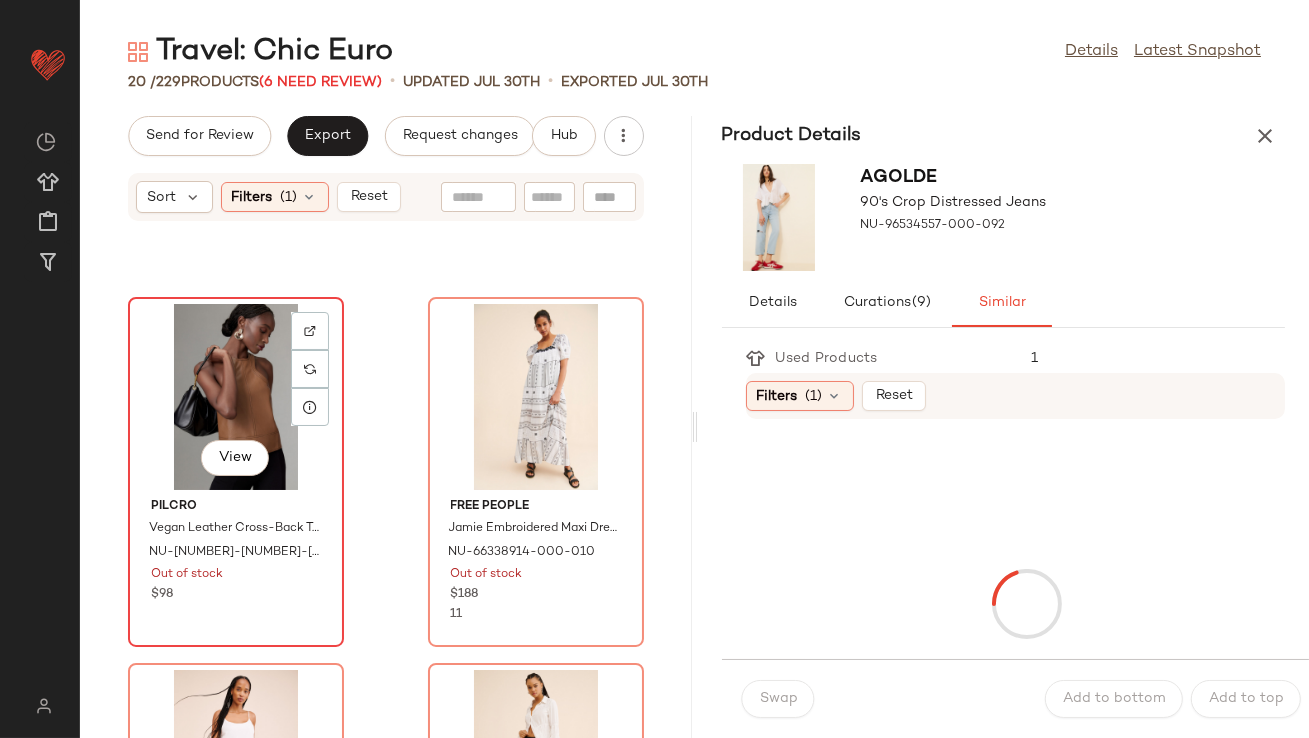 click on "View" 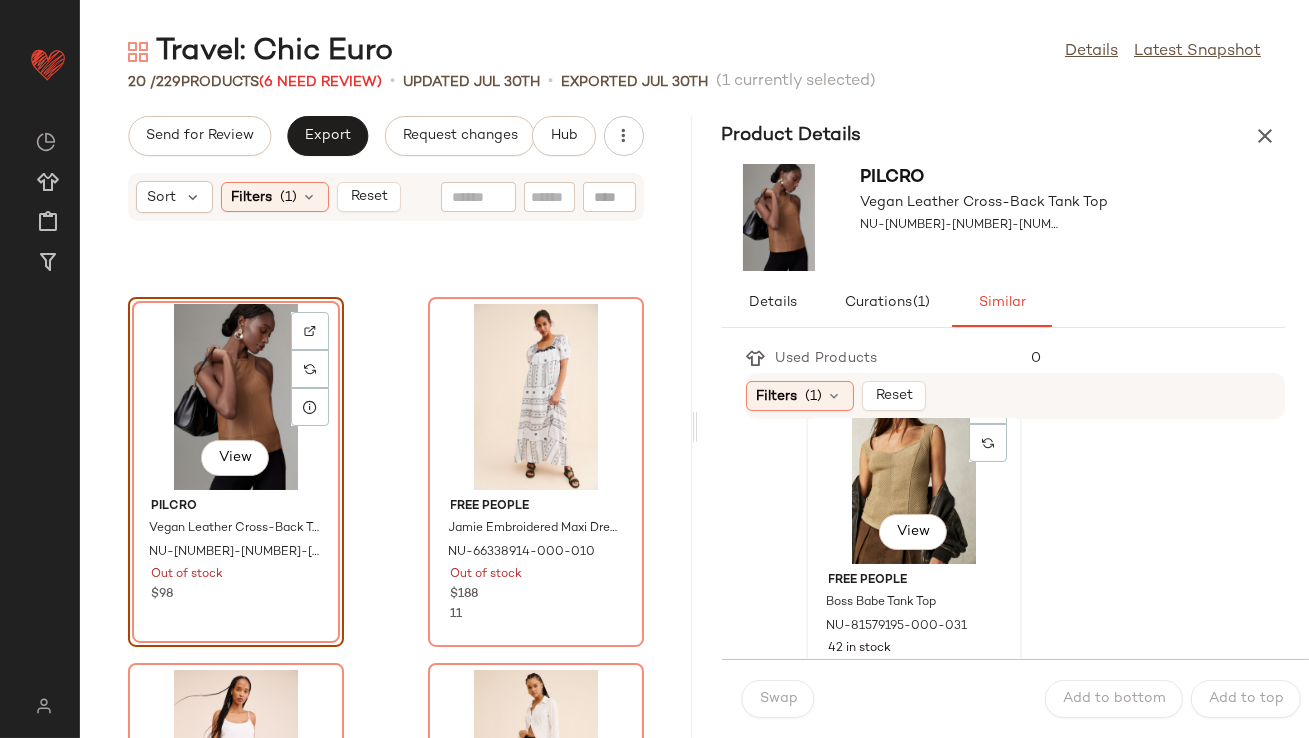 scroll, scrollTop: 435, scrollLeft: 0, axis: vertical 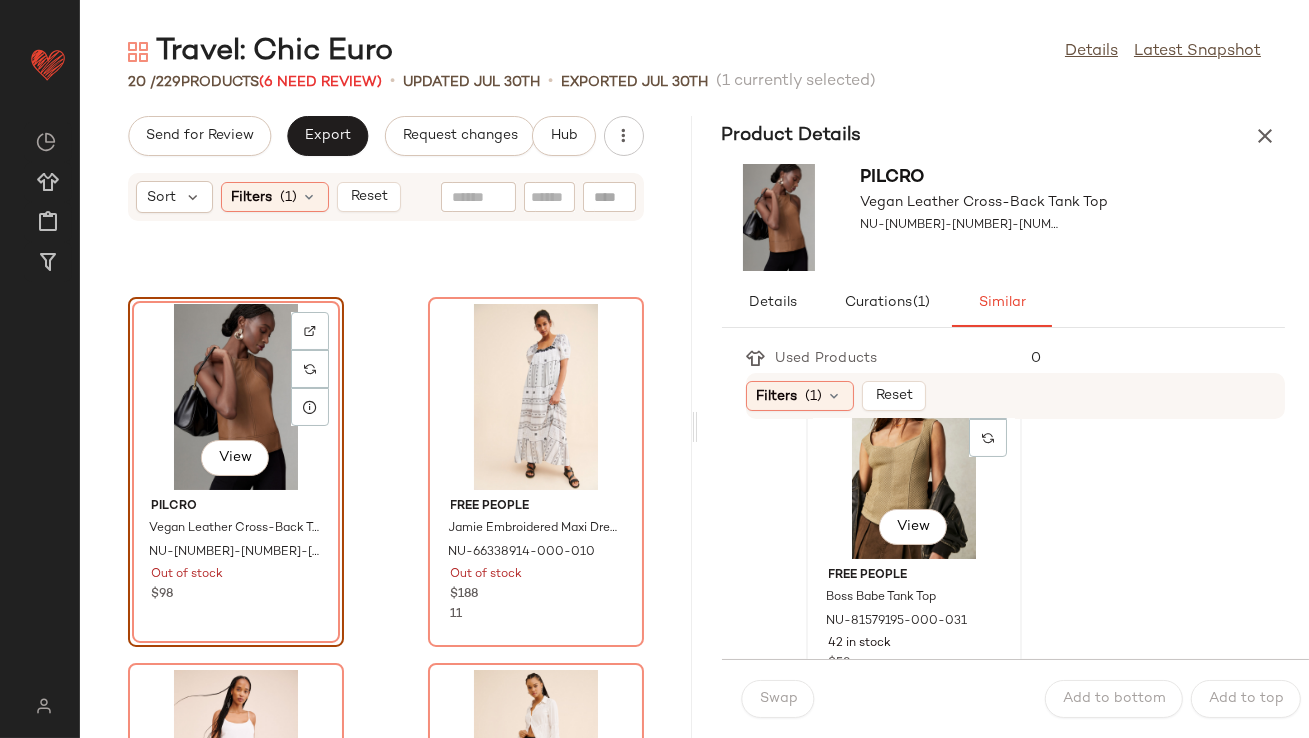 click on "View" 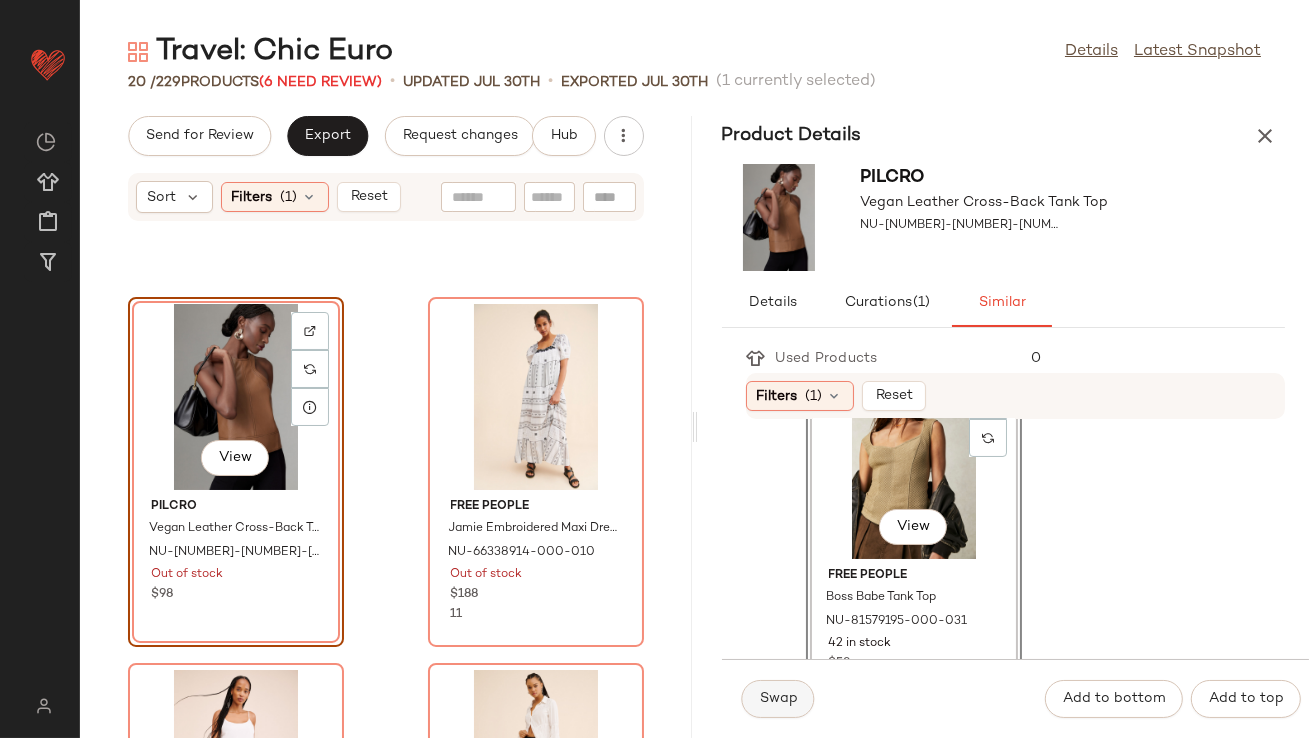 click on "Swap" 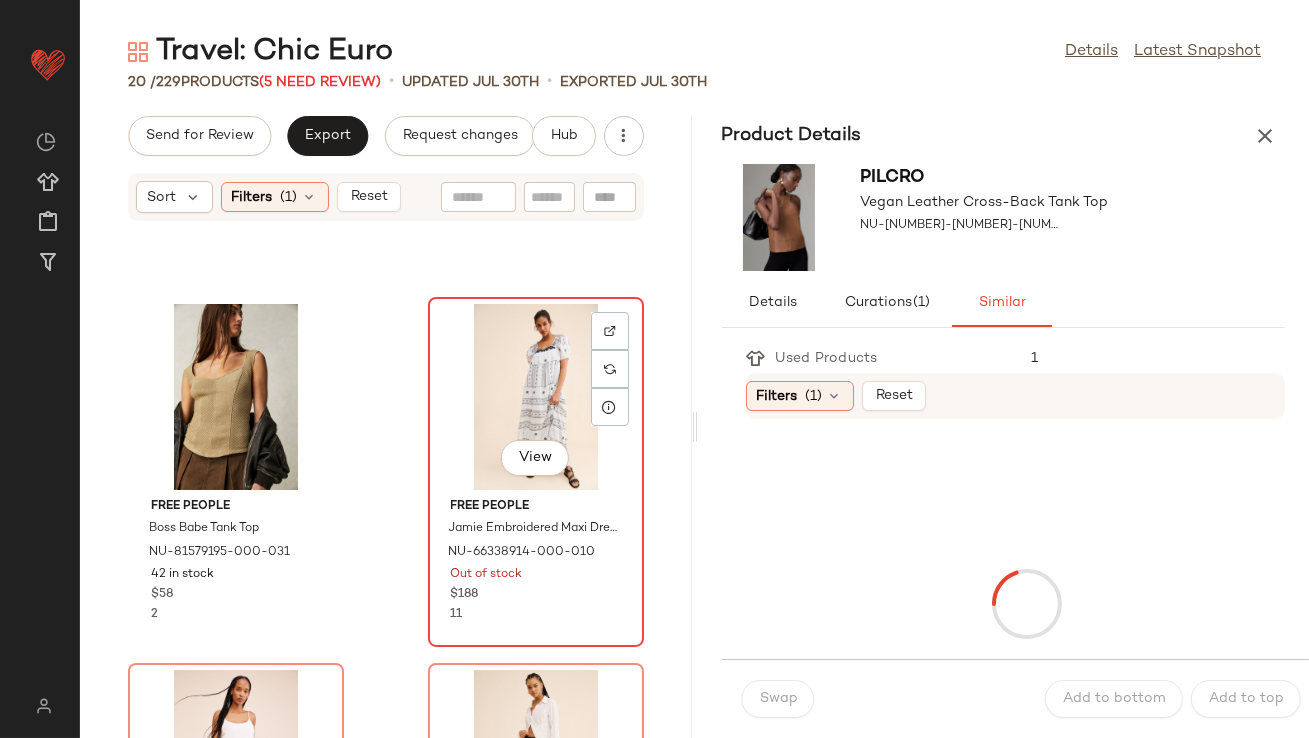 click on "View" 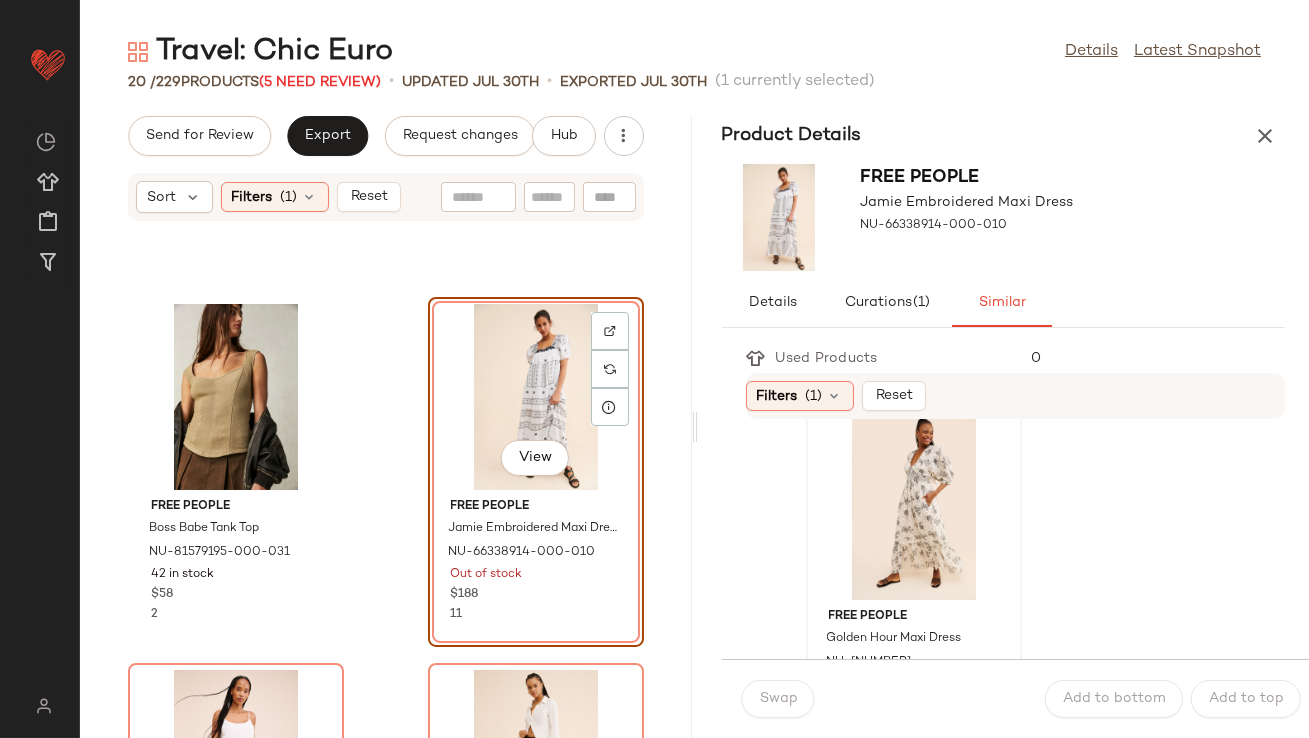 scroll, scrollTop: 22, scrollLeft: 0, axis: vertical 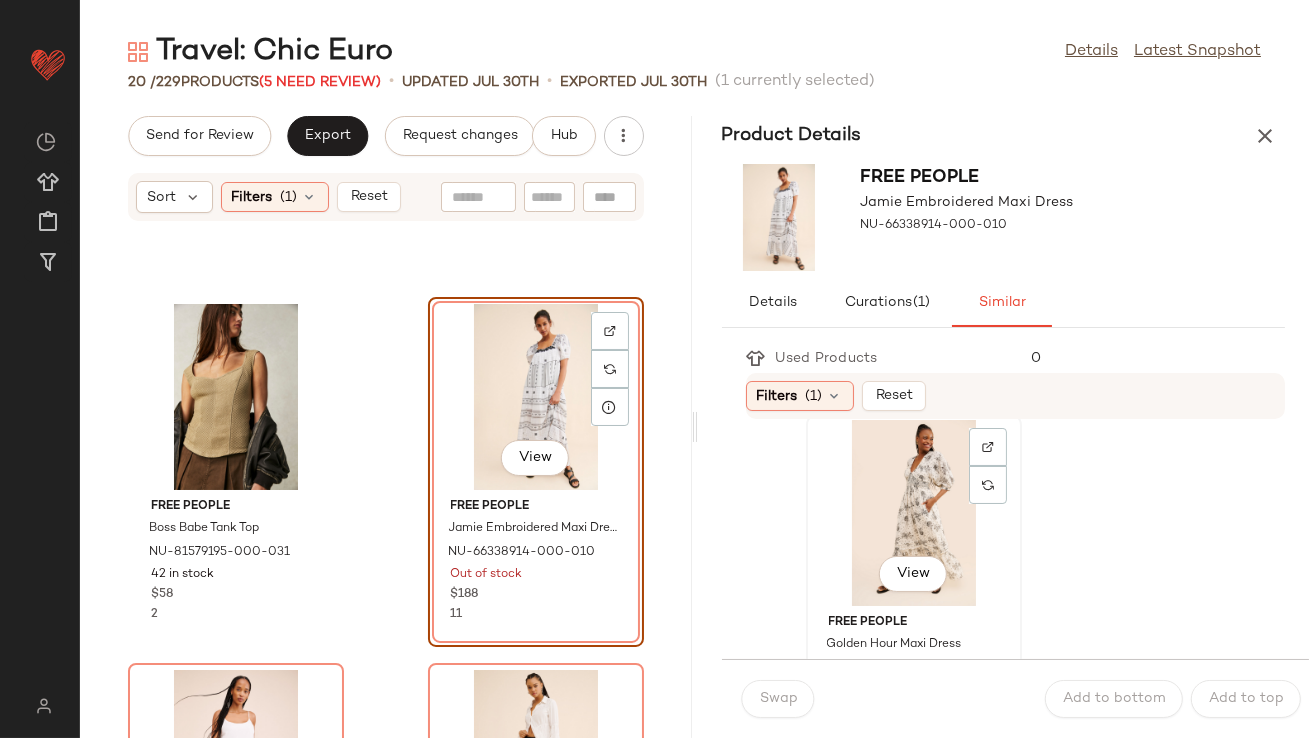 click on "View" 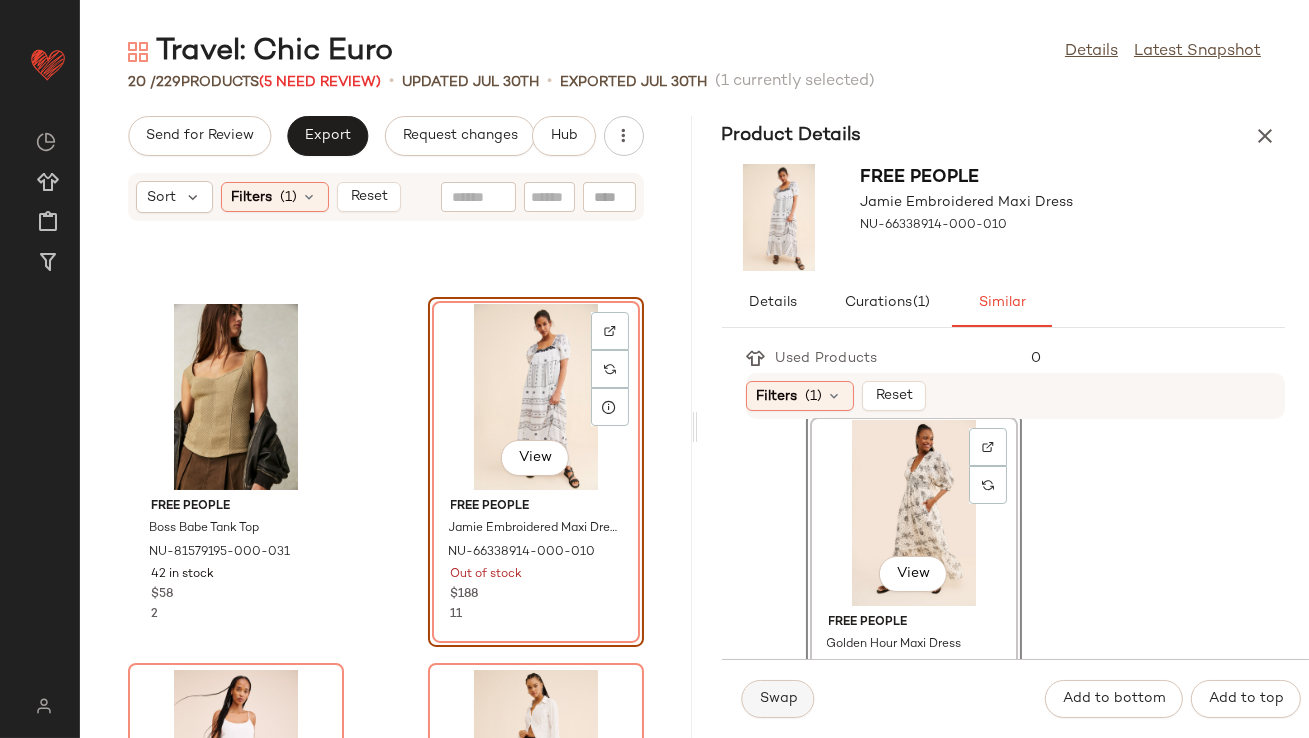 click on "Swap" 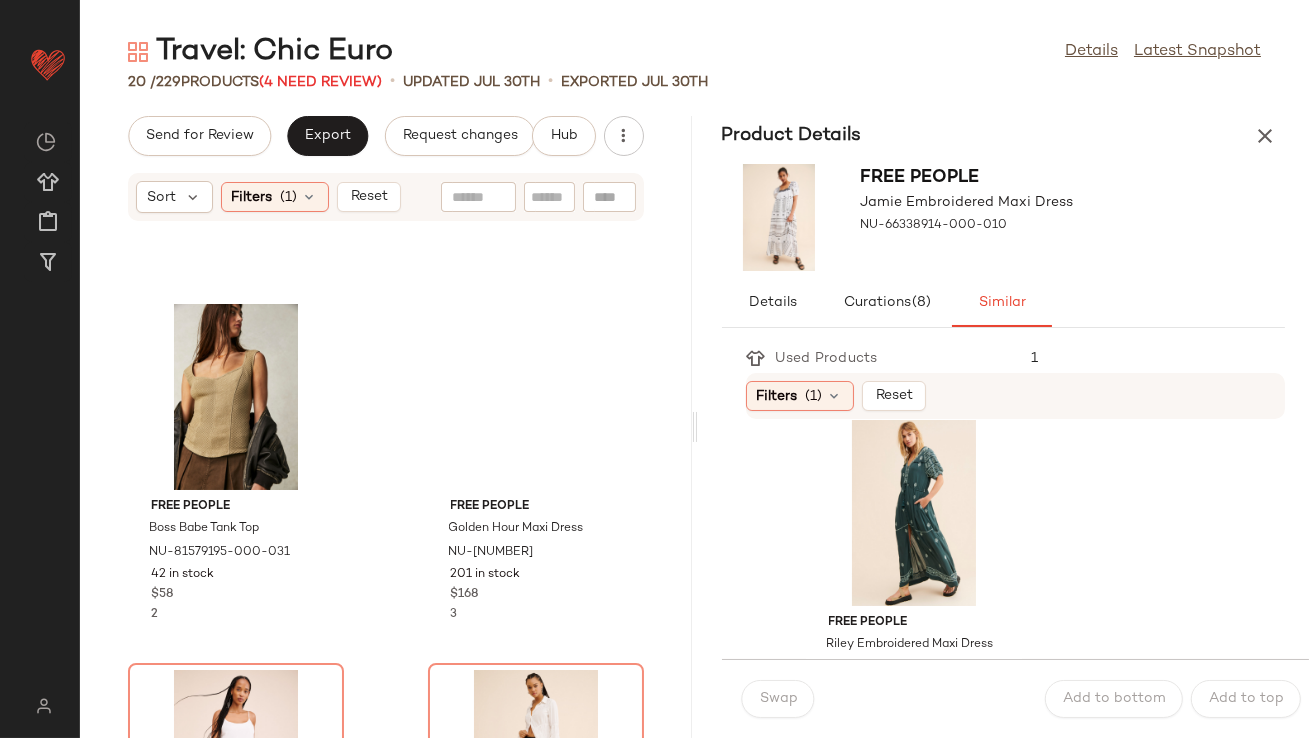 scroll, scrollTop: 2732, scrollLeft: 0, axis: vertical 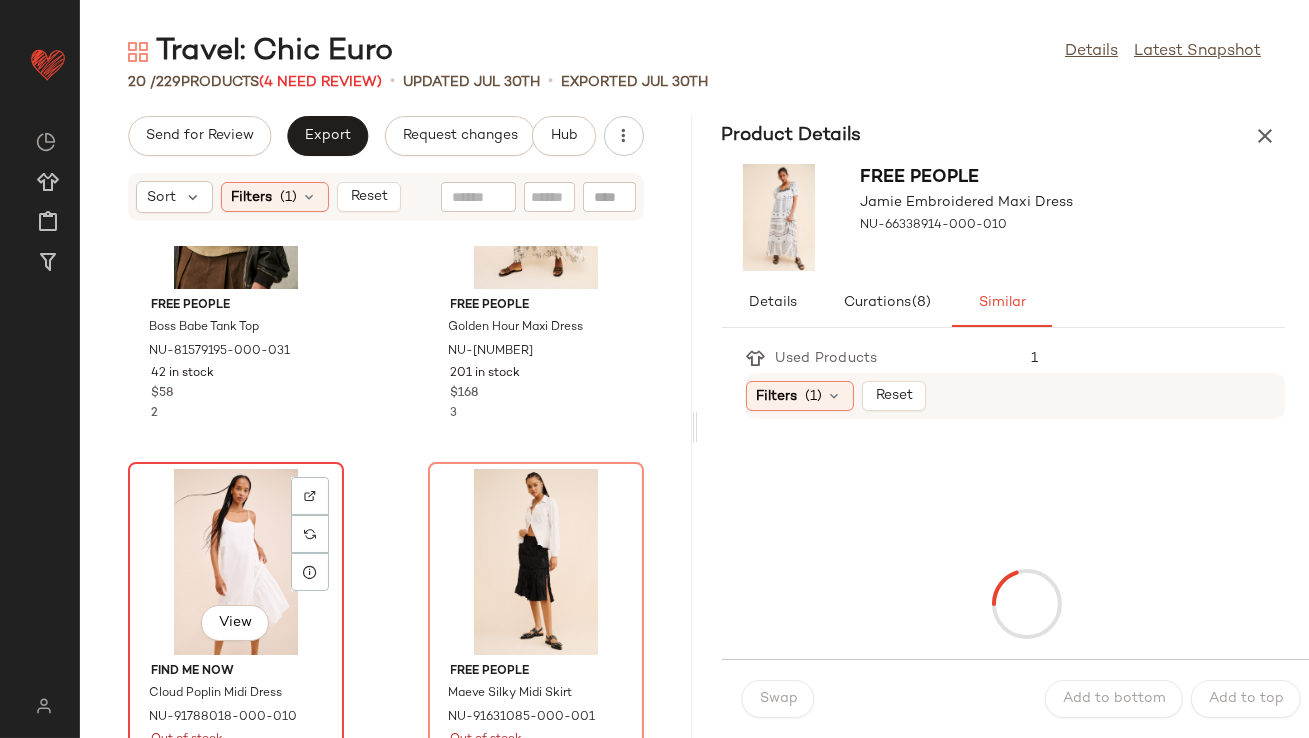 click on "View" 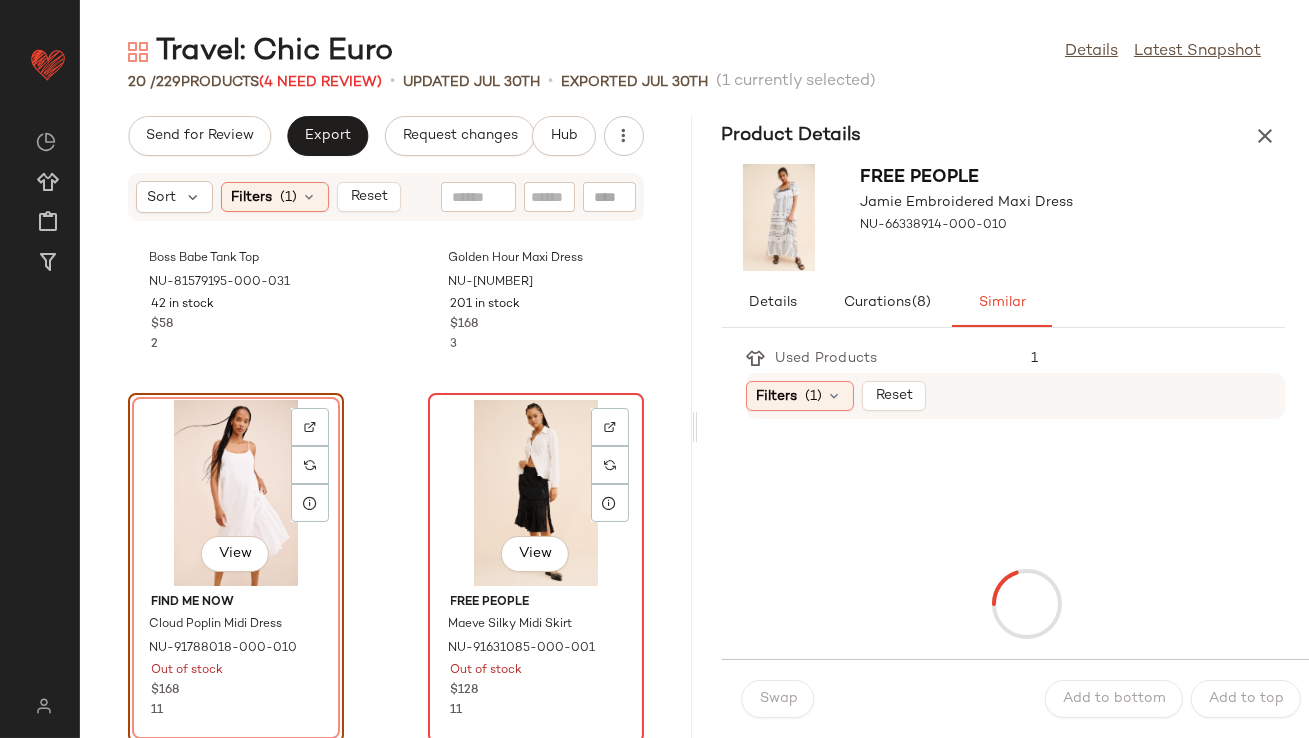 scroll, scrollTop: 2807, scrollLeft: 0, axis: vertical 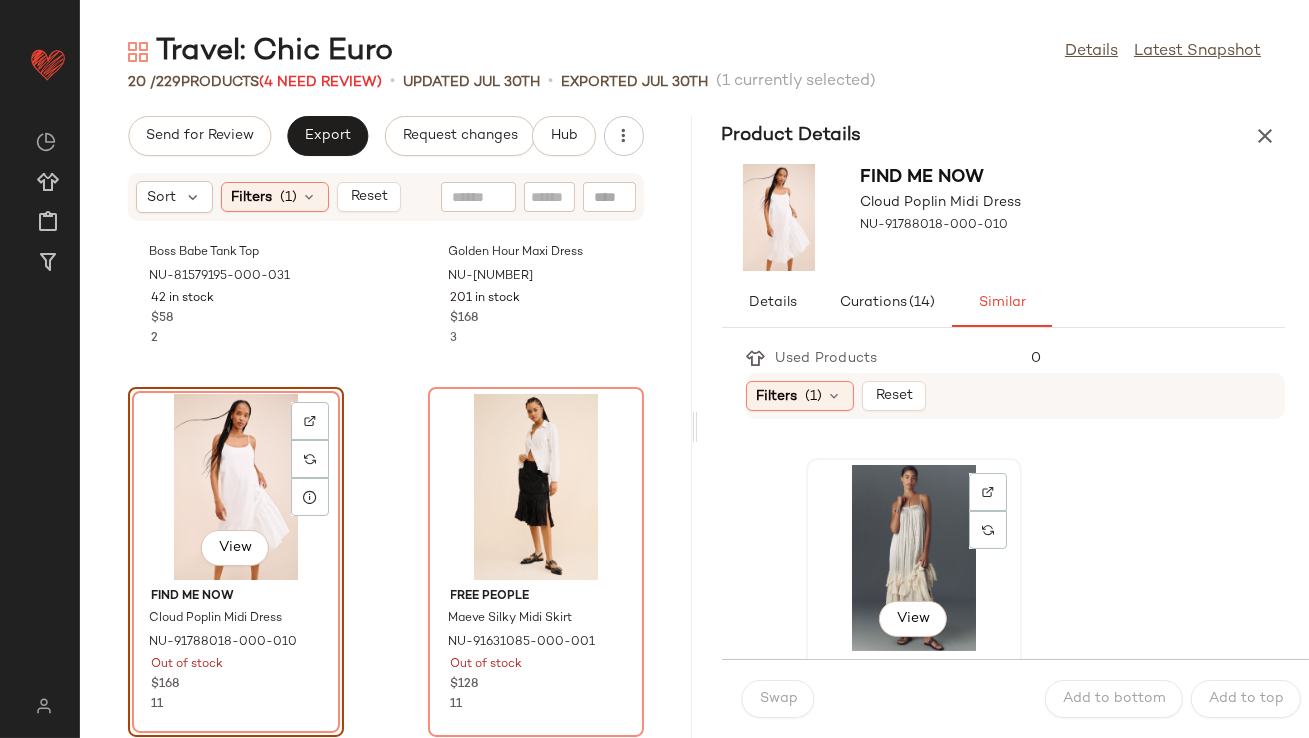 click on "View" 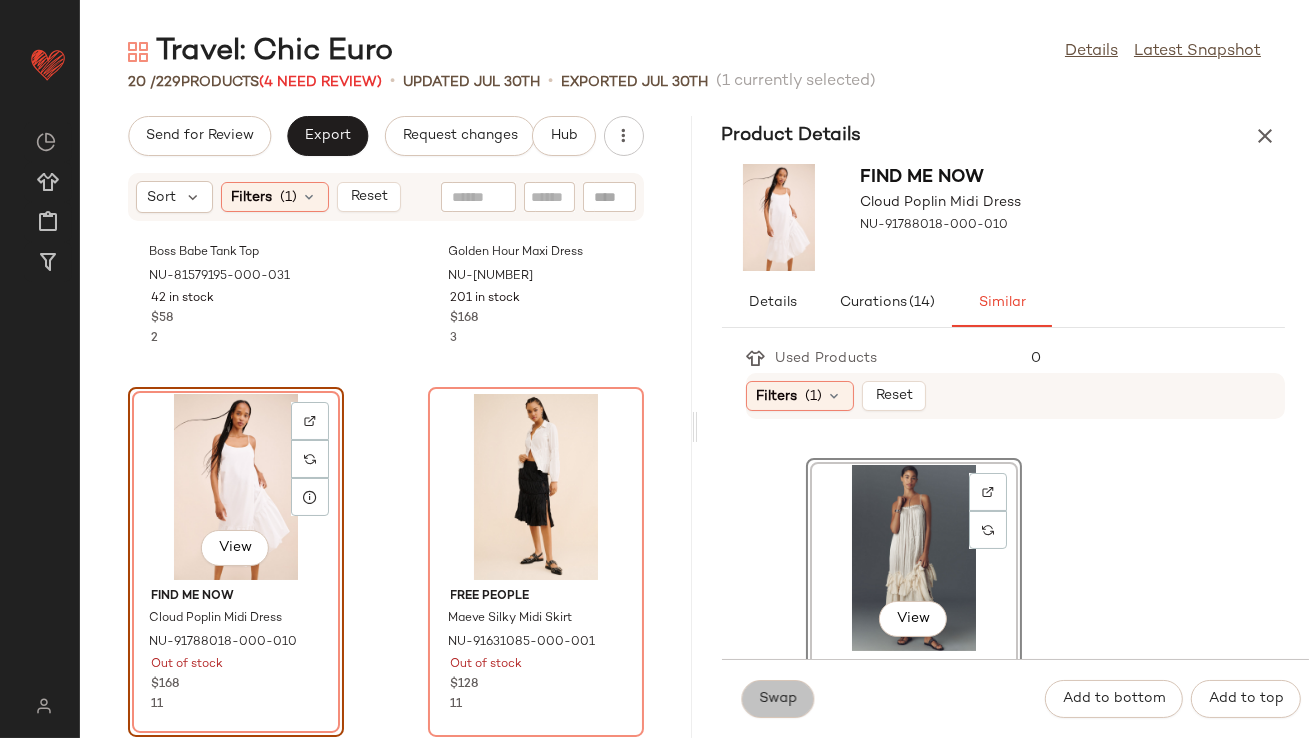 click on "Swap" 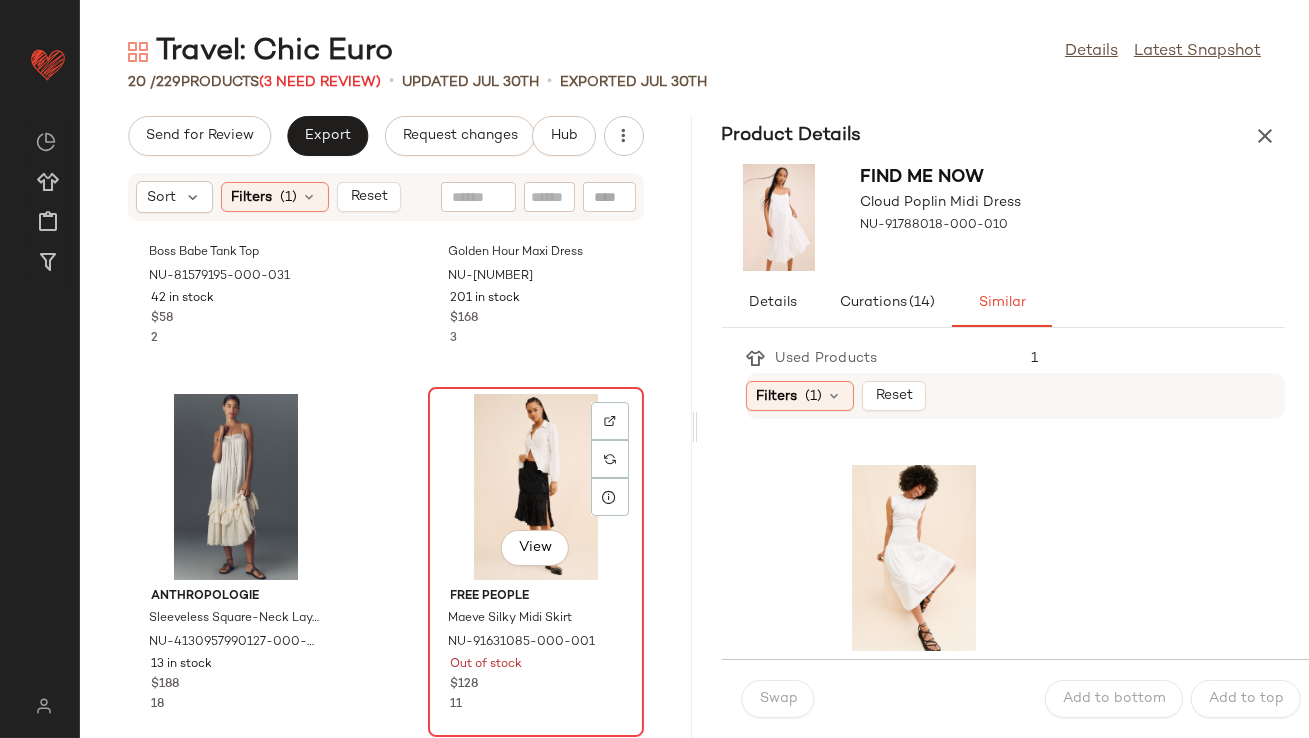 click on "View" 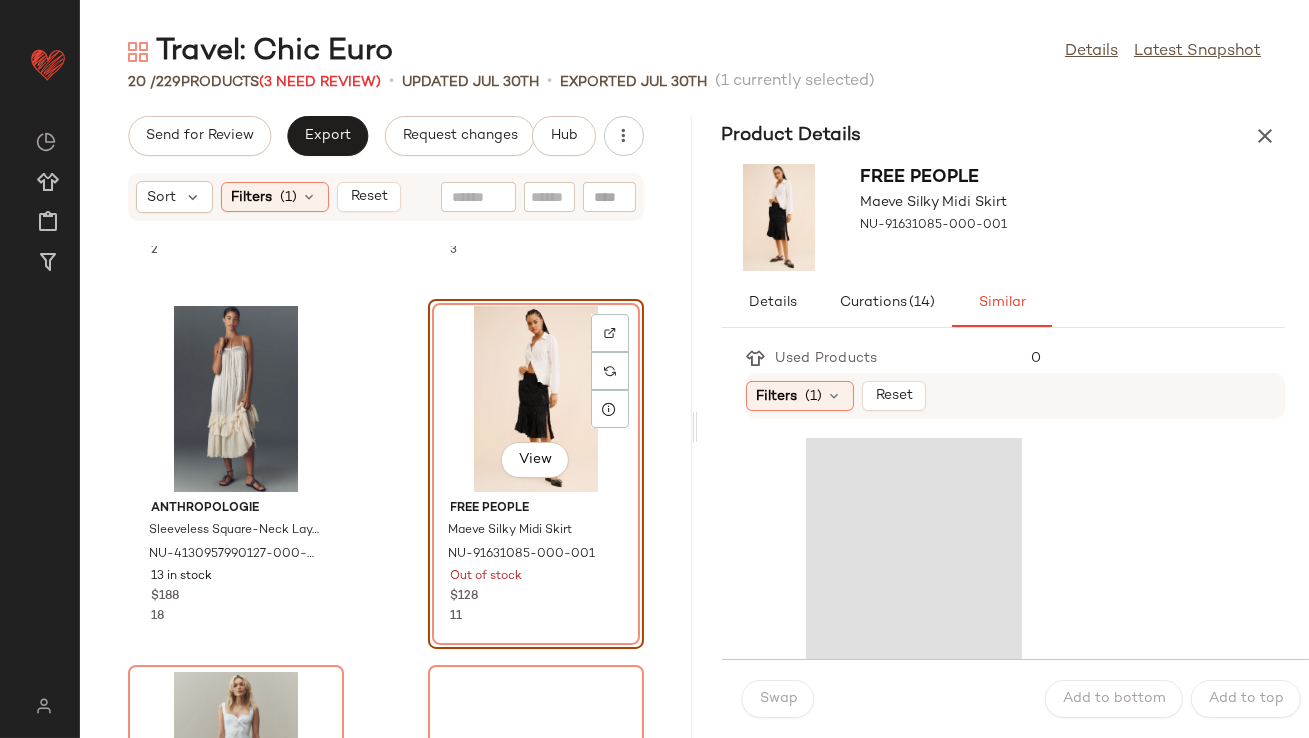 scroll, scrollTop: 2895, scrollLeft: 0, axis: vertical 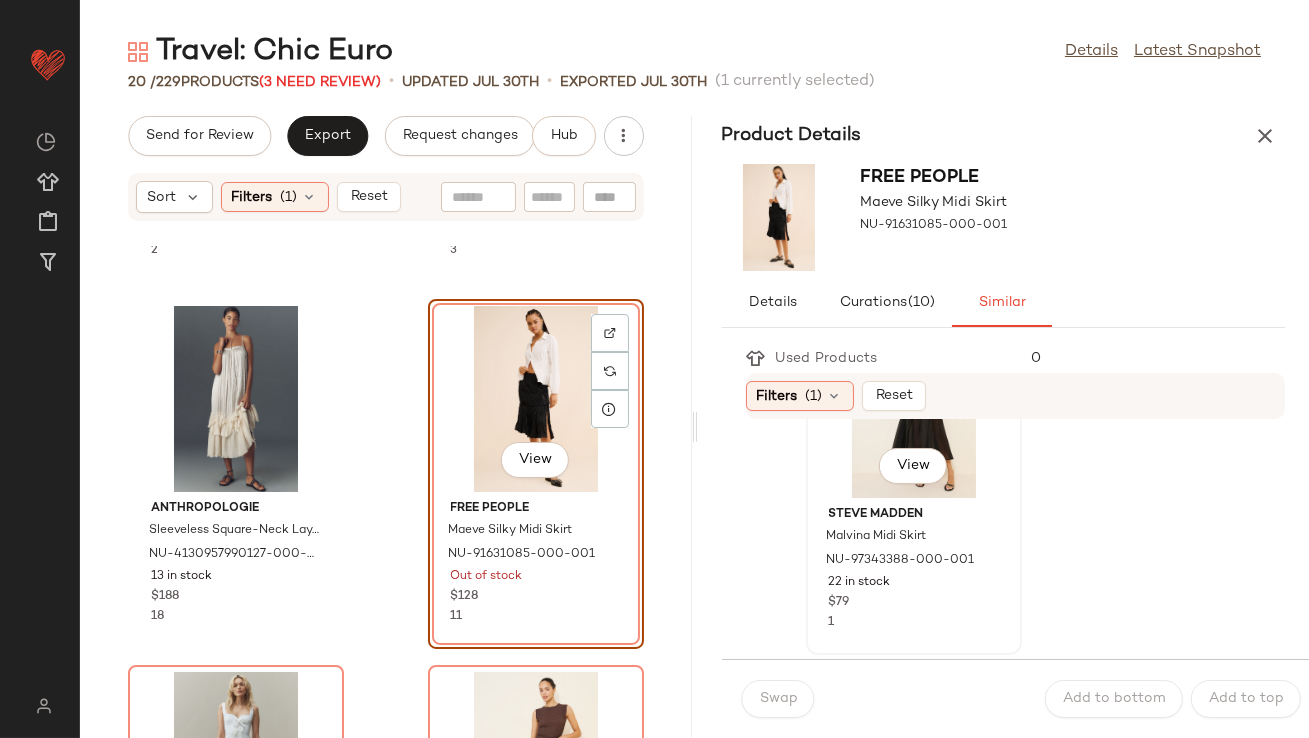 click on "View  Steve Madden Malvina Midi Skirt NU-97343388-000-001 22 in stock $79 1" at bounding box center (914, 480) 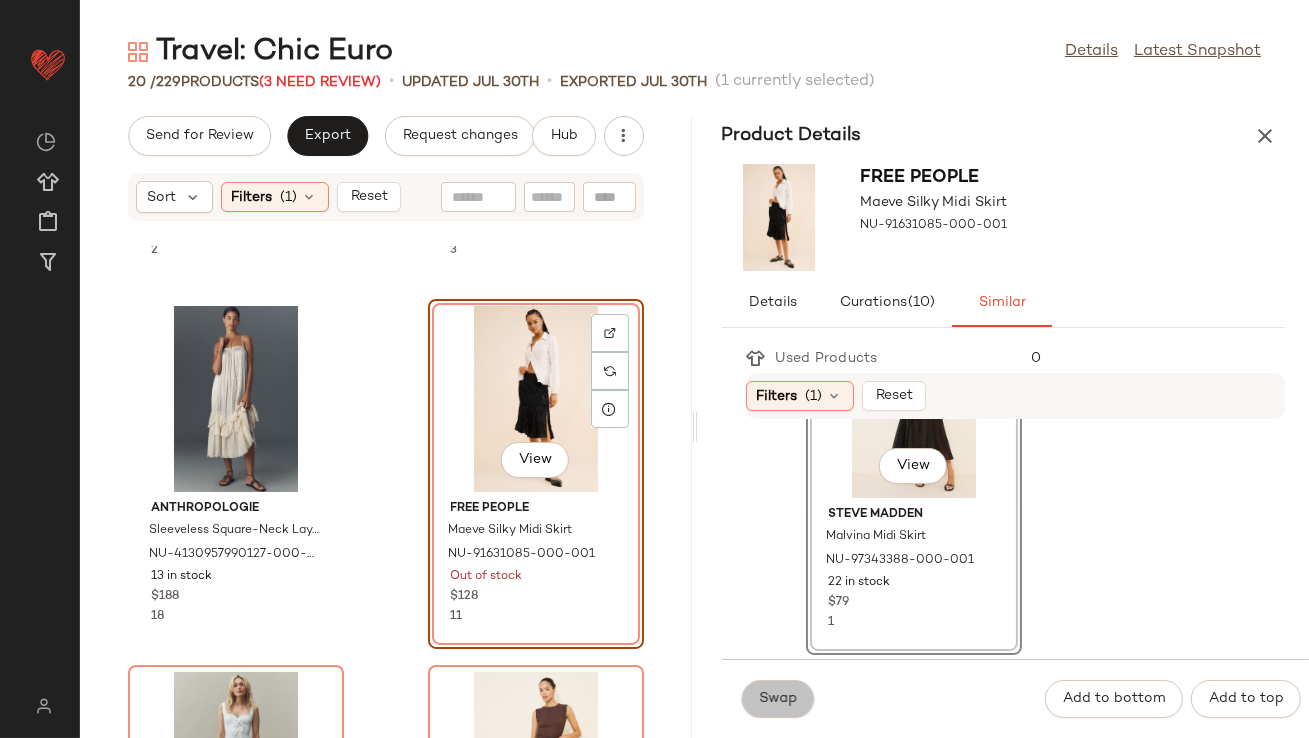 click on "Swap" at bounding box center (778, 699) 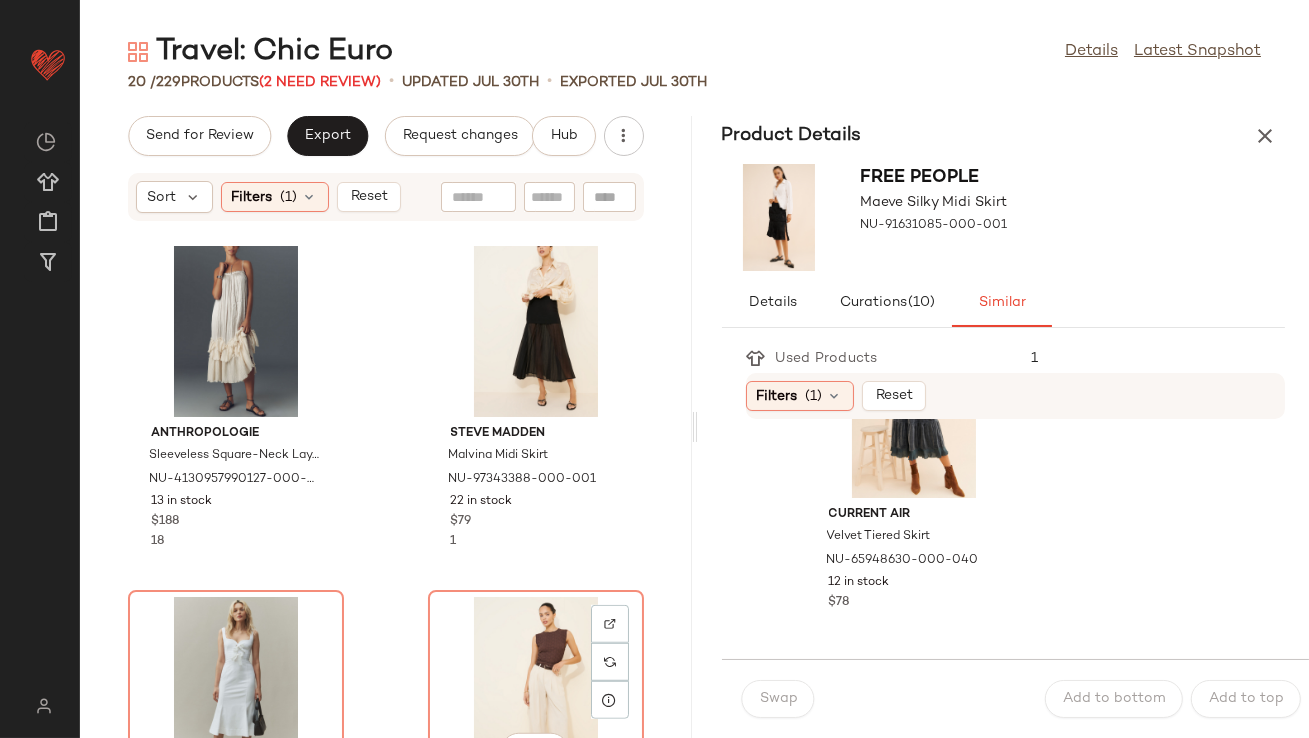 scroll, scrollTop: 3123, scrollLeft: 0, axis: vertical 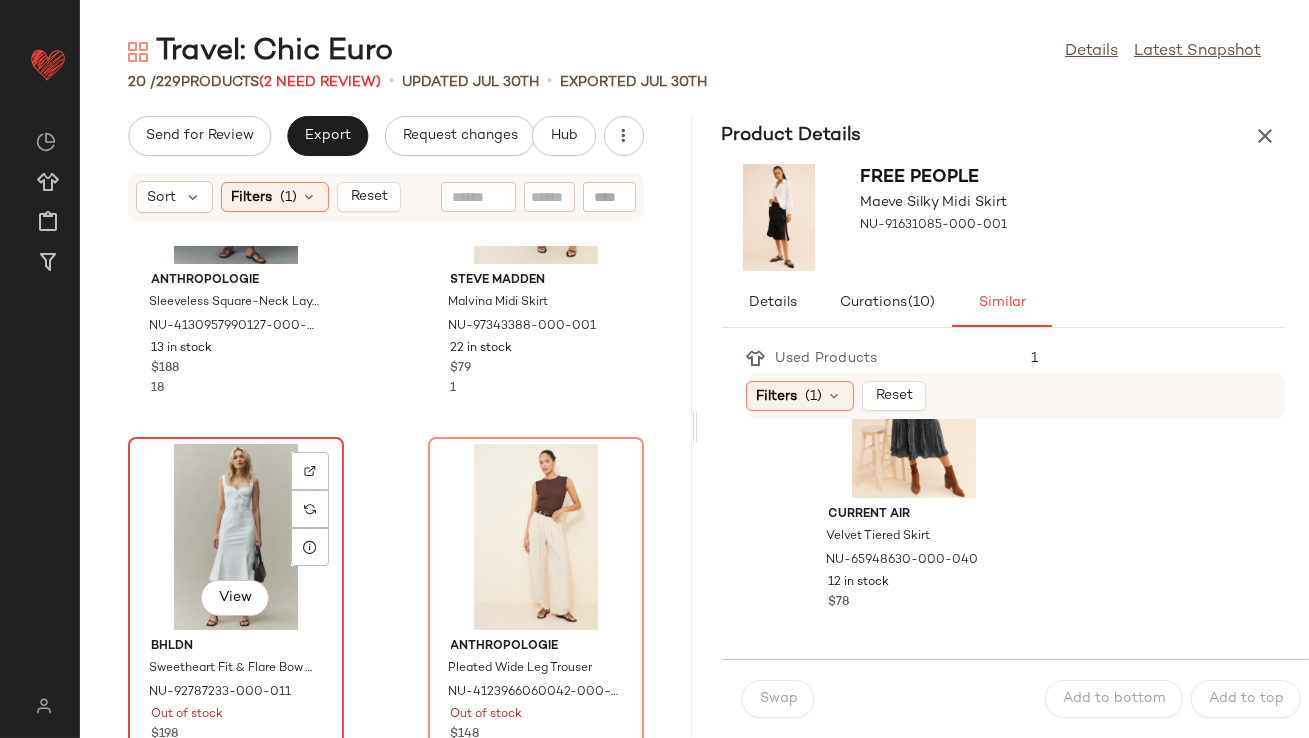 click on "View" 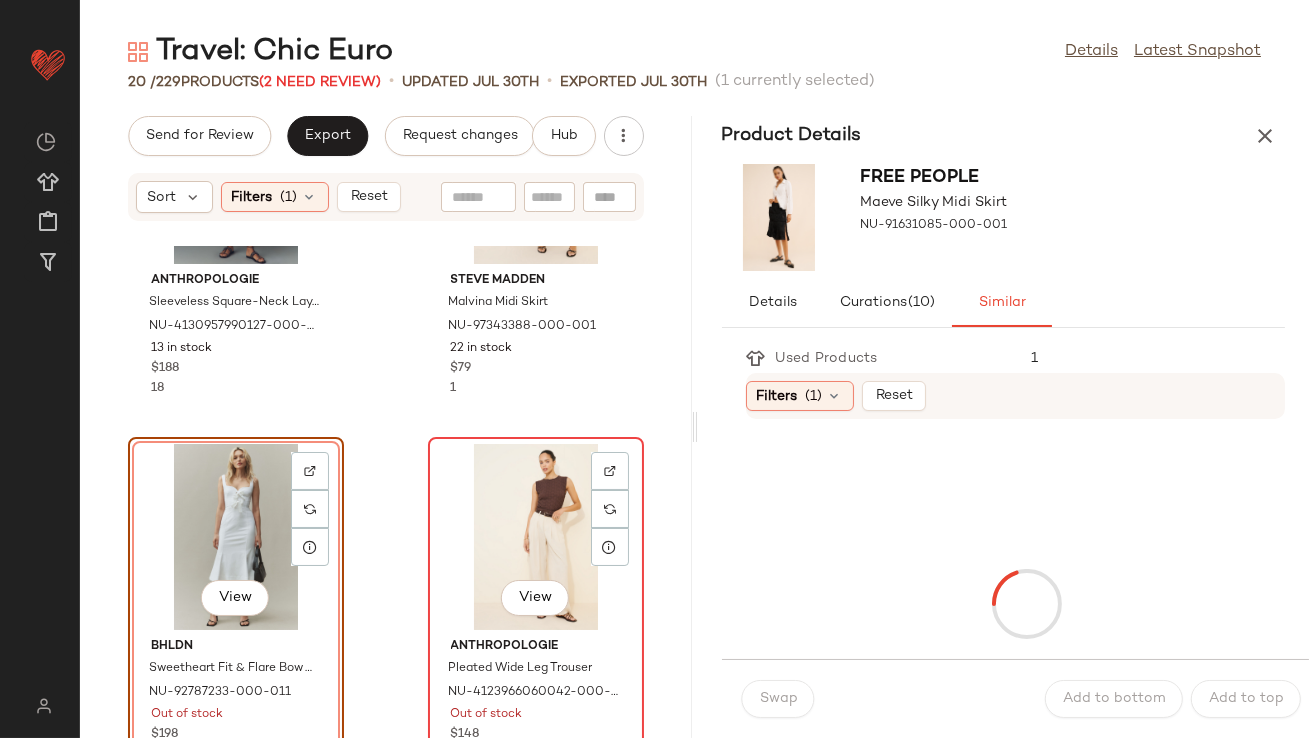 scroll, scrollTop: 3167, scrollLeft: 0, axis: vertical 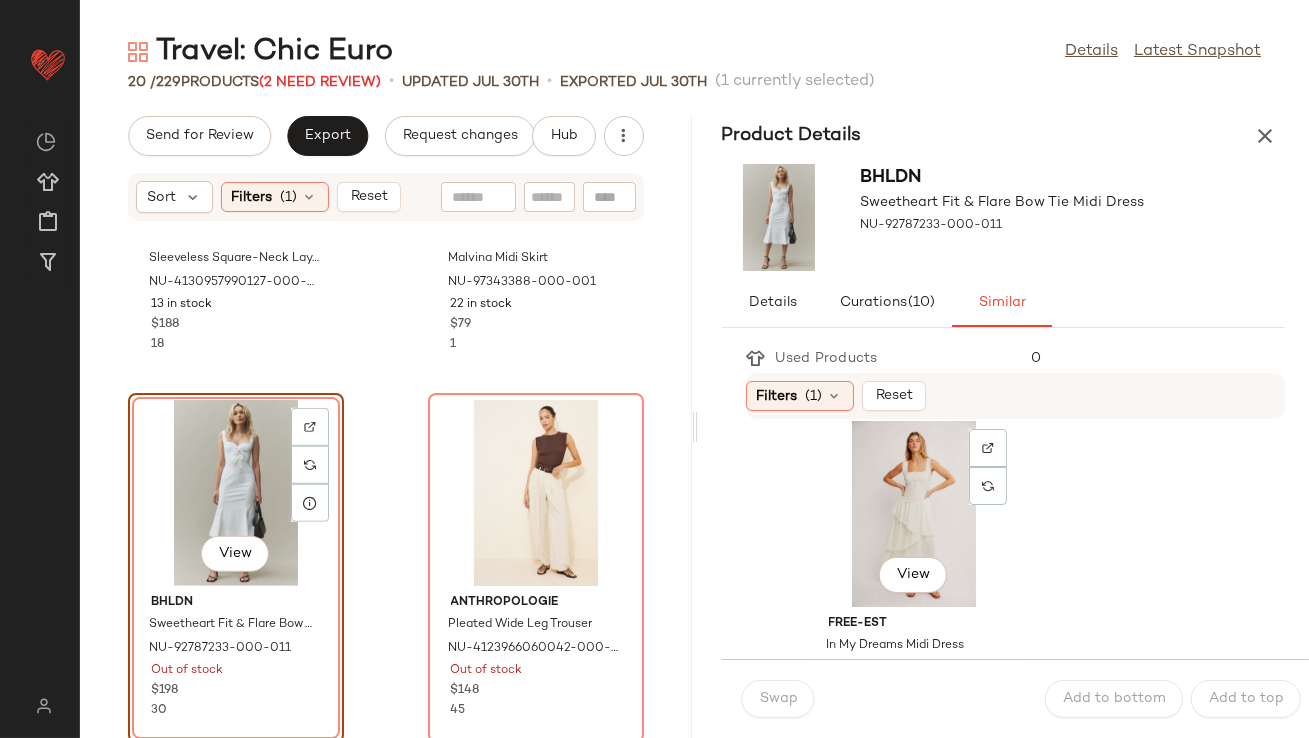 click on "View" 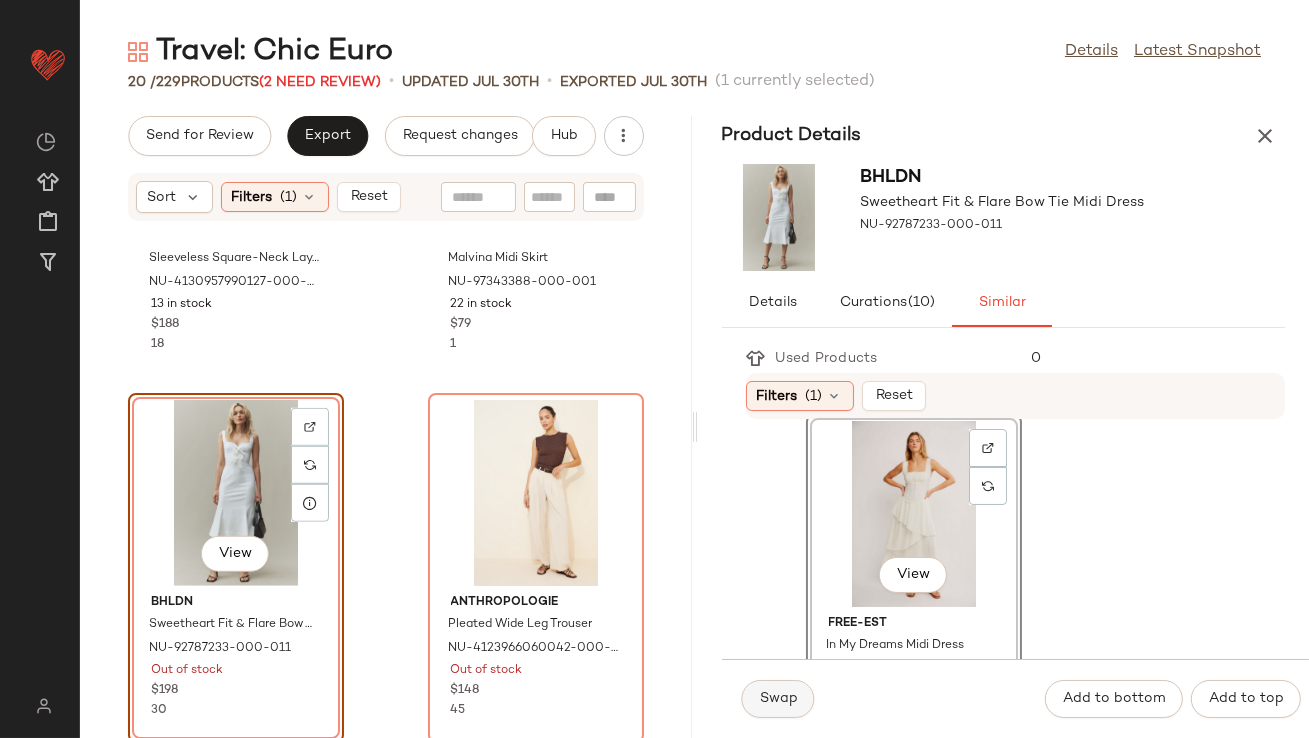 click on "Swap" at bounding box center [778, 699] 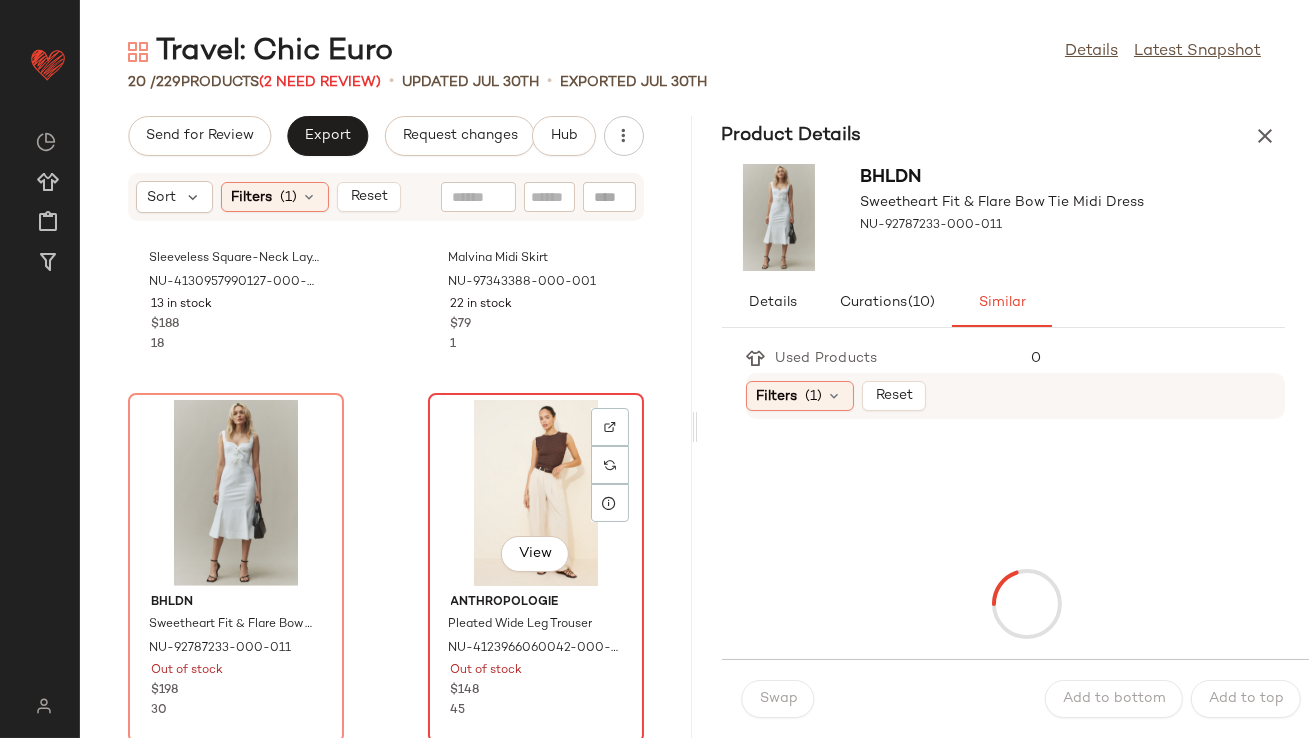 click on "View" 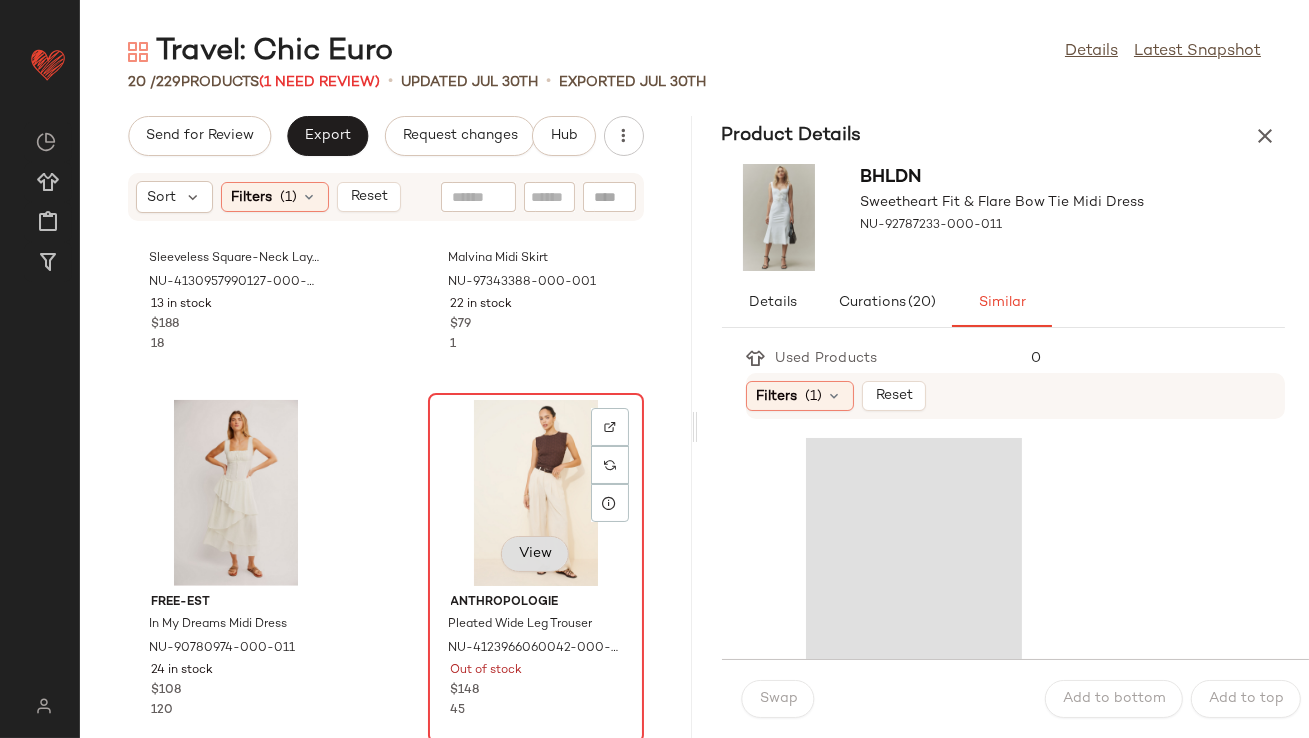 scroll, scrollTop: 3171, scrollLeft: 0, axis: vertical 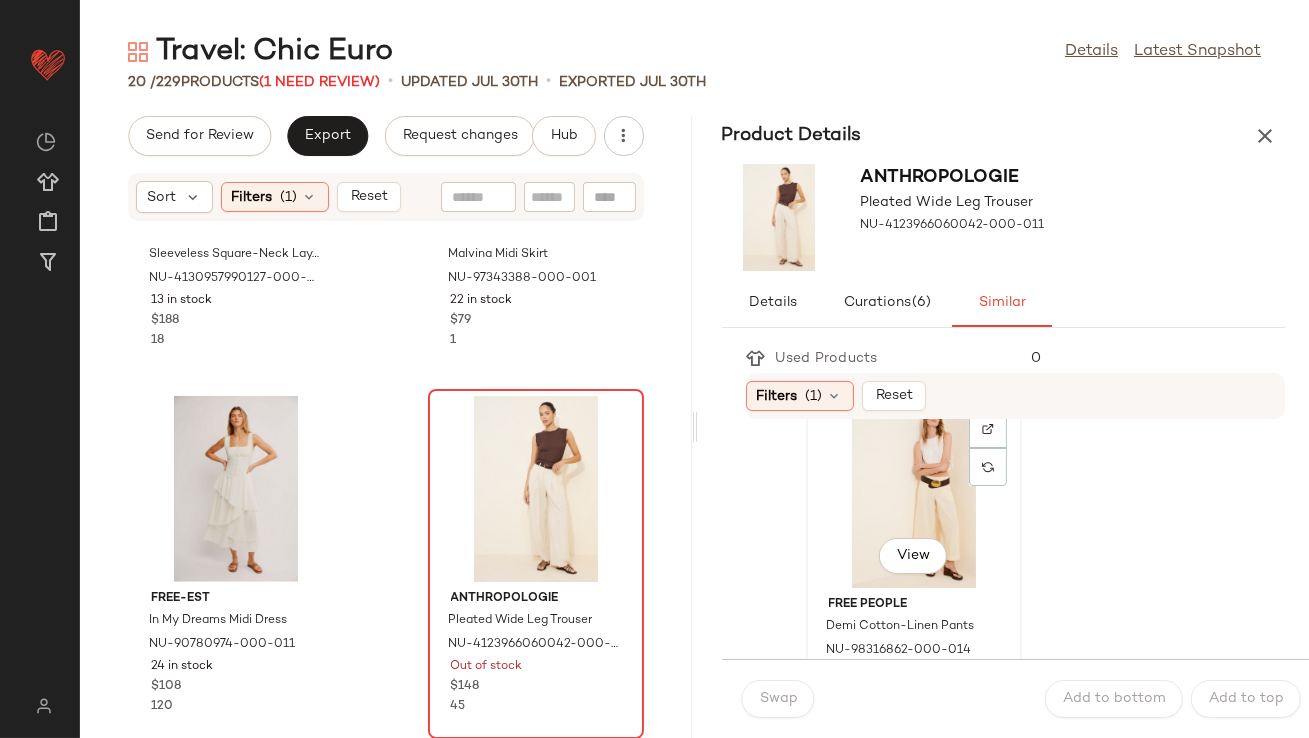 click on "View" 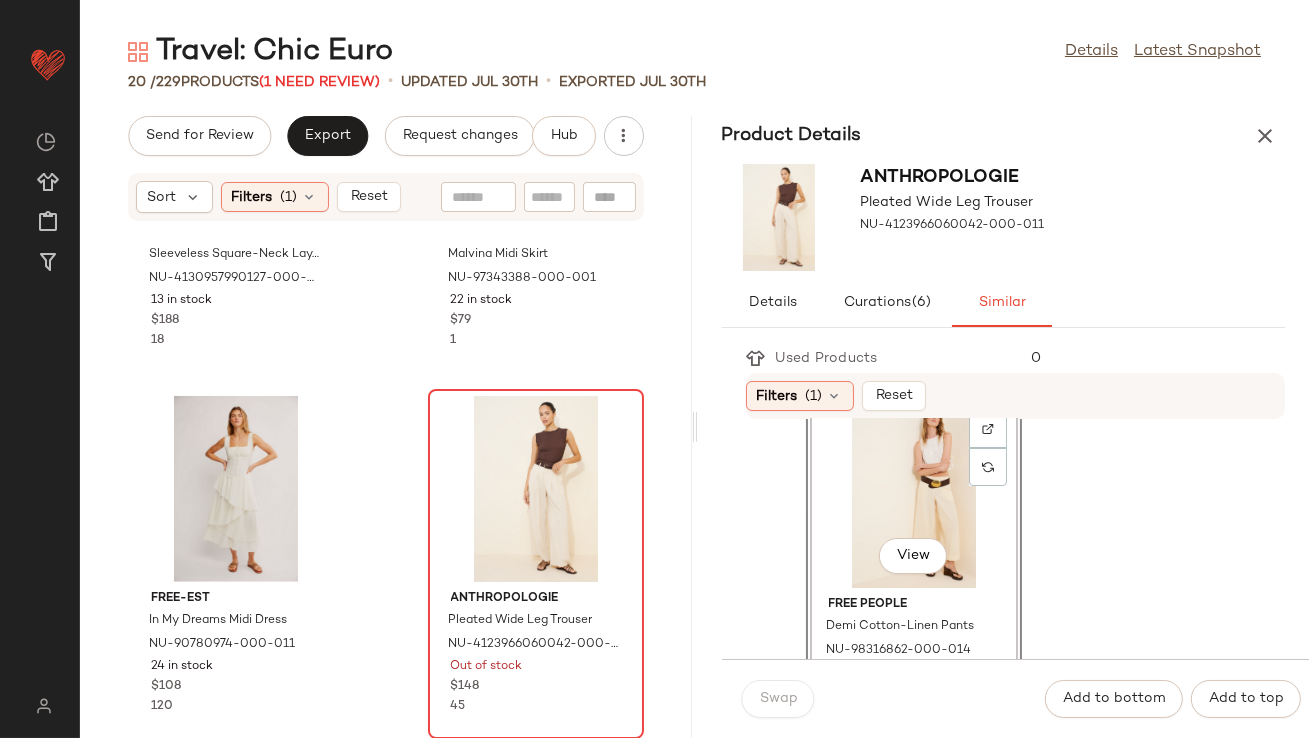 click on "View" 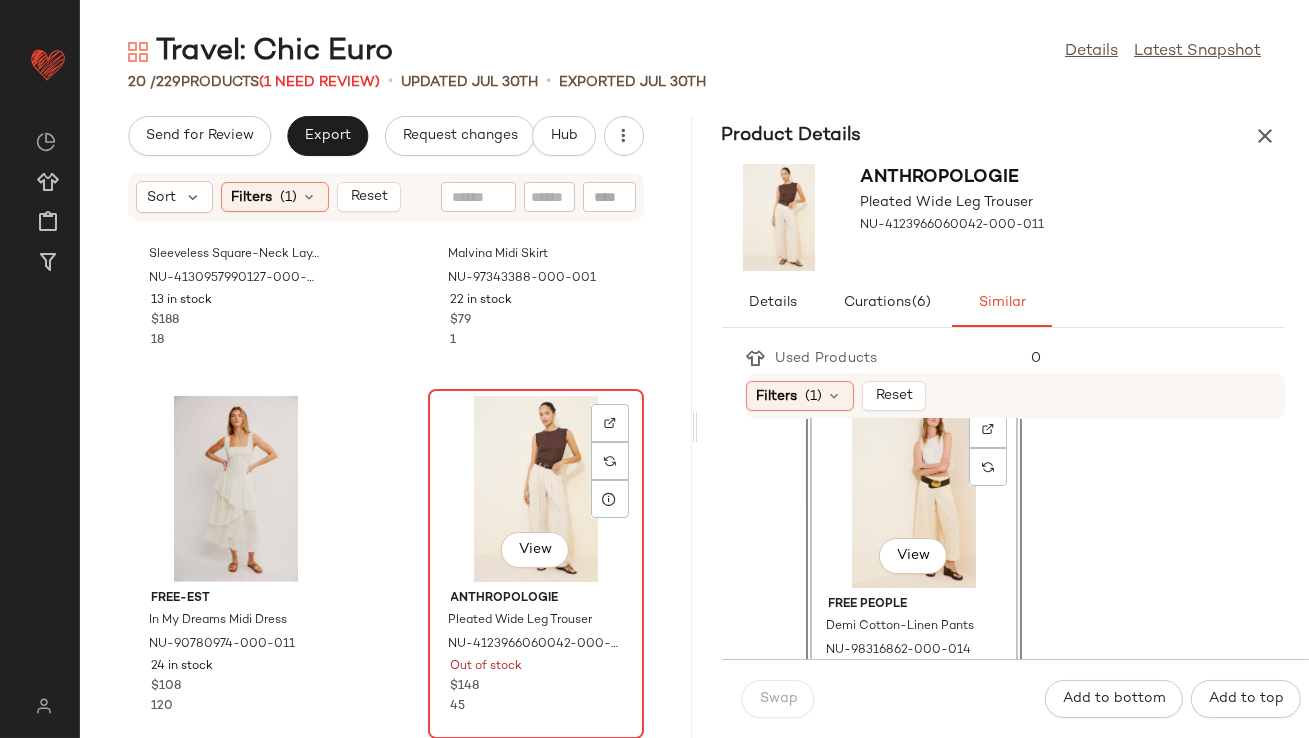 click on "View" 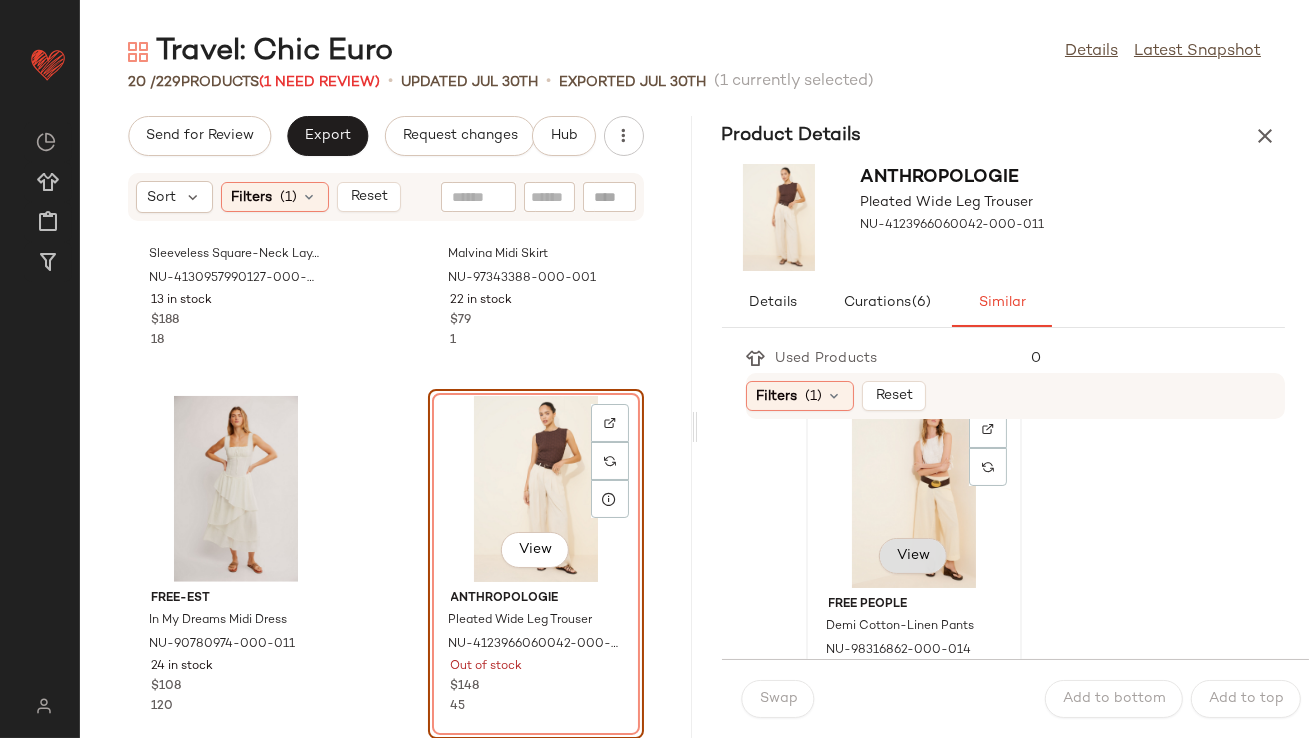 click on "View" 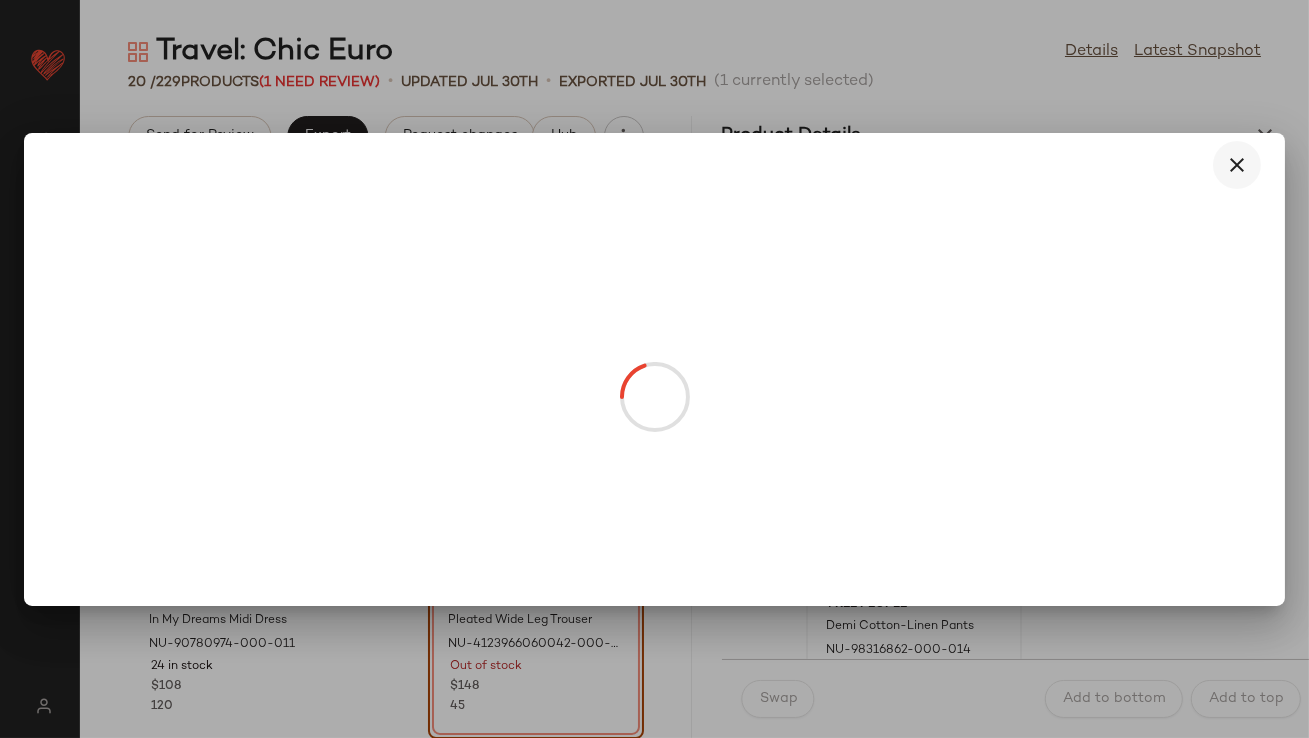 click at bounding box center (1237, 165) 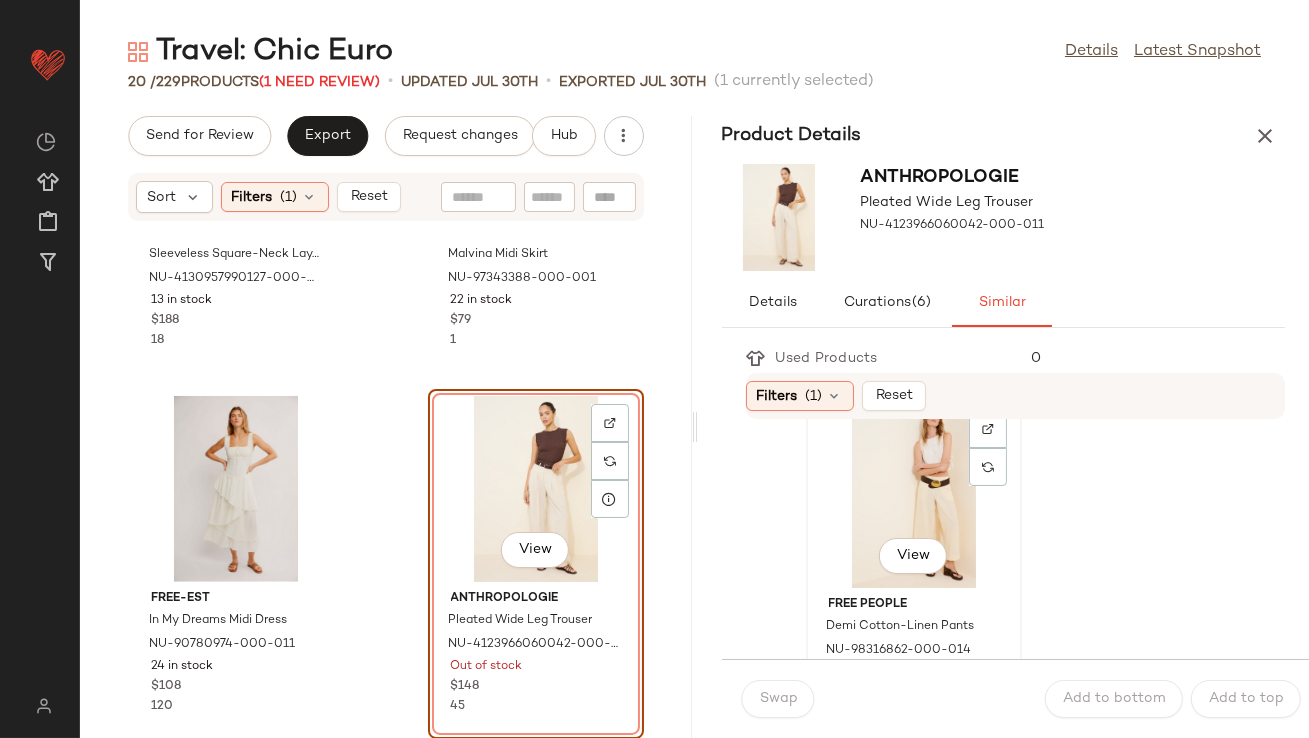click on "View" 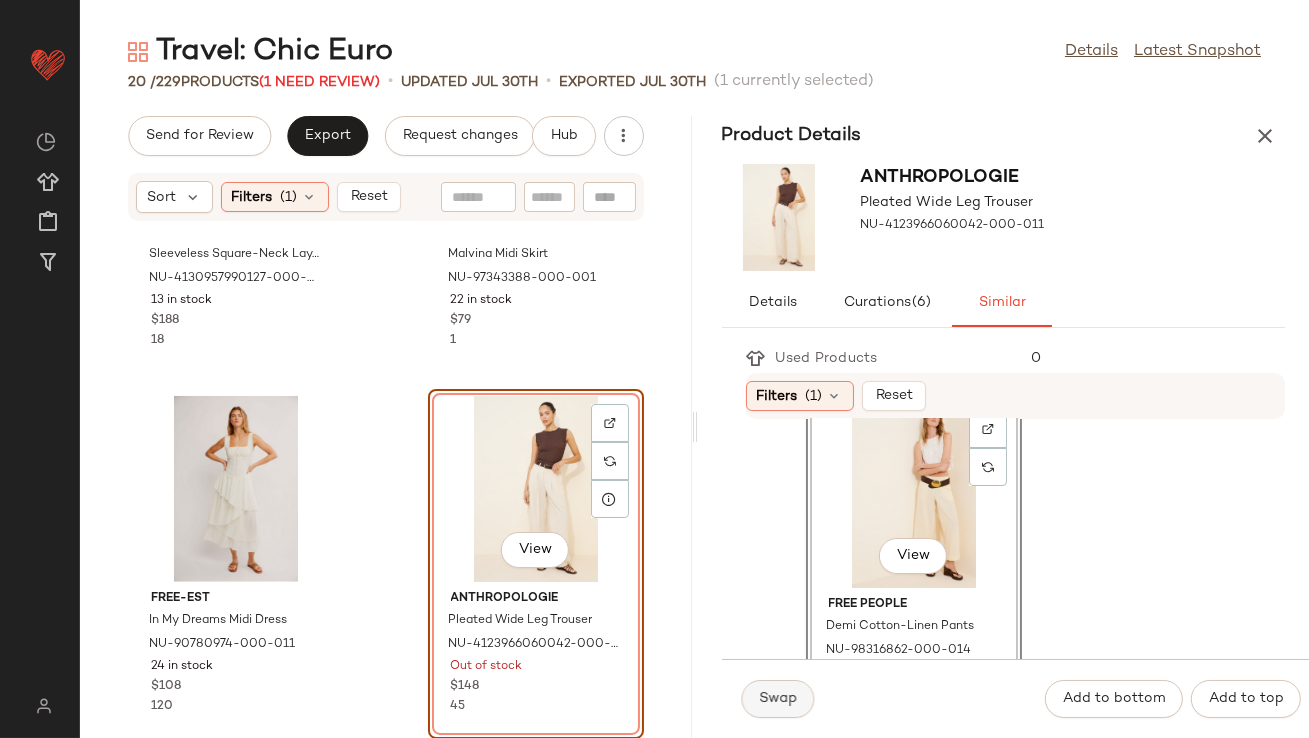 click on "Swap" 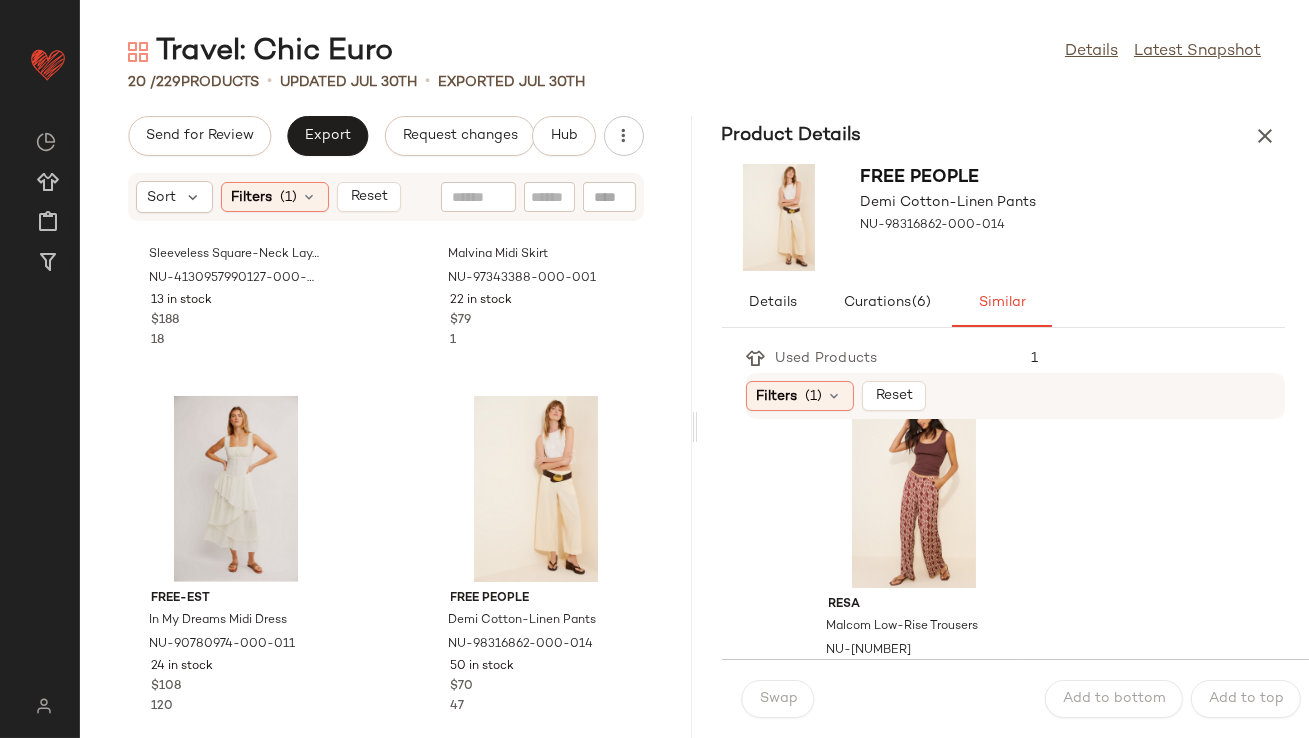 click on "Product Details" at bounding box center [1004, 136] 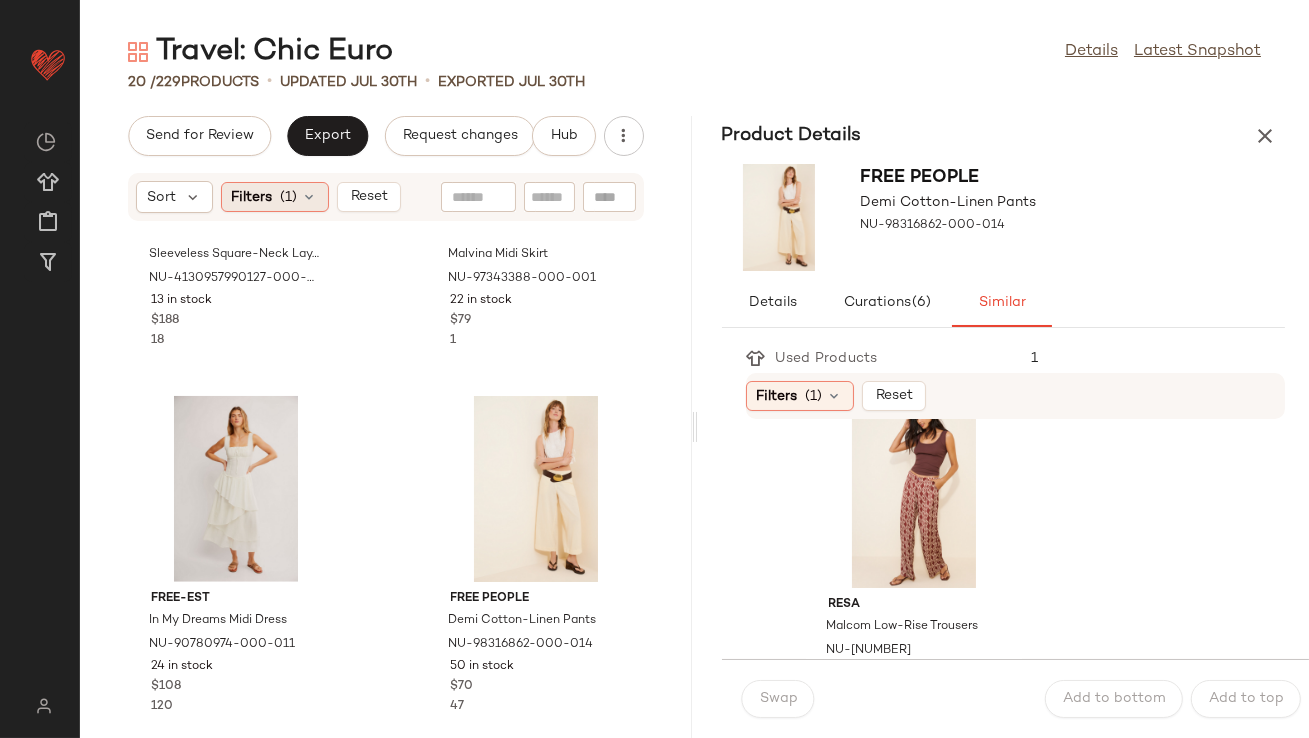 click at bounding box center (310, 197) 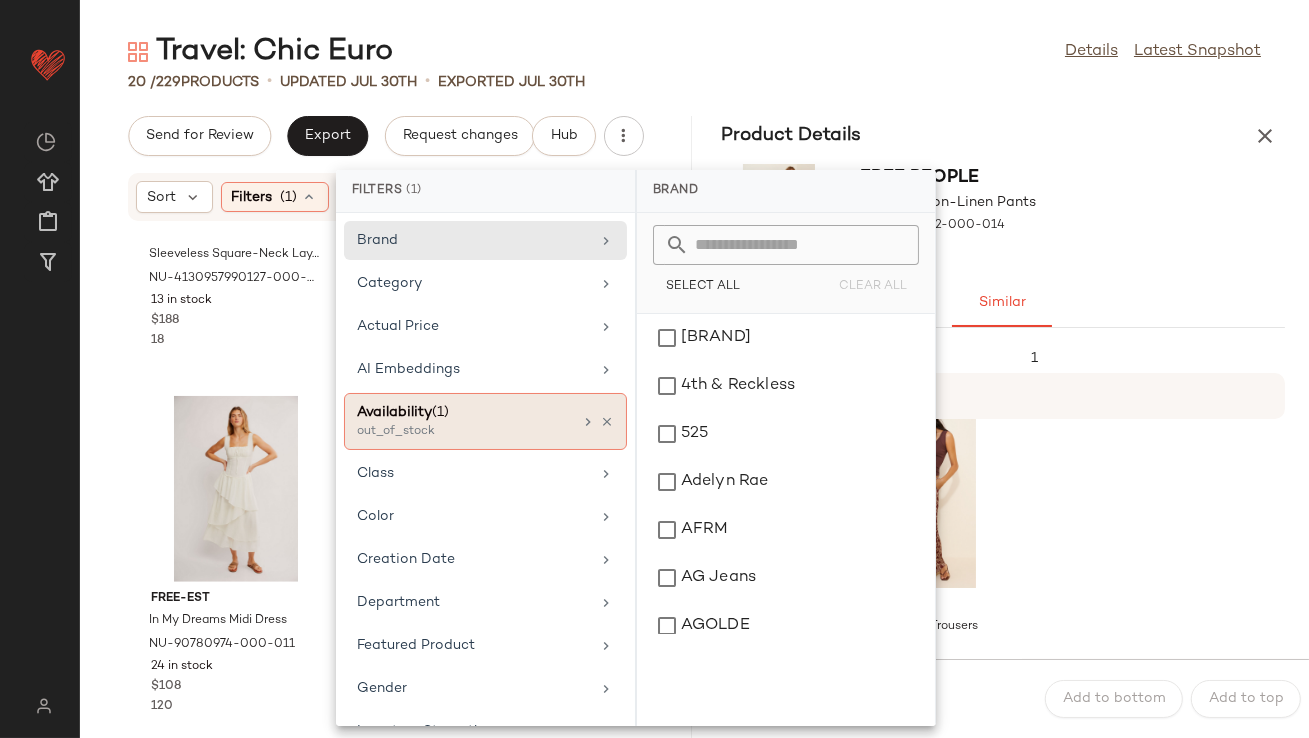 click at bounding box center (607, 422) 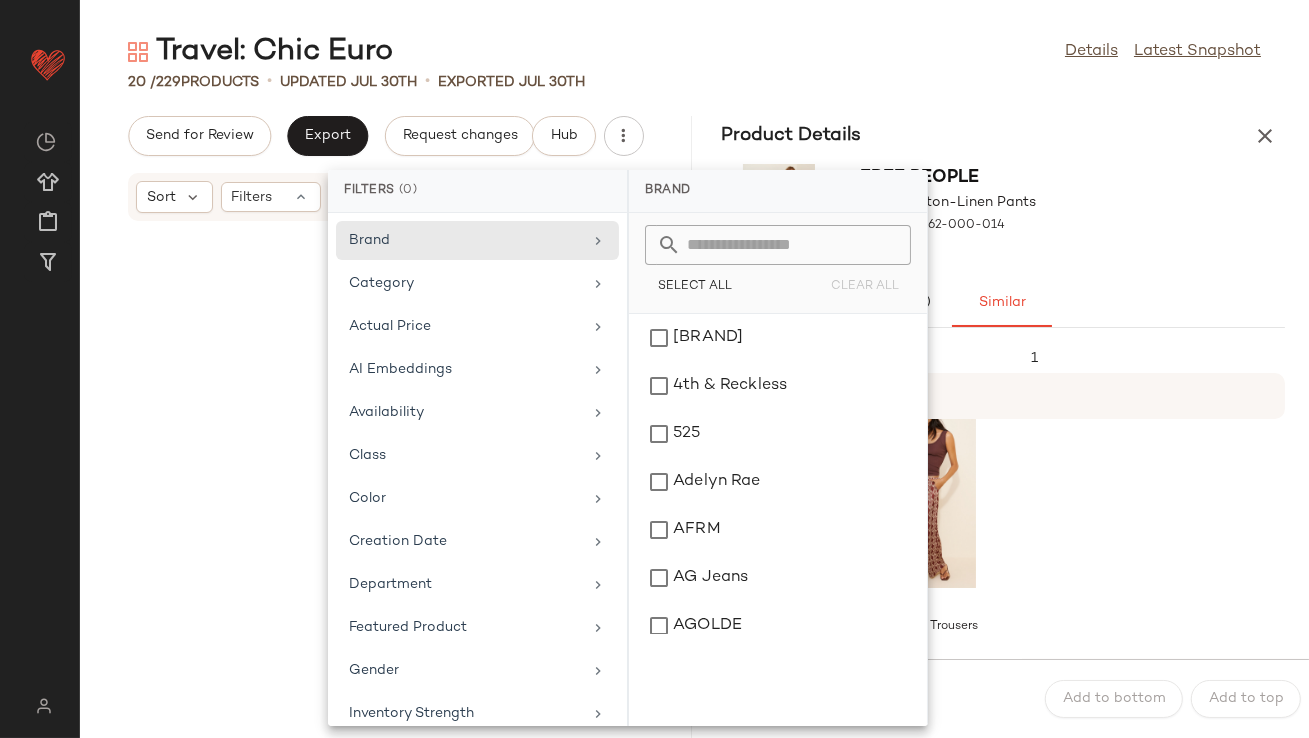 click at bounding box center [1265, 136] 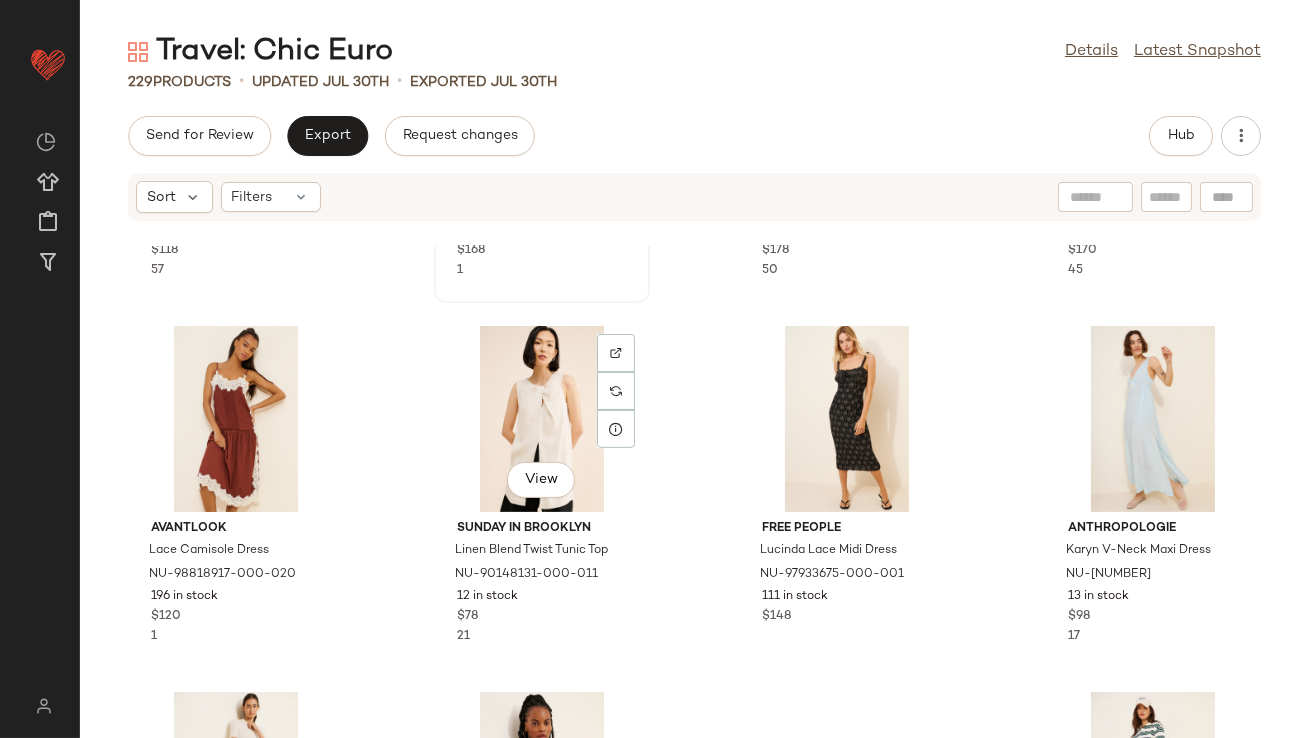 scroll, scrollTop: 1419, scrollLeft: 0, axis: vertical 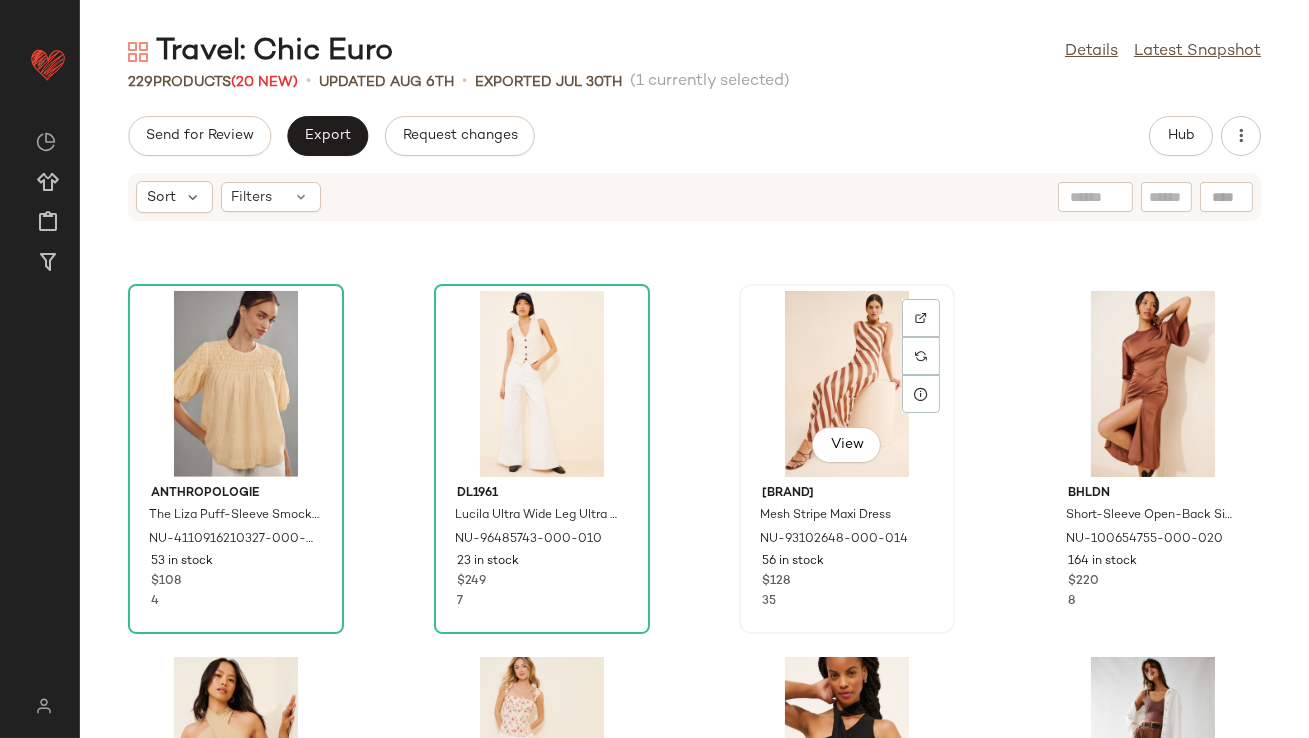 click on "View" 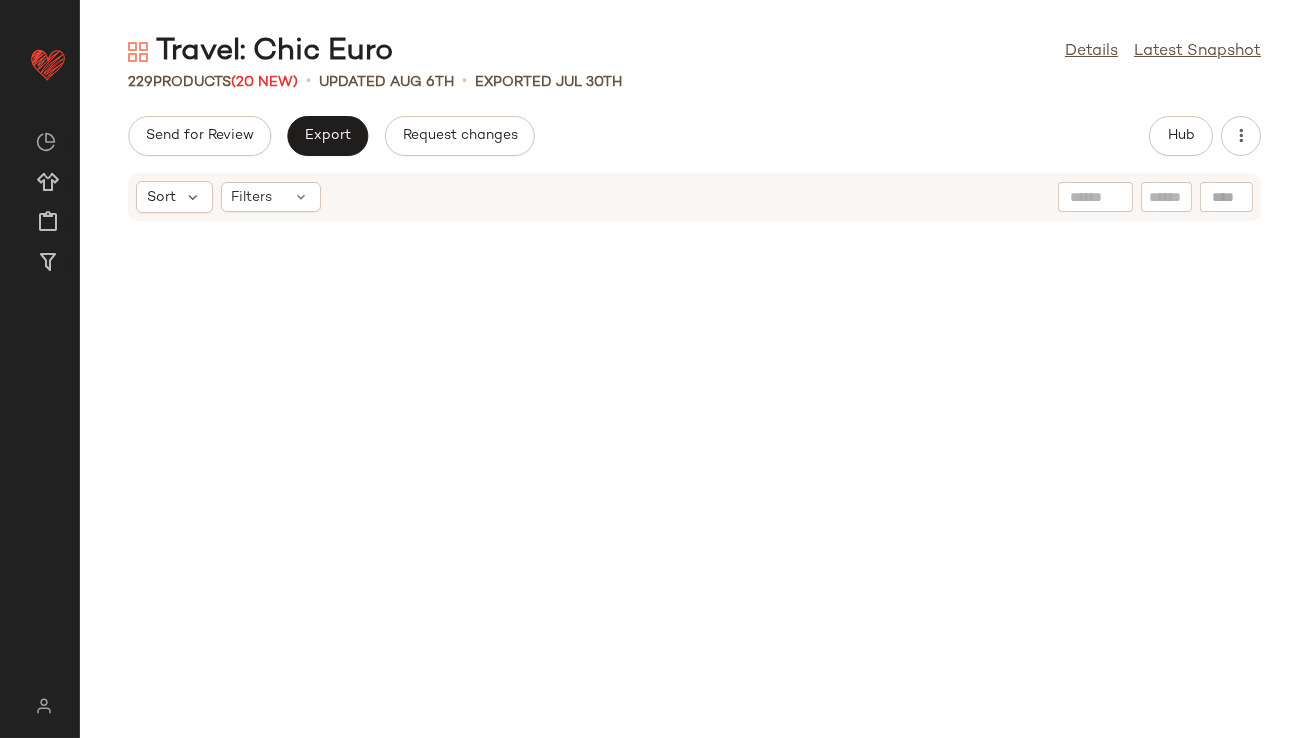 scroll, scrollTop: 0, scrollLeft: 0, axis: both 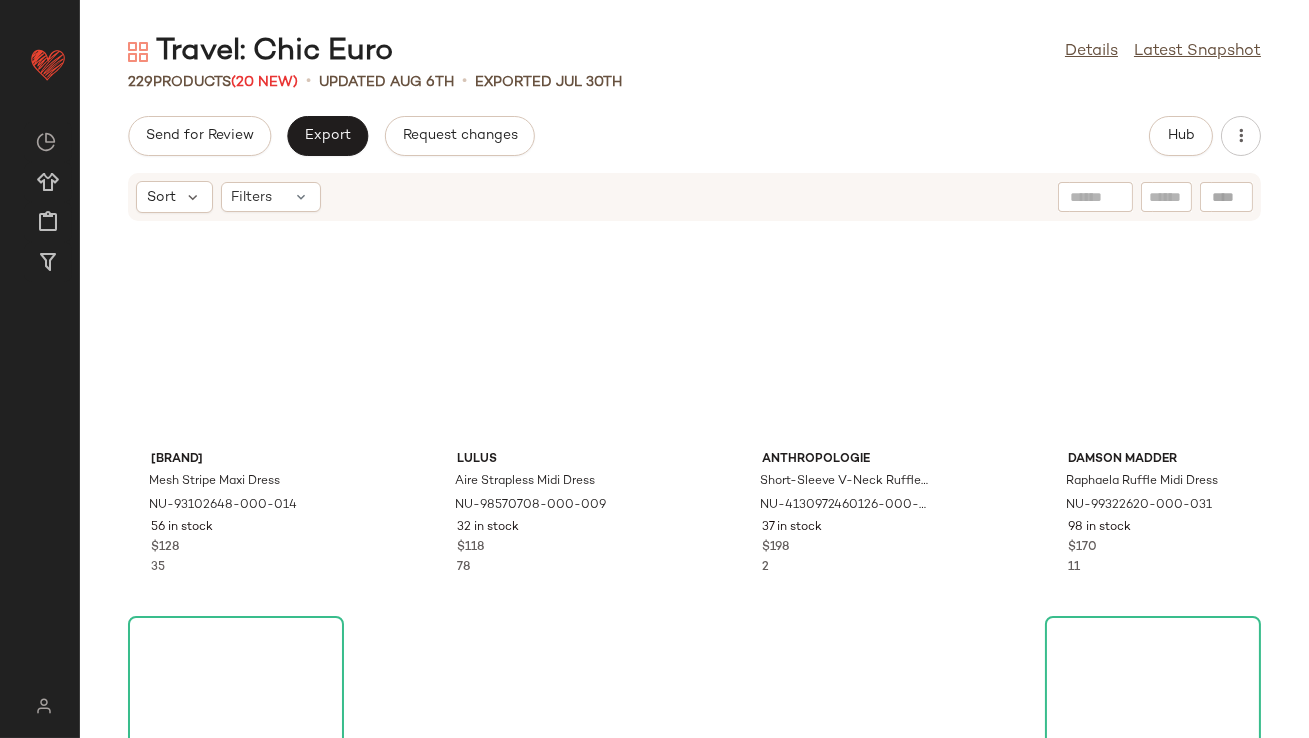 click on "229   Products  (20 New)  •   updated Aug 6th  •  Exported Jul 30th" 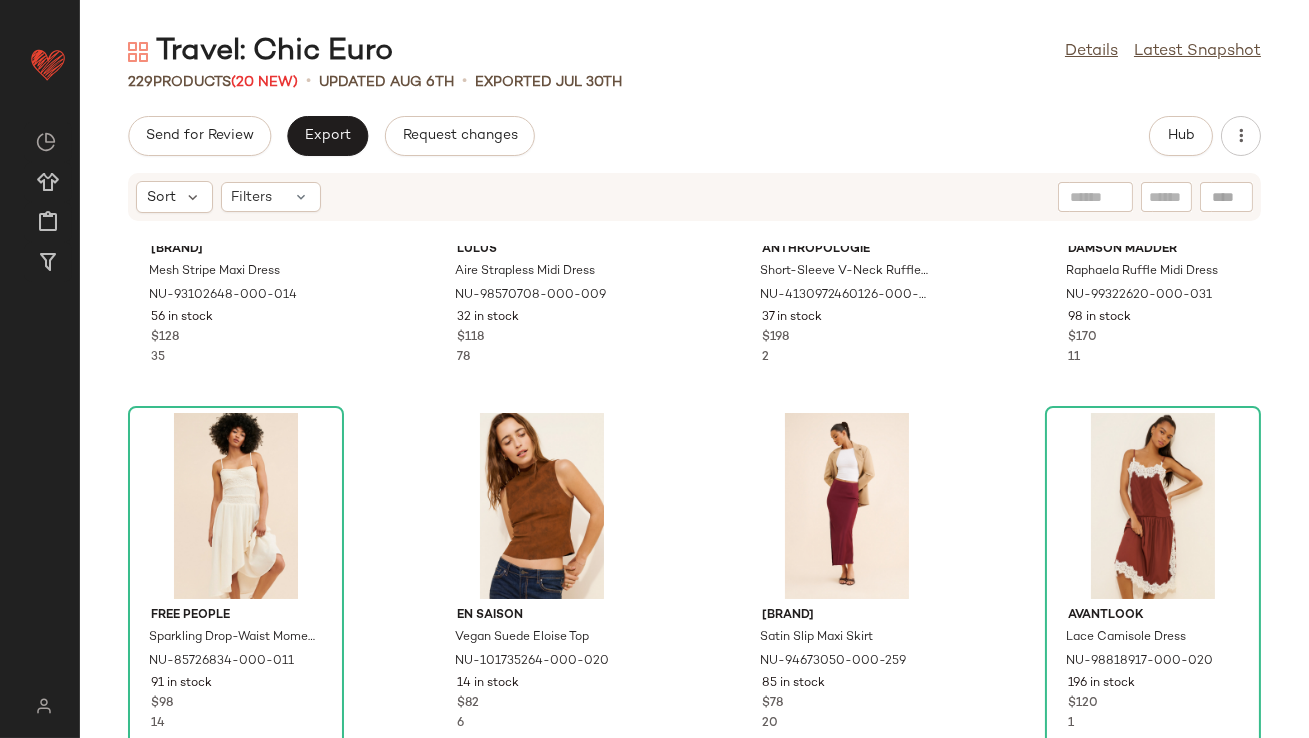 scroll, scrollTop: 0, scrollLeft: 0, axis: both 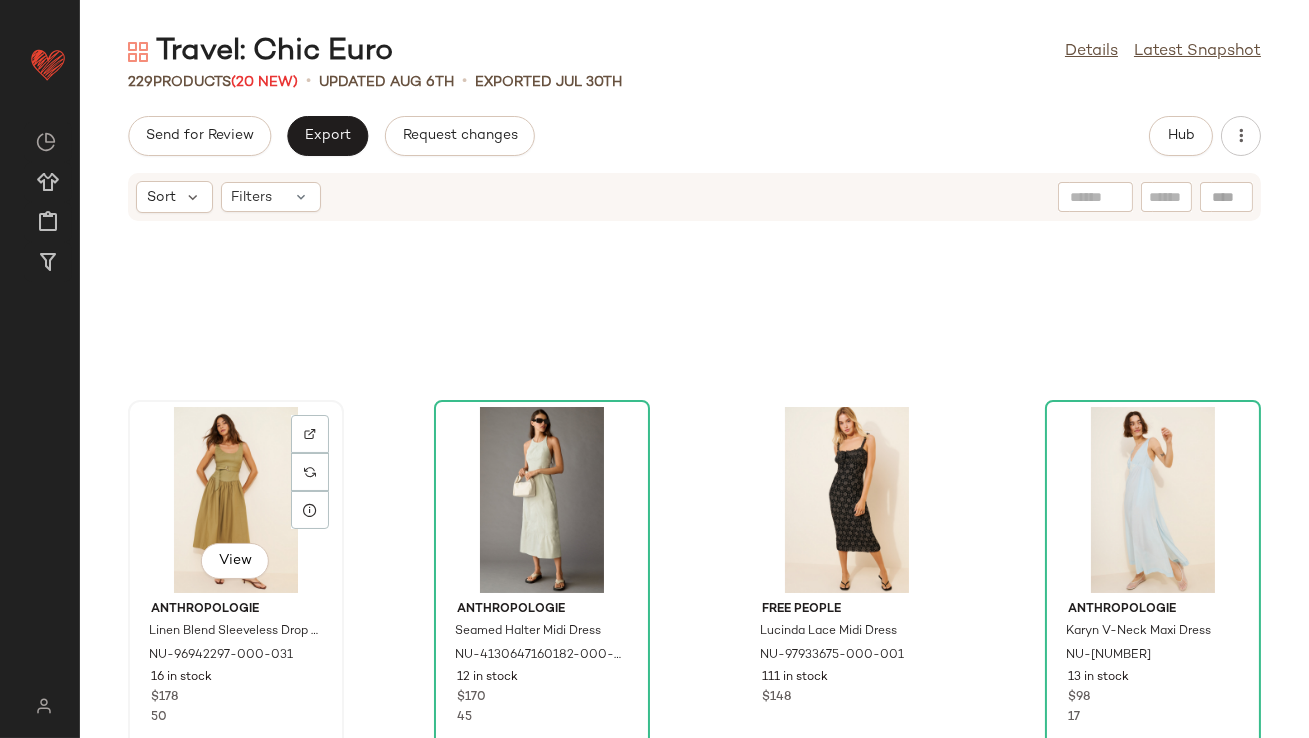 click on "View" 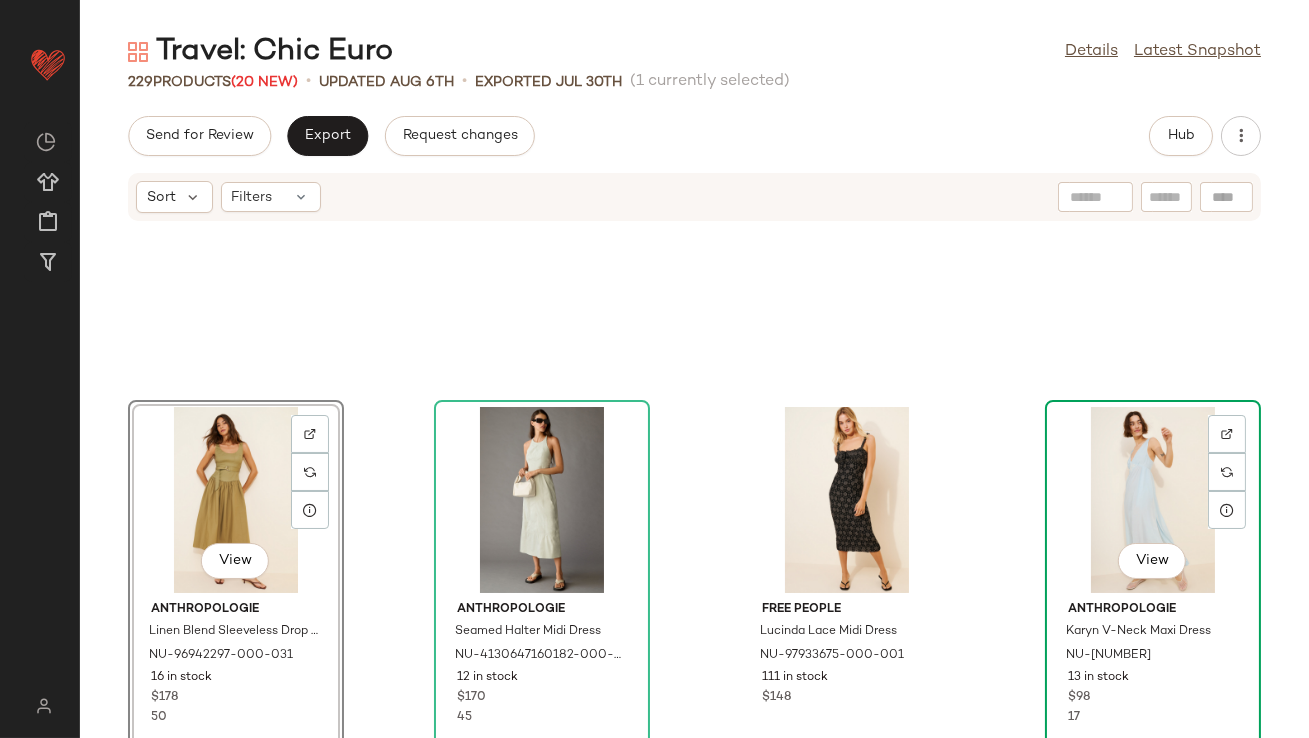 click on "View" 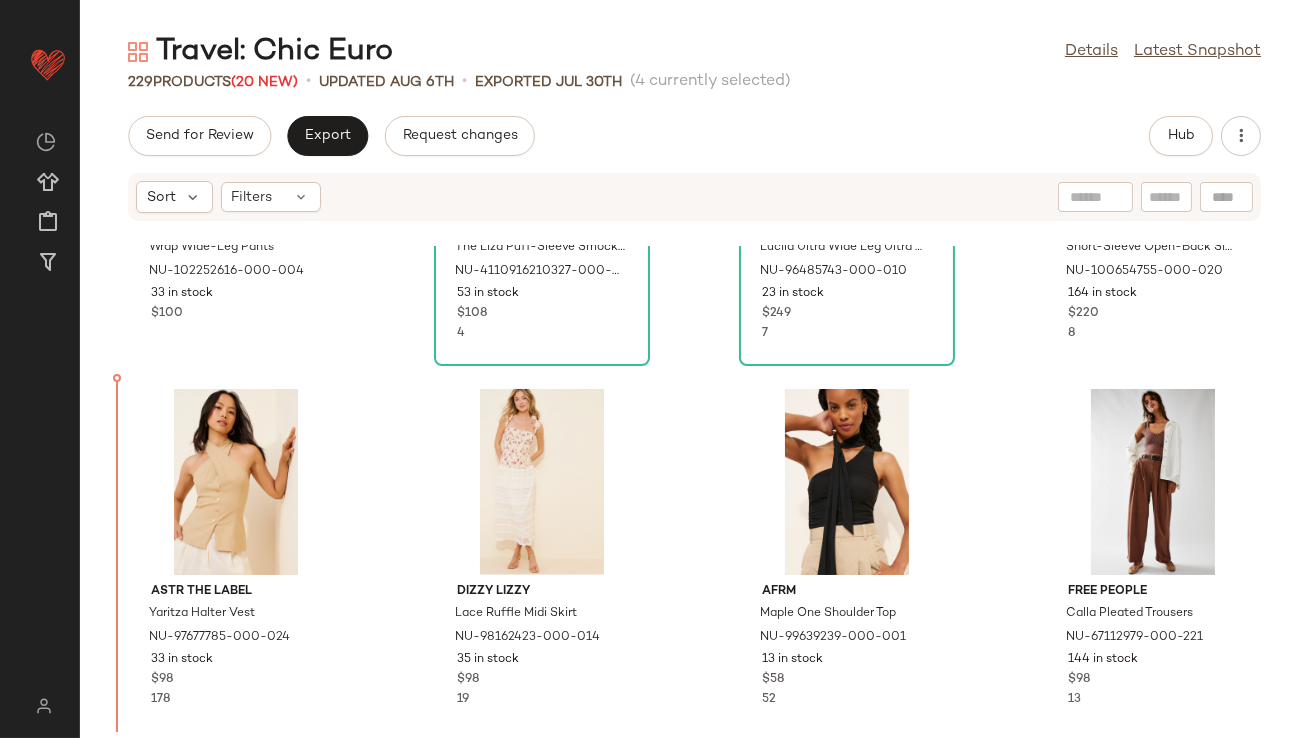 scroll, scrollTop: 3206, scrollLeft: 0, axis: vertical 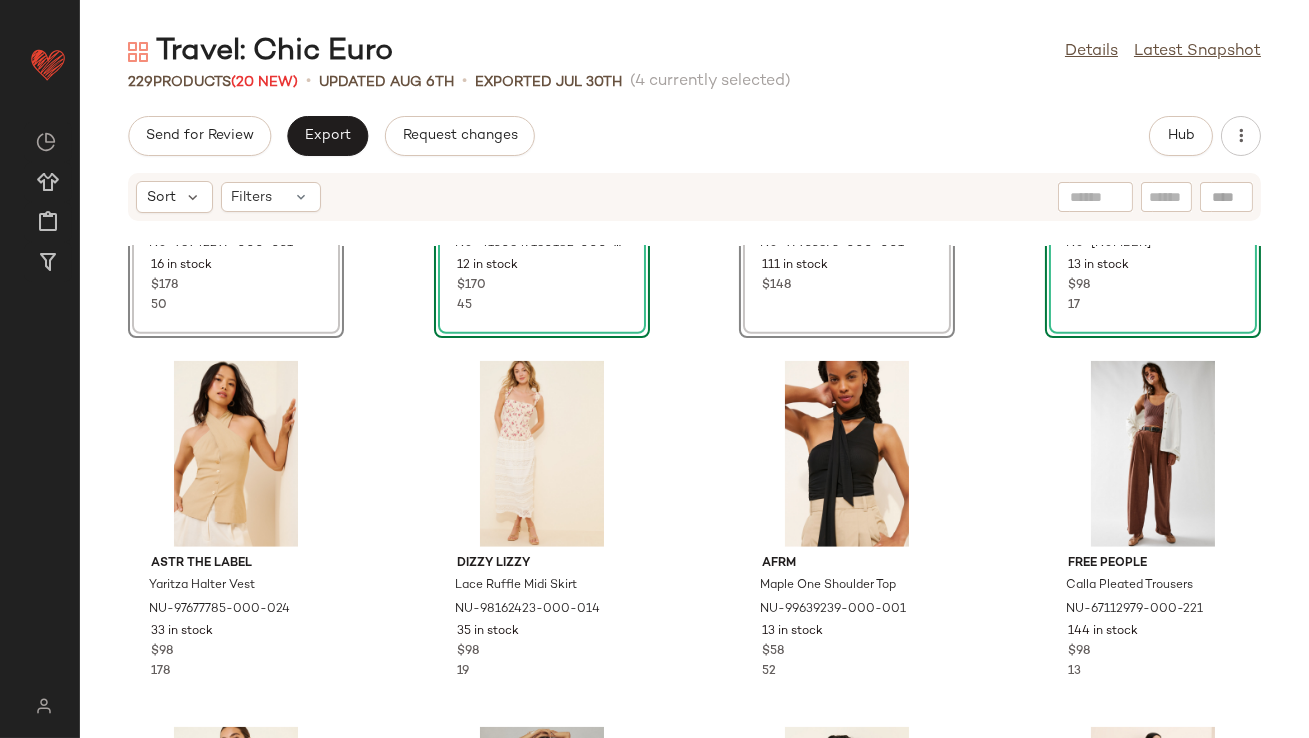 click on "SET   View  Anthropologie Linen Blend Sleeveless Drop Waist Scoop Midi Dress NU-96942297-000-031 16 in stock $178 50  SET   View  Anthropologie Seamed Halter Midi Dress NU-4130647160182-000-006 12 in stock $170 45  SET   View  Free People Lucinda Lace Midi Dress NU-97933675-000-001 111 in stock $148  SET   View  Anthropologie Karyn V-Neck Maxi Dress NU-4141264840146-000-040 13 in stock $98 17 ASTR The Label Yaritza Halter Vest NU-97677785-000-024 33 in stock $98 178 Dizzy Lizzy Lace Ruffle Midi Skirt NU-98162423-000-014 35 in stock $98 19 AFRM Maple One Shoulder Top NU-99639239-000-001 13 in stock $58 52 Free People Calla Pleated Trousers NU-67112979-000-221 144 in stock $98 13 ASTR The Label Torie Tie Detail Top NU-97677439-000-001 182 in stock $88 24 Anthropologie The Tilda Slip Skirt: Linen Edition NU-4120957990009-000-021 2 in stock $138 57 Free People Field Of Roses Tube Top NU-100977628-000-001 7 in stock $68 10 Lioness Mariah Maxi Skirt NU-90977588-000-010 26 in stock $69 21 En Saison 5 in stock $118" 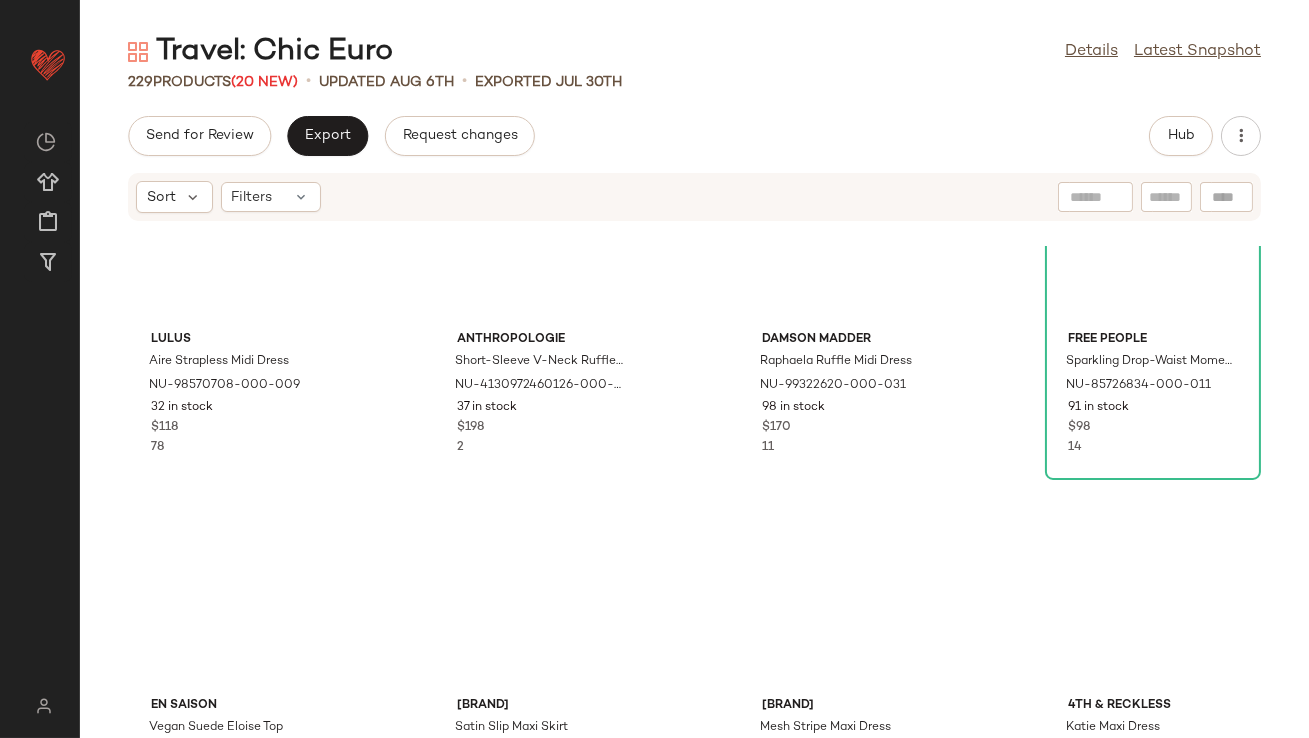 scroll, scrollTop: 0, scrollLeft: 0, axis: both 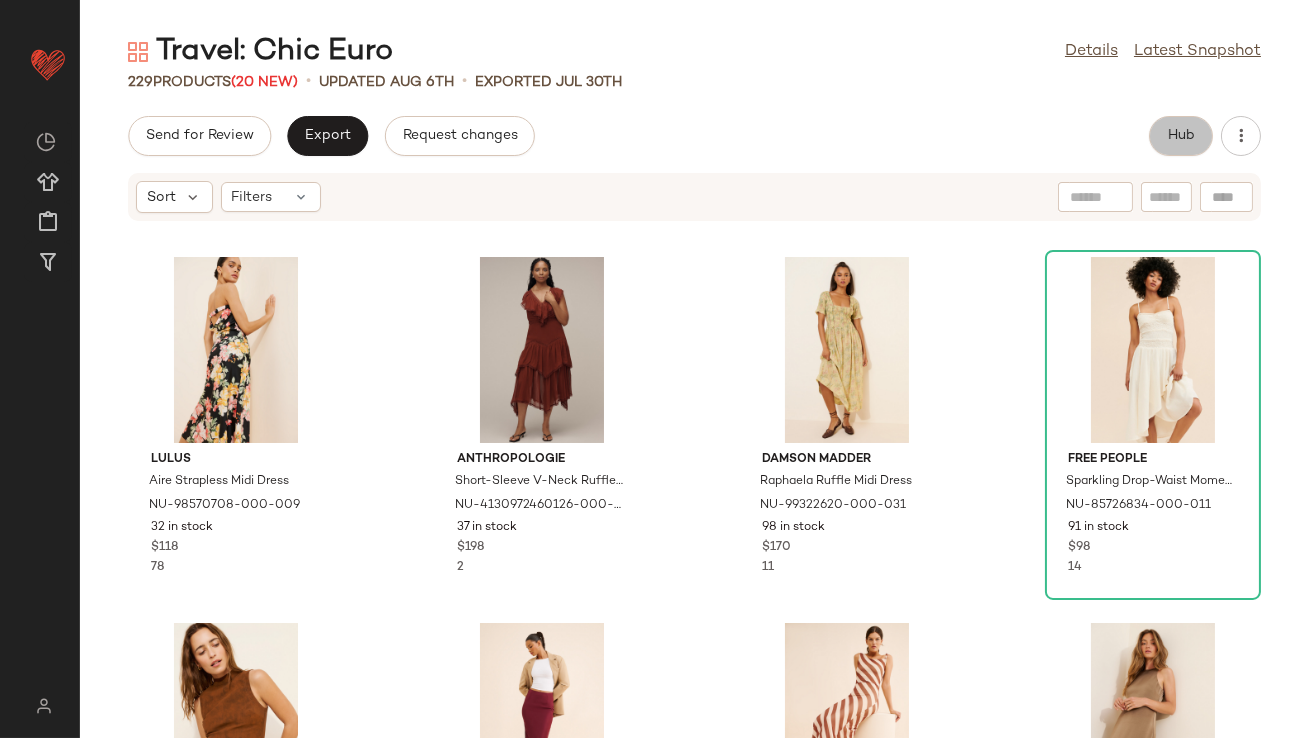 click on "Hub" 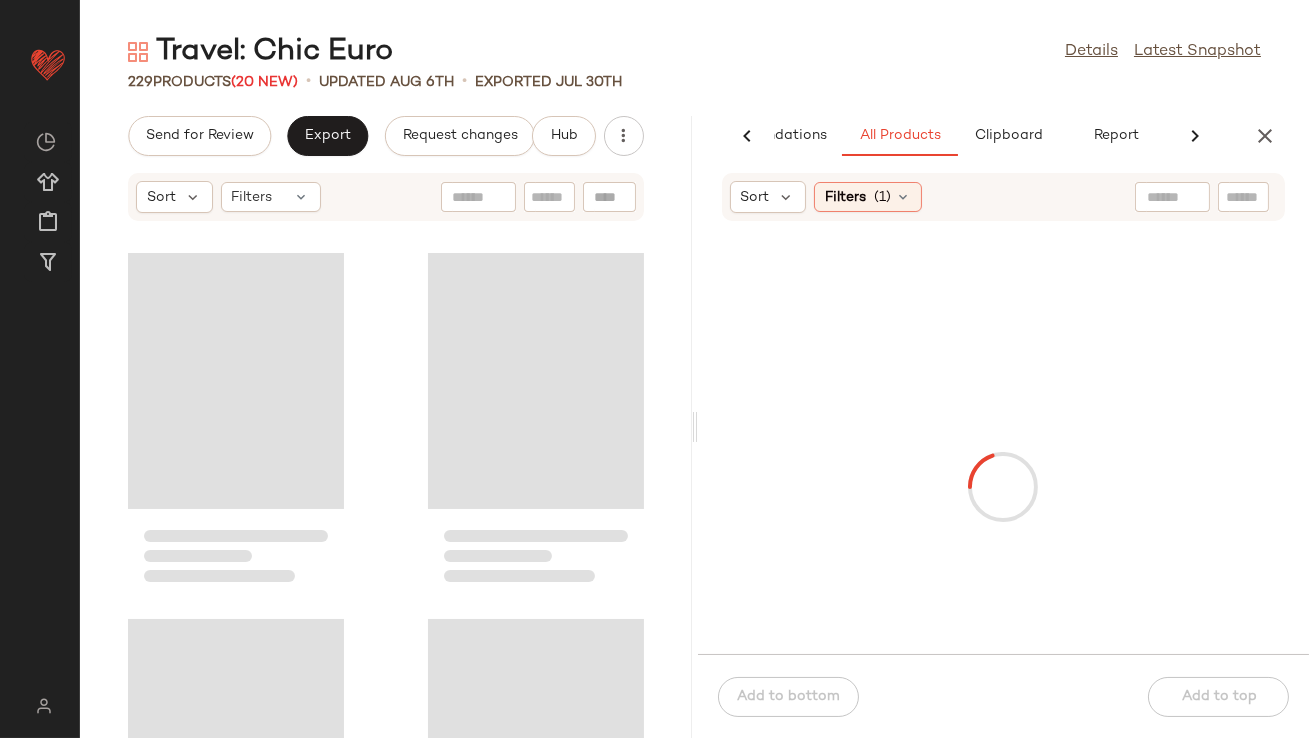 scroll, scrollTop: 0, scrollLeft: 112, axis: horizontal 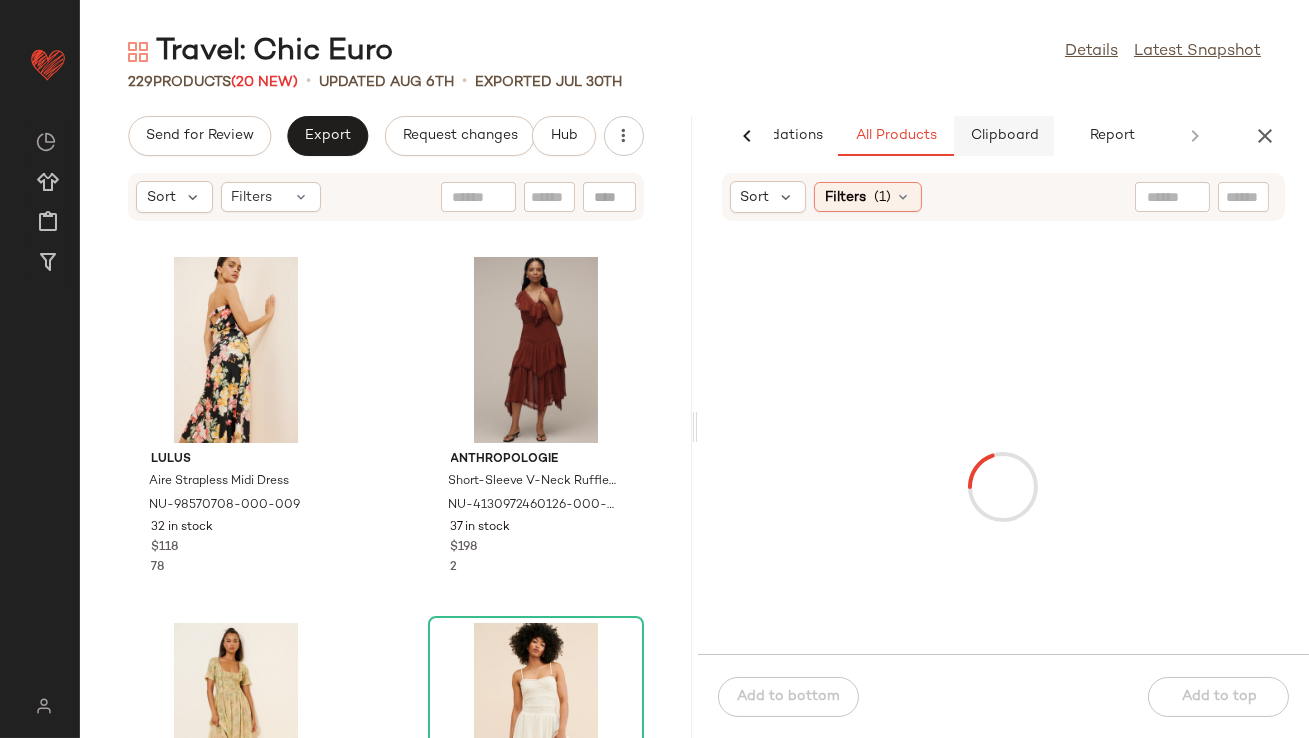 click on "Clipboard" 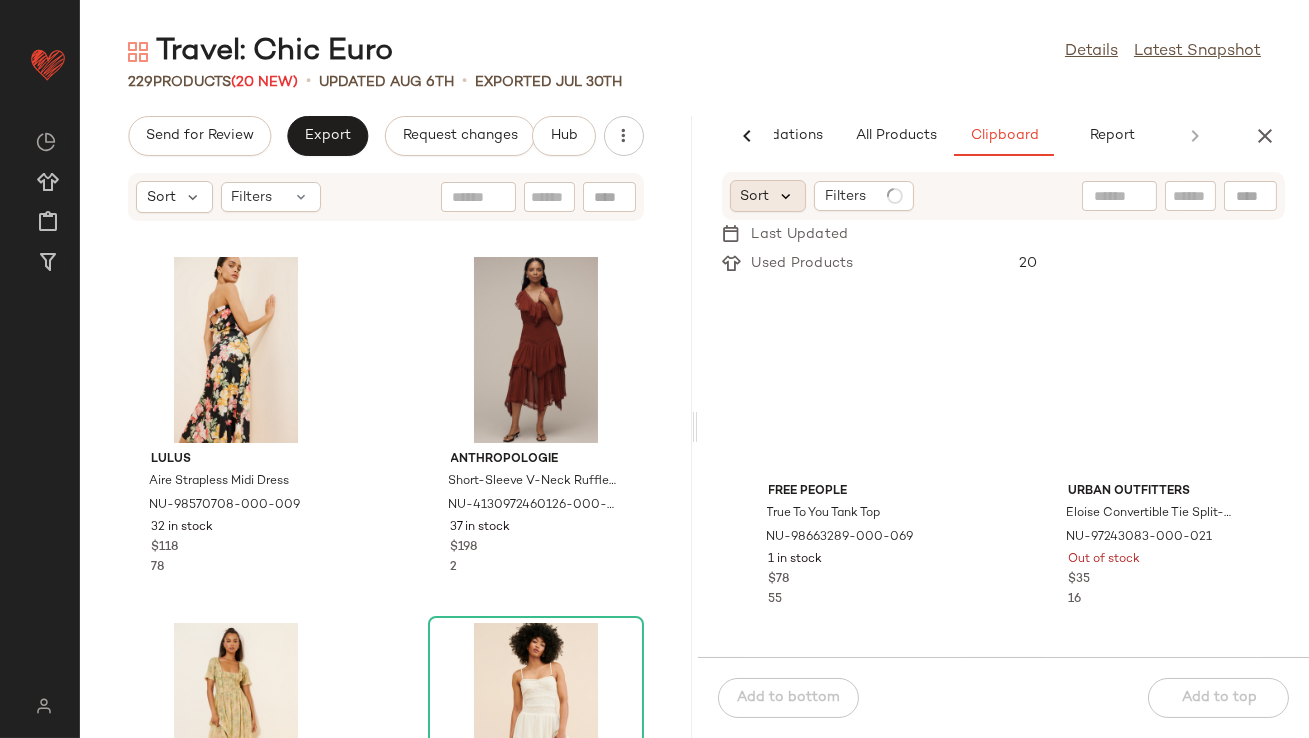 click at bounding box center (787, 196) 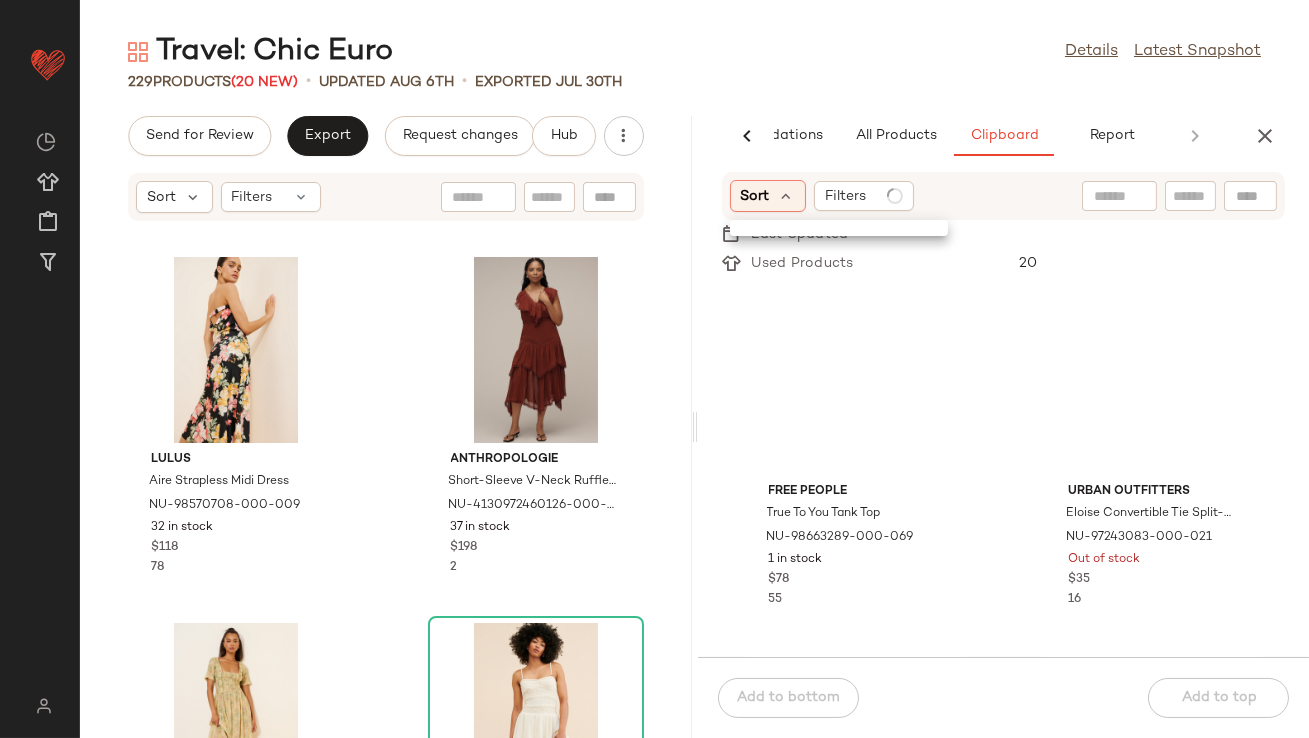 click on "Travel: Chic Euro  Details   Latest Snapshot" 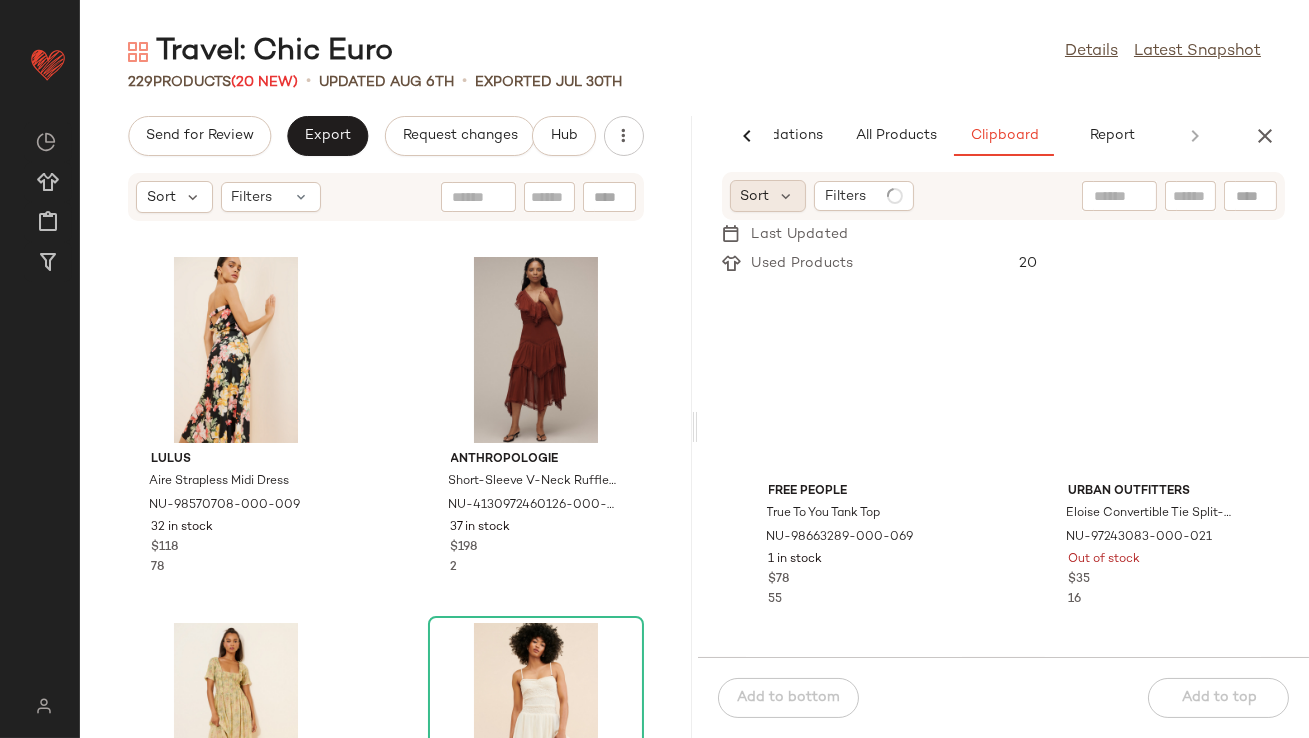click on "Sort" 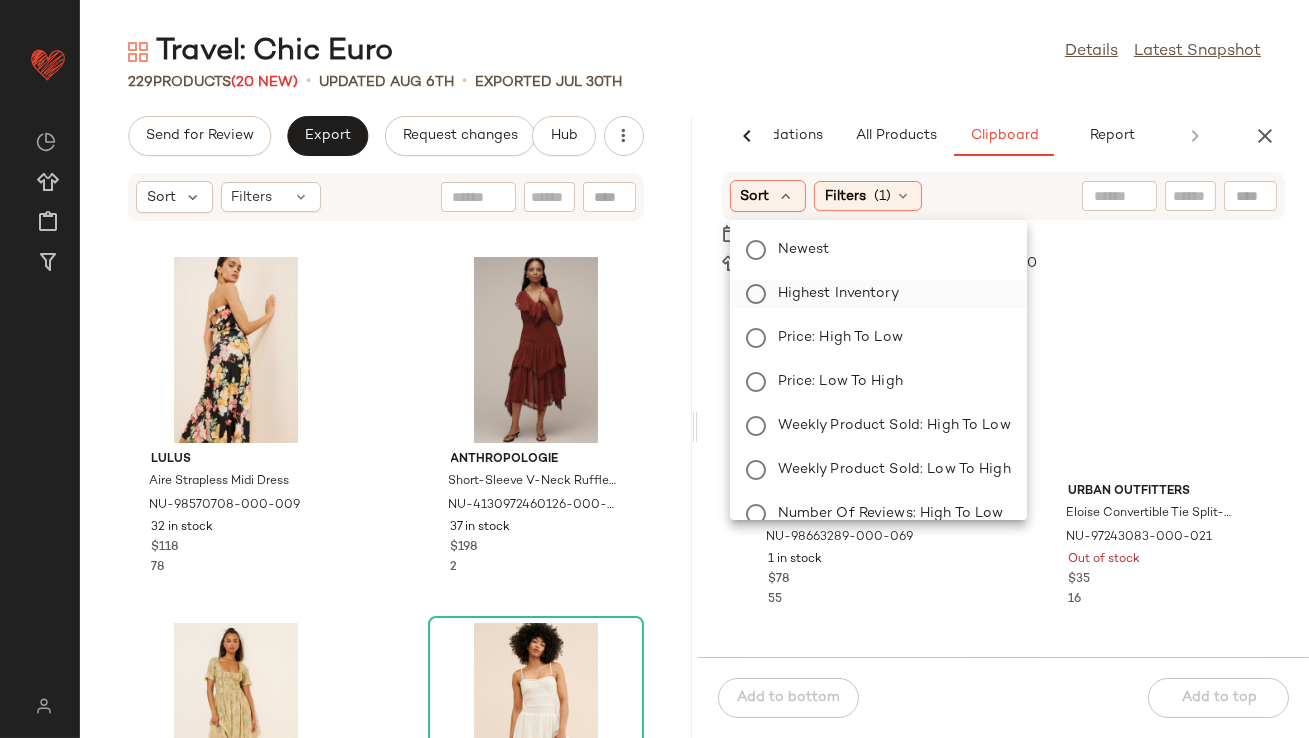 click on "Highest Inventory" 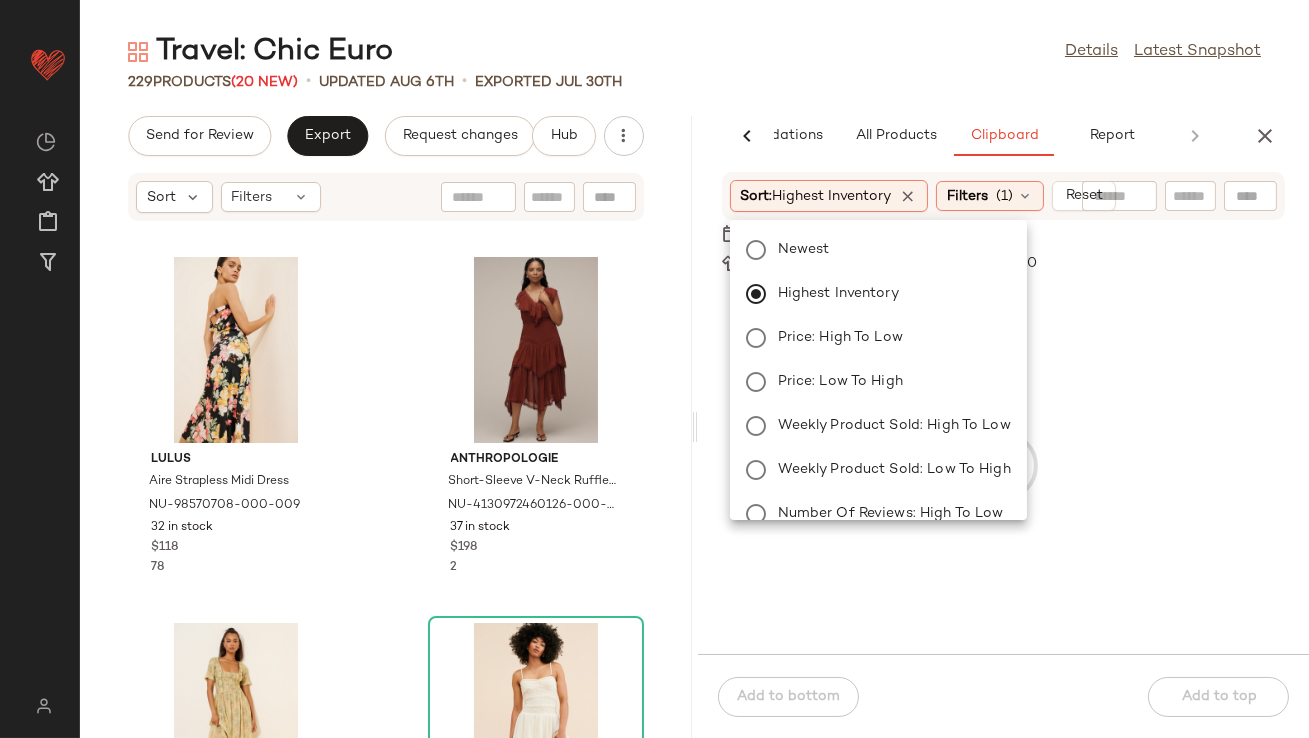 click on "229   Products  (20 New)  •   updated Aug 6th  •  Exported Jul 30th" 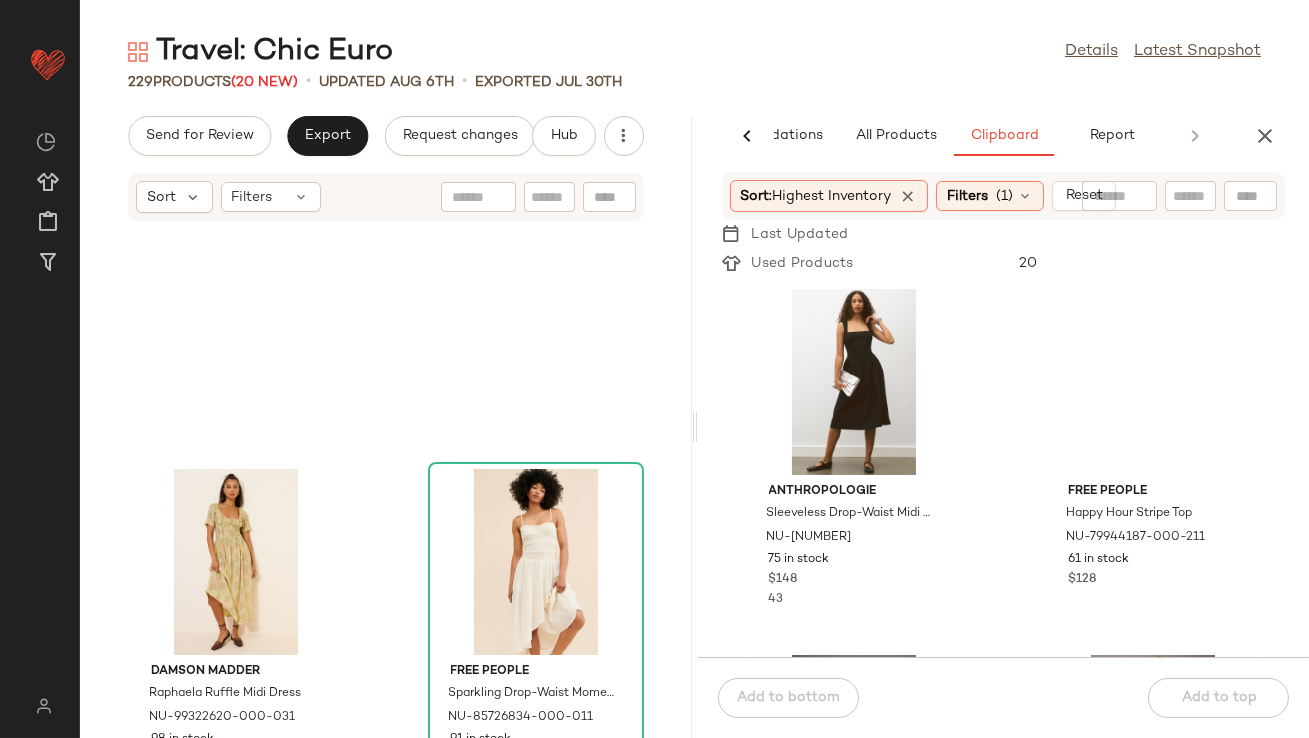 scroll, scrollTop: 679, scrollLeft: 0, axis: vertical 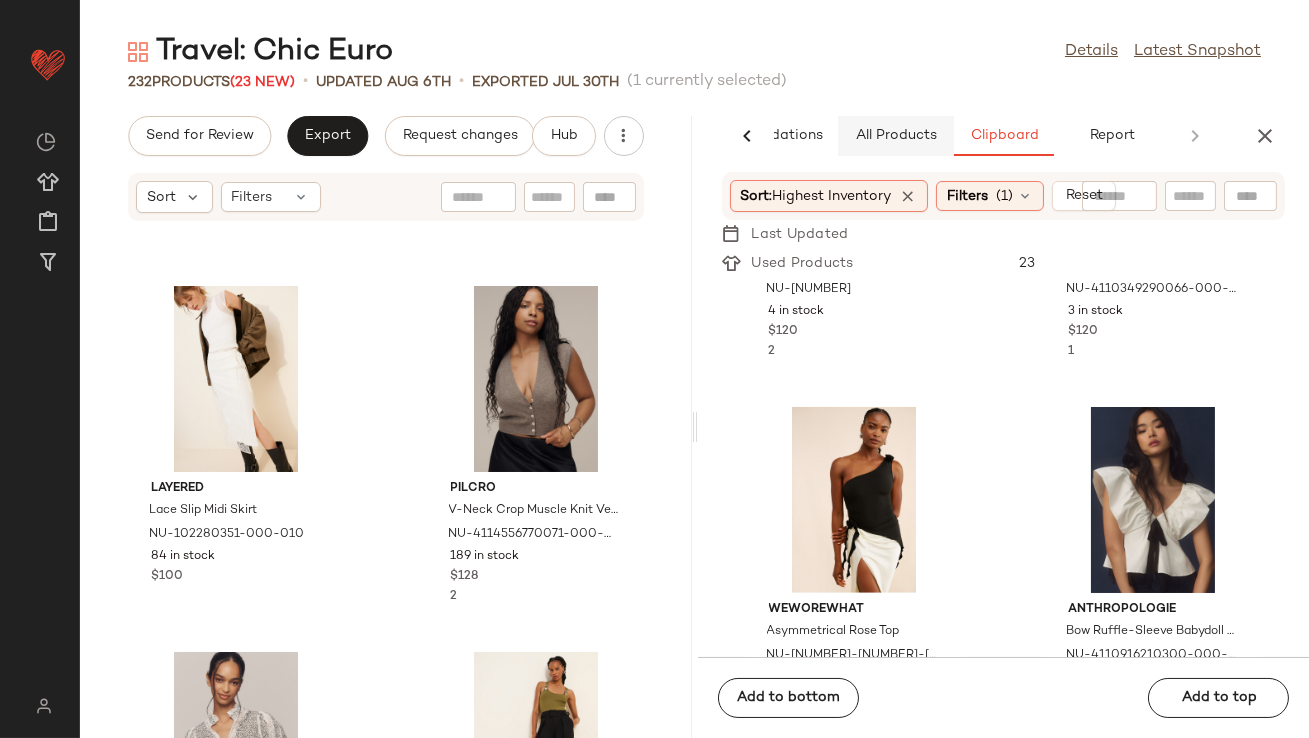 click on "All Products" 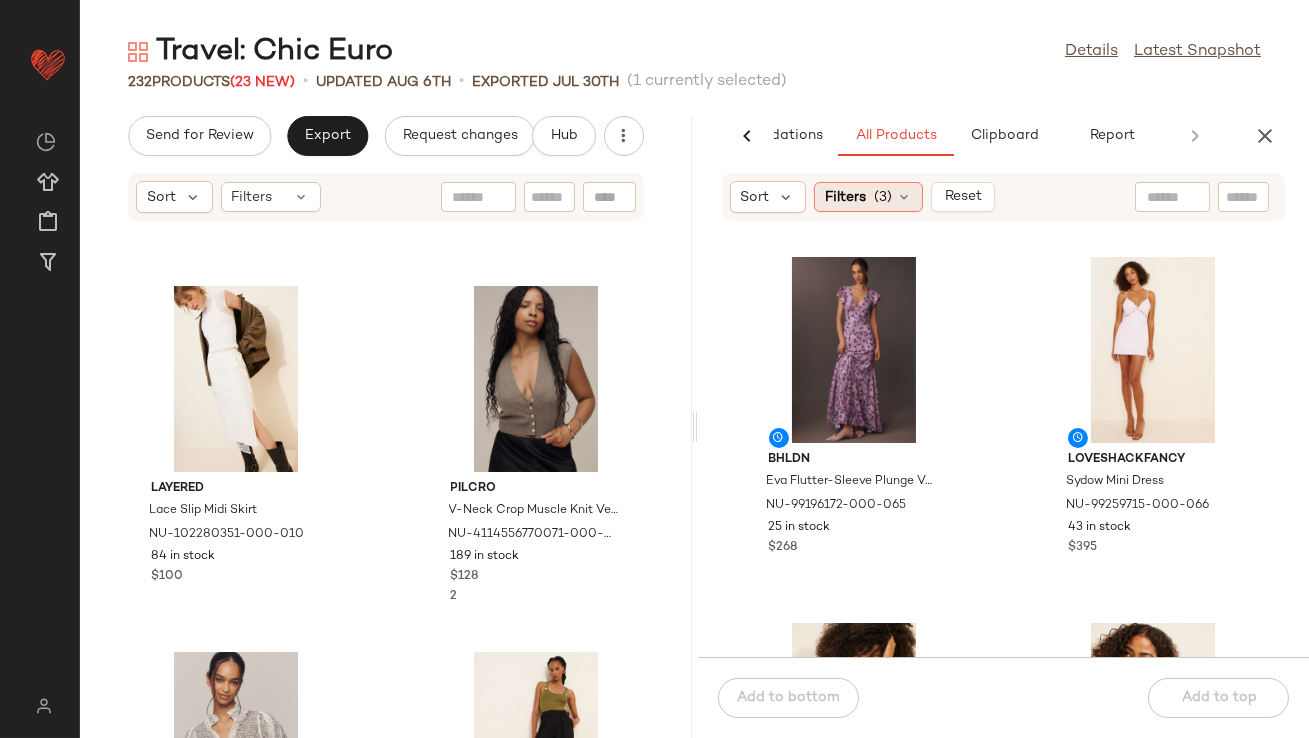 click on "Filters  (3)" 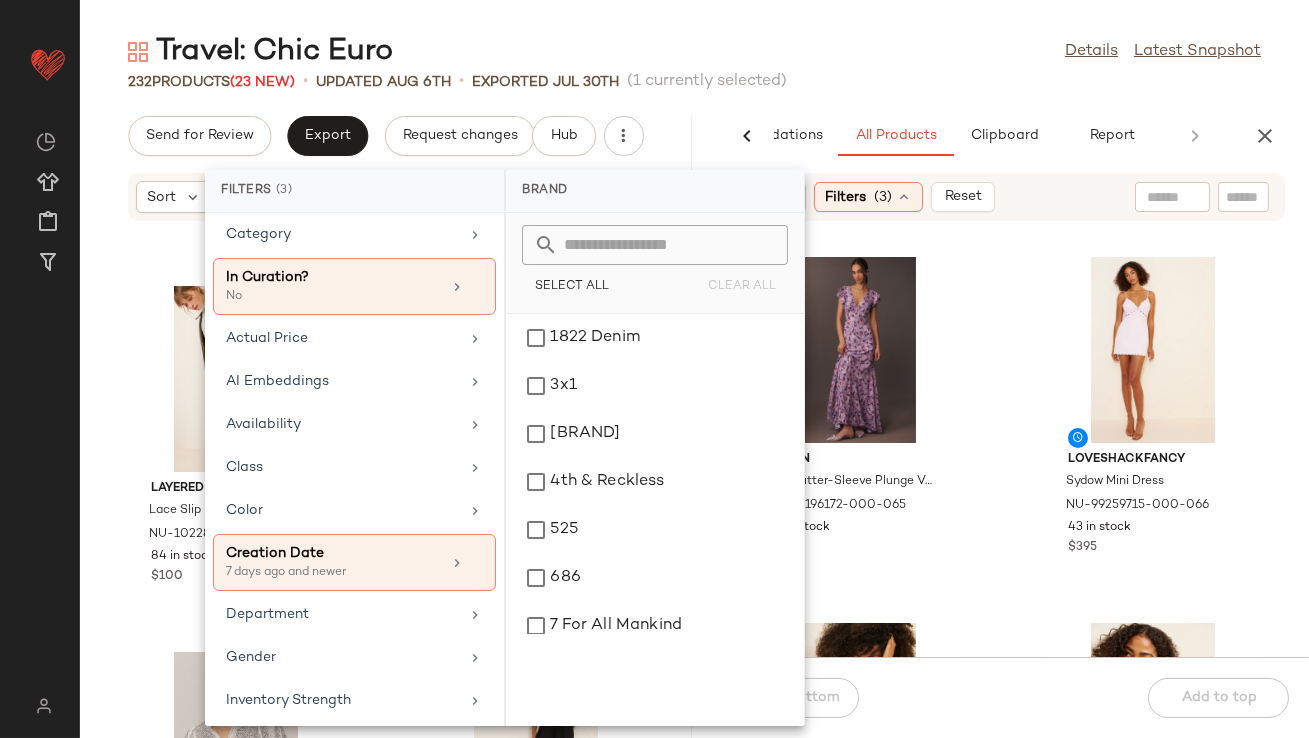 scroll, scrollTop: 55, scrollLeft: 0, axis: vertical 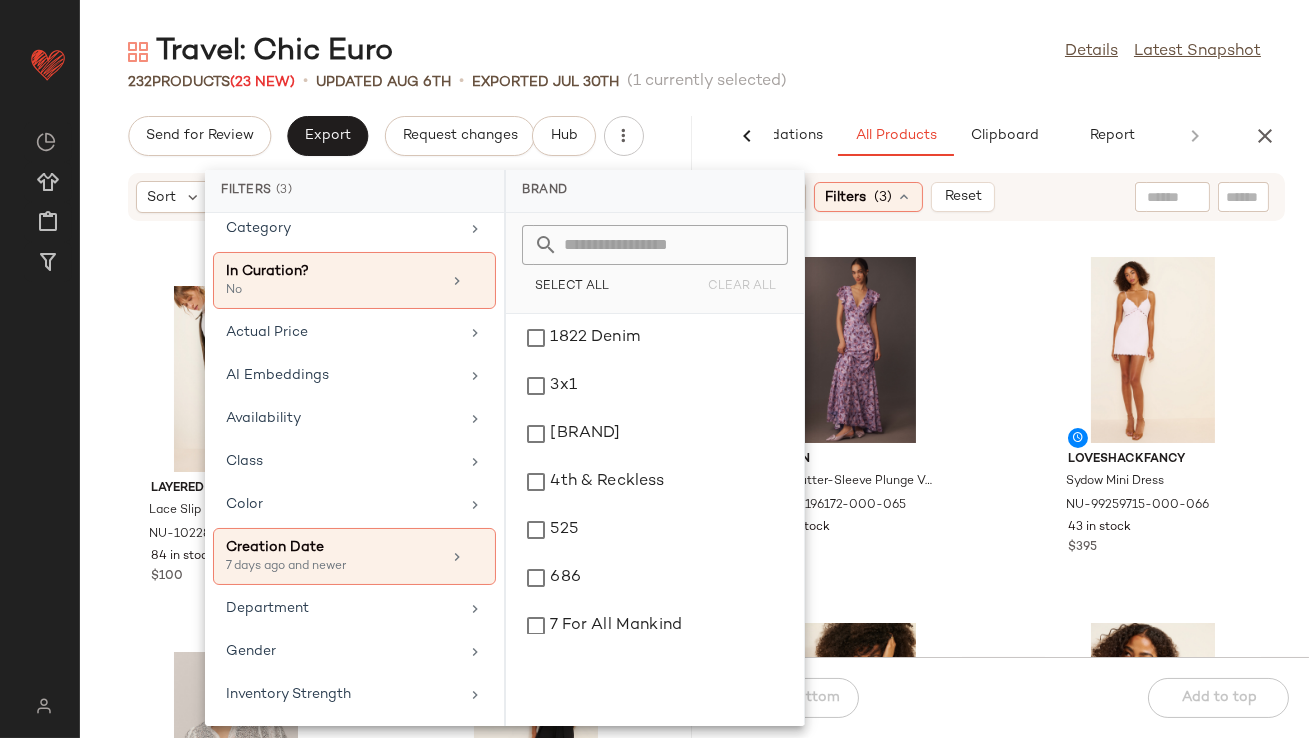 click on "Travel: Chic Euro  Details   Latest Snapshot" 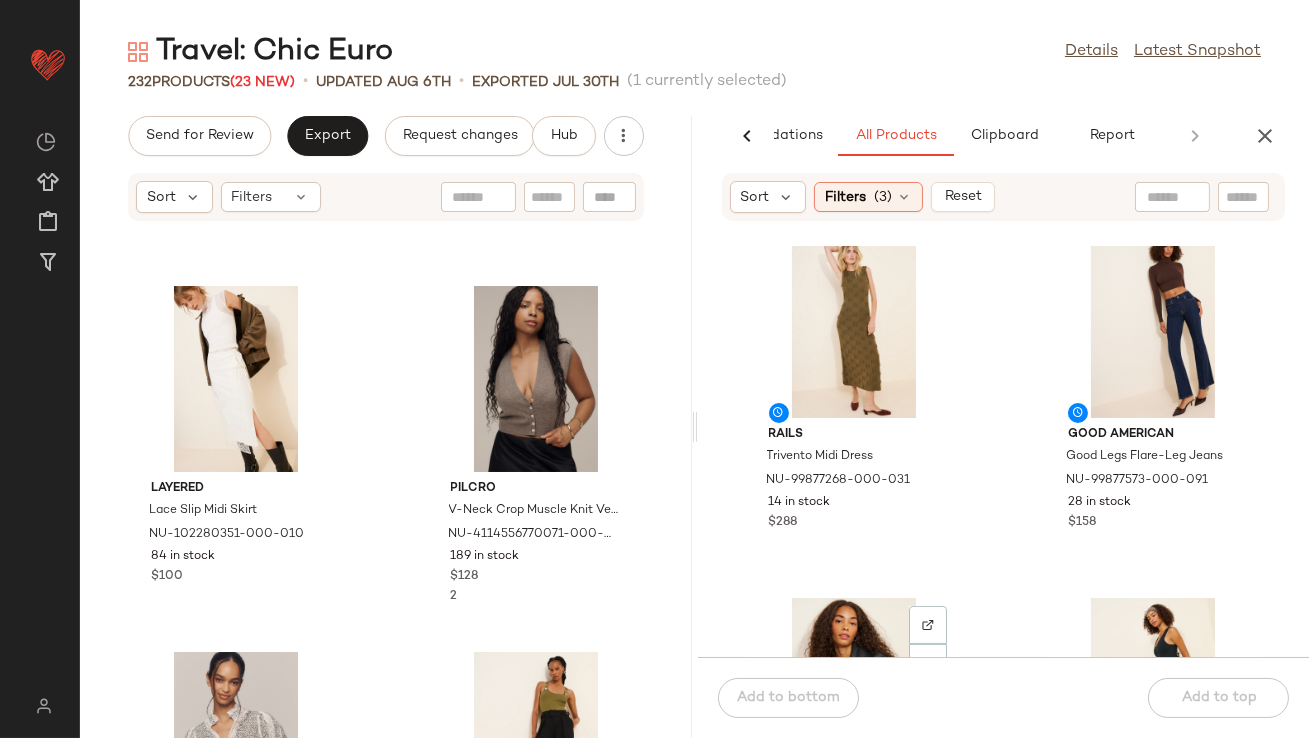 scroll, scrollTop: 750, scrollLeft: 0, axis: vertical 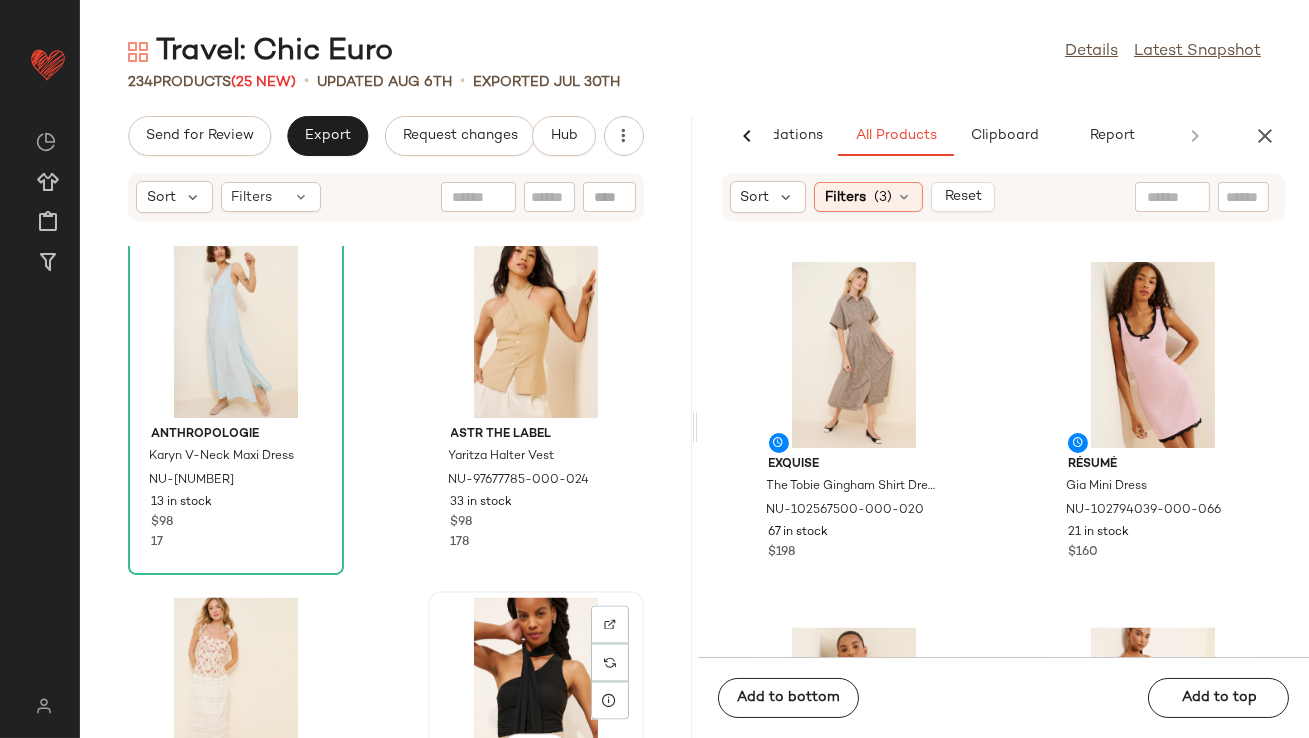 click on "View" 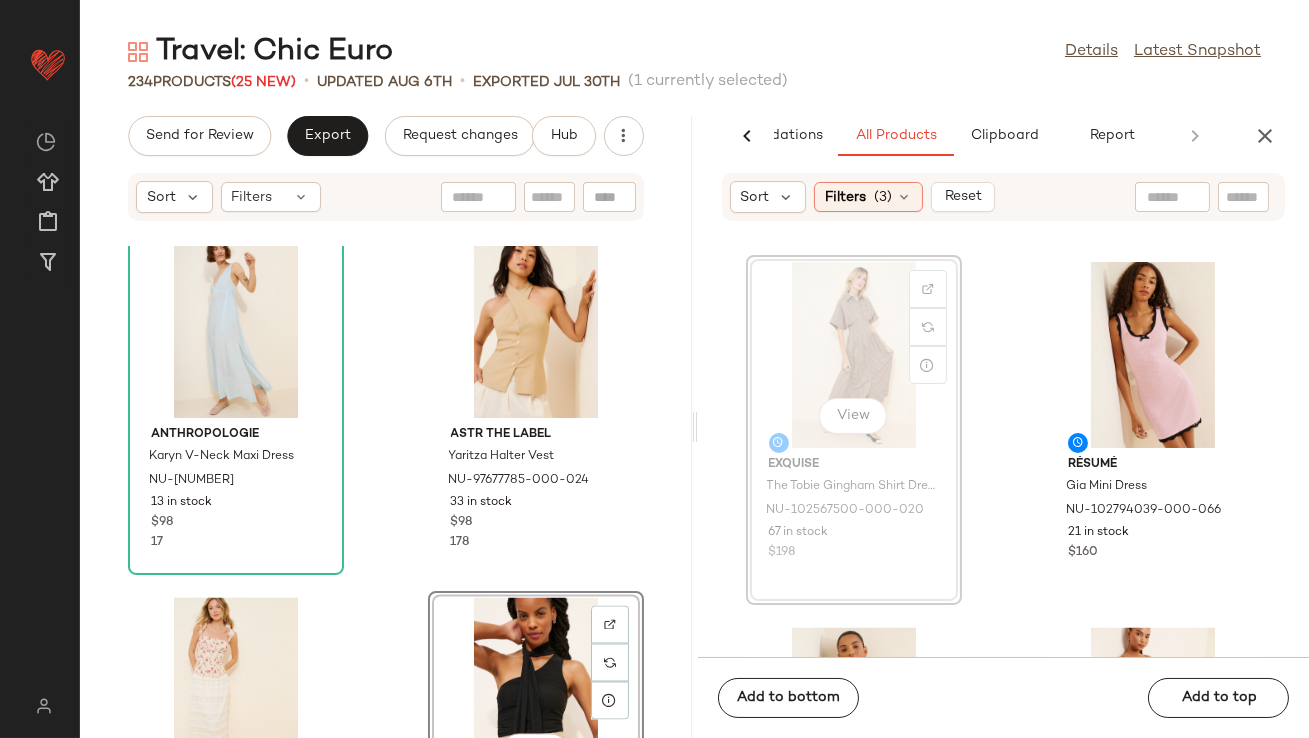 scroll, scrollTop: 6963, scrollLeft: 0, axis: vertical 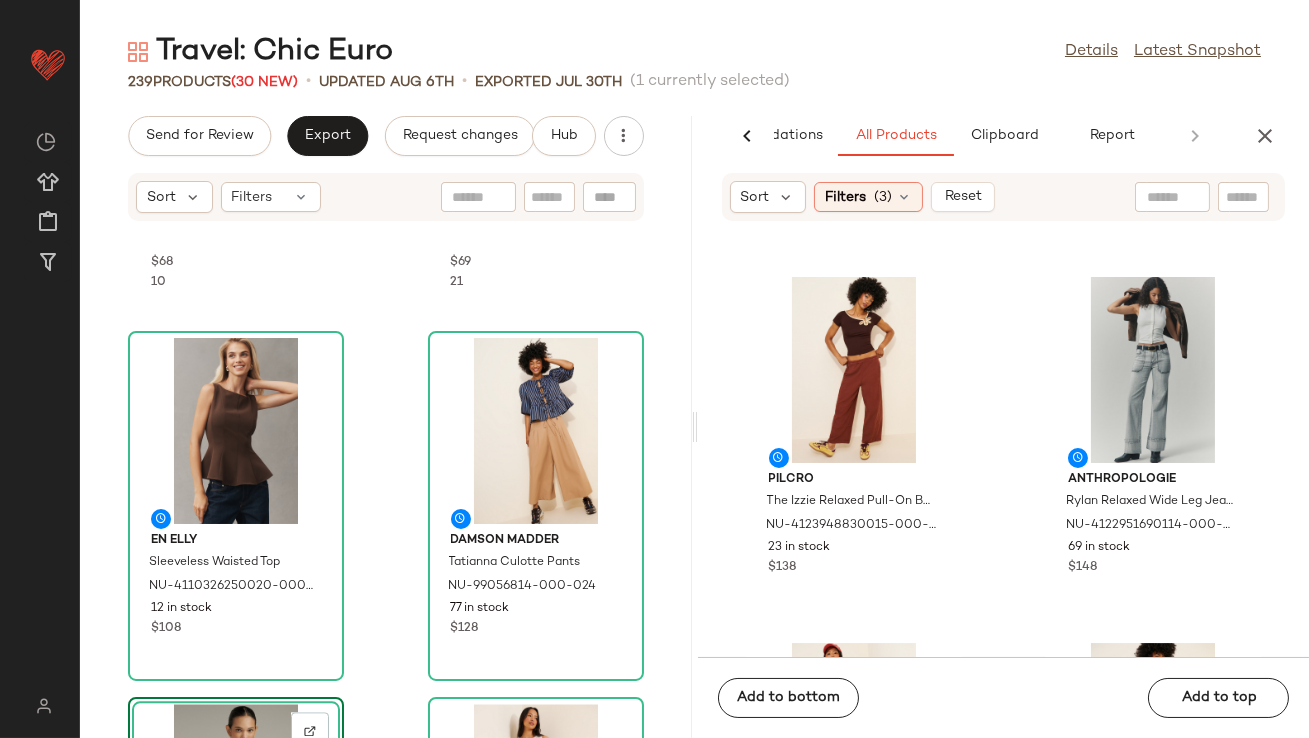 click on "AI Recommendations   All Products   Clipboard   Report" at bounding box center [1004, 136] 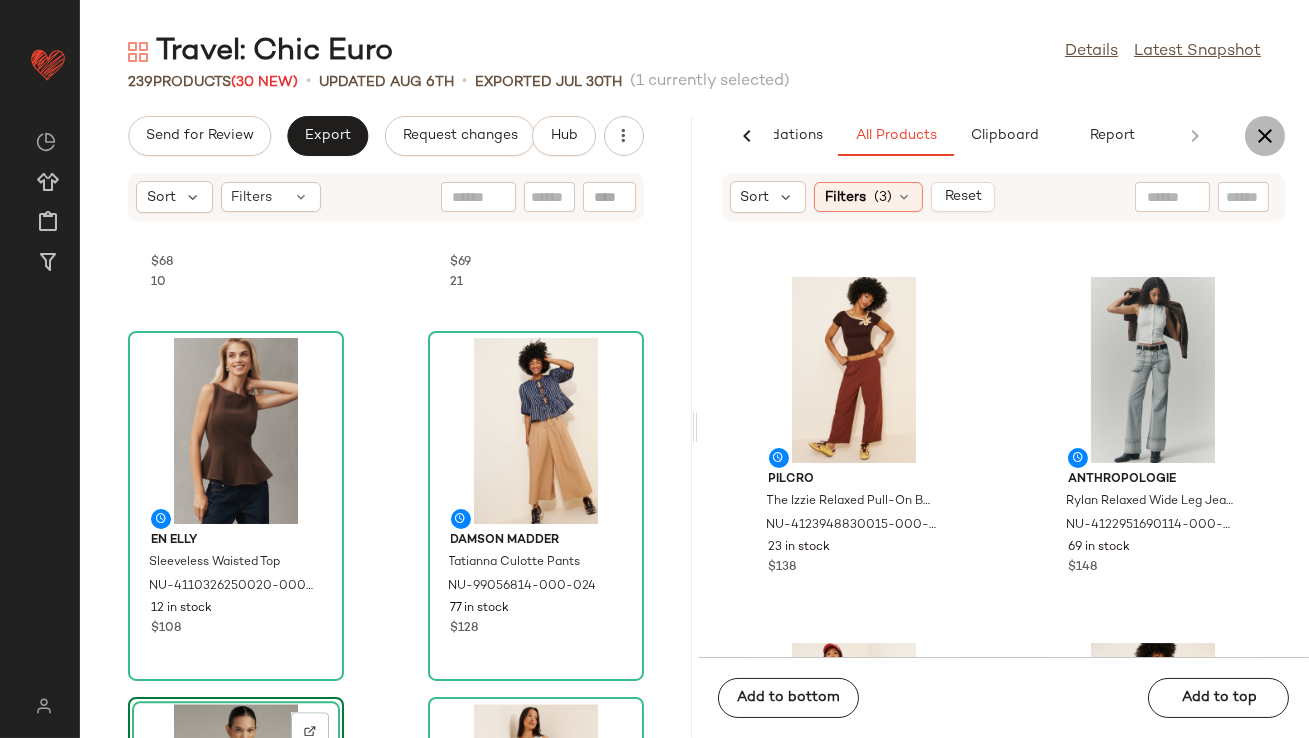 click at bounding box center [1265, 136] 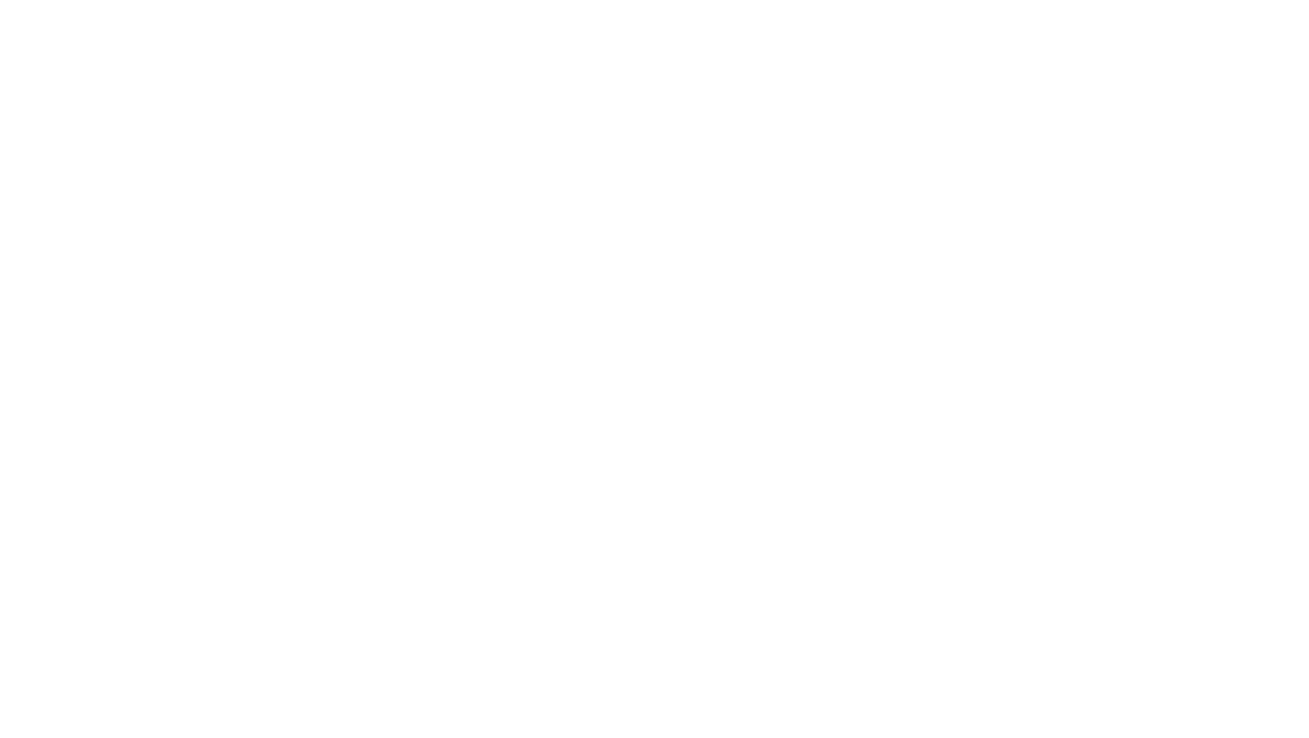 scroll, scrollTop: 0, scrollLeft: 0, axis: both 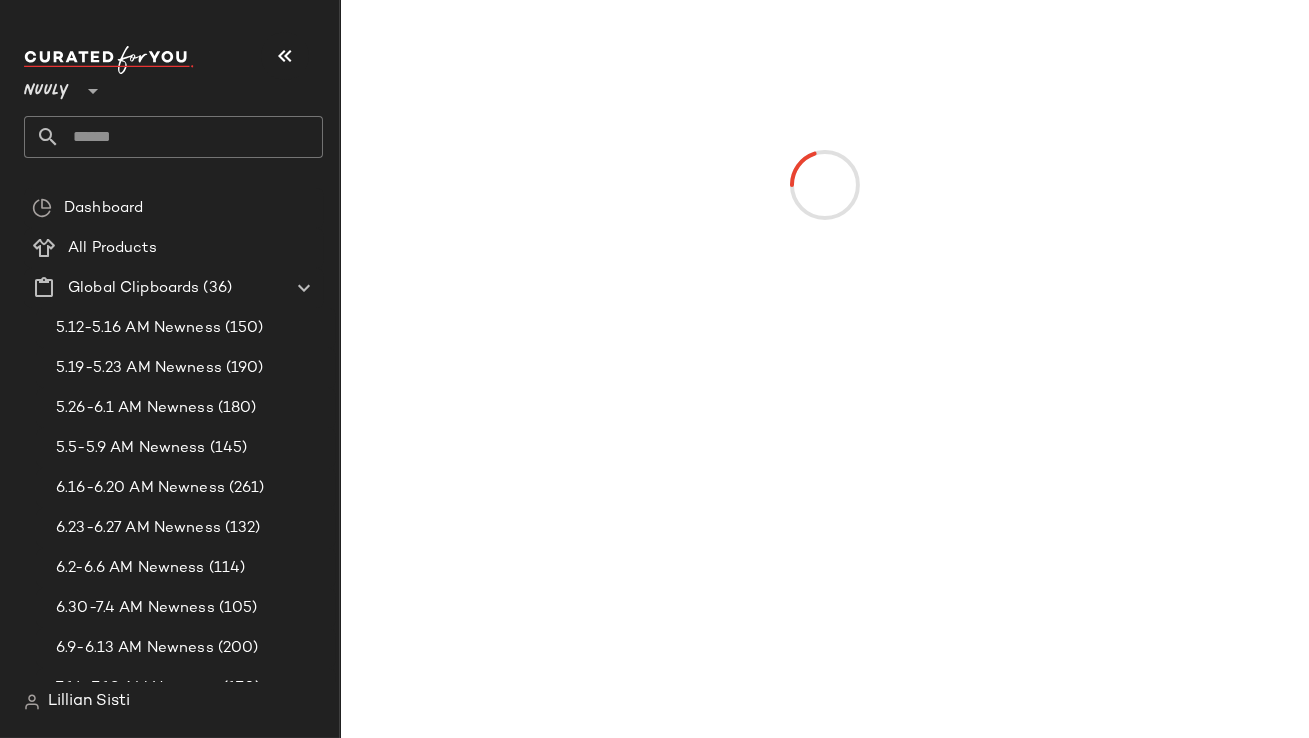 click at bounding box center [824, 184] 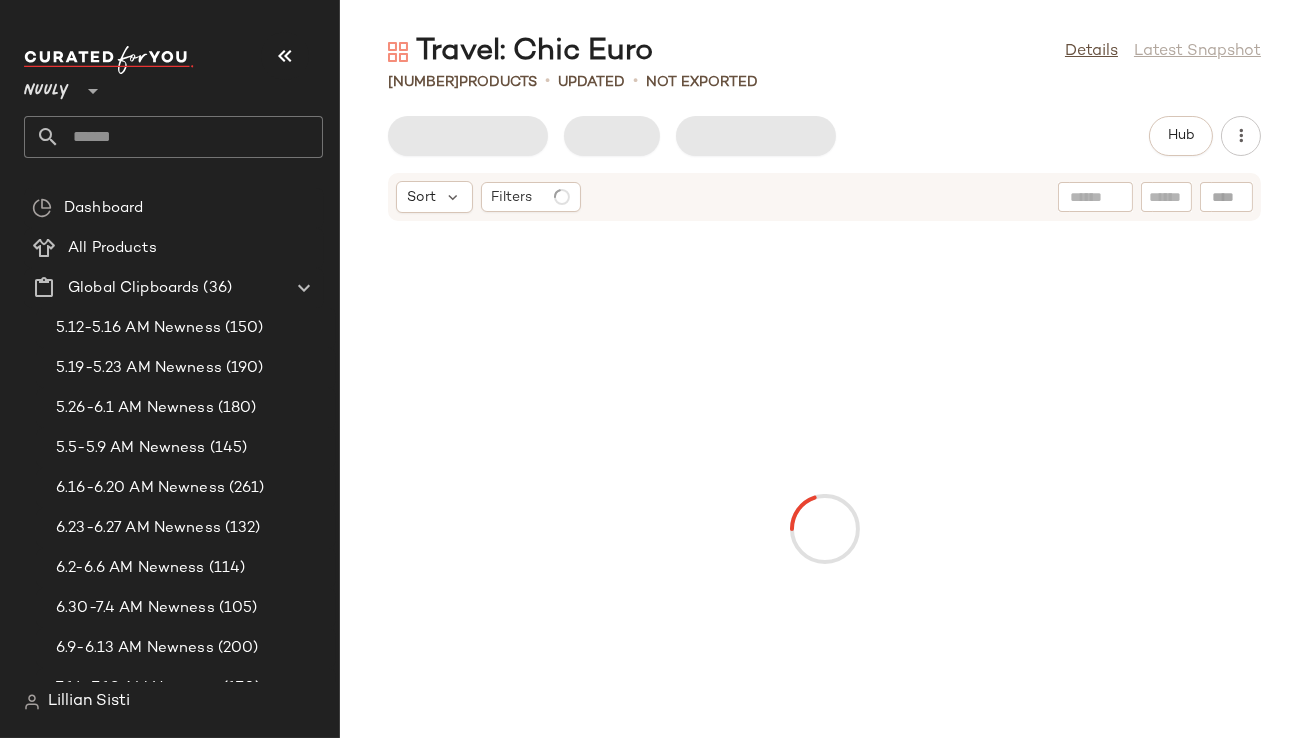 click at bounding box center (285, 56) 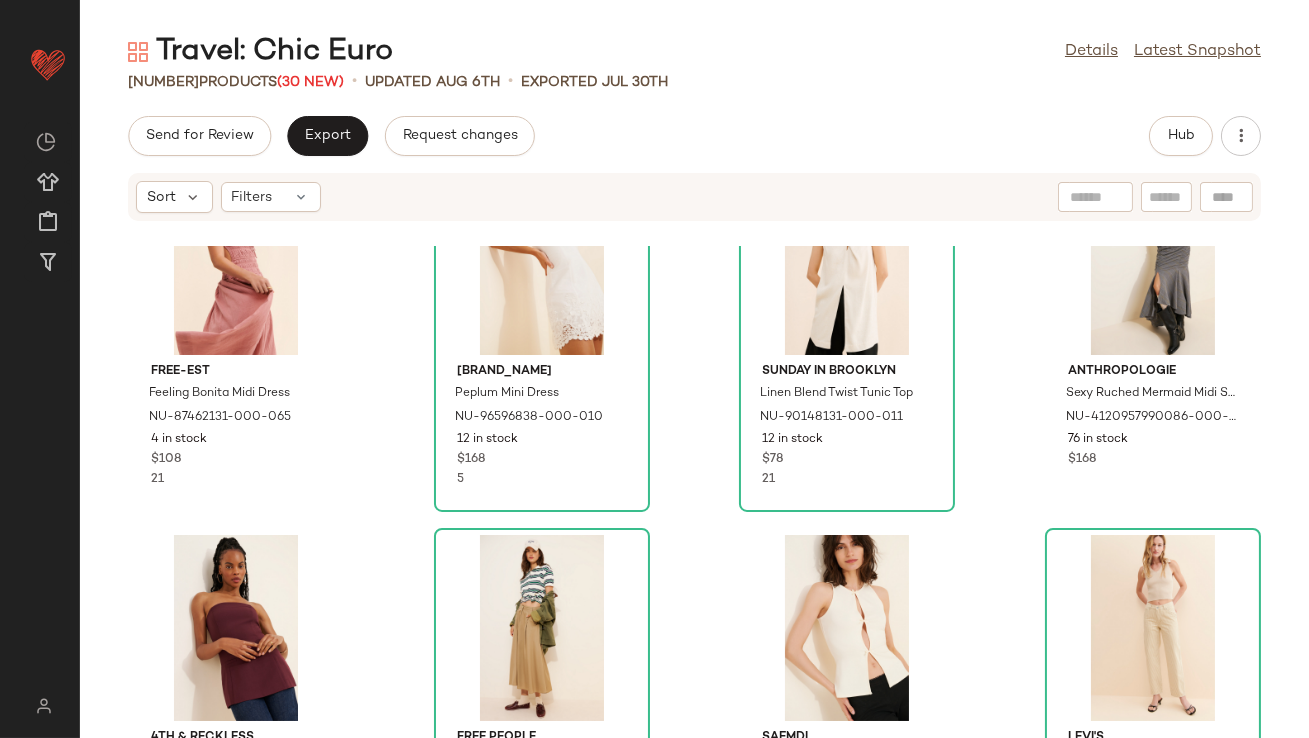 scroll, scrollTop: 1683, scrollLeft: 0, axis: vertical 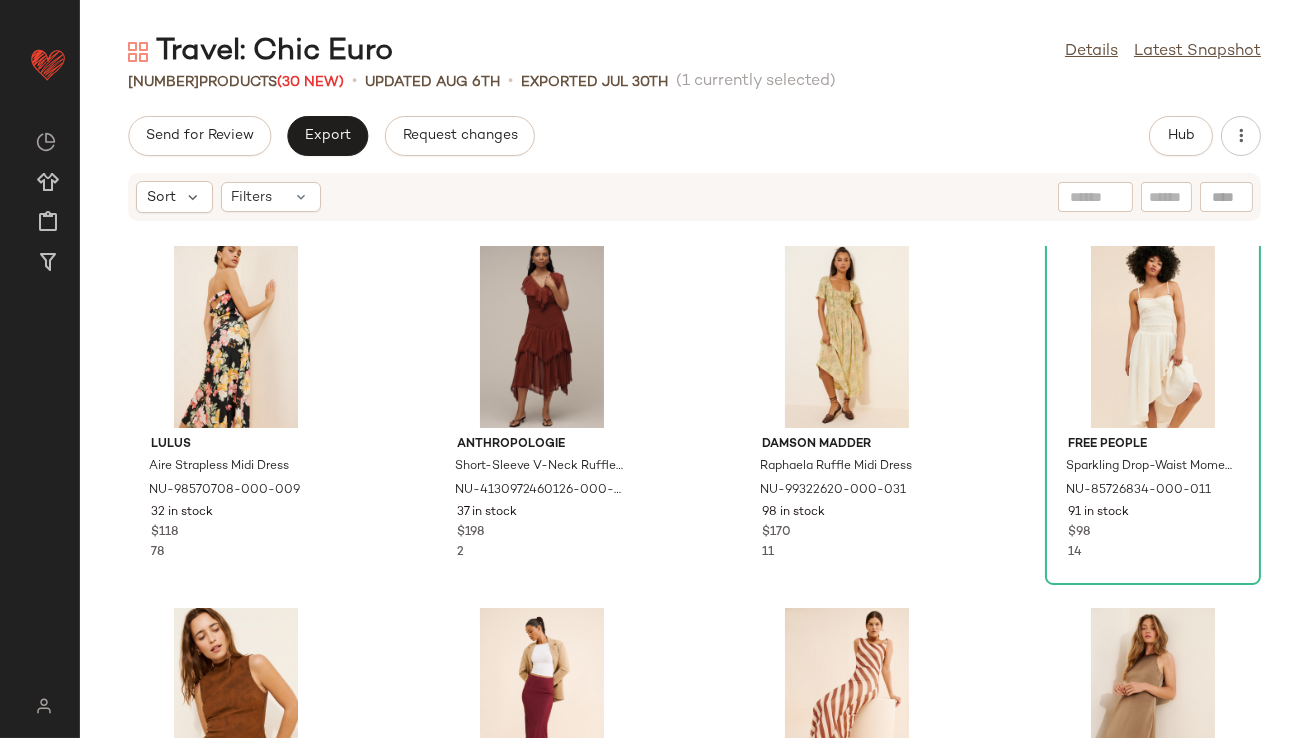 click on "Travel: Chic Euro  Details   Latest Snapshot  239   Products  (30 New)  •   updated Aug 6th  •  Exported Jul 30th   (1 currently selected)   Send for Review   Export   Request changes   Hub  Sort  Filters Lulus Aire Strapless Midi Dress NU-98570708-000-009 32 in stock $118 78 Anthropologie Short-Sleeve V-Neck Ruffle Midi Dress NU-4130972460126-000-061 37 in stock $198 2 Damson Madder Raphaela Ruffle Midi Dress NU-99322620-000-031 98 in stock $170 11 Free People Sparkling Drop-Waist Moment Midi Dress NU-85726834-000-011 91 in stock $98 14 En Saison Vegan Suede Eloise Top NU-101735264-000-020 14 in stock $82 6 Glamorous Satin Slip Maxi Skirt NU-94673050-000-259 85 in stock $78 20 4SI3NNA Mesh Stripe Maxi Dress NU-93102648-000-014 56 in stock $128 35 4th & Reckless Katie Maxi Dress NU-100146844-000-020 121 in stock $96 25 Avantlook Lace Camisole Dress NU-98818917-000-020 196 in stock $120 1 Solid & Striped The Caroline Maxi Dress NU-99222838-000-011 19 in stock $198 5 4th & Reckless Maggie Corset Top $76" at bounding box center [694, 385] 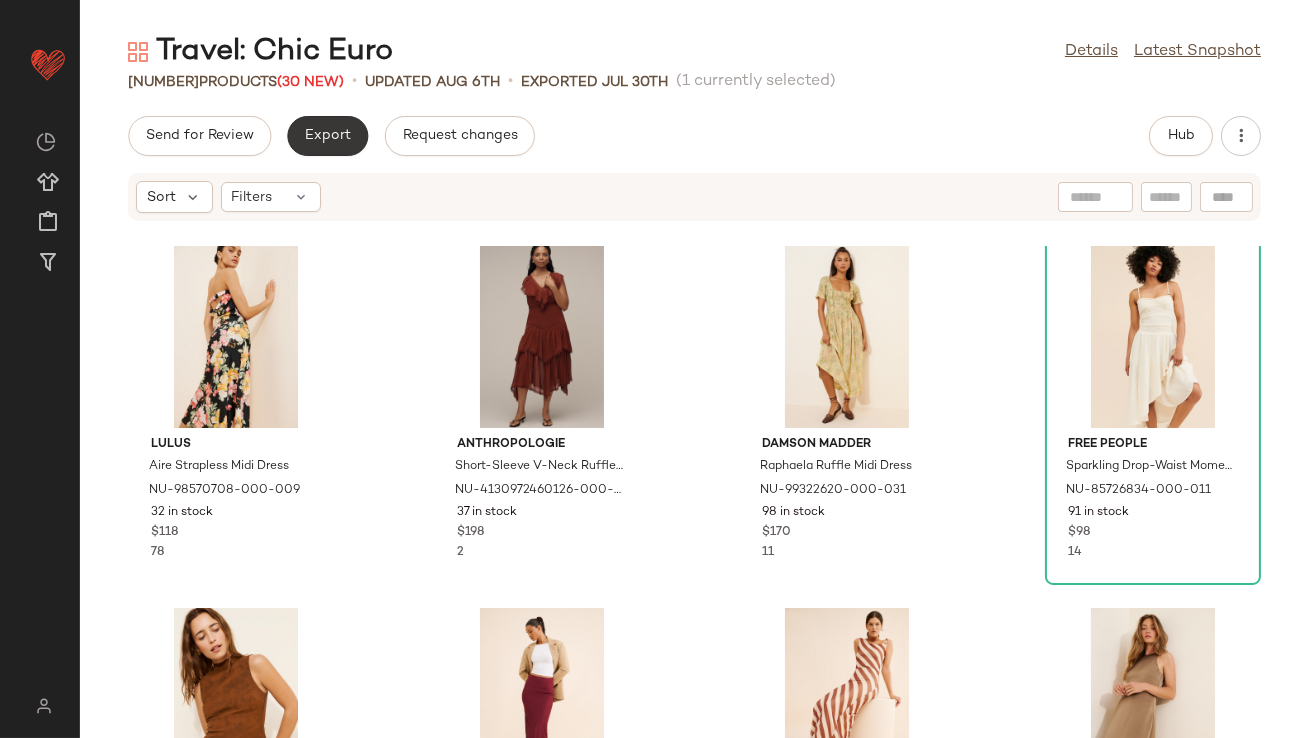 click on "Export" 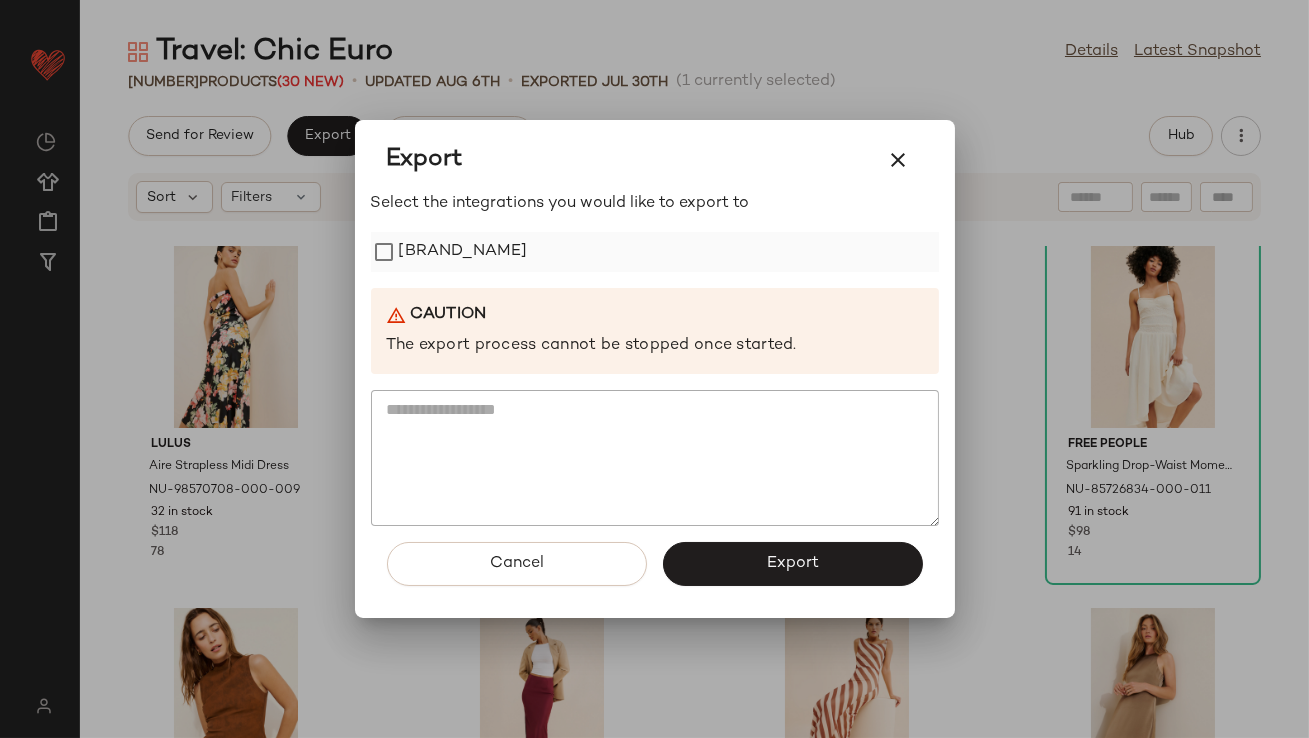 click on "[BRAND_NAME]" at bounding box center (463, 252) 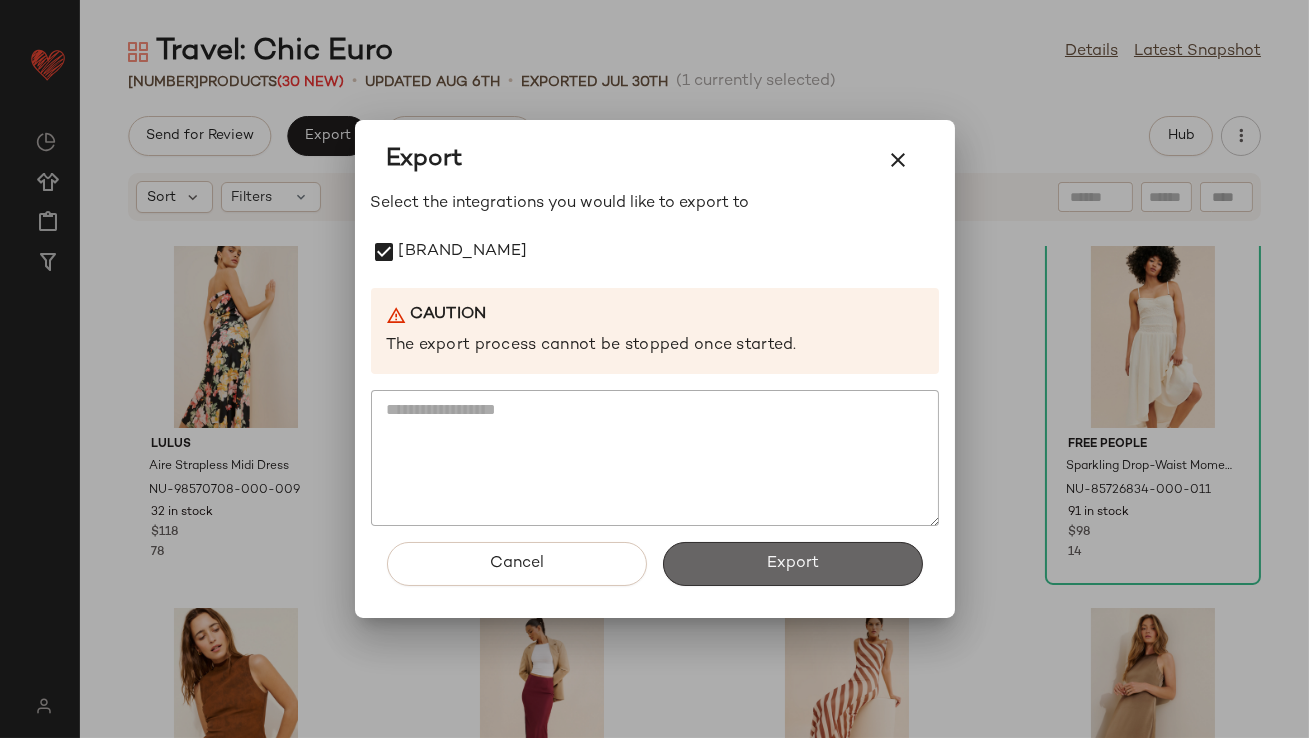 click on "Export" at bounding box center [793, 564] 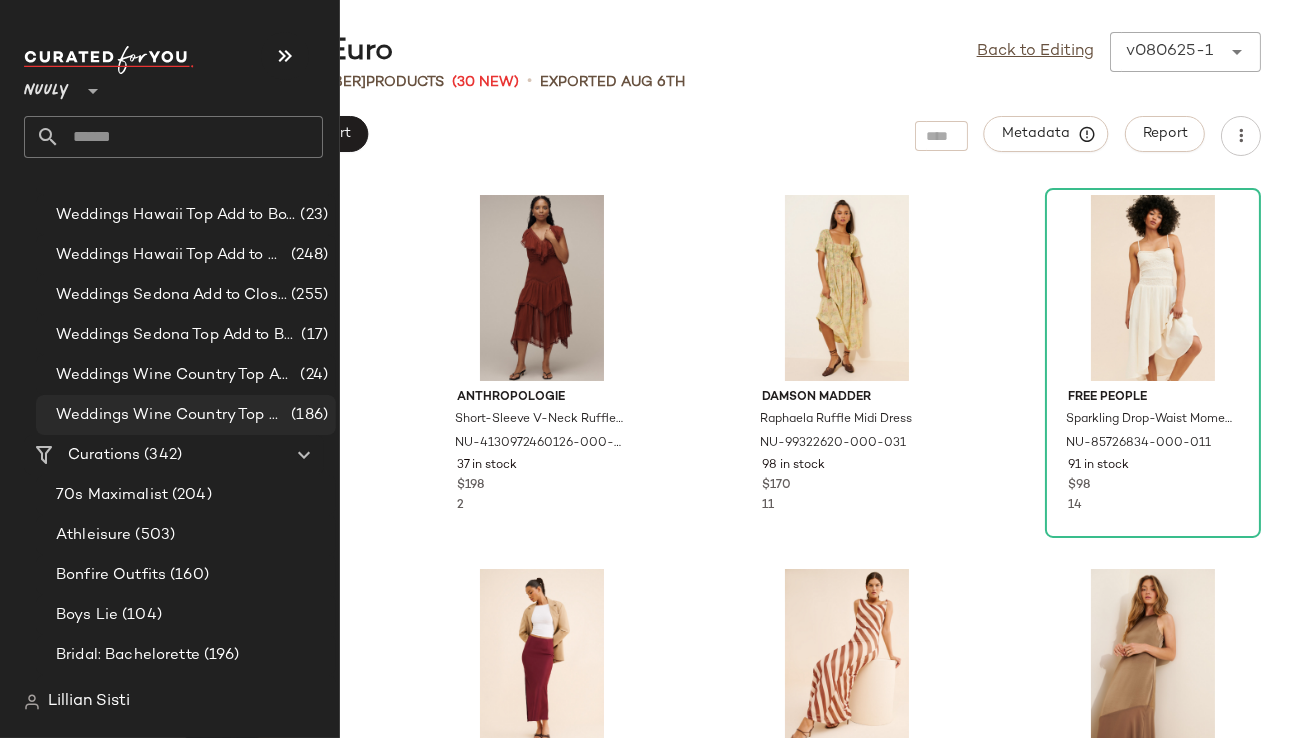 scroll, scrollTop: 1320, scrollLeft: 0, axis: vertical 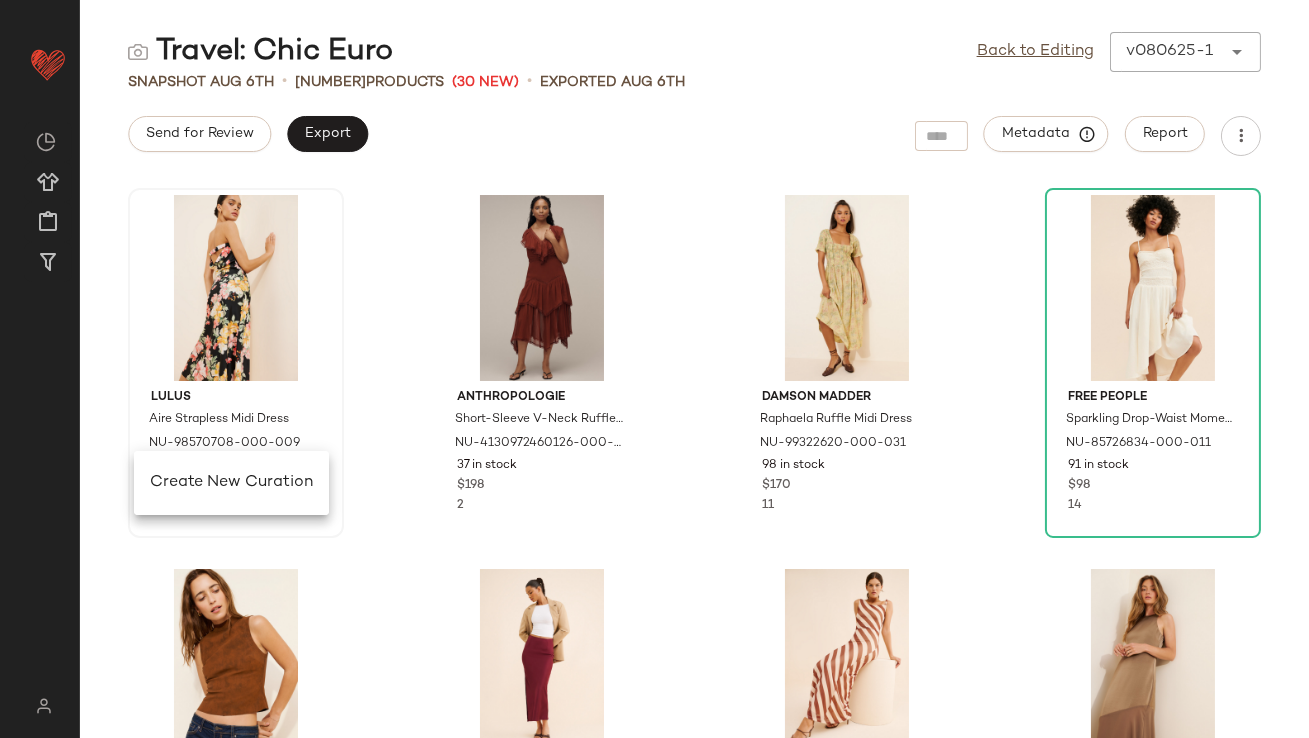 click on "Create New Curation" 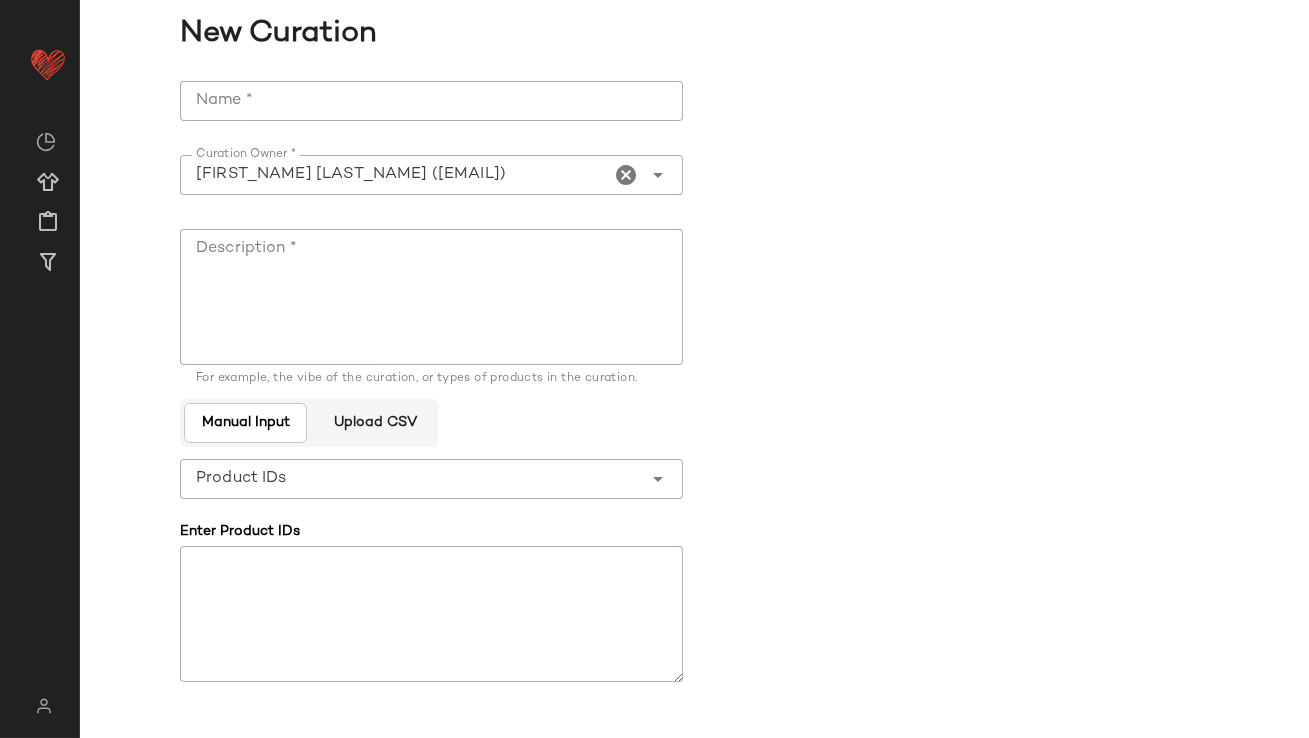 click on "Name *" 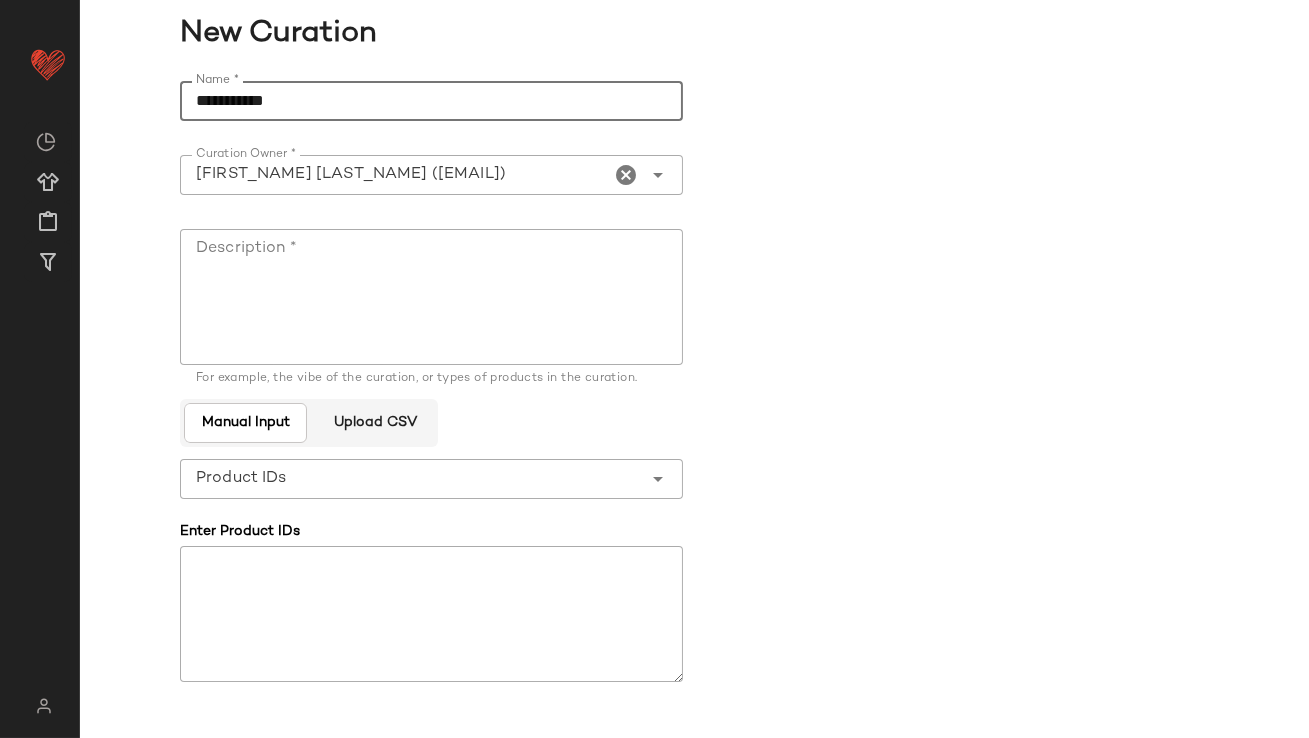 type on "**********" 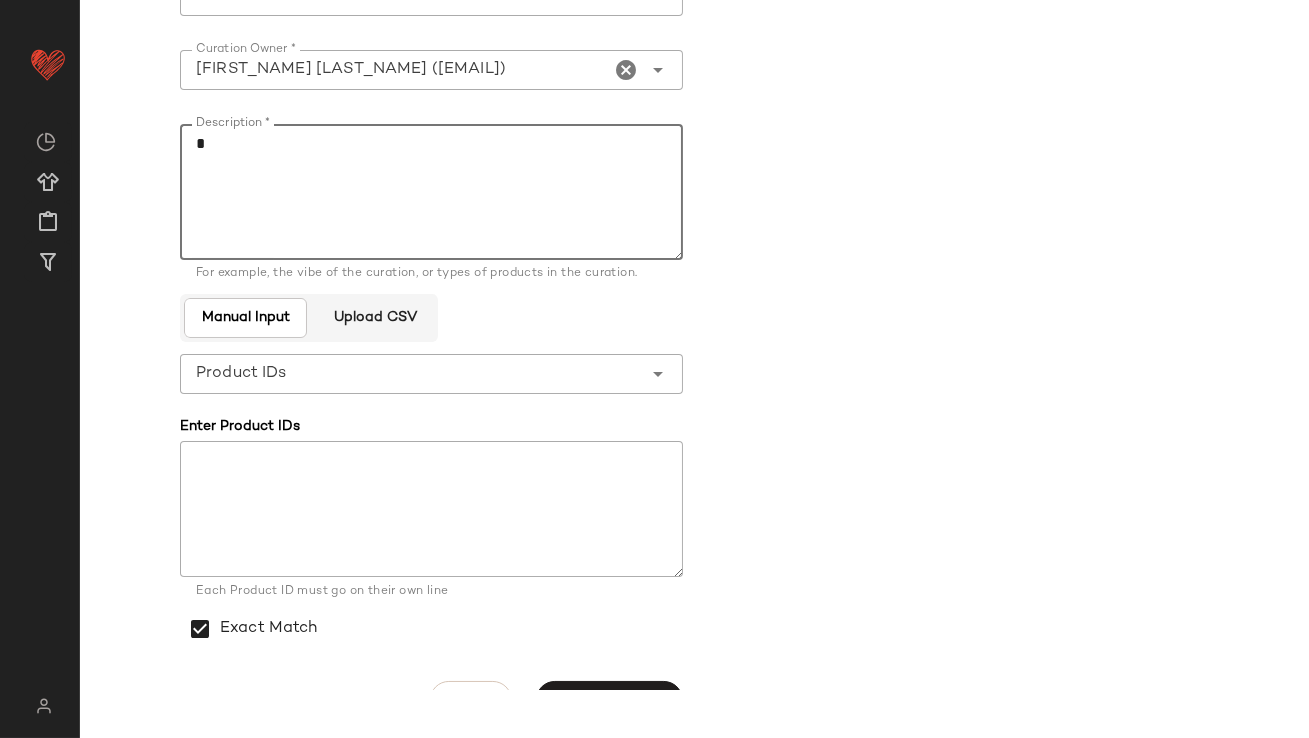 scroll, scrollTop: 145, scrollLeft: 0, axis: vertical 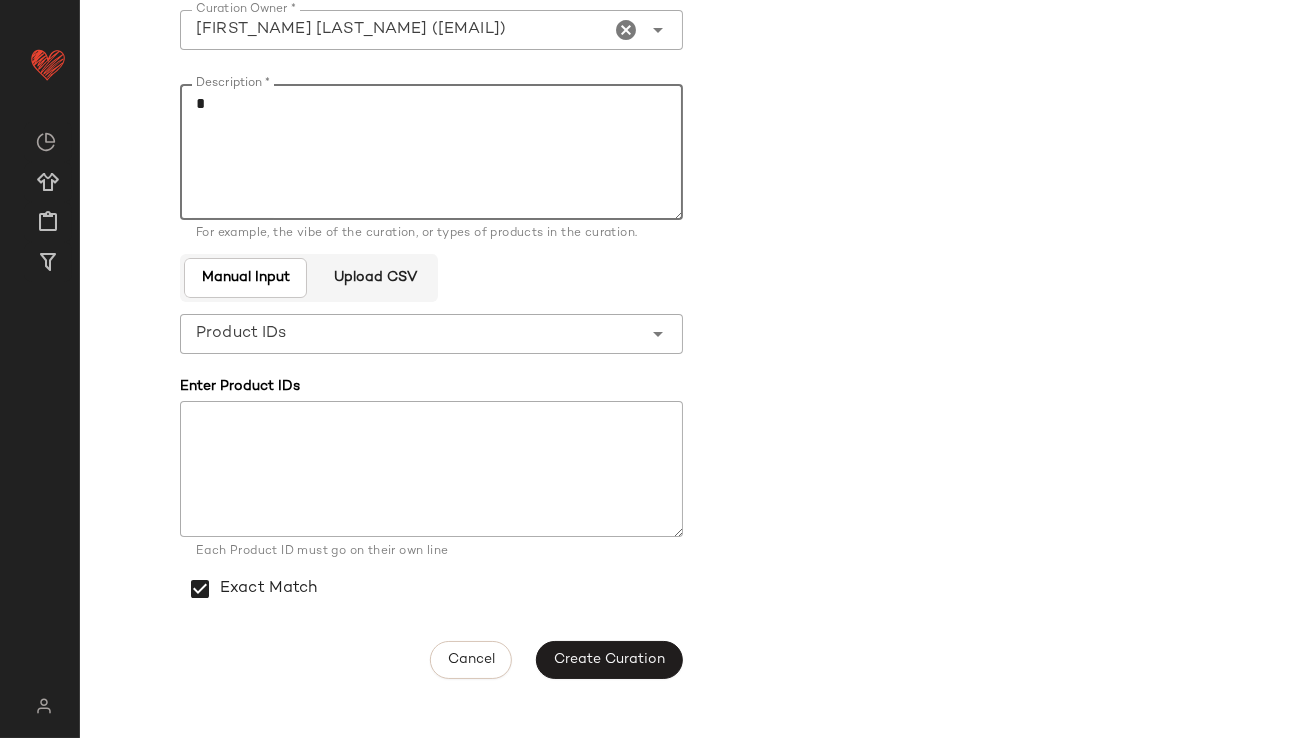 type 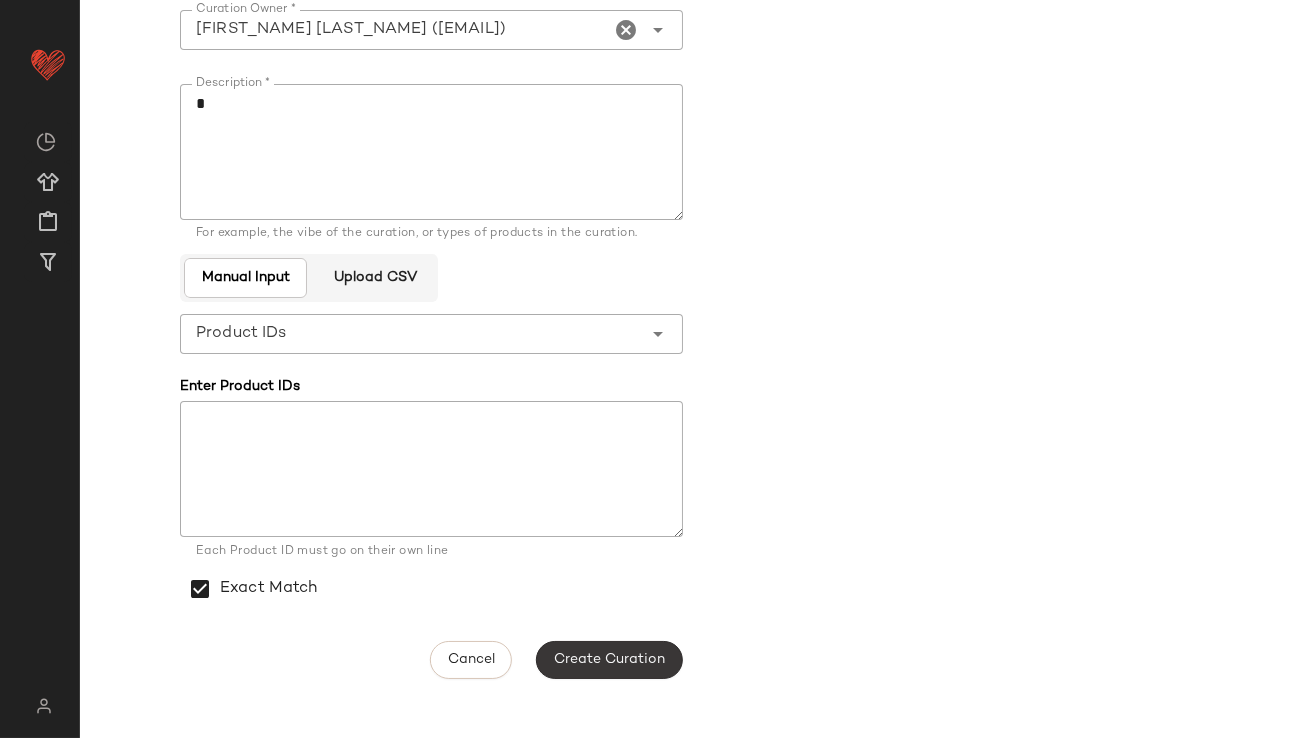 click on "Create Curation" at bounding box center [609, 660] 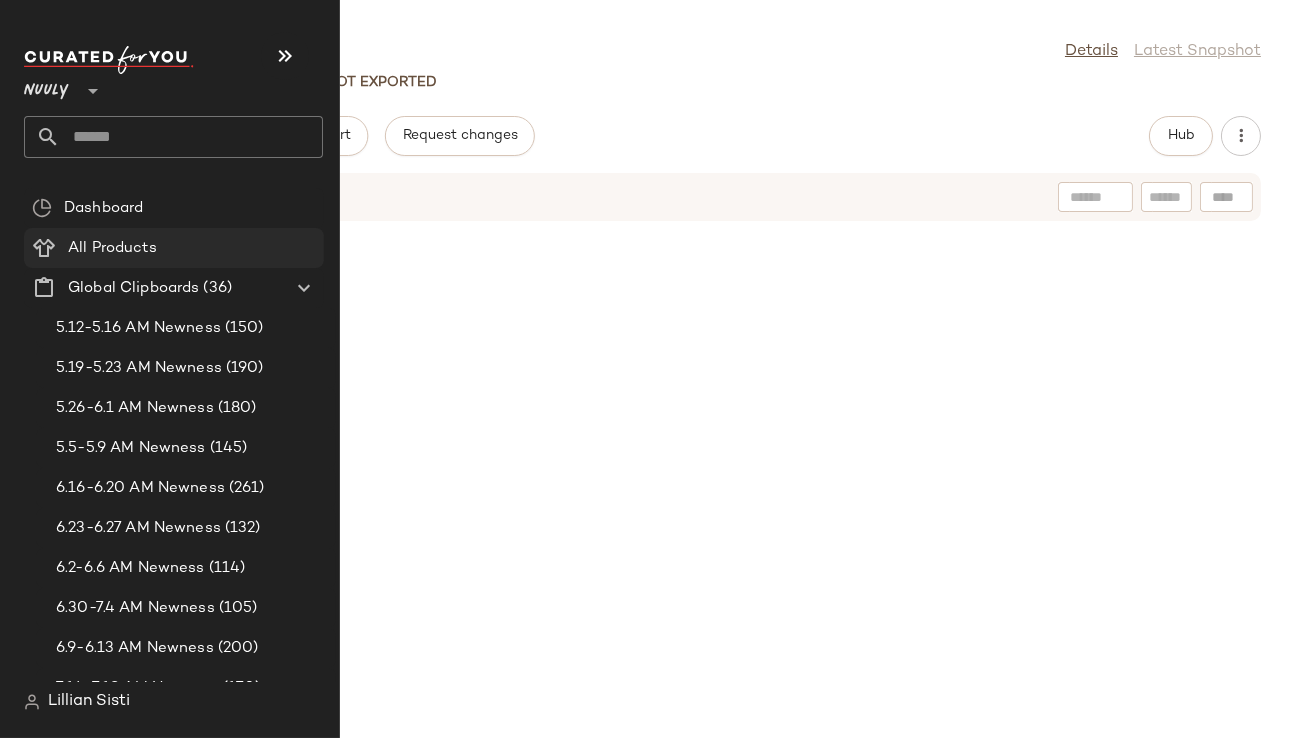click on "All Products" at bounding box center (112, 248) 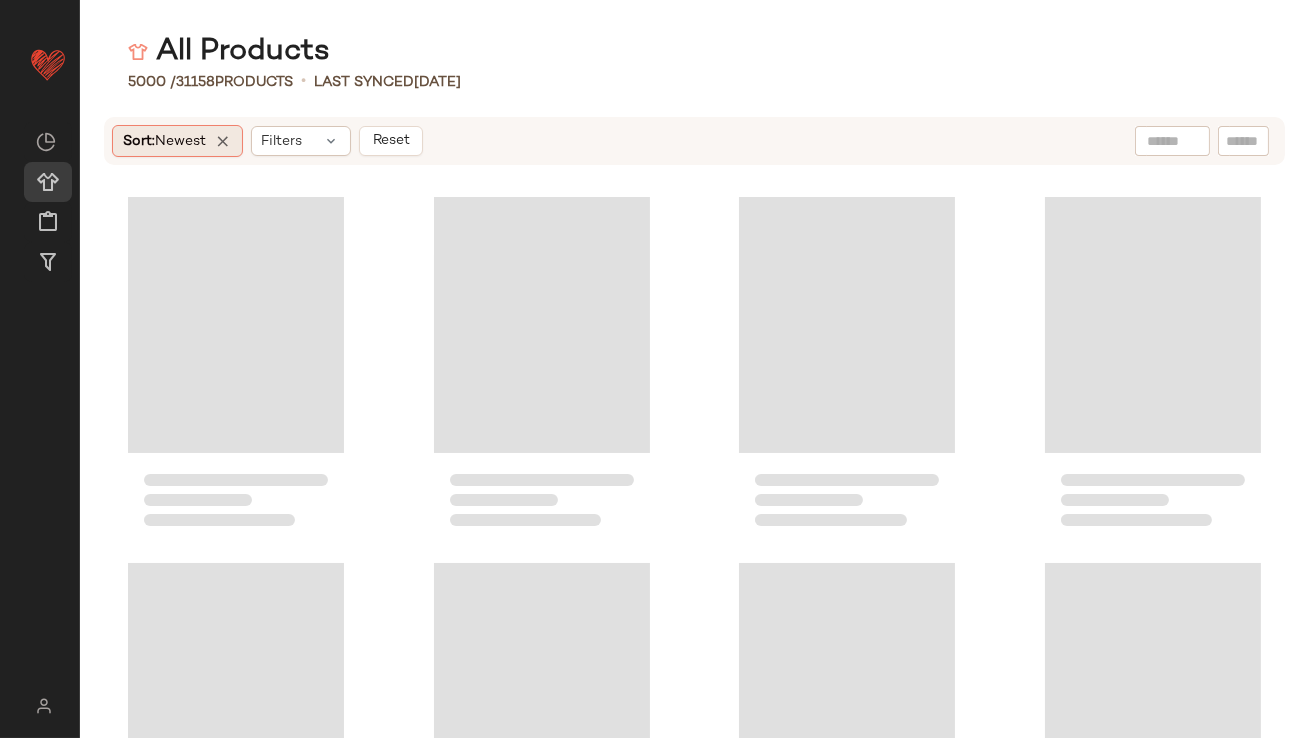 click on "Newest" at bounding box center (180, 141) 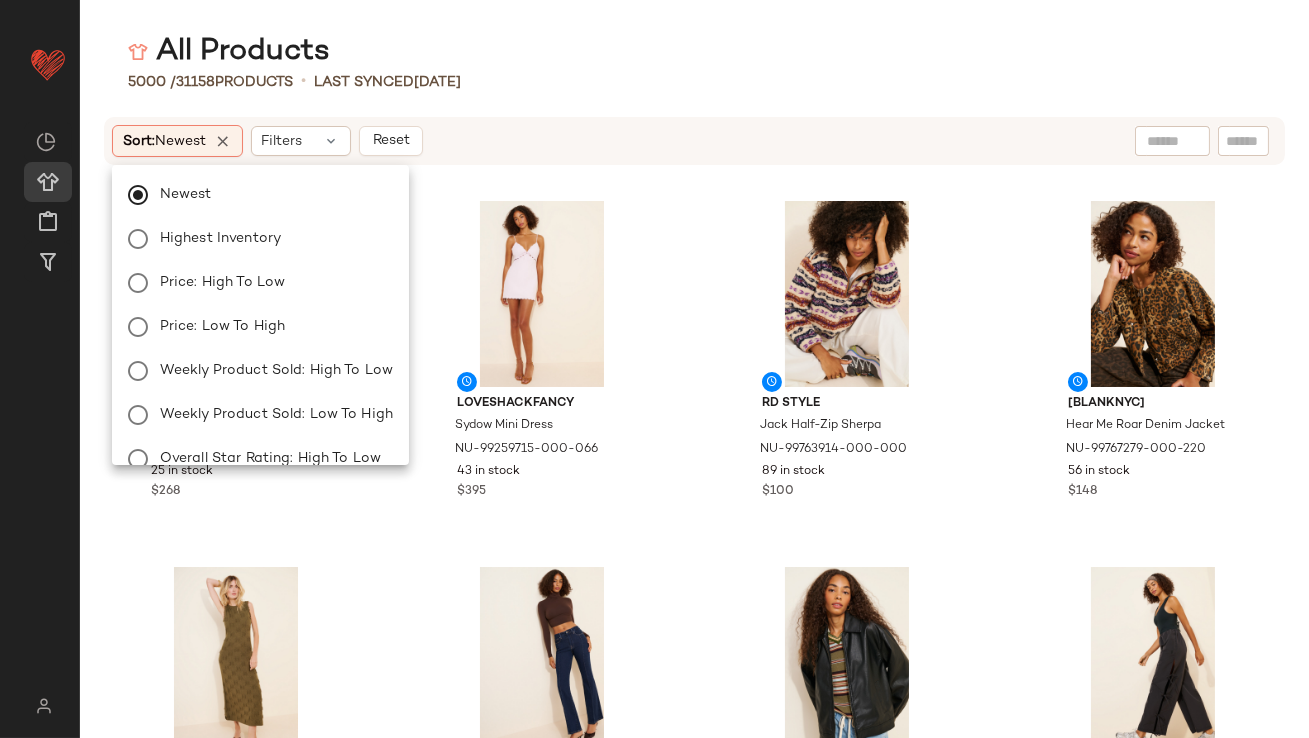 click on "5000 /  31158   Products   •   Last synced  8/6/25" 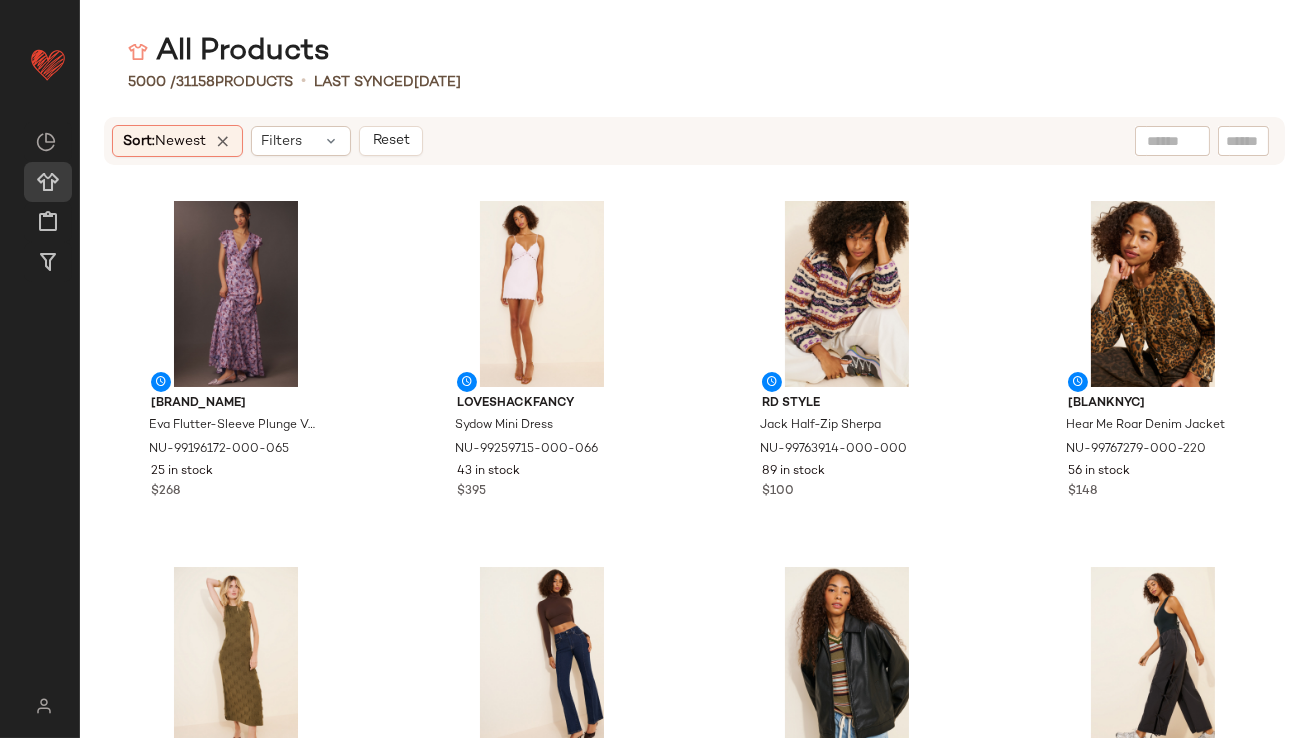 click on "Sort:   Newest Filters  Reset" at bounding box center [694, 141] 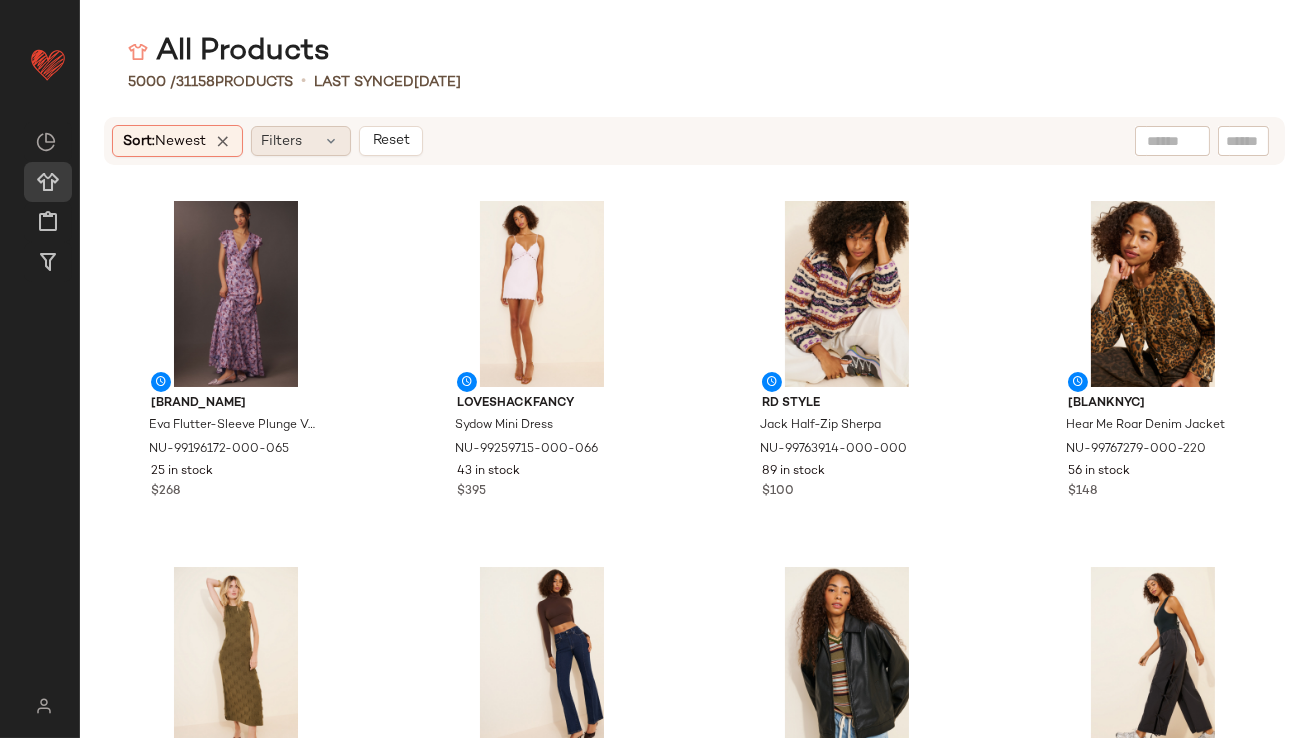 click on "Filters" at bounding box center (282, 141) 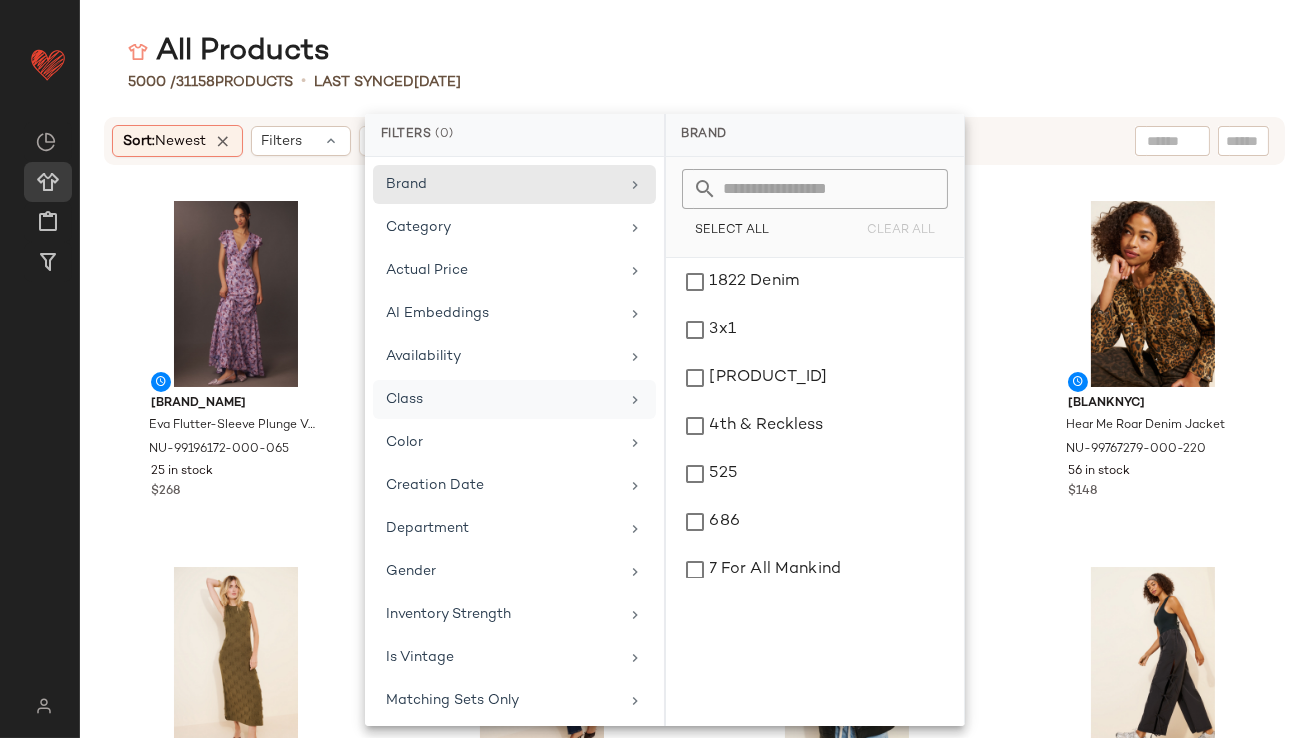 click on "Class" at bounding box center (502, 399) 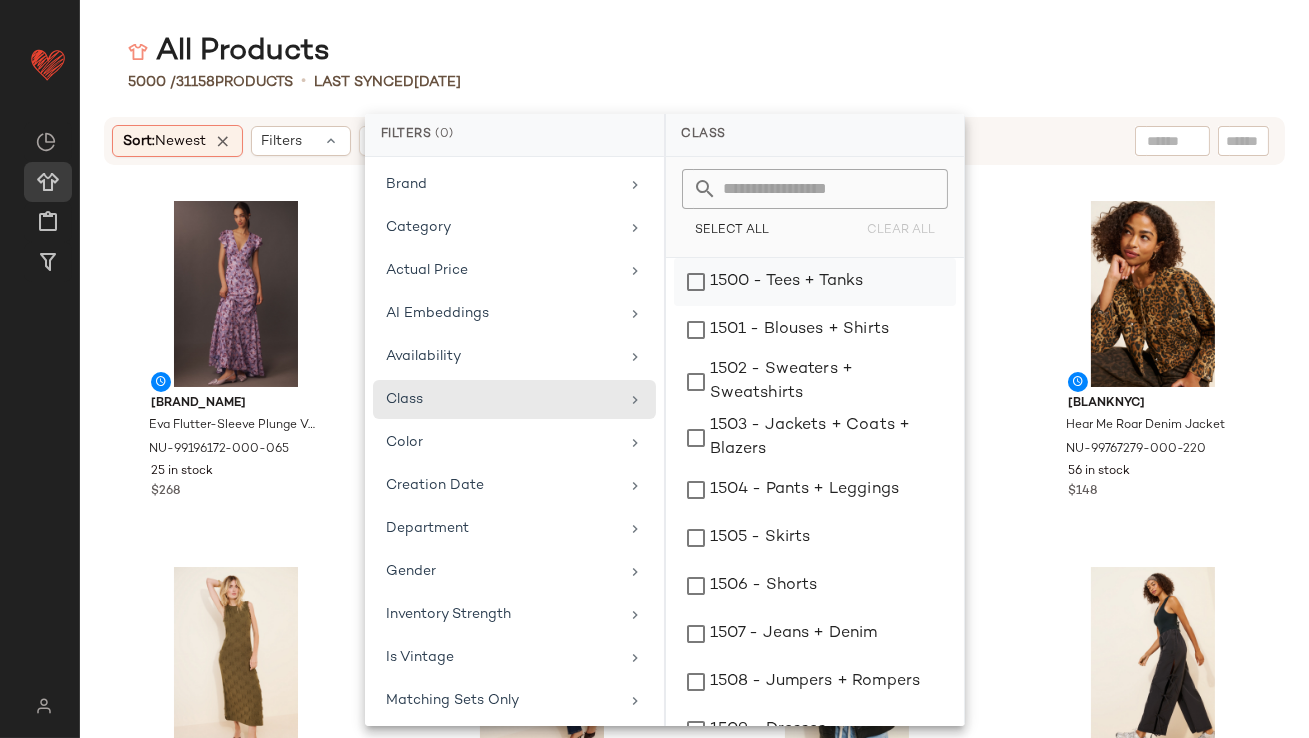 click on "1500 - Tees + Tanks" 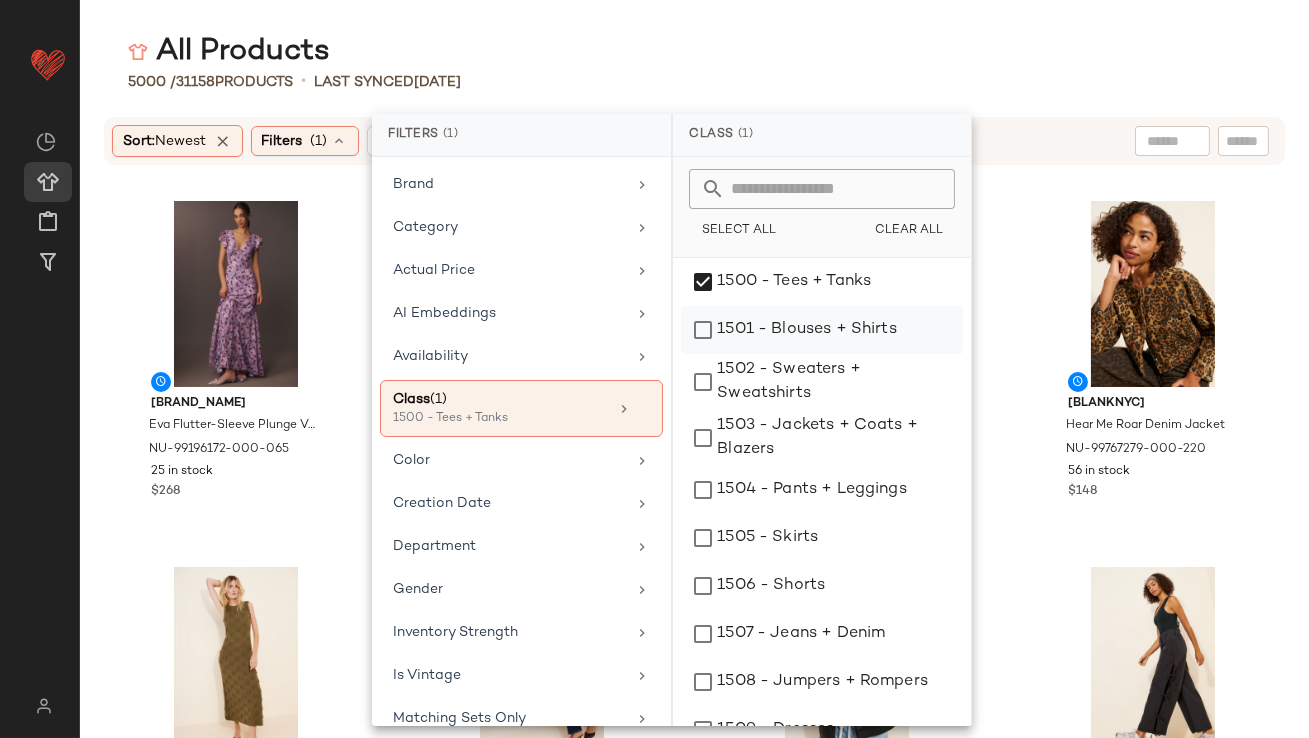 click on "1501 - Blouses + Shirts" 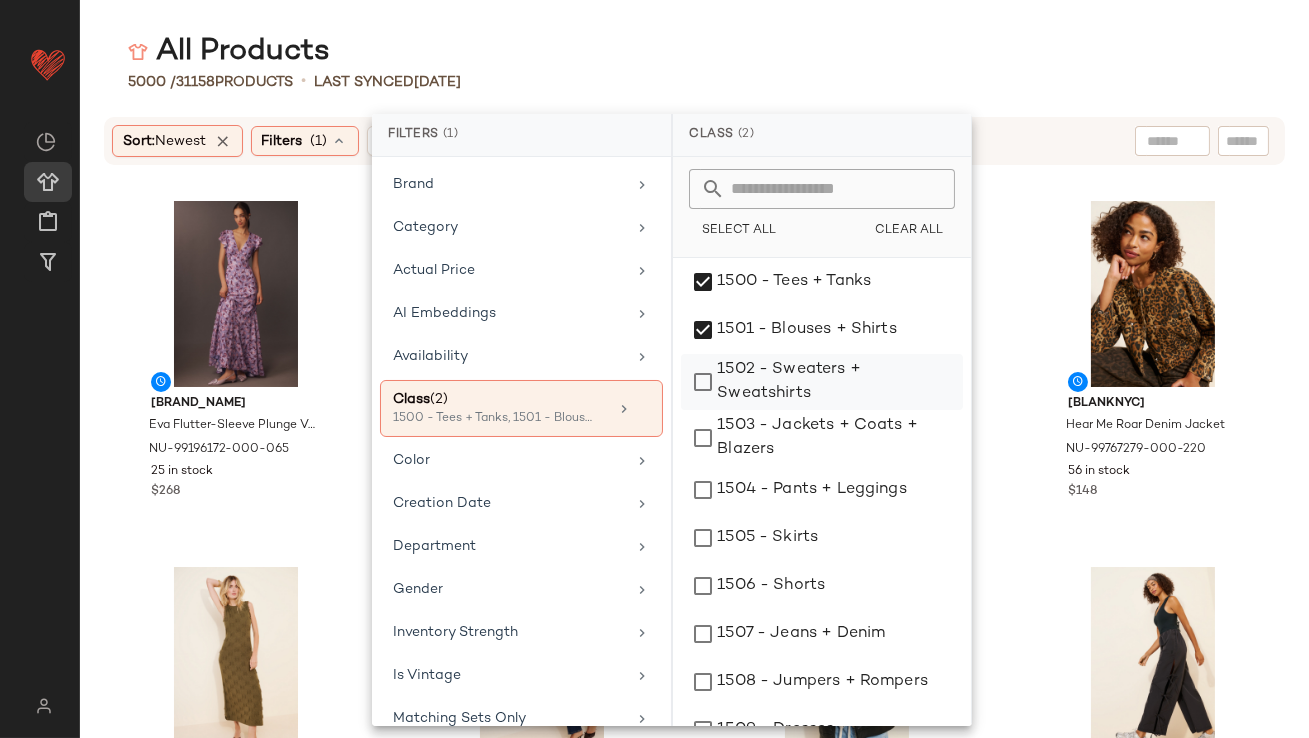 click on "1502 - Sweaters + Sweatshirts" 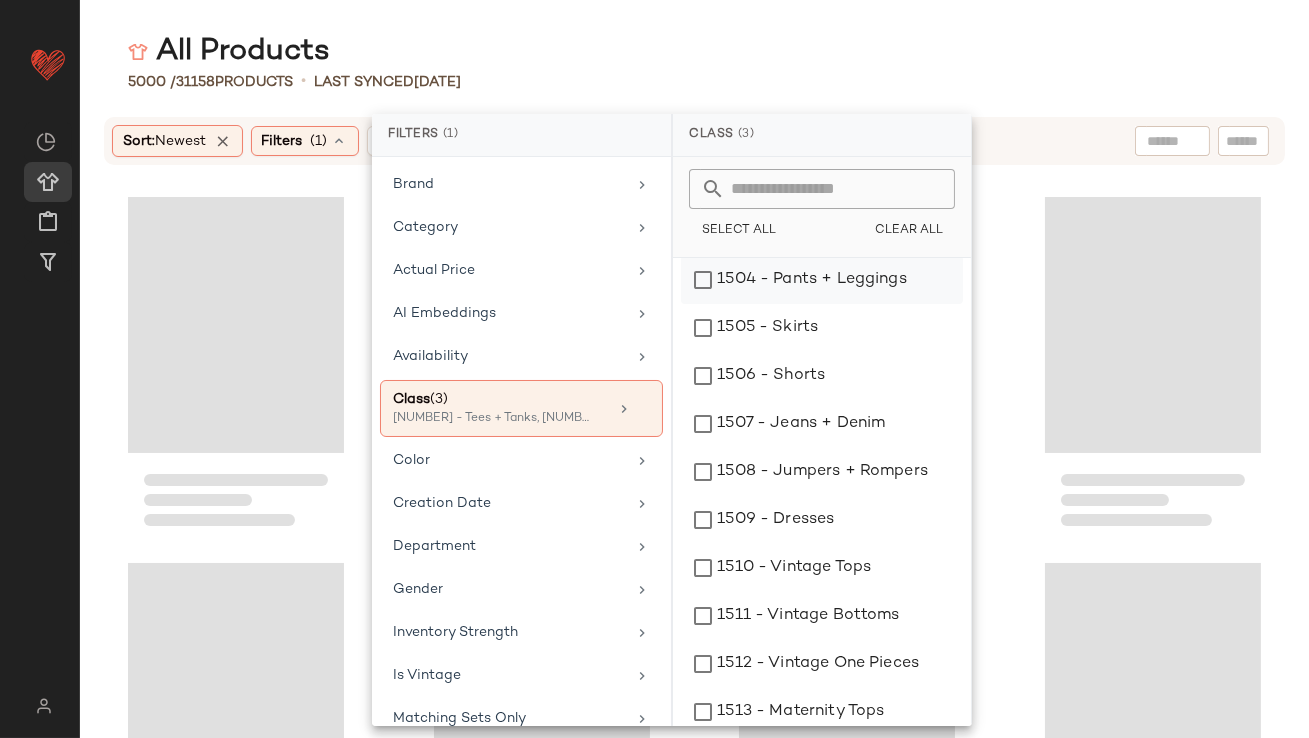 scroll, scrollTop: 0, scrollLeft: 0, axis: both 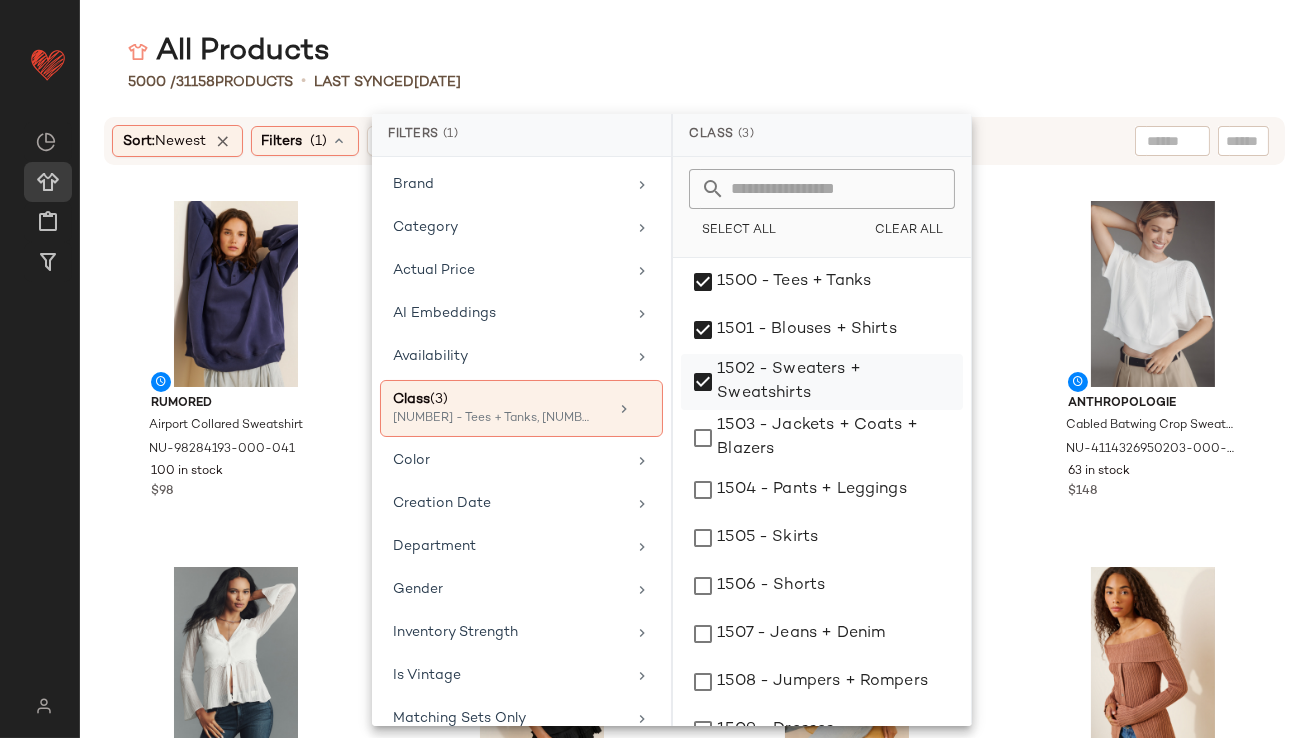 click on "1502 - Sweaters + Sweatshirts" 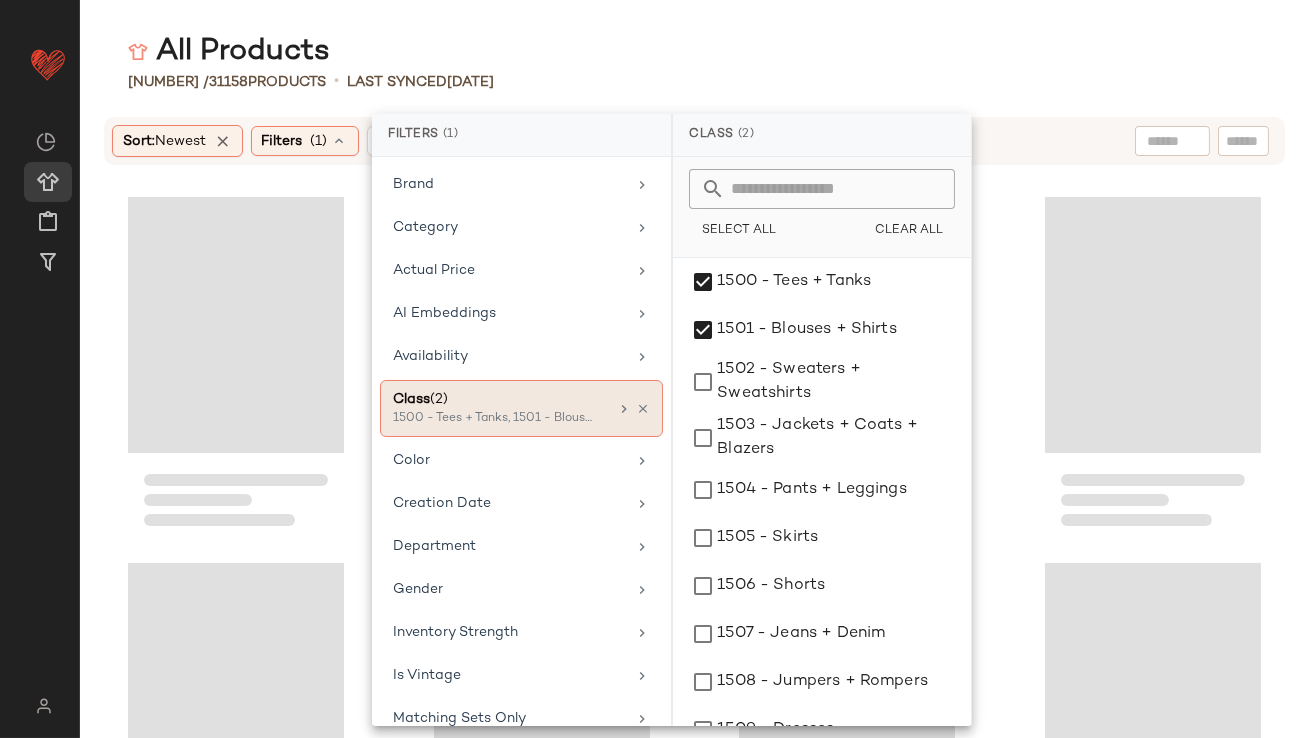 click on "Class  (2)  1500 - Tees + Tanks, 1501 - Blouses + Shirts" 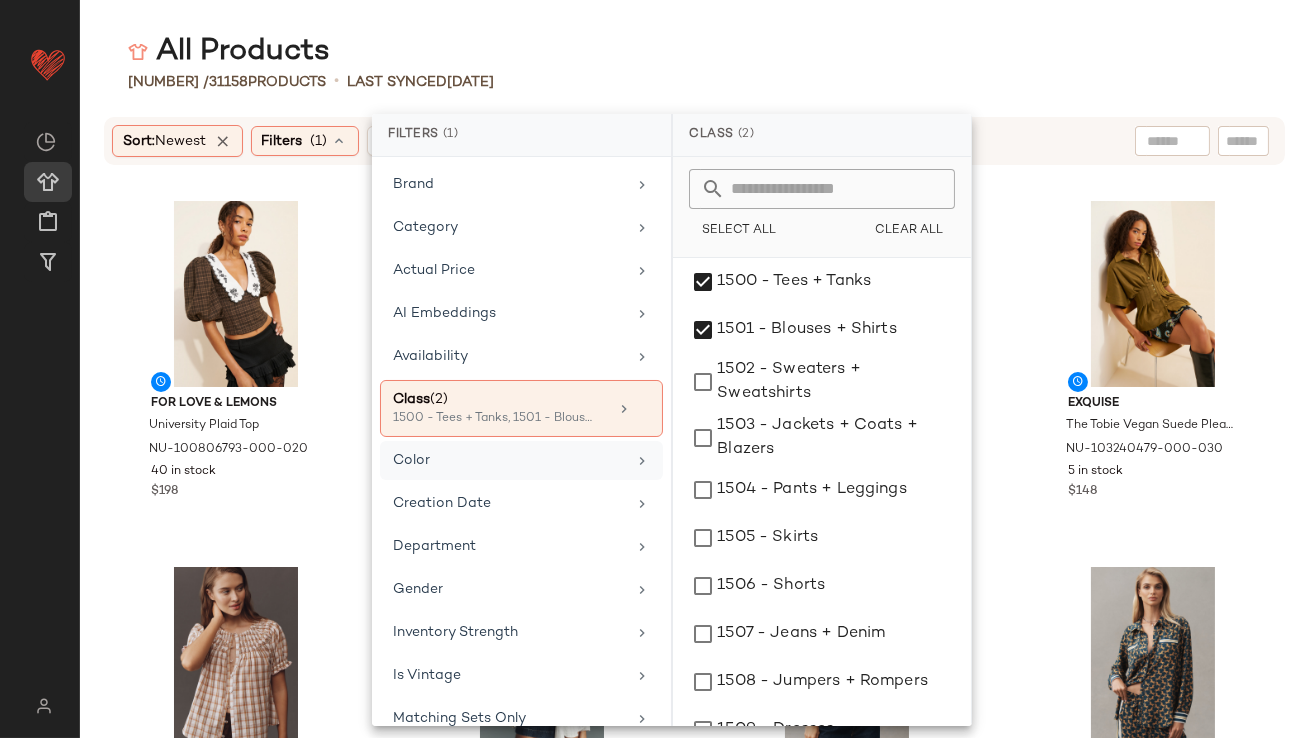 click on "[ATTRIBUTE]" at bounding box center [509, 460] 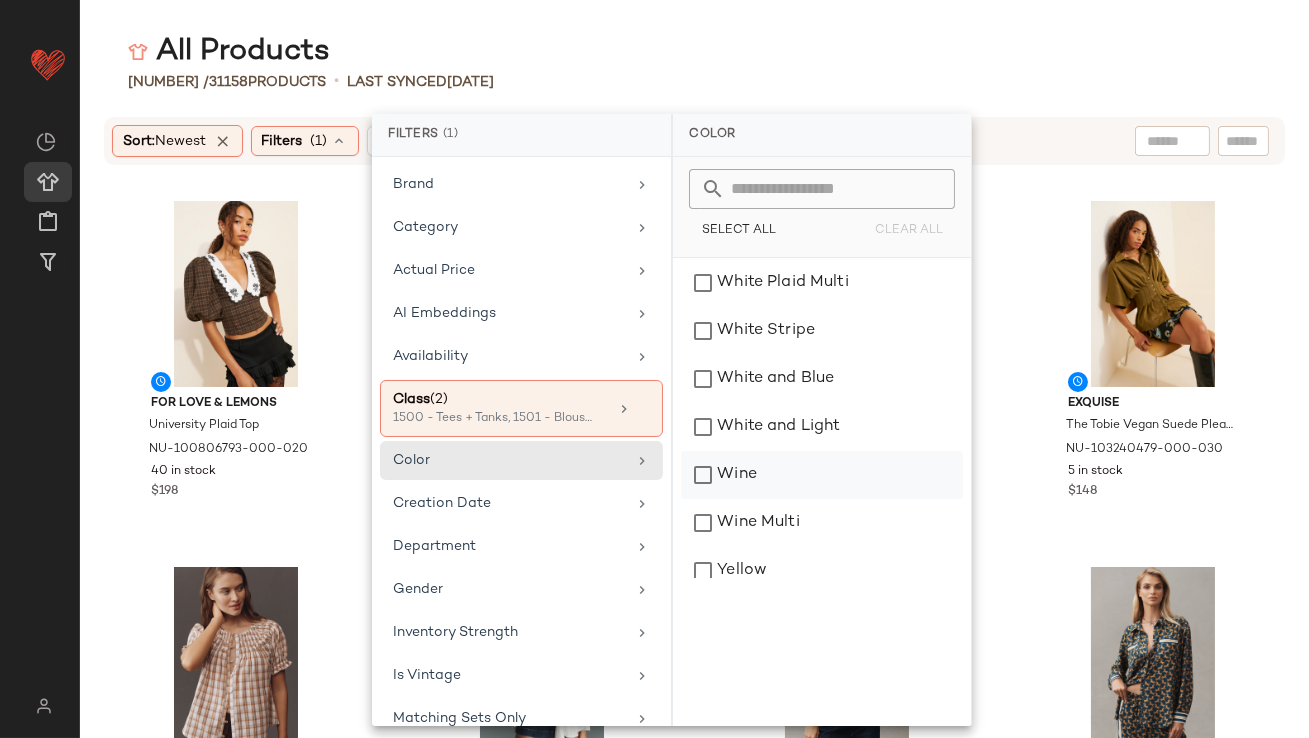 scroll, scrollTop: 14898, scrollLeft: 0, axis: vertical 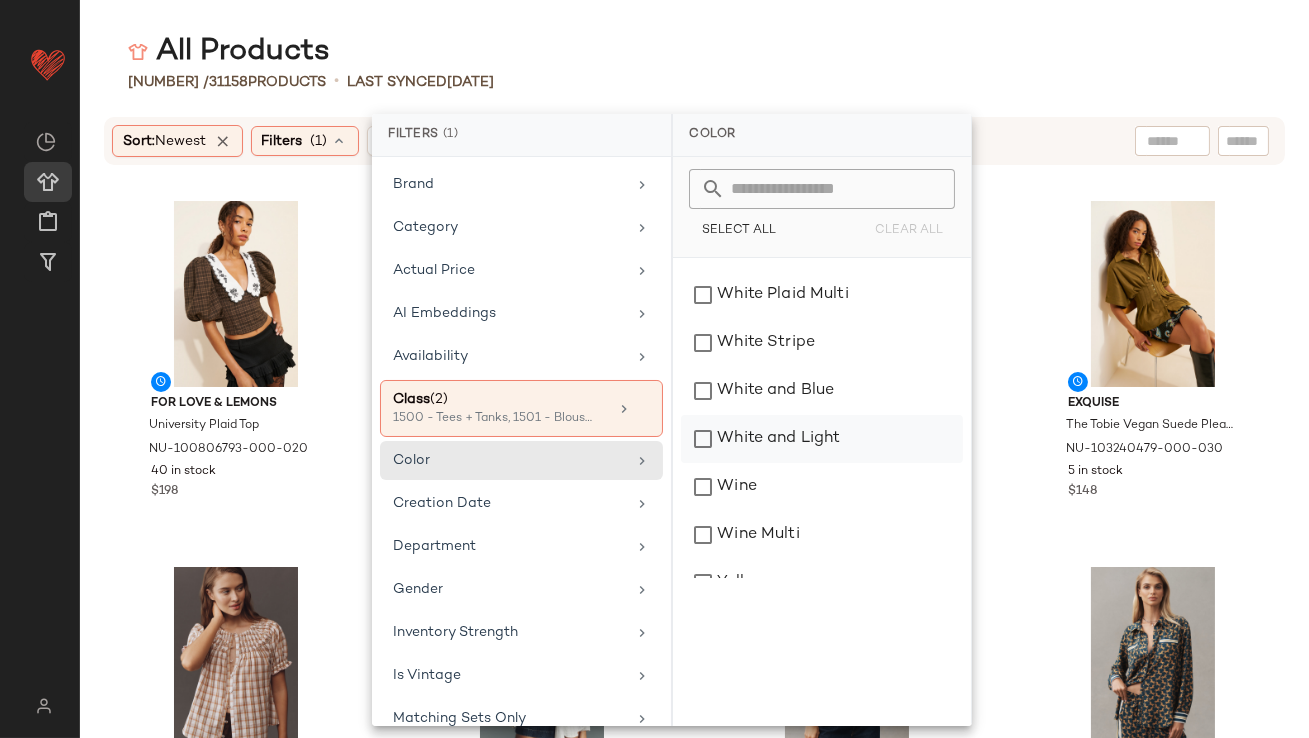 click on "White and Light" 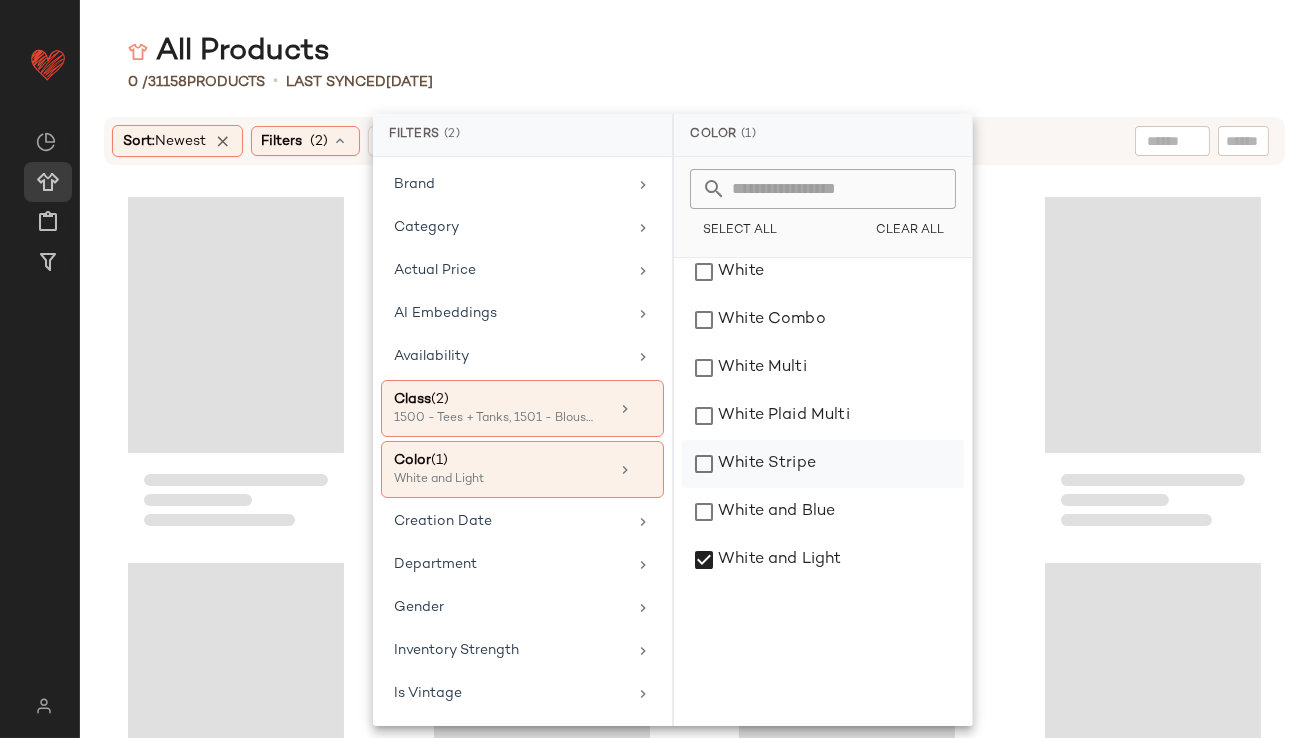scroll, scrollTop: 14775, scrollLeft: 0, axis: vertical 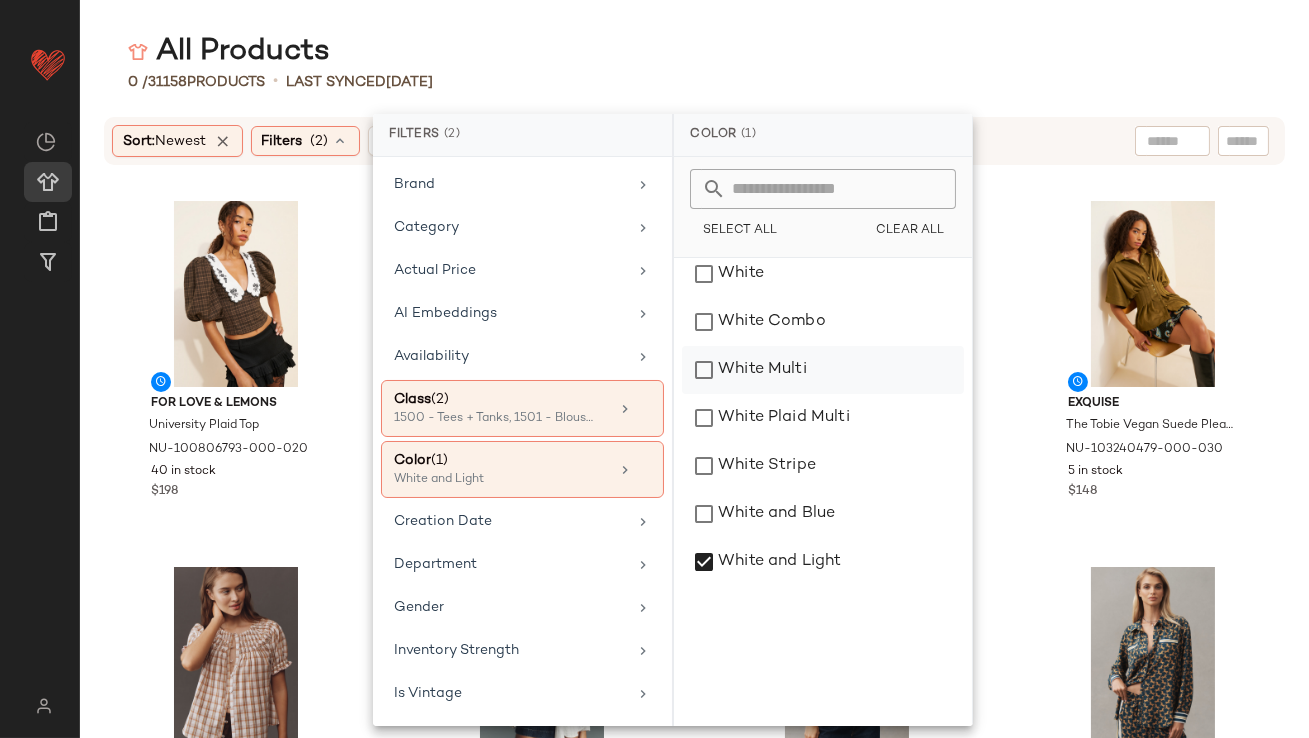 click on "White Multi" 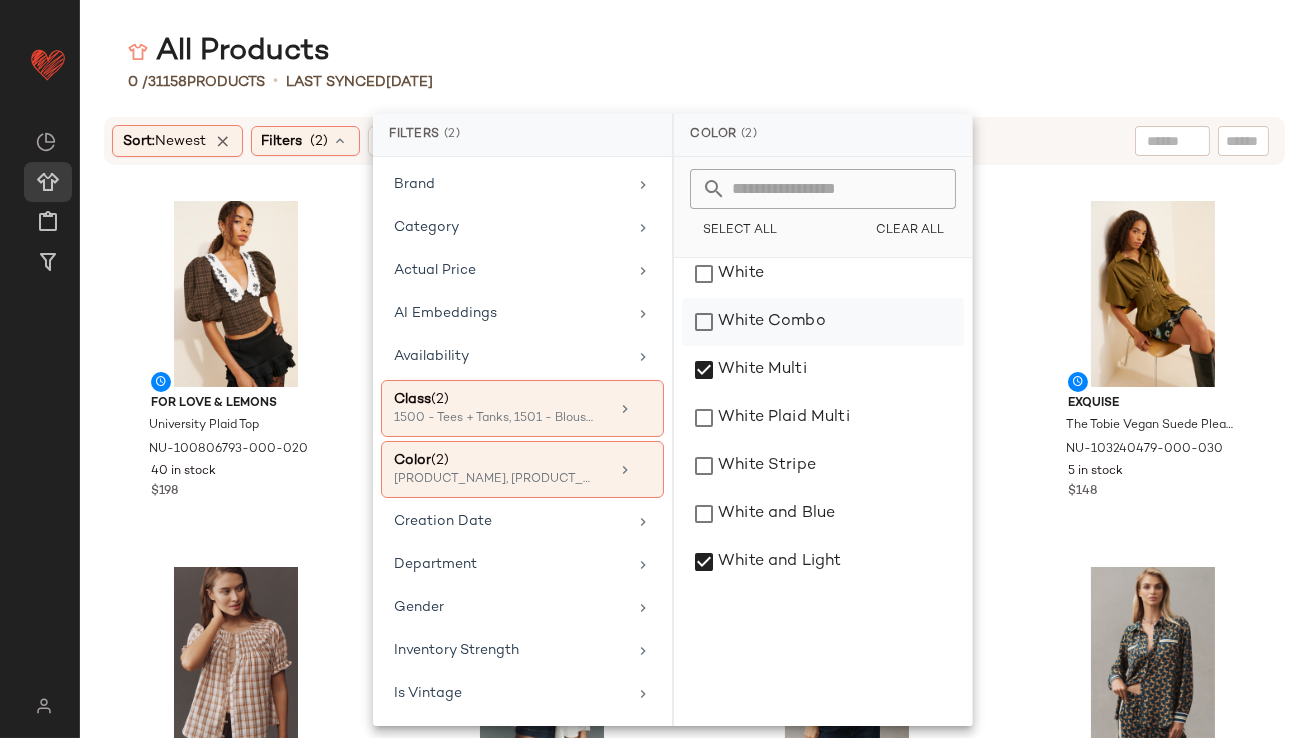 click on "White Combo" 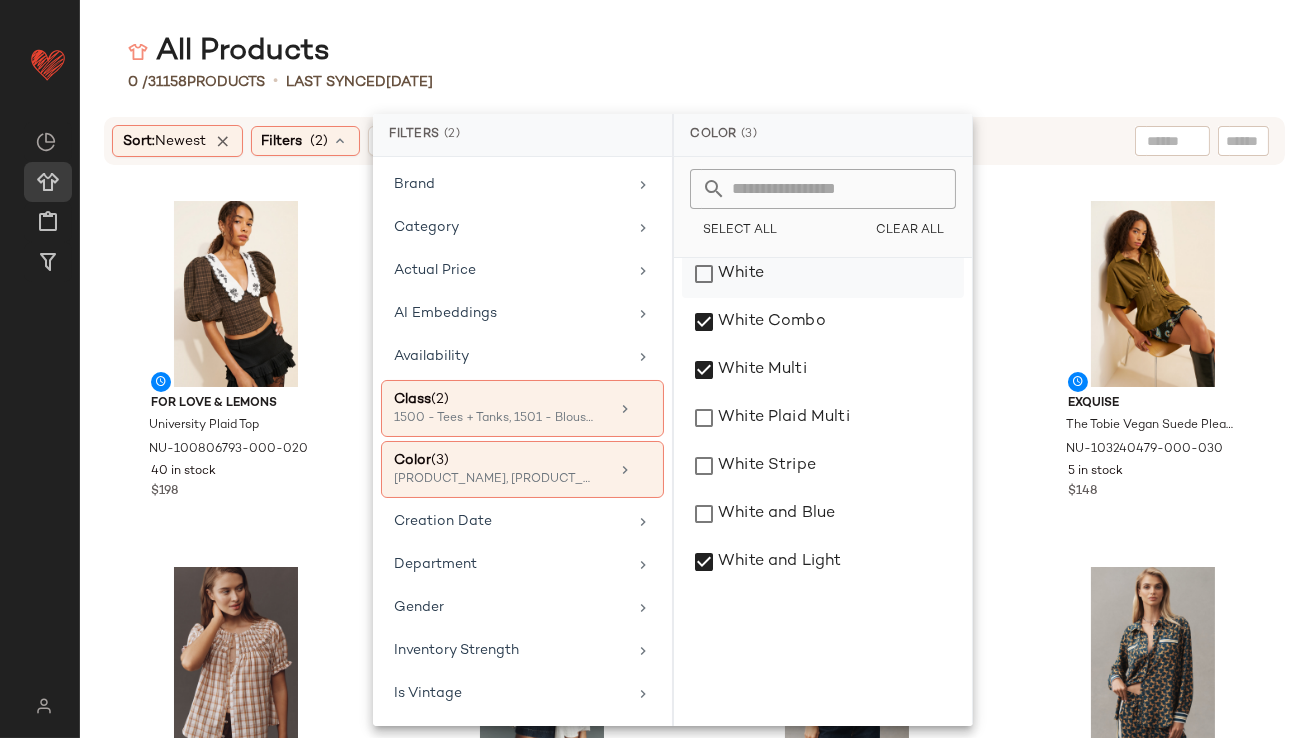 click on "White" 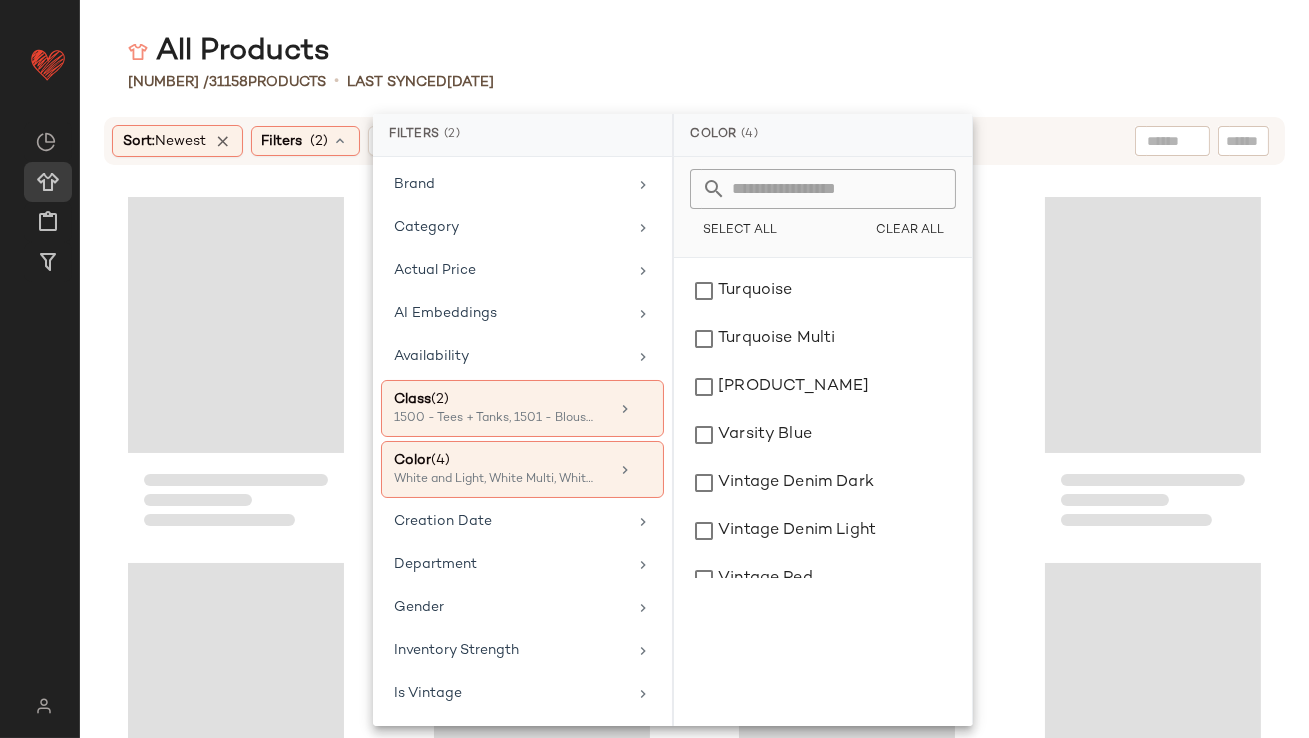 scroll, scrollTop: 14221, scrollLeft: 0, axis: vertical 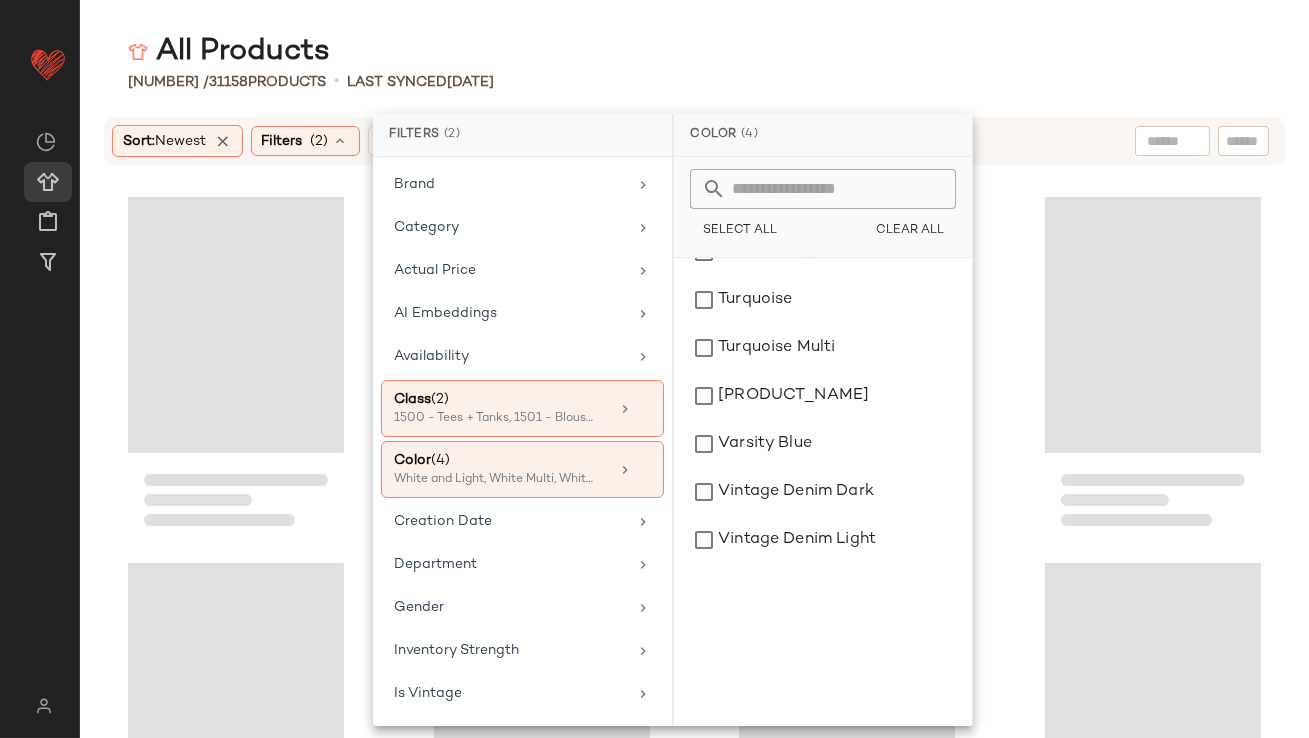 click on "All Products" 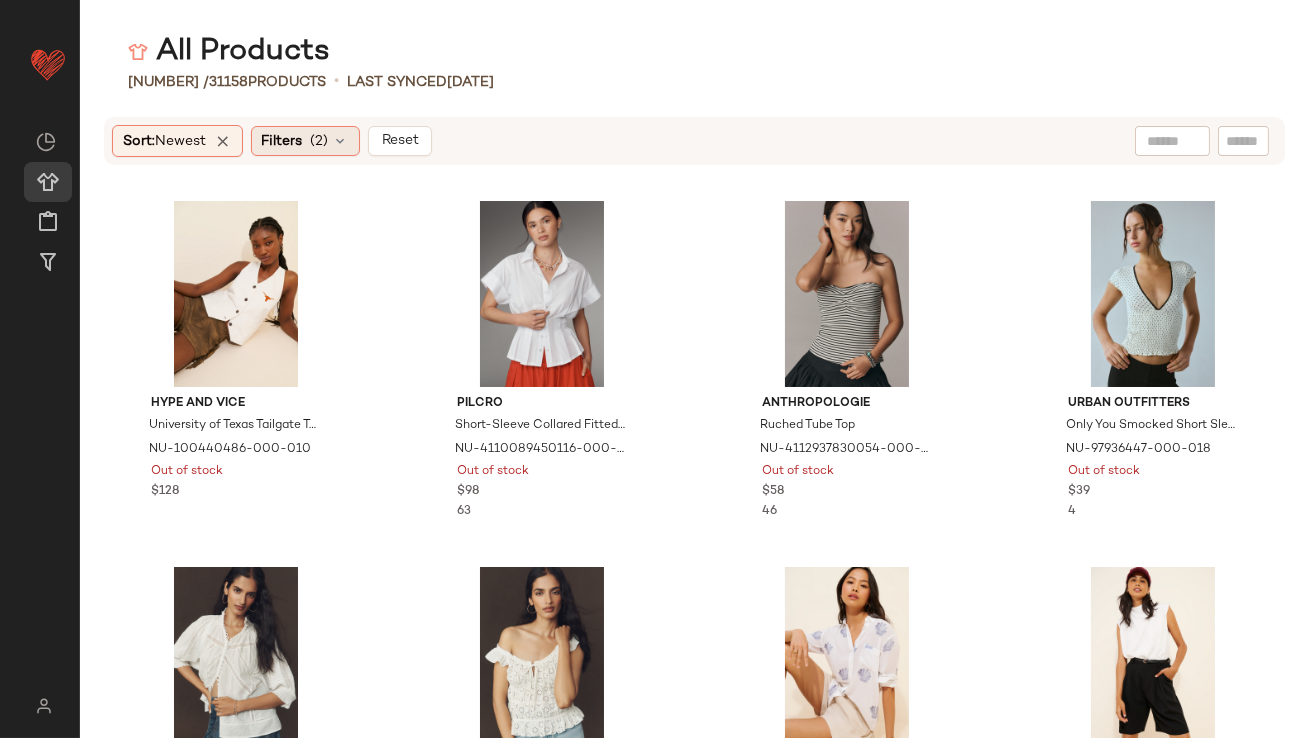 click on "Filters" at bounding box center [282, 141] 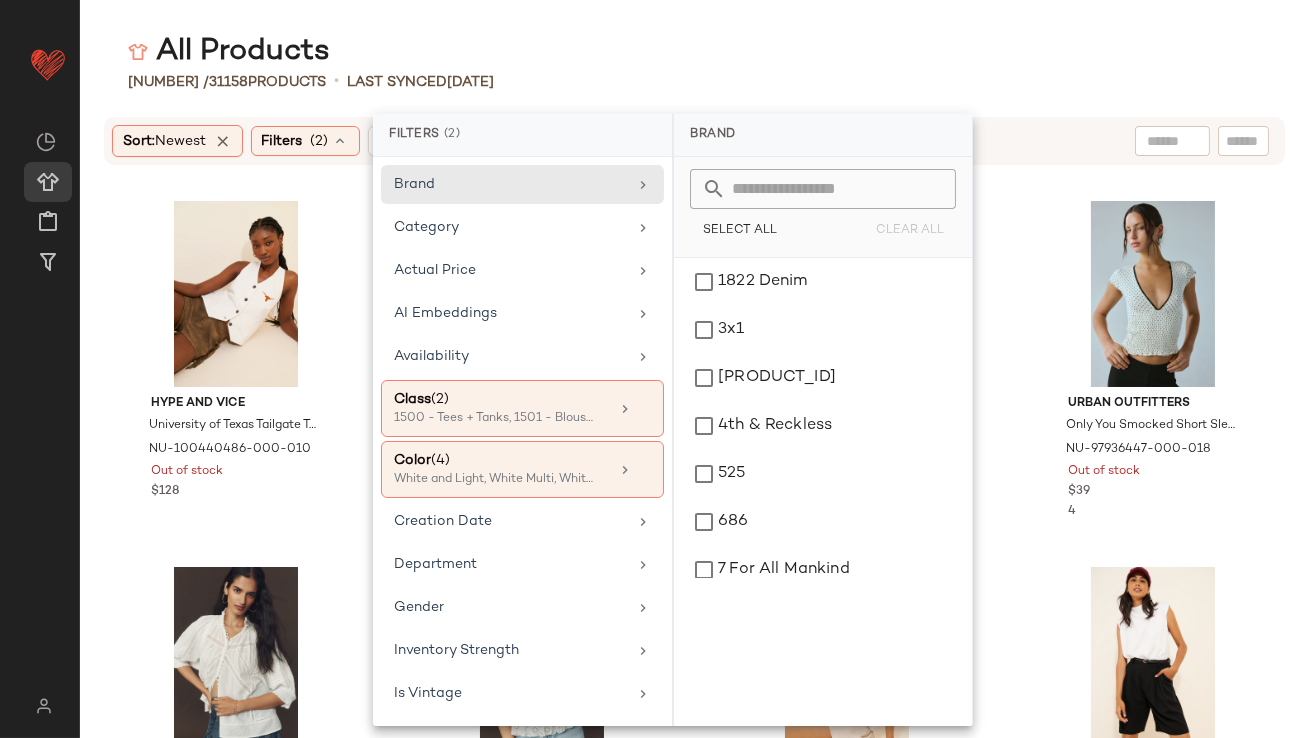click on "566 /  31158   Products   •   Last synced  8/6/25" 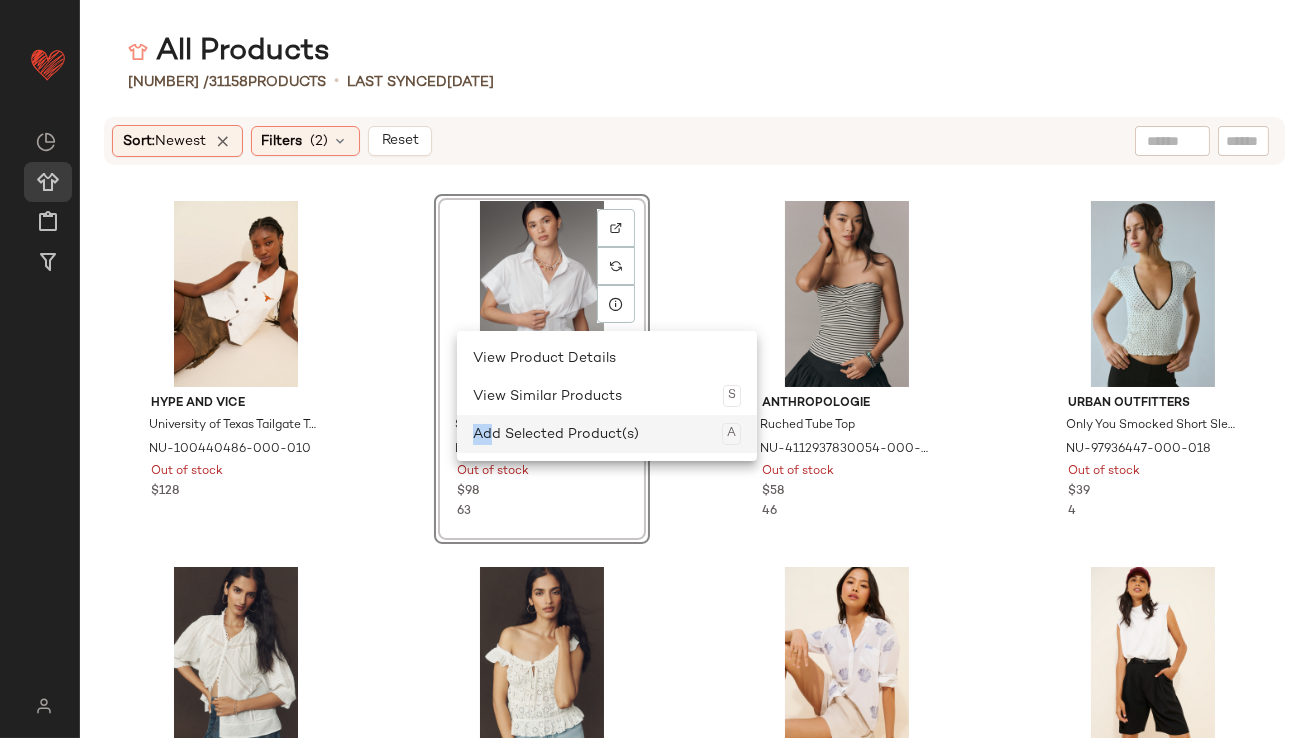 click on "Add Selected Product(s)  A" 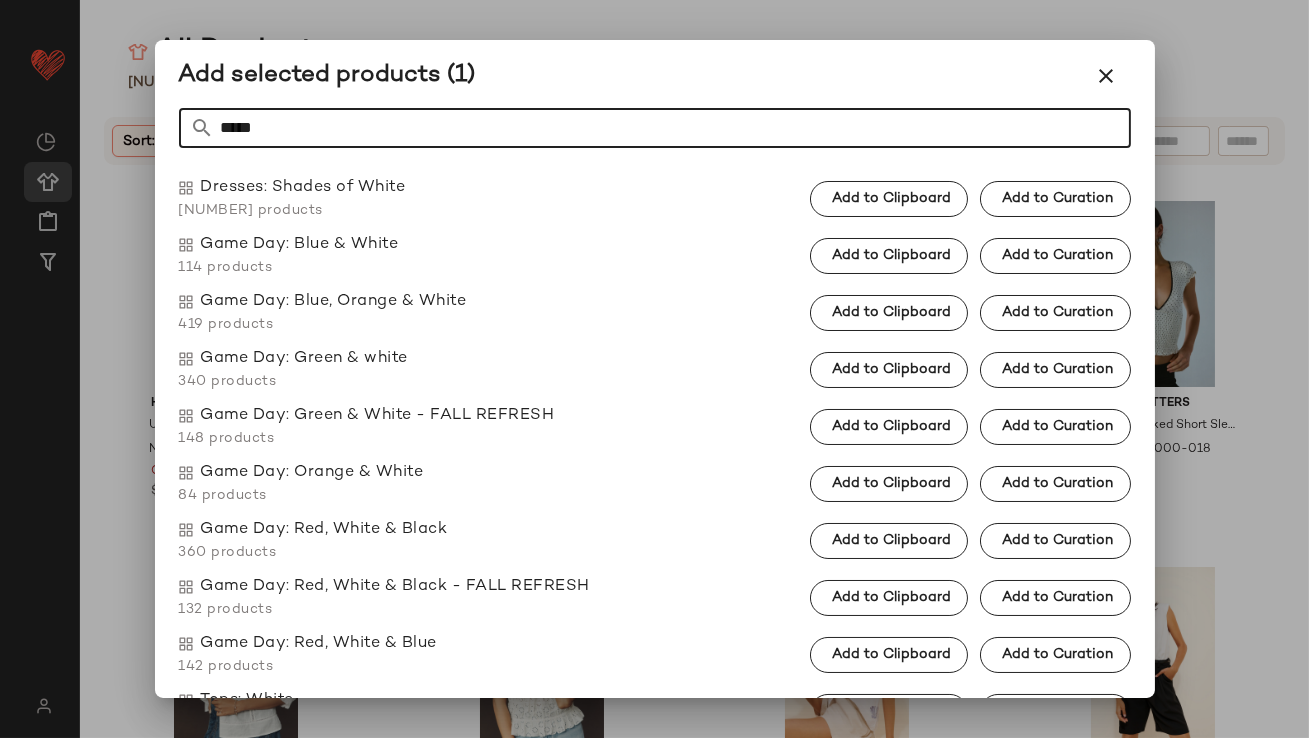 scroll, scrollTop: 59, scrollLeft: 0, axis: vertical 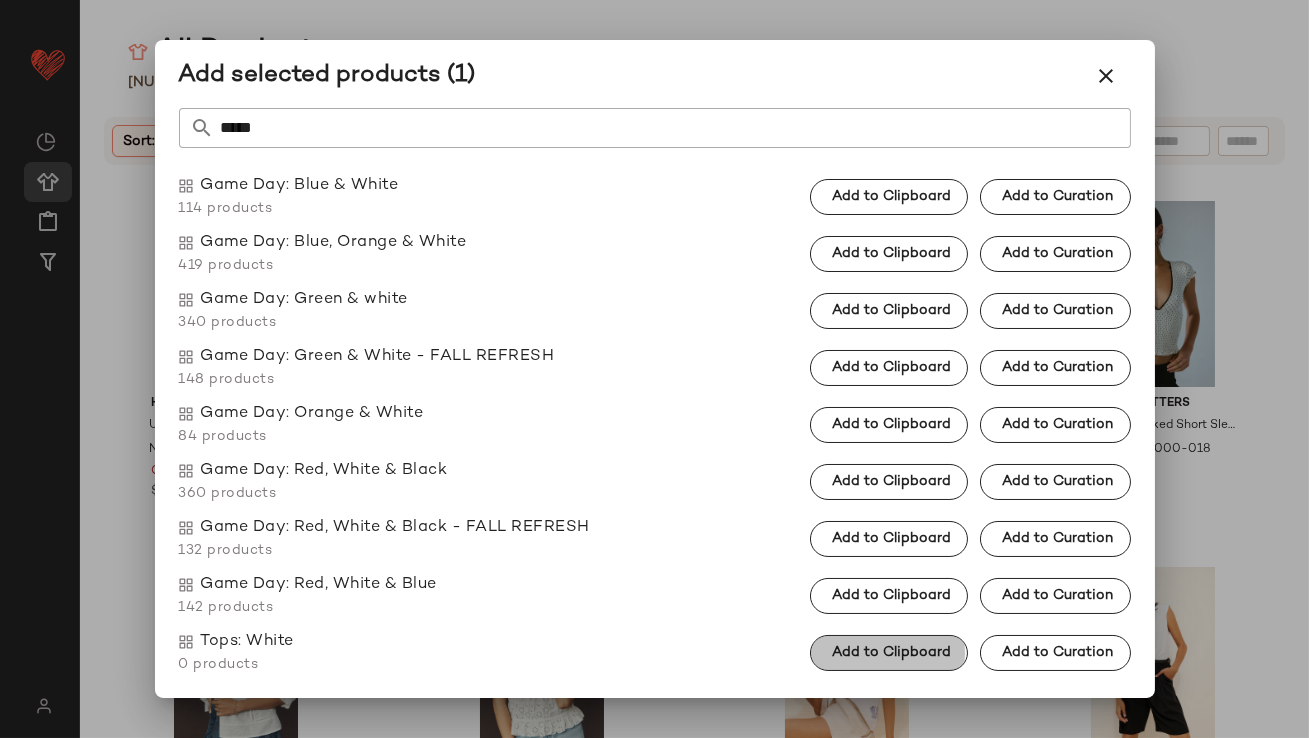 click on "Add to Clipboard" 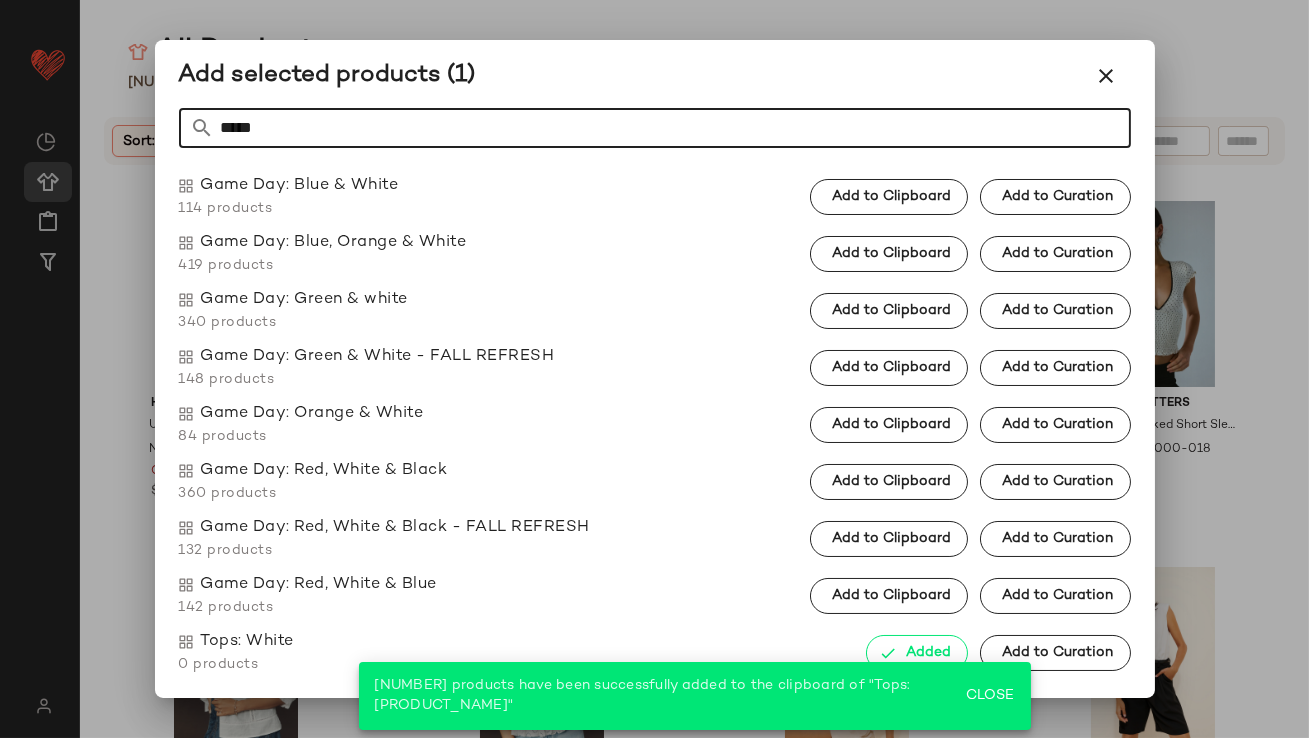 click at bounding box center [203, 128] 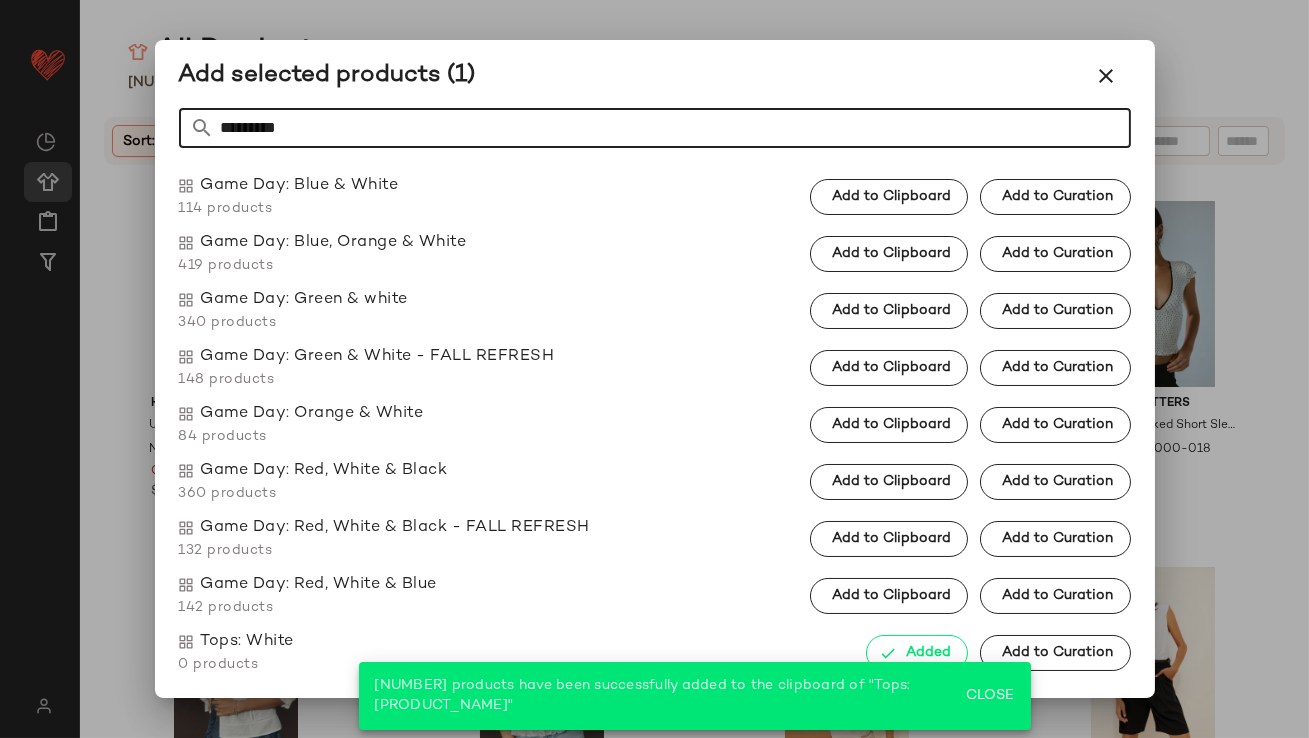 scroll, scrollTop: 0, scrollLeft: 0, axis: both 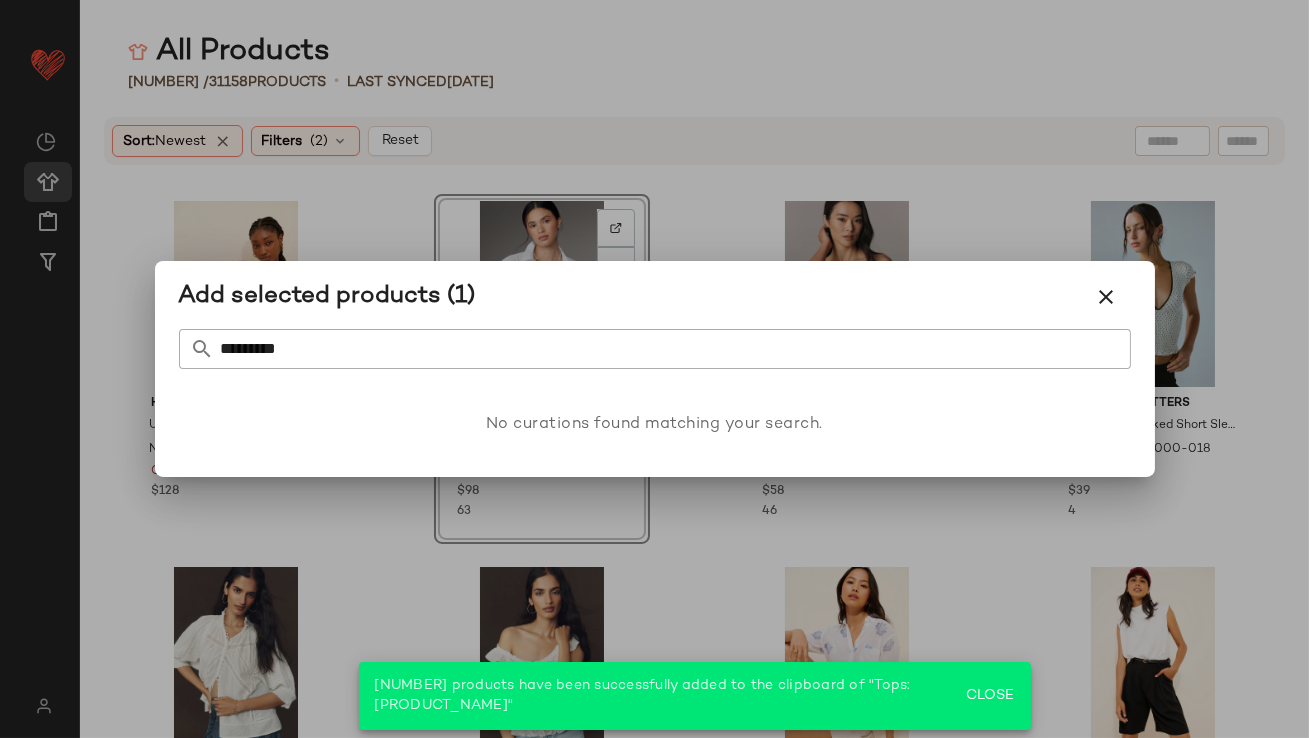 click on "Add selected products (1)" at bounding box center (327, 297) 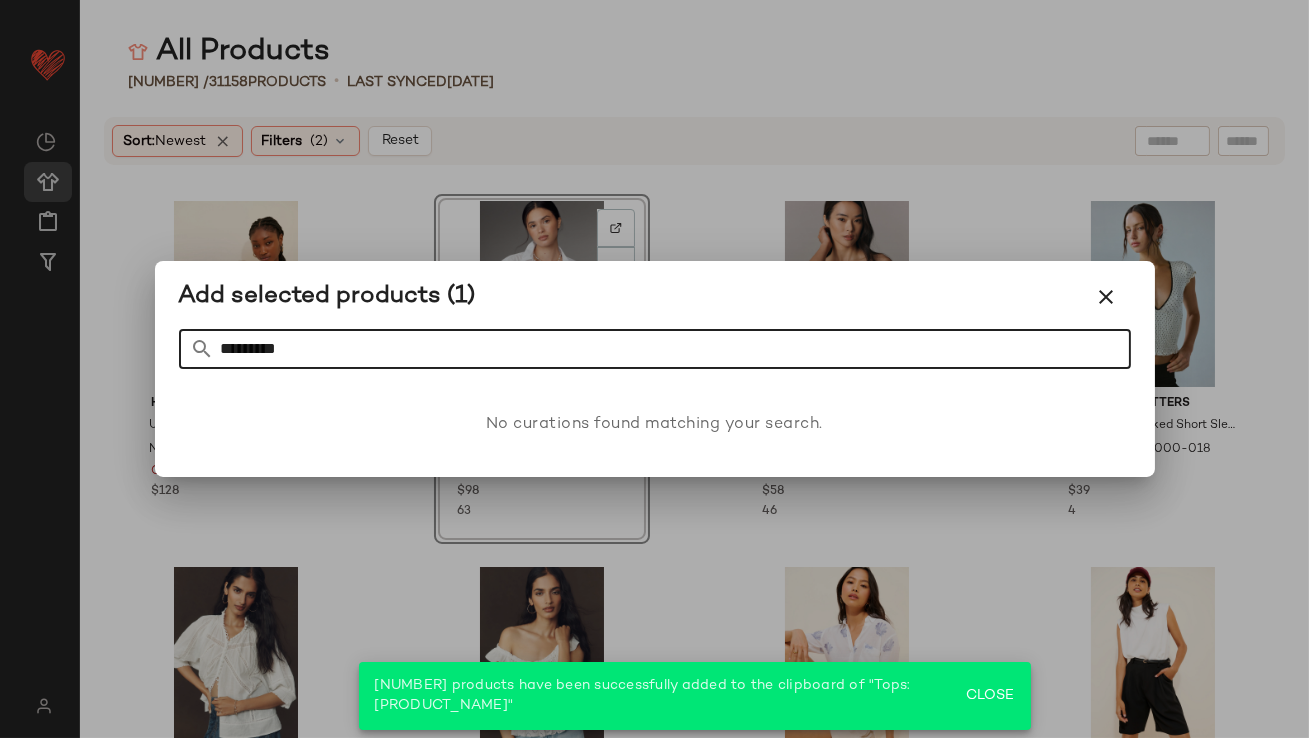 click on "*********" 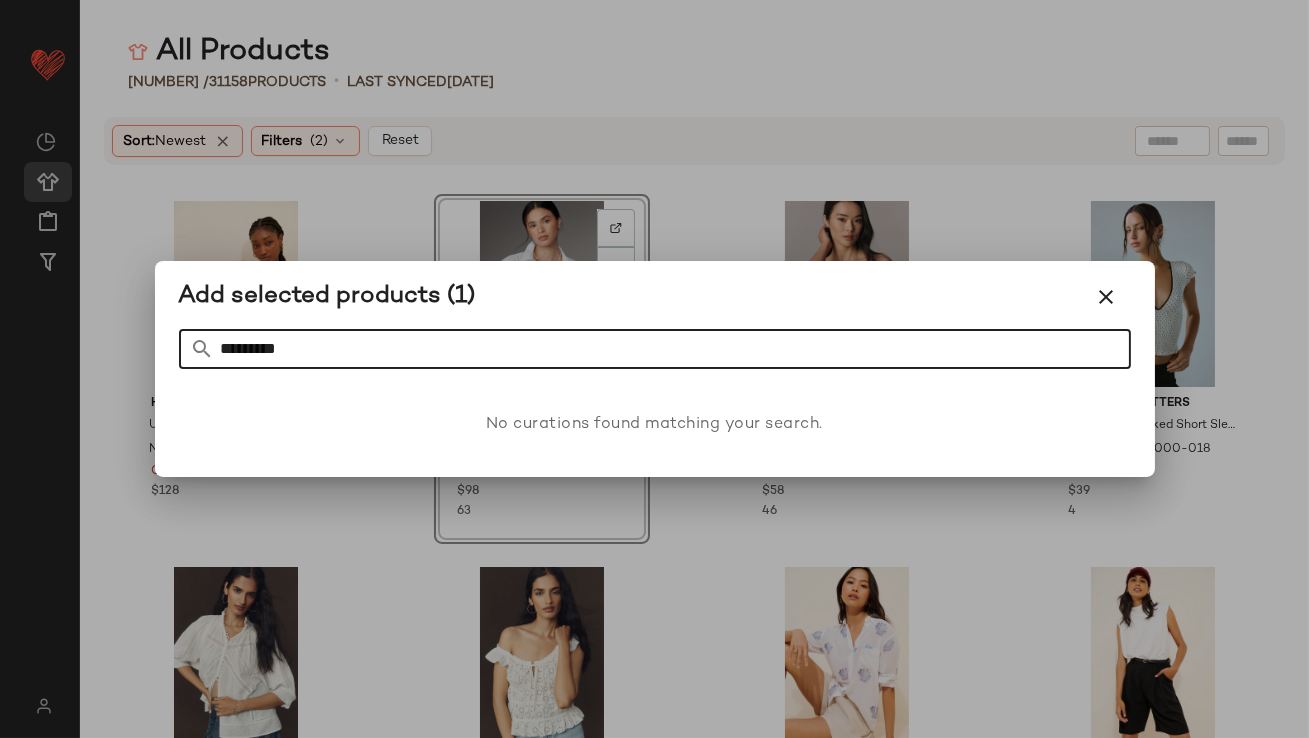 click on "*********" 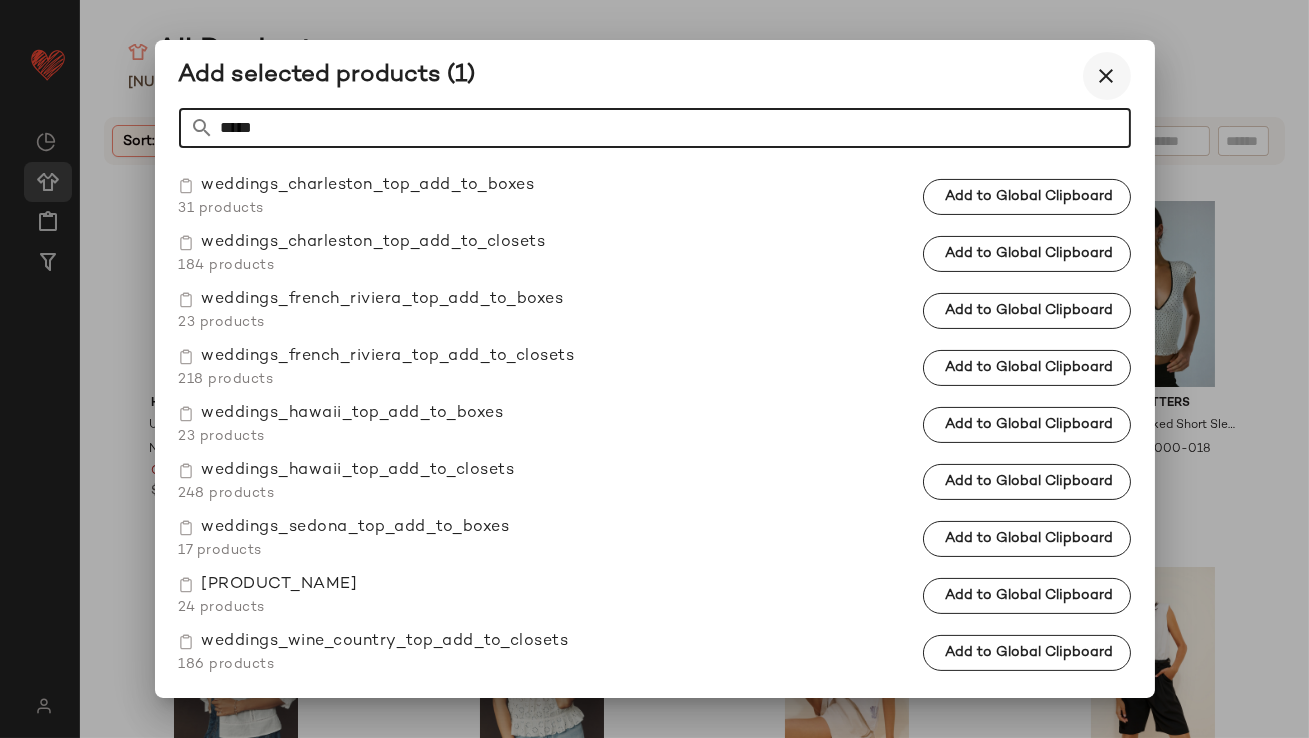 scroll, scrollTop: 0, scrollLeft: 0, axis: both 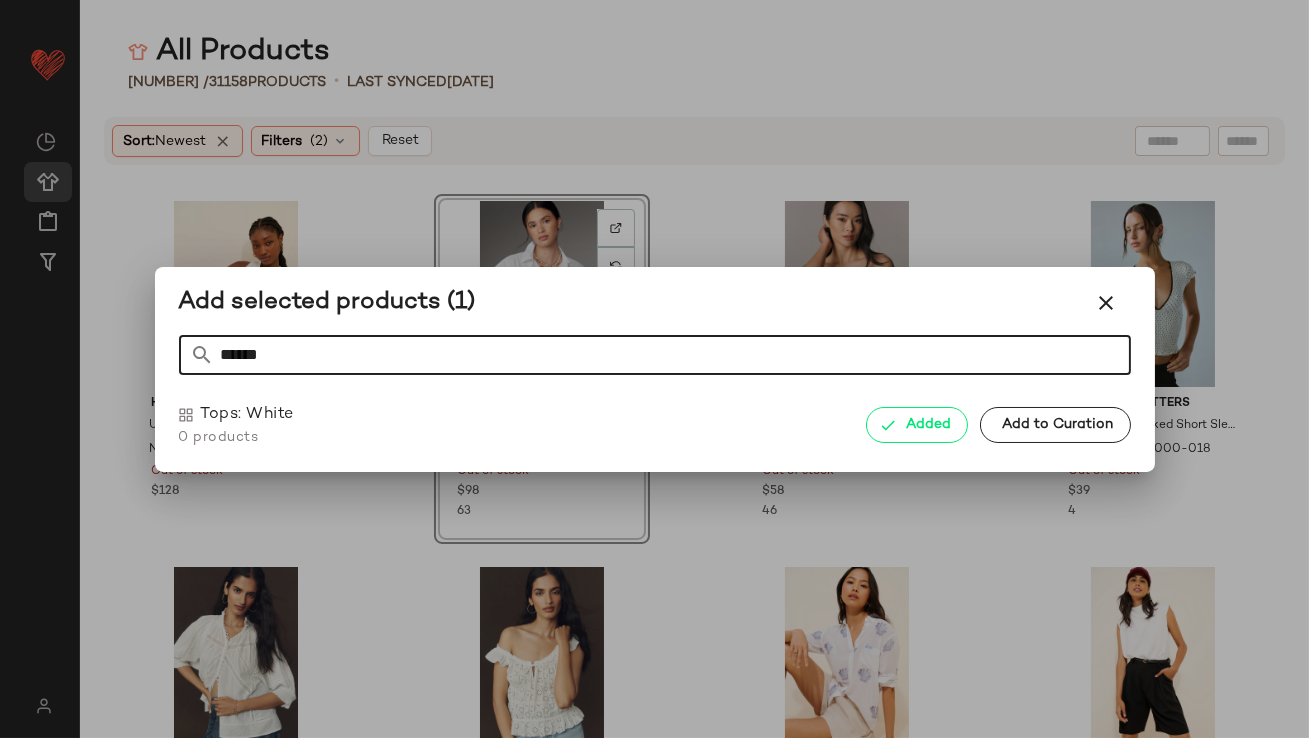 drag, startPoint x: 371, startPoint y: 359, endPoint x: 162, endPoint y: 358, distance: 209.0024 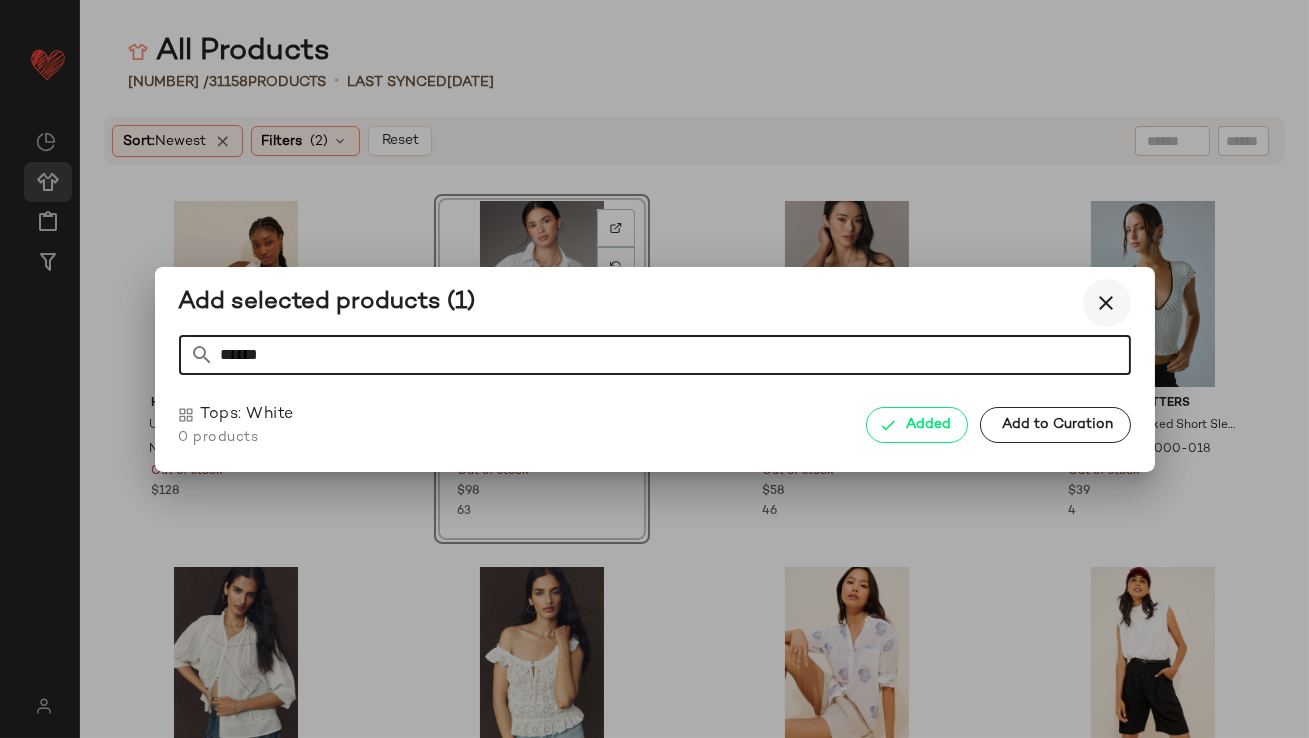 type on "*****" 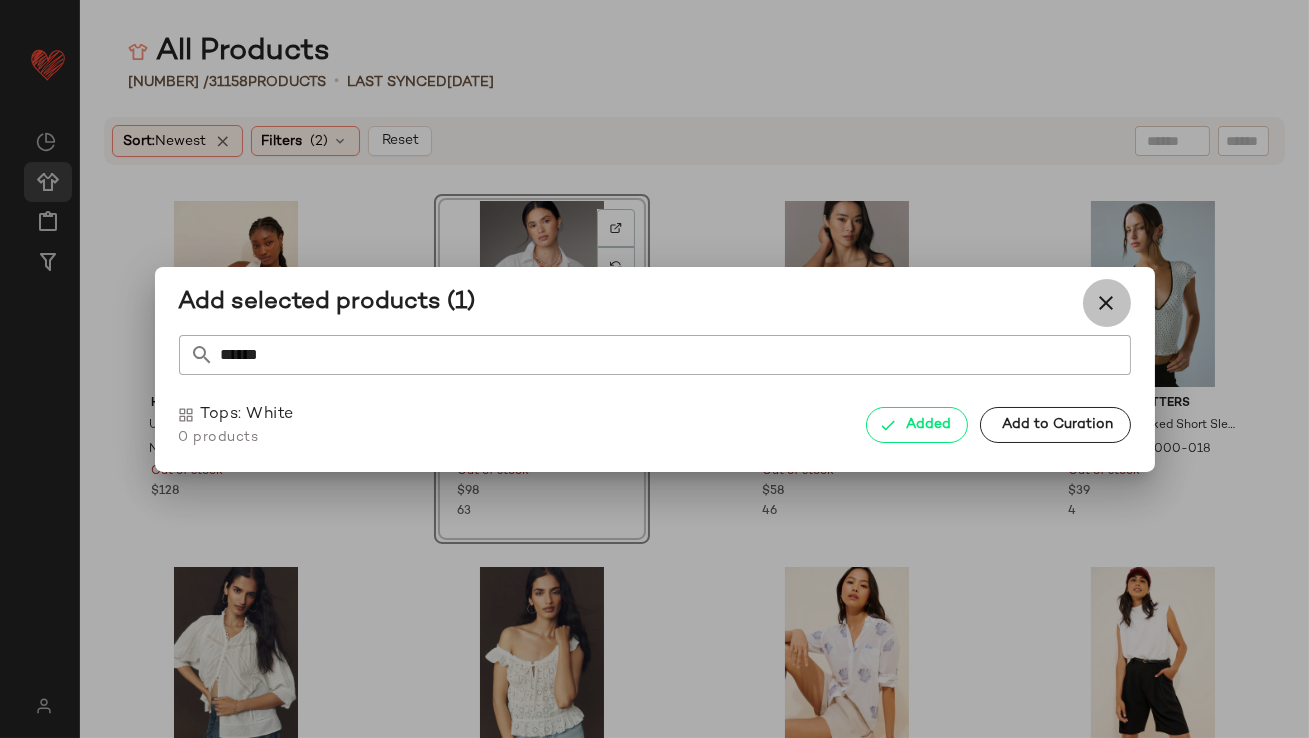 click at bounding box center [1107, 303] 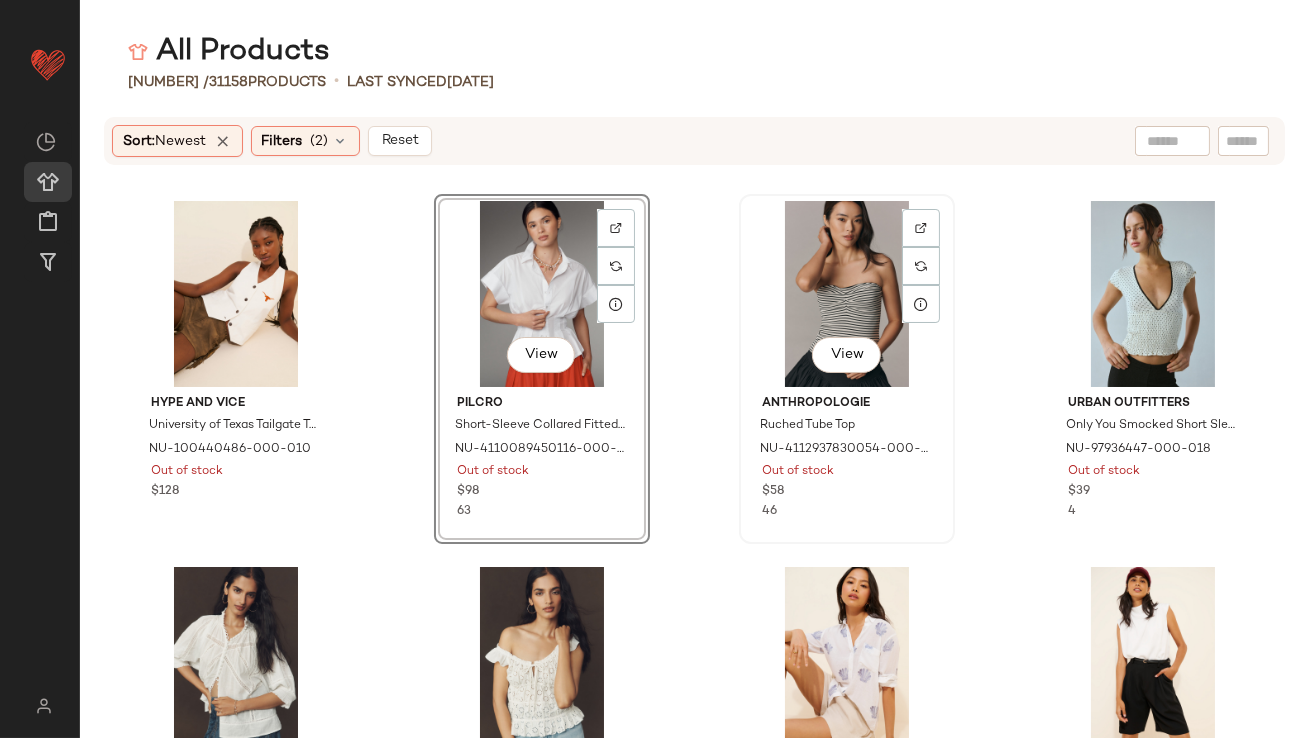 scroll, scrollTop: 26, scrollLeft: 0, axis: vertical 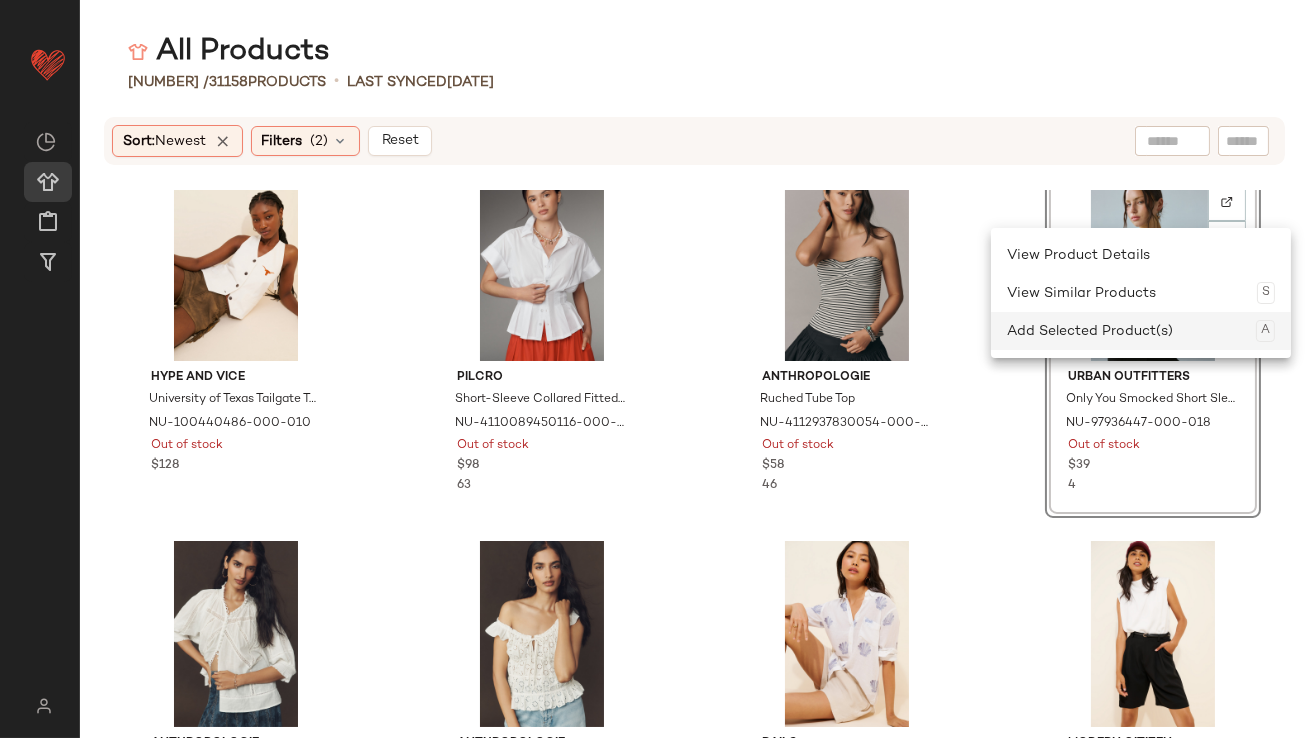 click on "Add Selected Product(s)  A" 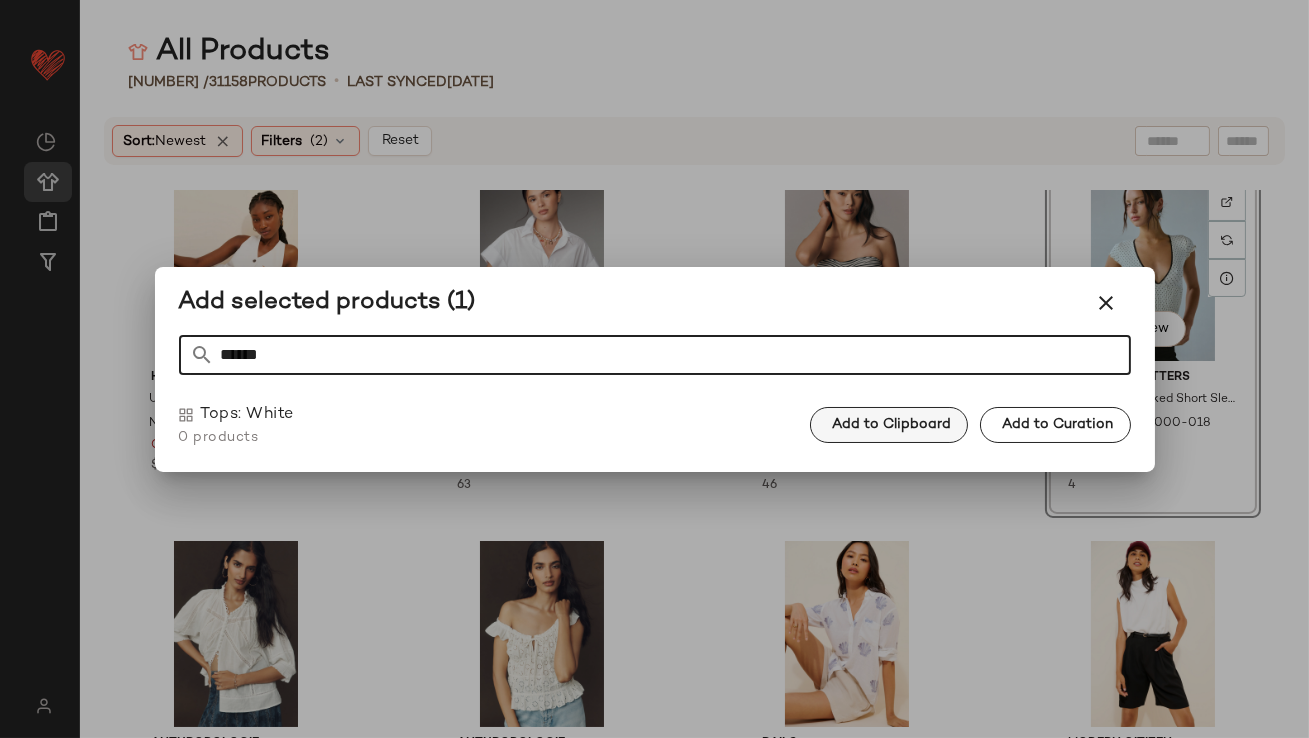 type on "*****" 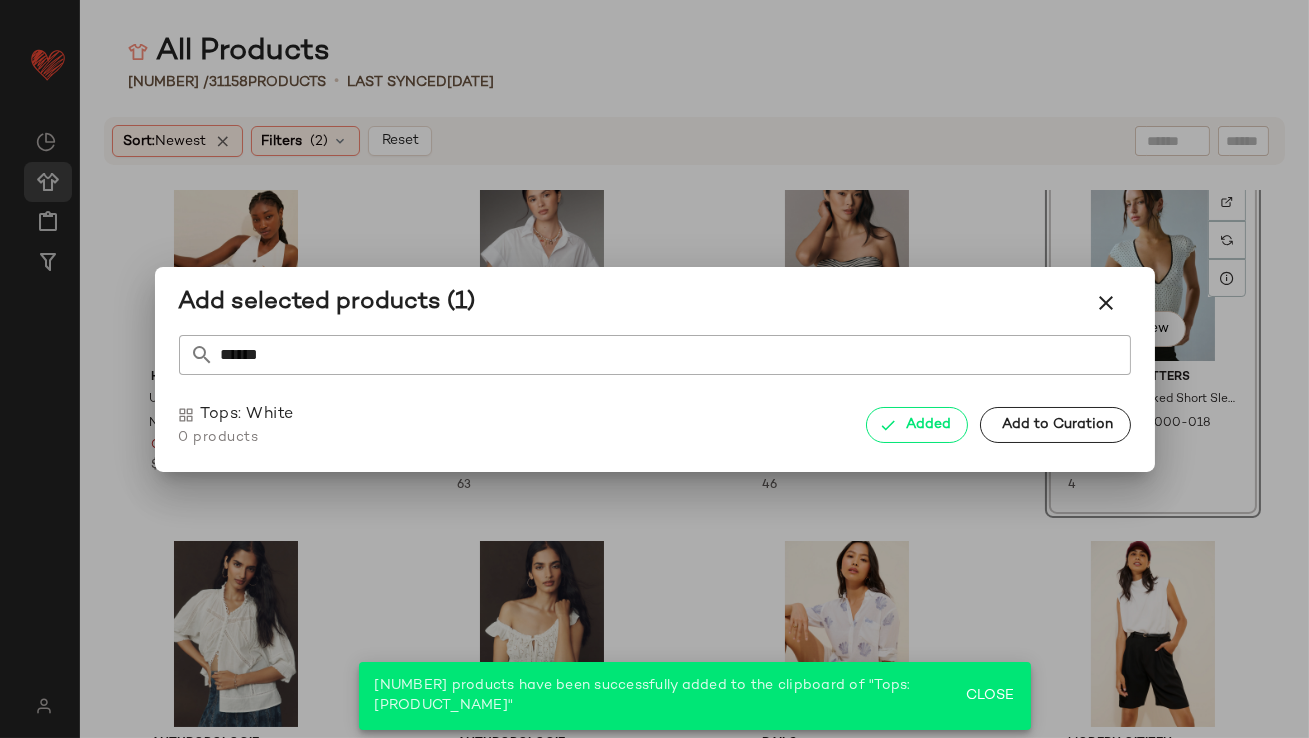 click at bounding box center (654, 369) 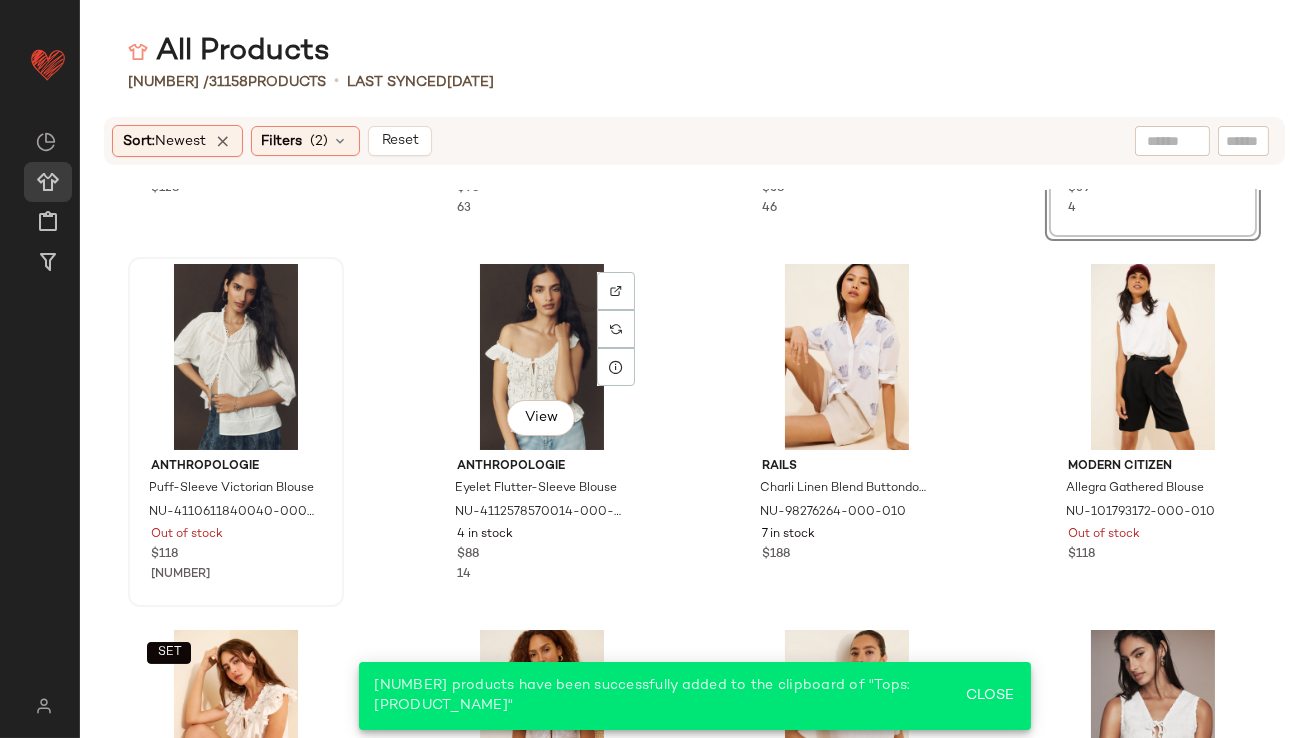 scroll, scrollTop: 320, scrollLeft: 0, axis: vertical 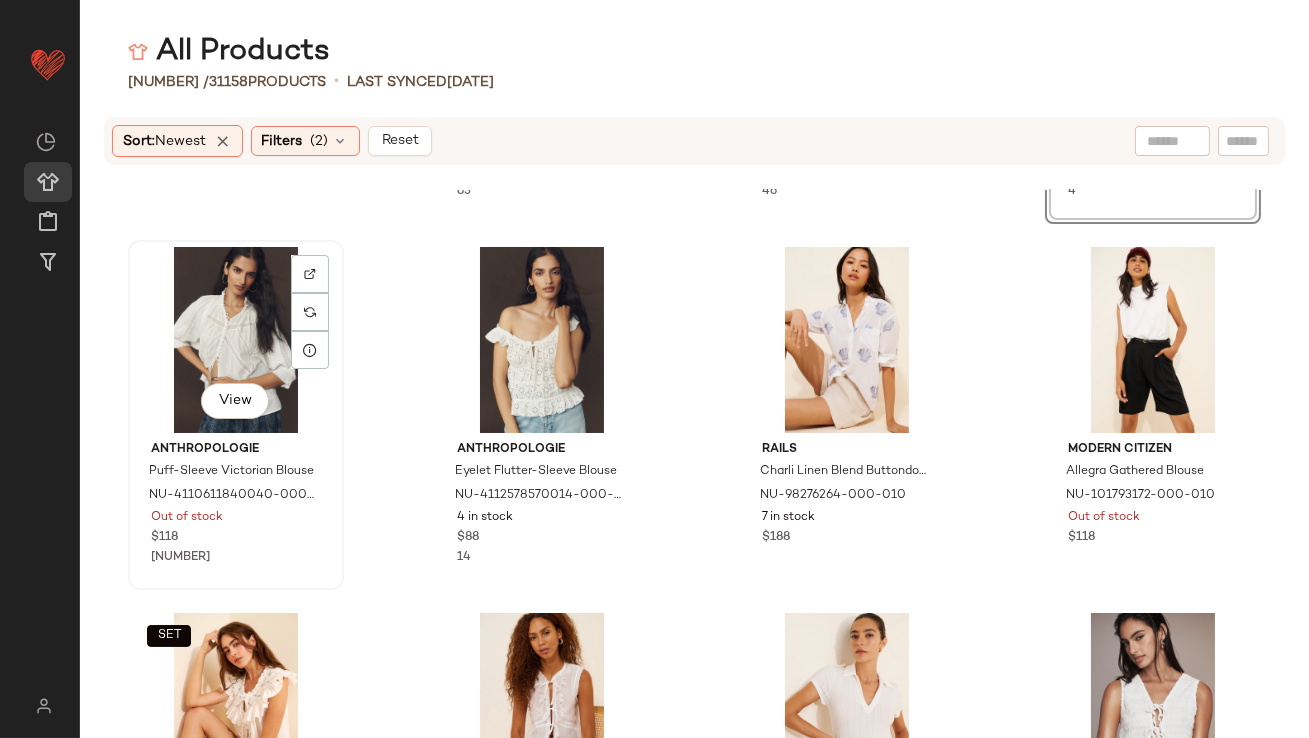 click on "View" 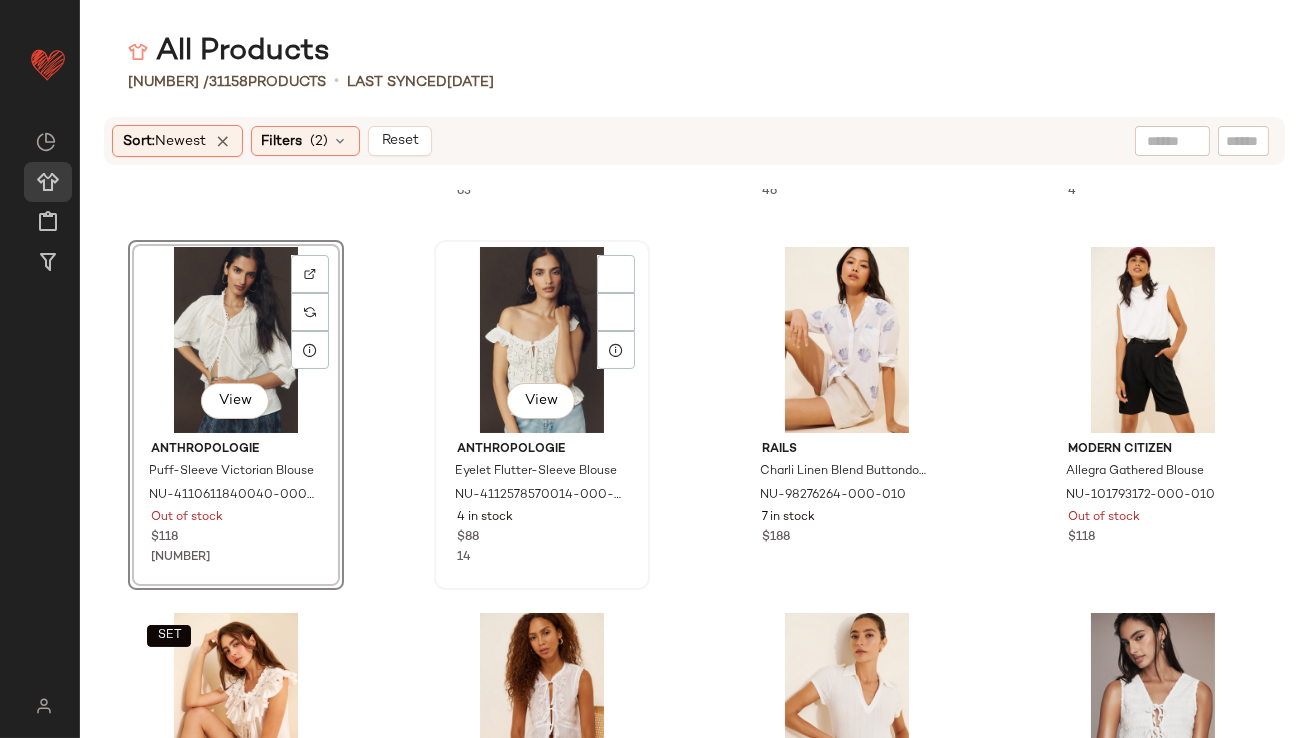 click on "View" 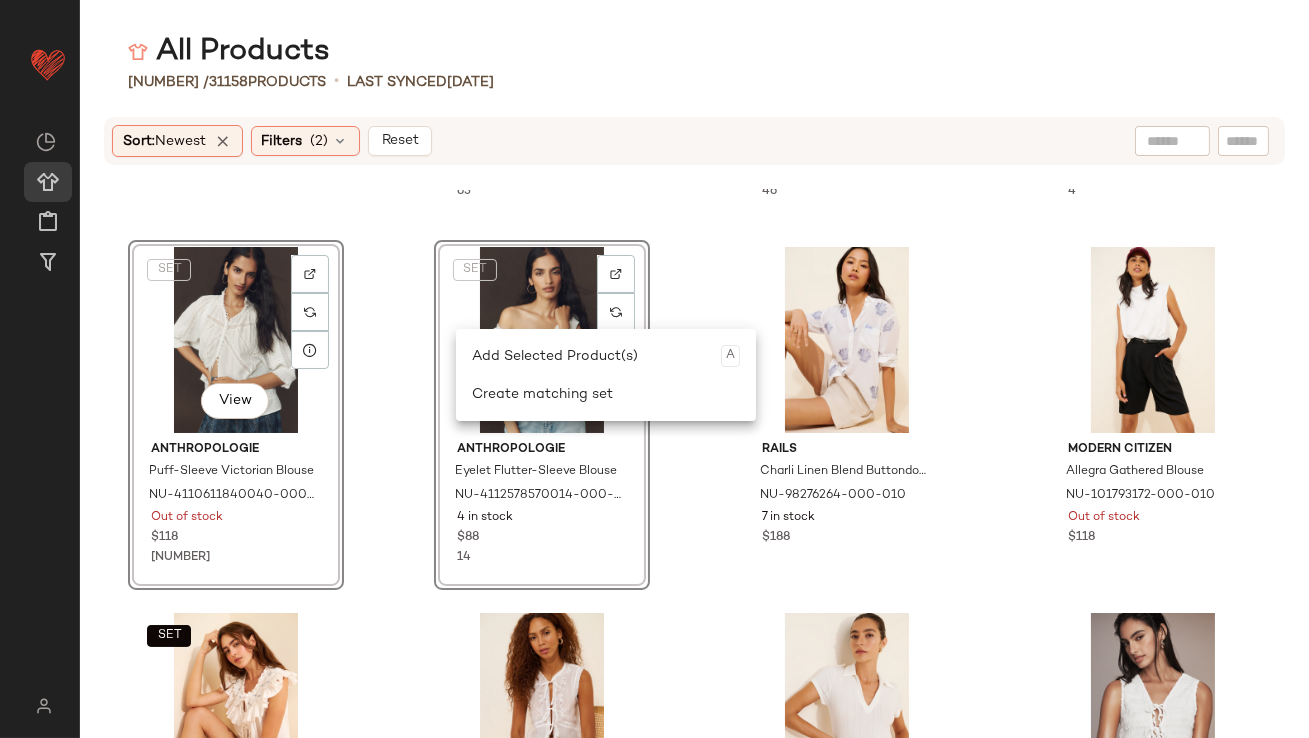 click on "Hype and Vice University of Texas Tailgate Top NU-100440486-000-010 Out of stock $128 Pilcro Short-Sleeve Collared Fitted-Waist Blouse NU-4110089450116-000-010 Out of stock $98 63 Anthropologie Ruched Tube Top NU-4112937830054-000-018 Out of stock $58 46 Urban Outfitters Only You Smocked Short Sleeve Top NU-97936447-000-018 Out of stock $39 4  SET   View  Anthropologie Puff-Sleeve Victorian Blouse NU-4110611840040-000-010 Out of stock $118 100  SET   View  Anthropologie Eyelet Flutter-Sleeve Blouse NU-4112578570014-000-010 4 in stock $88 14 Rails Charli Linen Blend Buttondown Shirt NU-98276264-000-010 7 in stock $188 Modern Citizen Allegra Gathered Blouse NU-101793172-000-010 Out of stock $118  SET  For Love & Lemons Birdie Bow Smocked Top NU-98569437-000-010 Out of stock $140 ASTR The Label Embroidered Tie Top NU-99027229-000-010 Out of stock $78 Madewell Low V-Neck Polo T-Shirt NU-98996440-000-010 36 in stock $58 1 Anthropologie Front-Tie Puckered Tank Top NU-4112937830056-000-010 5 in stock $68 2 $30 $88 7" 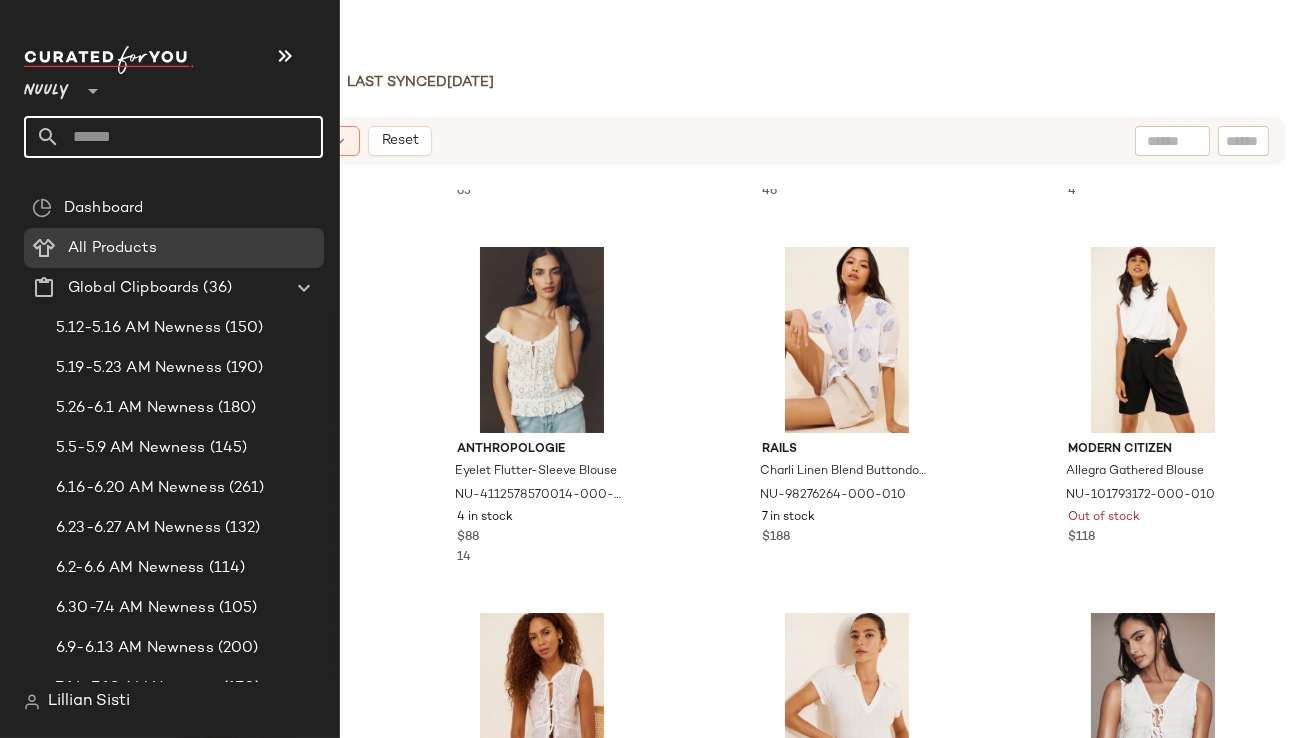click 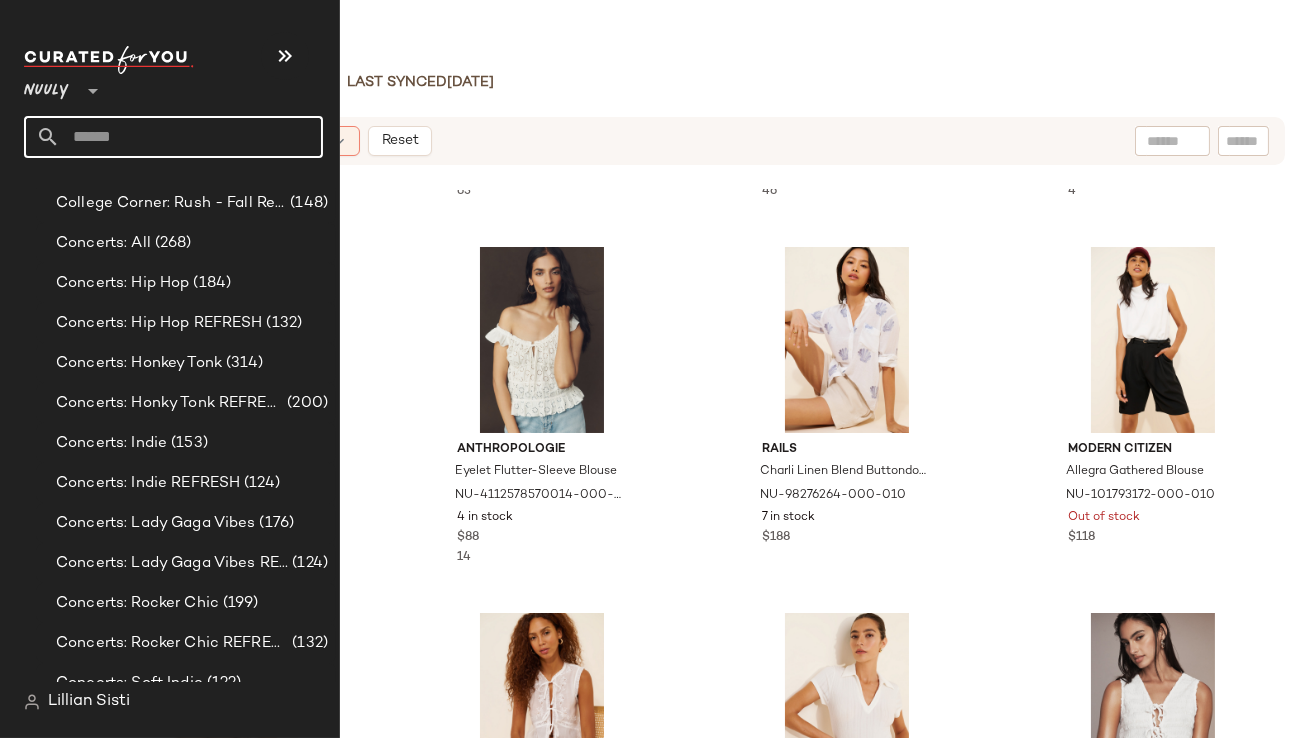 scroll, scrollTop: 3149, scrollLeft: 0, axis: vertical 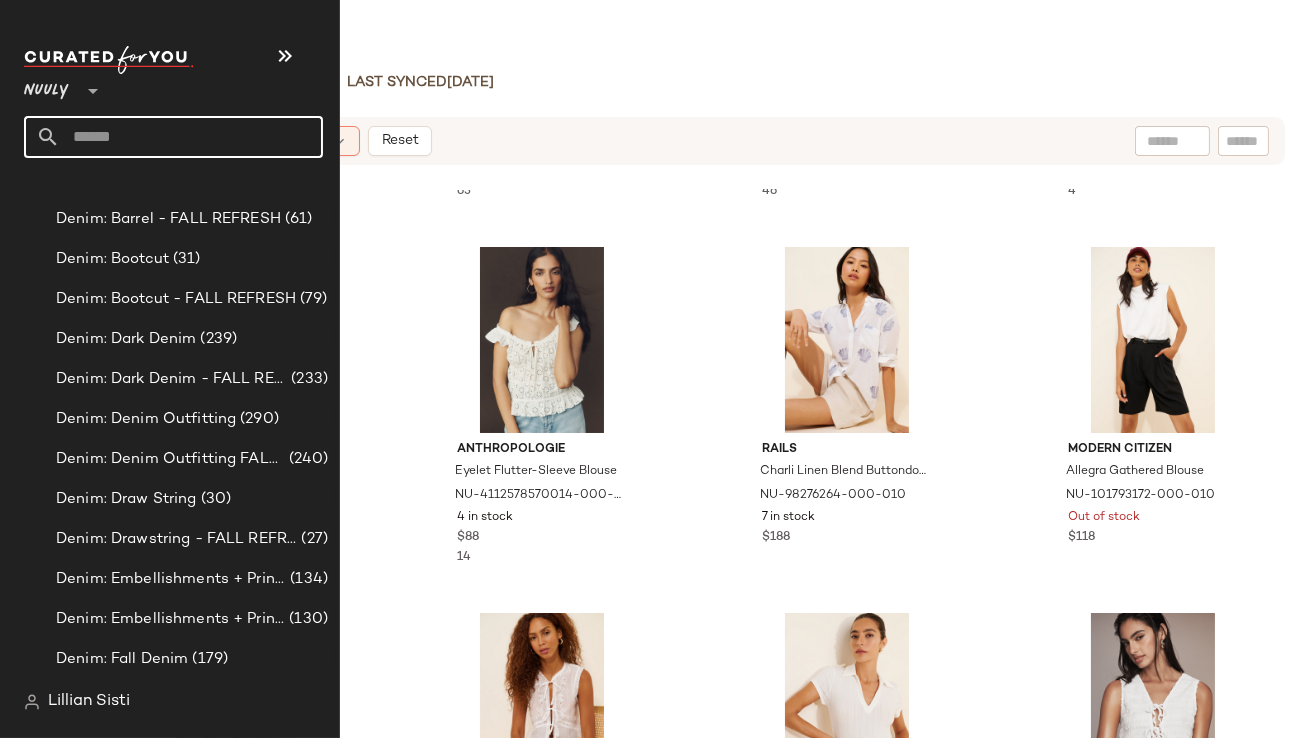 click 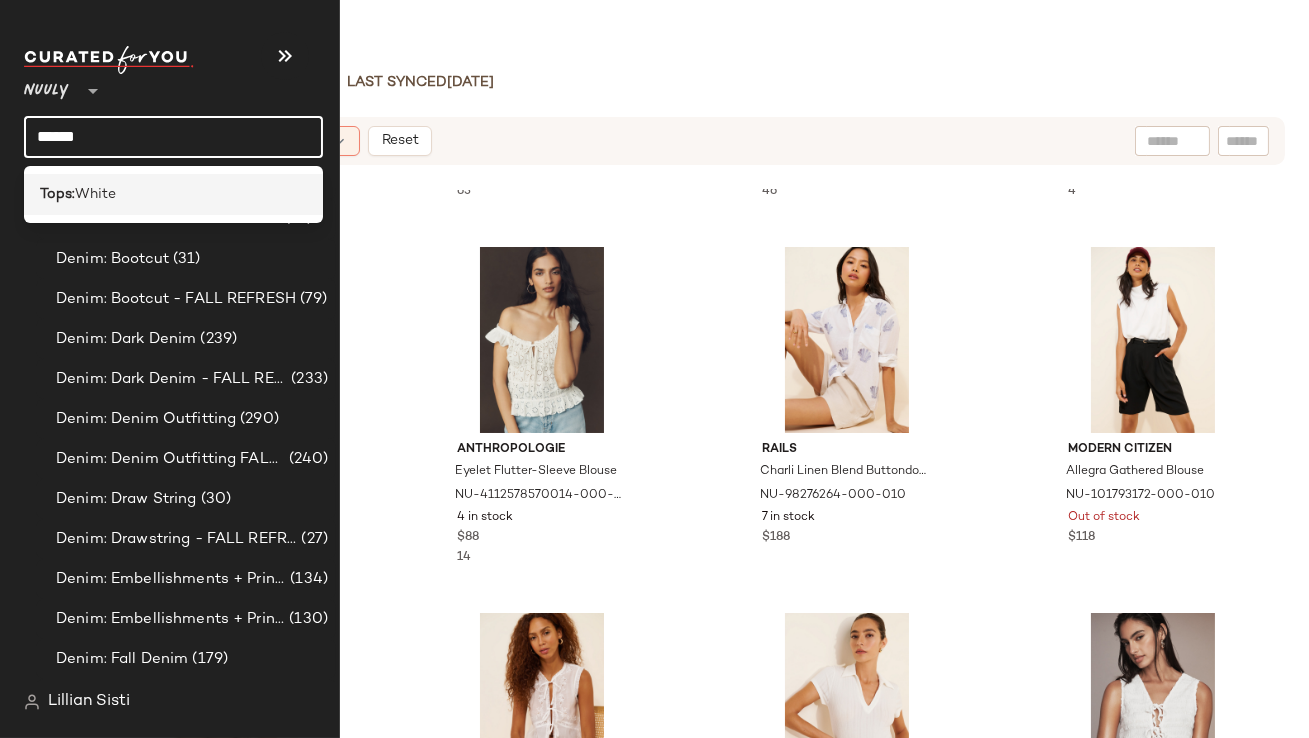 type on "*****" 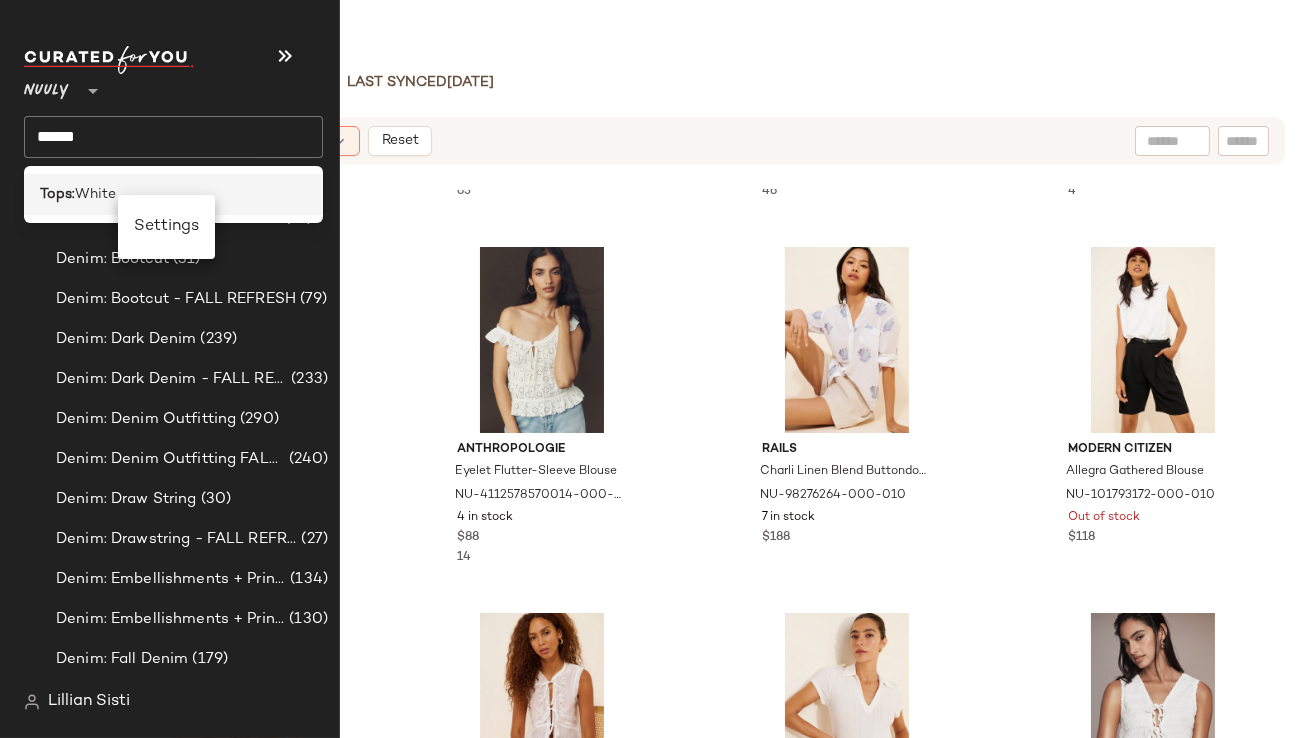 click on "White" at bounding box center (95, 194) 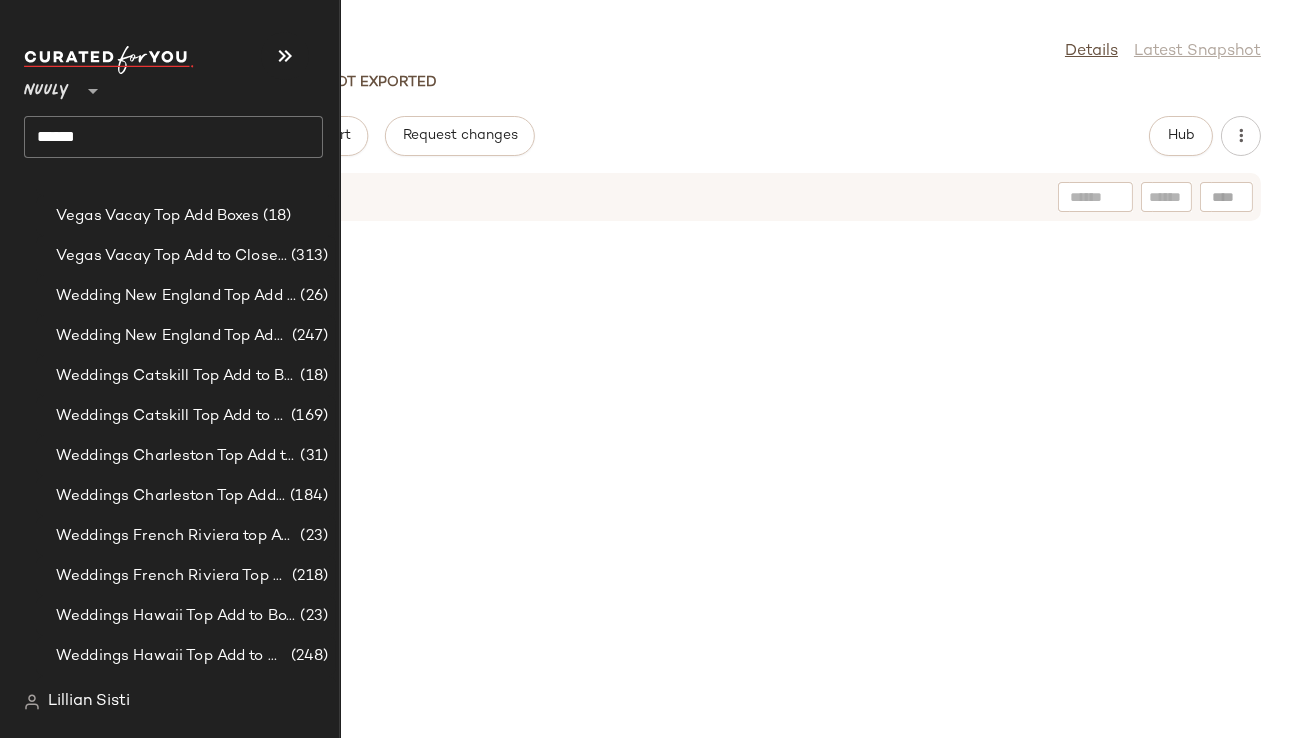 scroll, scrollTop: 0, scrollLeft: 0, axis: both 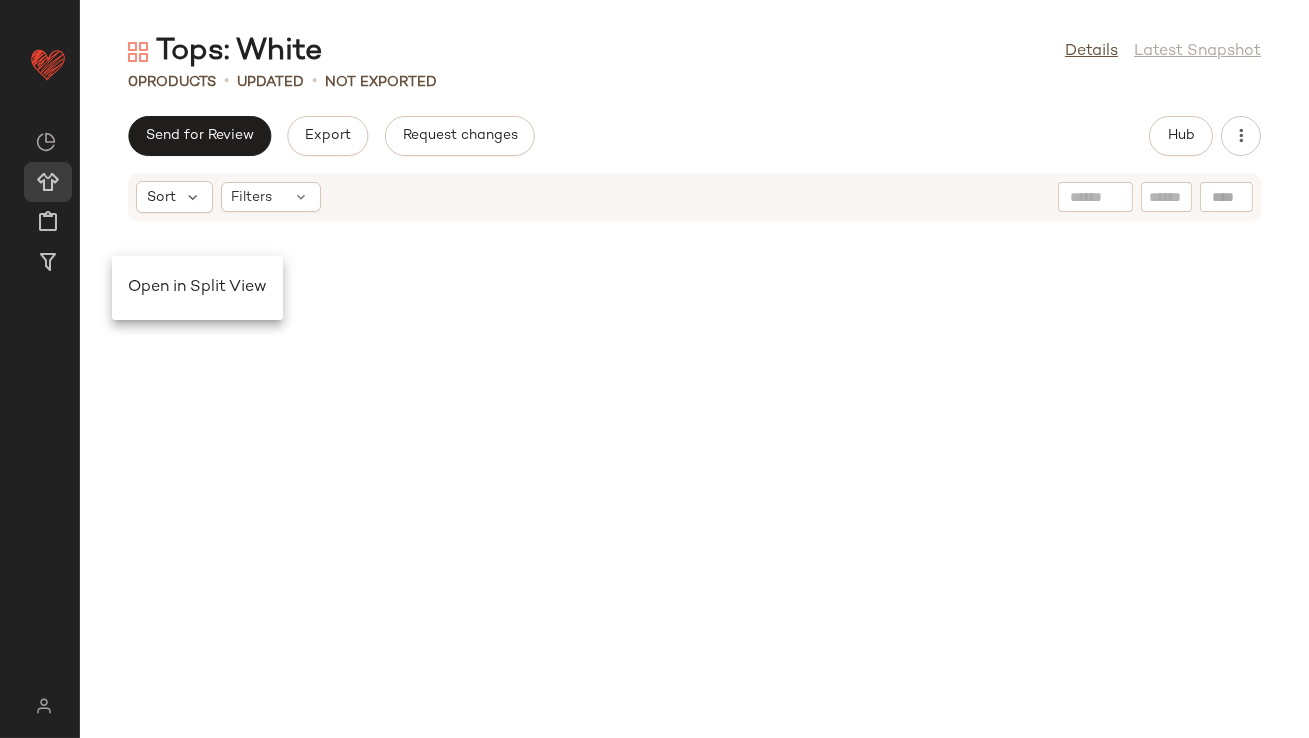 click on "Open in Split View" 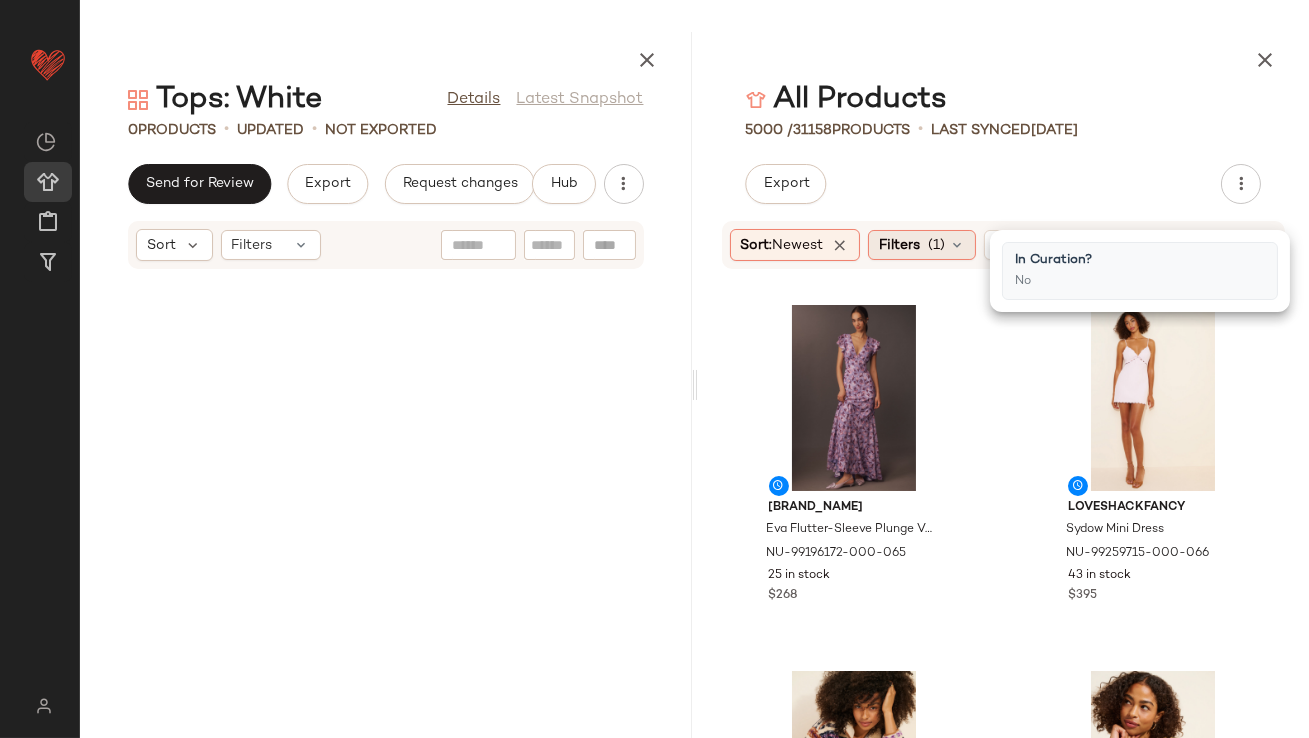 click on "(1)" at bounding box center [936, 245] 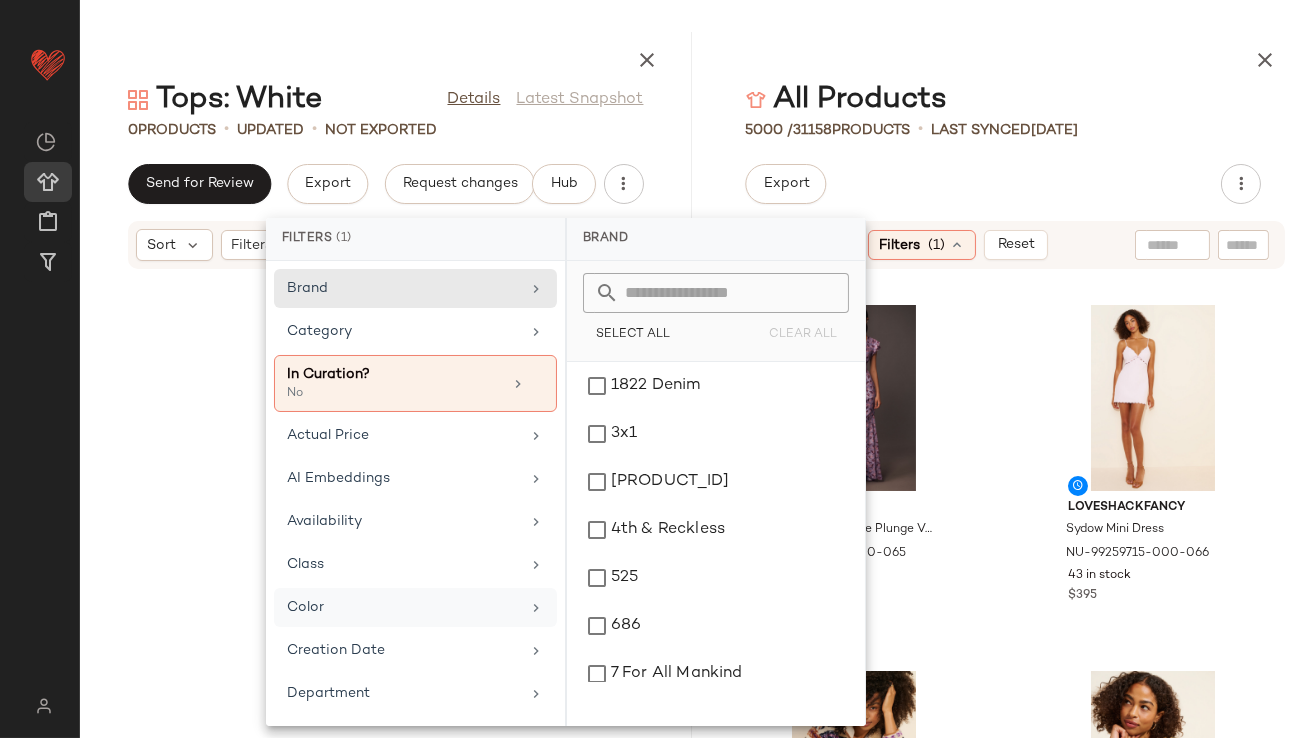 click on "[ATTRIBUTE]" at bounding box center (403, 607) 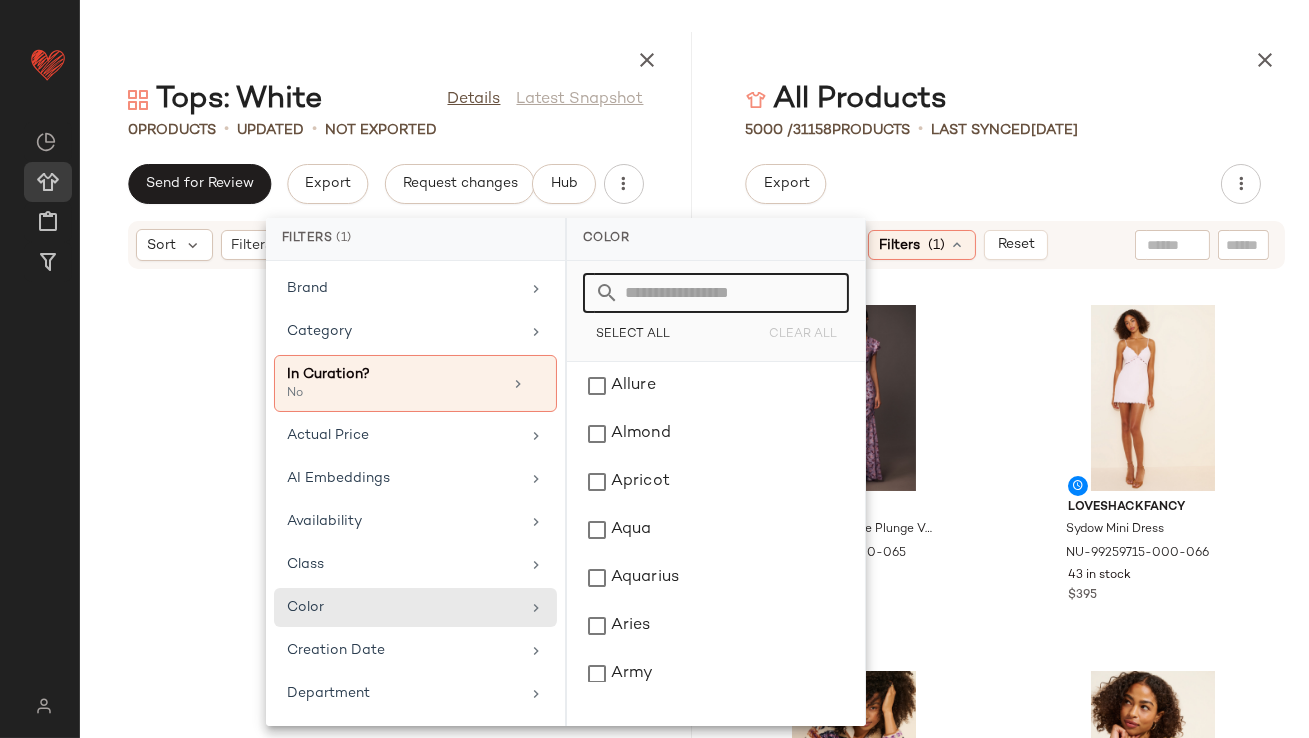 click 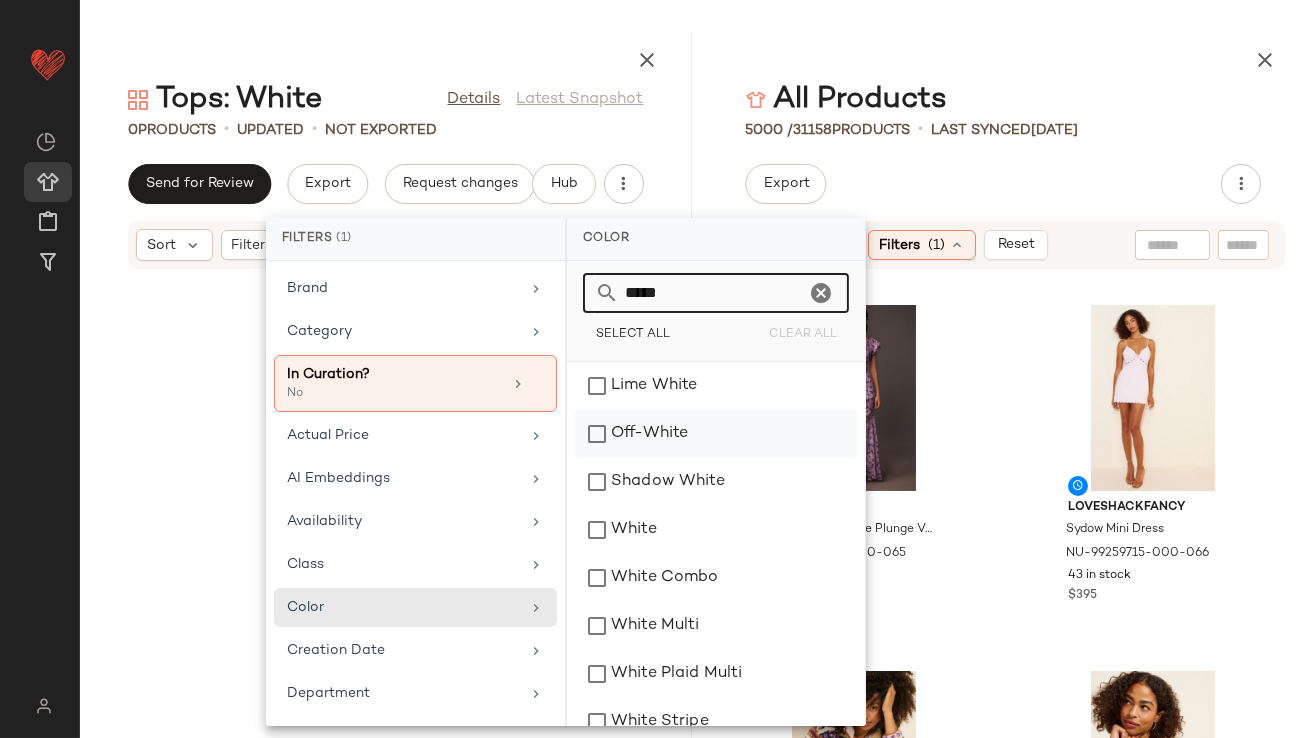 type on "*****" 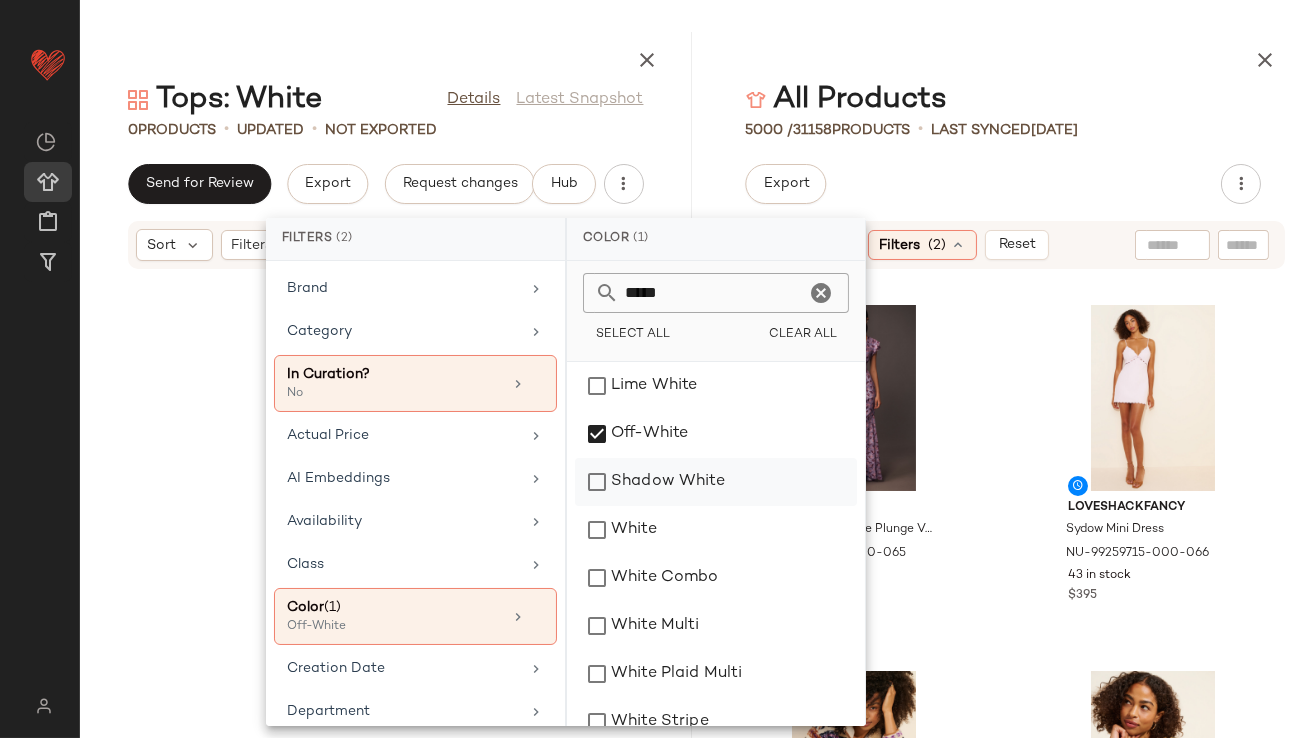 scroll, scrollTop: 28, scrollLeft: 0, axis: vertical 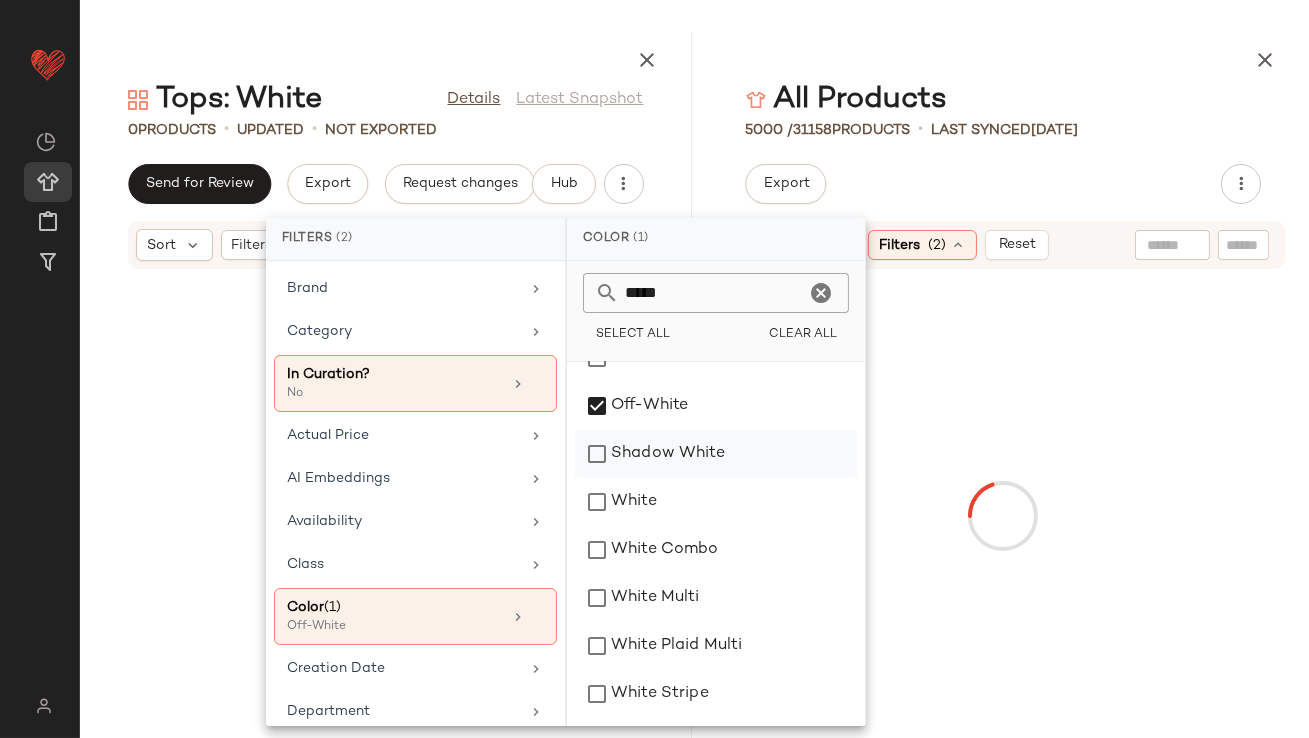 click on "Shadow White" 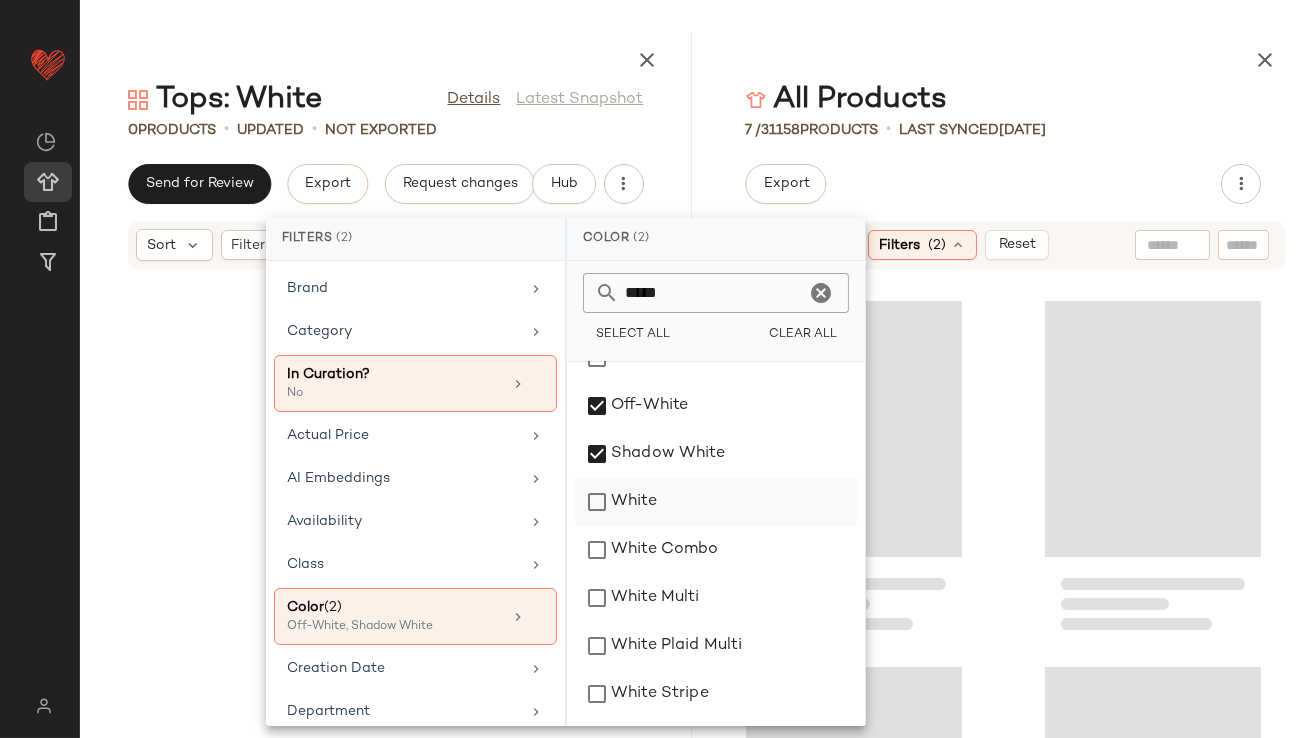 click on "White" 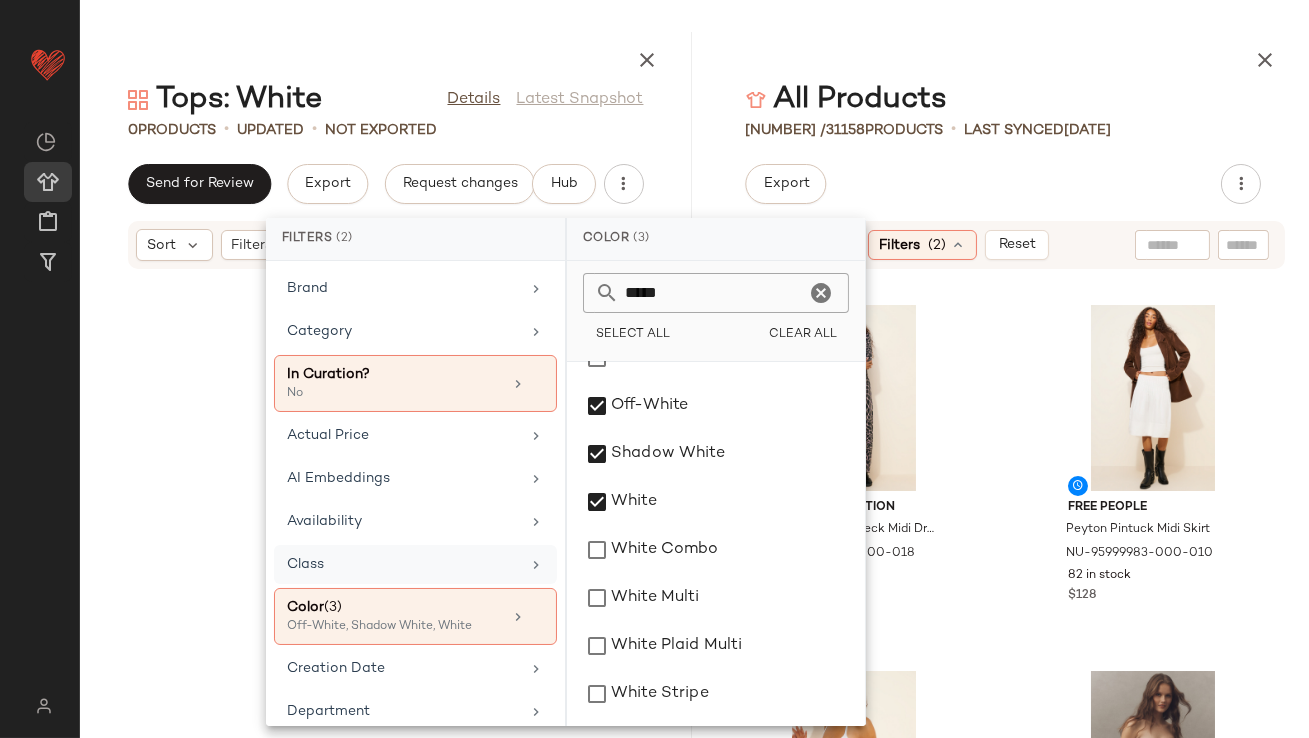 click on "Class" at bounding box center (403, 564) 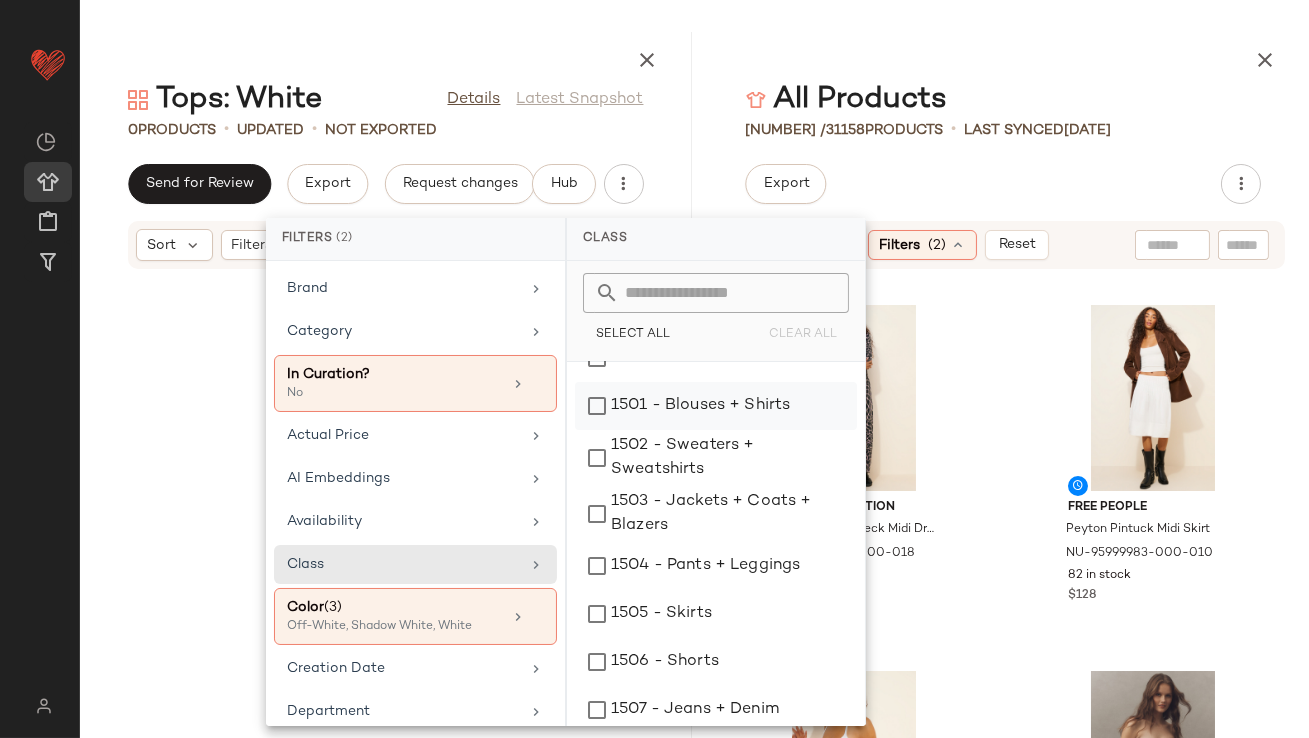 click on "1501 - Blouses + Shirts" 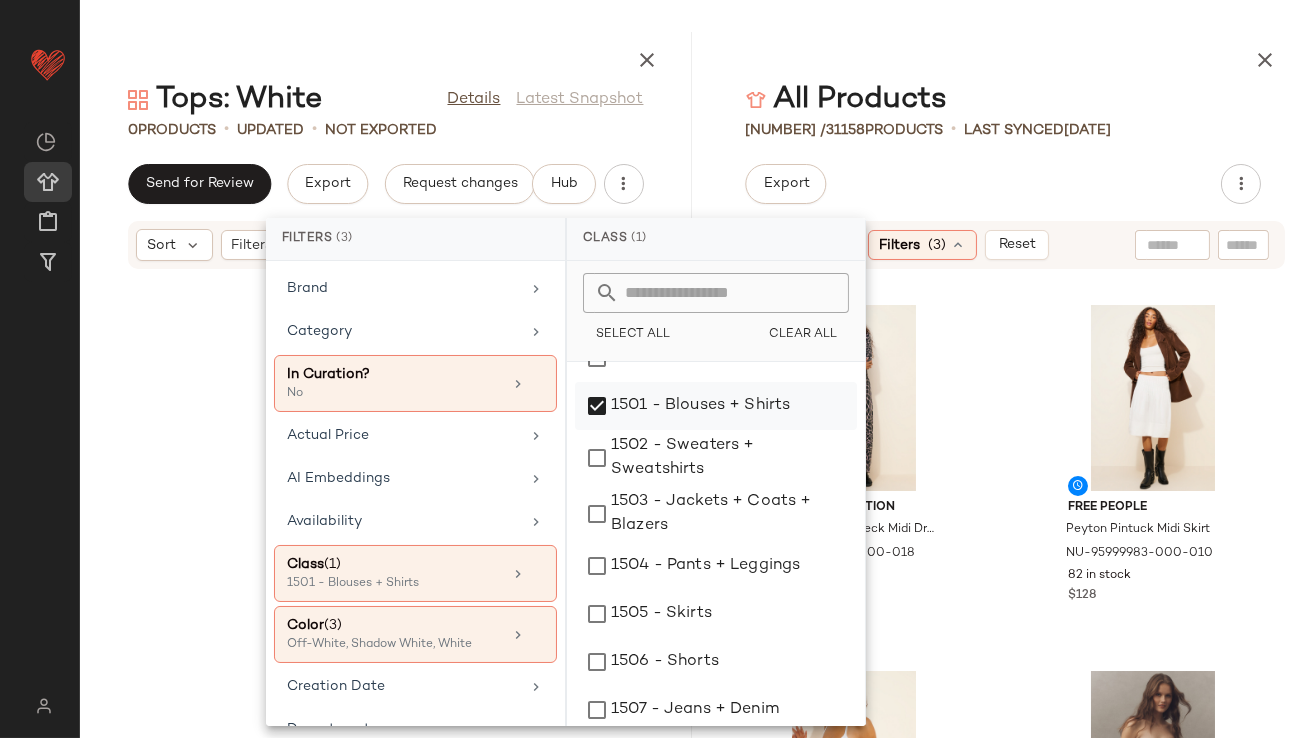 scroll, scrollTop: 0, scrollLeft: 0, axis: both 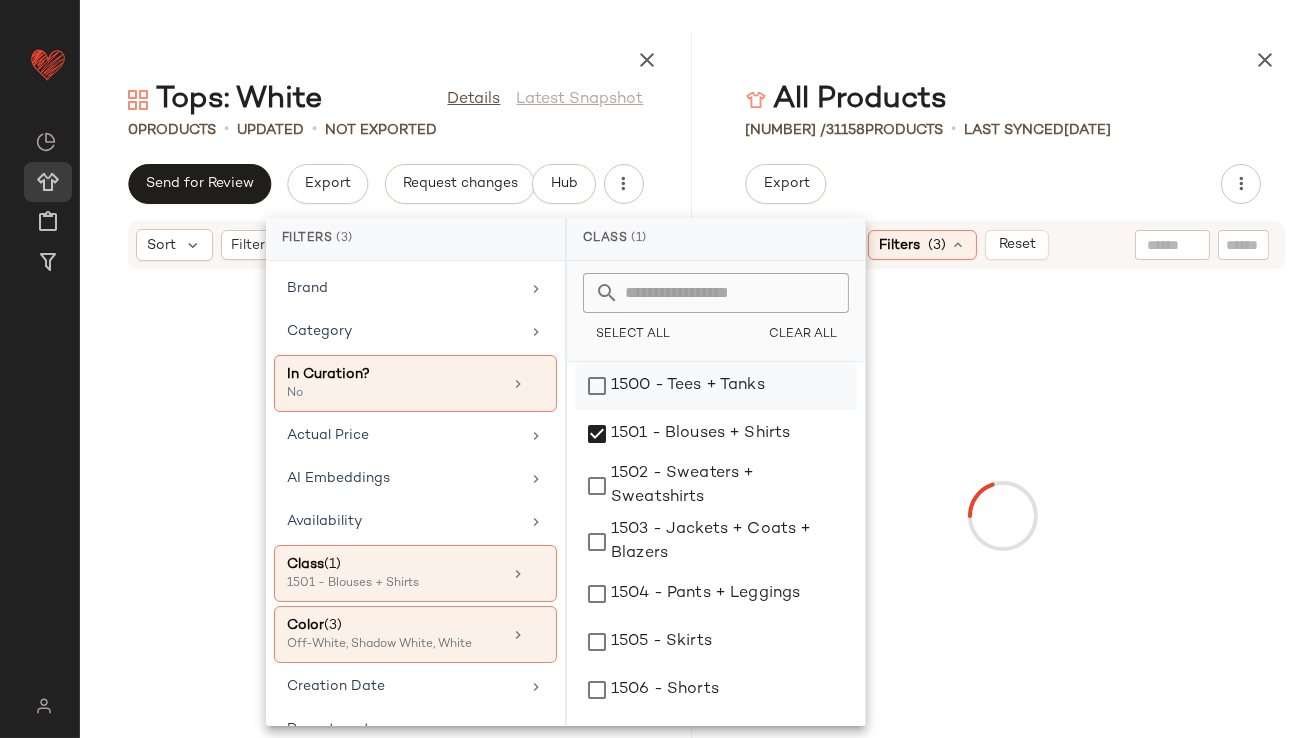 click on "1500 - Tees + Tanks" 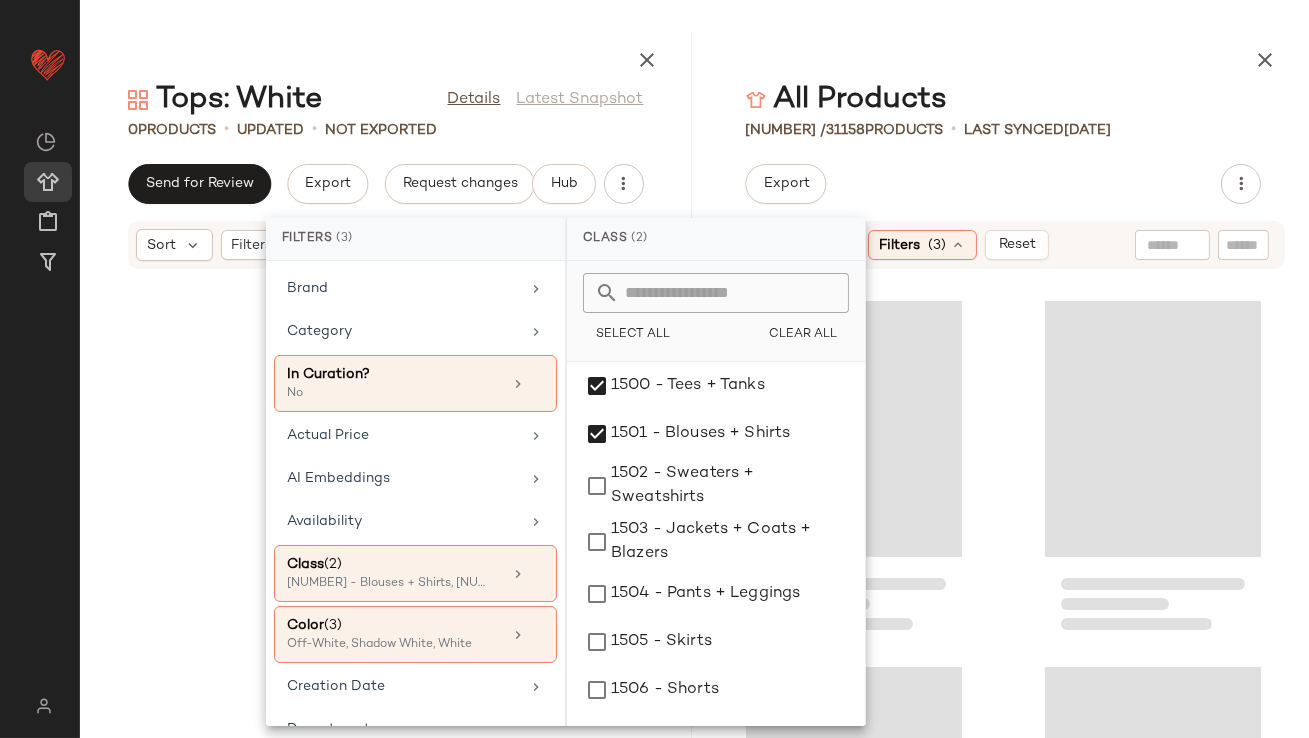 click 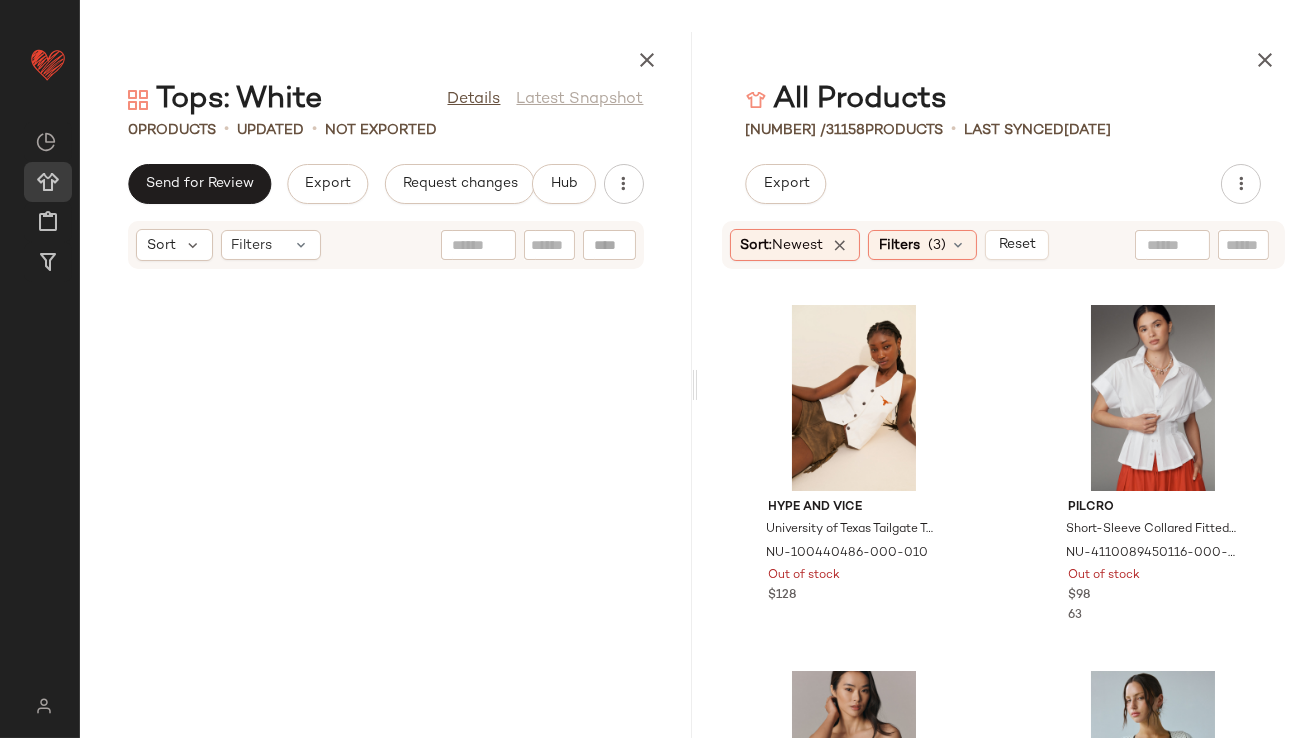 click on "All Products 566 /  31158   Products   •   Last synced  8/6/25  Export  Sort:   Newest Filters  (3)   Reset  Hype and Vice University of Texas Tailgate Top NU-100440486-000-010 Out of stock $128 Pilcro Short-Sleeve Collared Fitted-Waist Blouse NU-4110089450116-000-010 Out of stock $98 63 Anthropologie Ruched Tube Top NU-4112937830054-000-018 Out of stock $58 46 Urban Outfitters Only You Smocked Short Sleeve Top NU-97936447-000-018 Out of stock $39 4 Anthropologie Puff-Sleeve Victorian Blouse NU-4110611840040-000-010 Out of stock $118 100 Anthropologie Eyelet Flutter-Sleeve Blouse NU-4112578570014-000-010 4 in stock $88 14 Rails Charli Linen Blend Buttondown Shirt NU-98276264-000-010 7 in stock $188 Modern Citizen Allegra Gathered Blouse NU-101793172-000-010 Out of stock $118" at bounding box center [1004, 385] 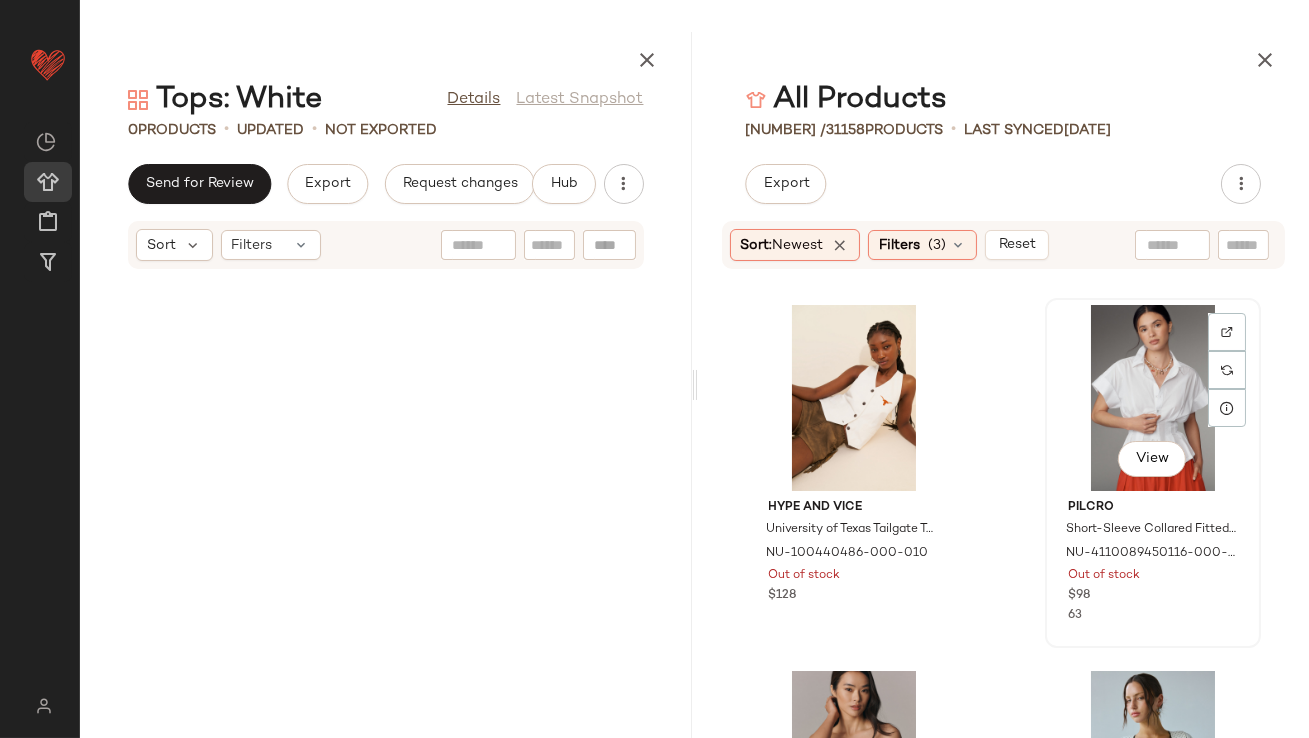 click on "View" 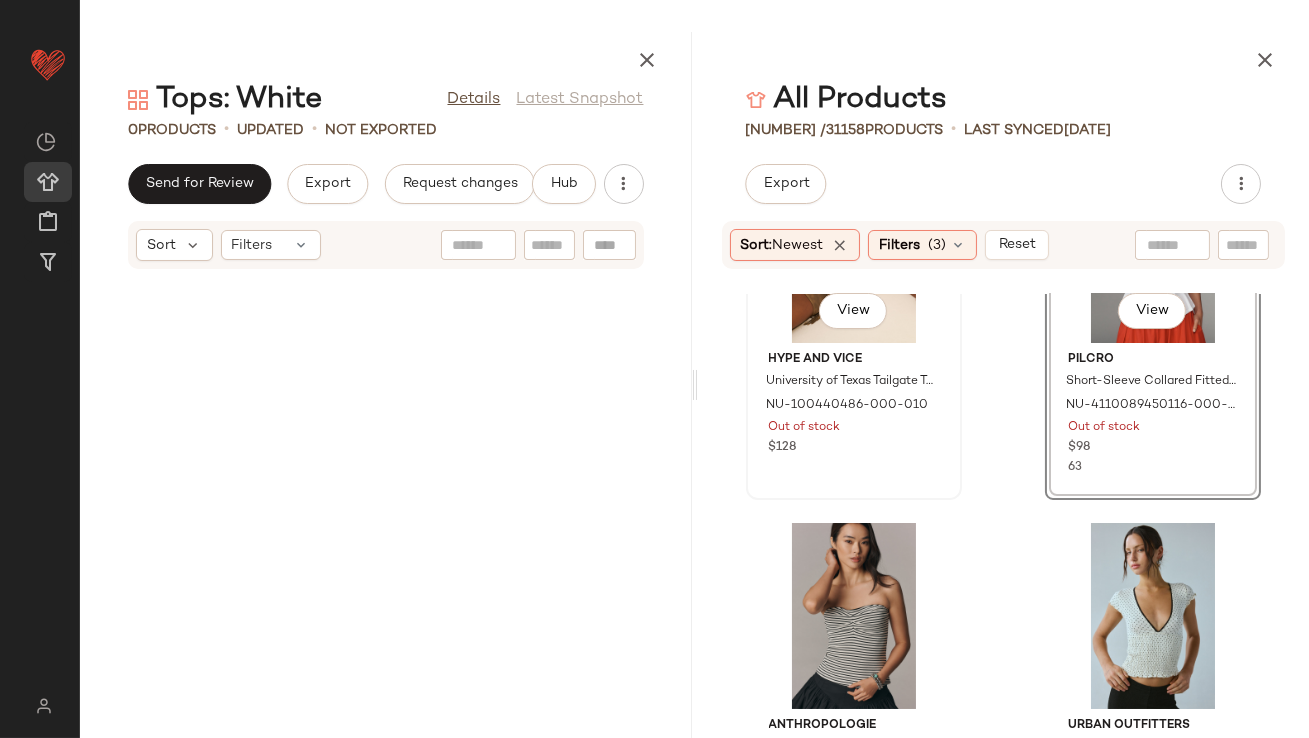 scroll, scrollTop: 160, scrollLeft: 0, axis: vertical 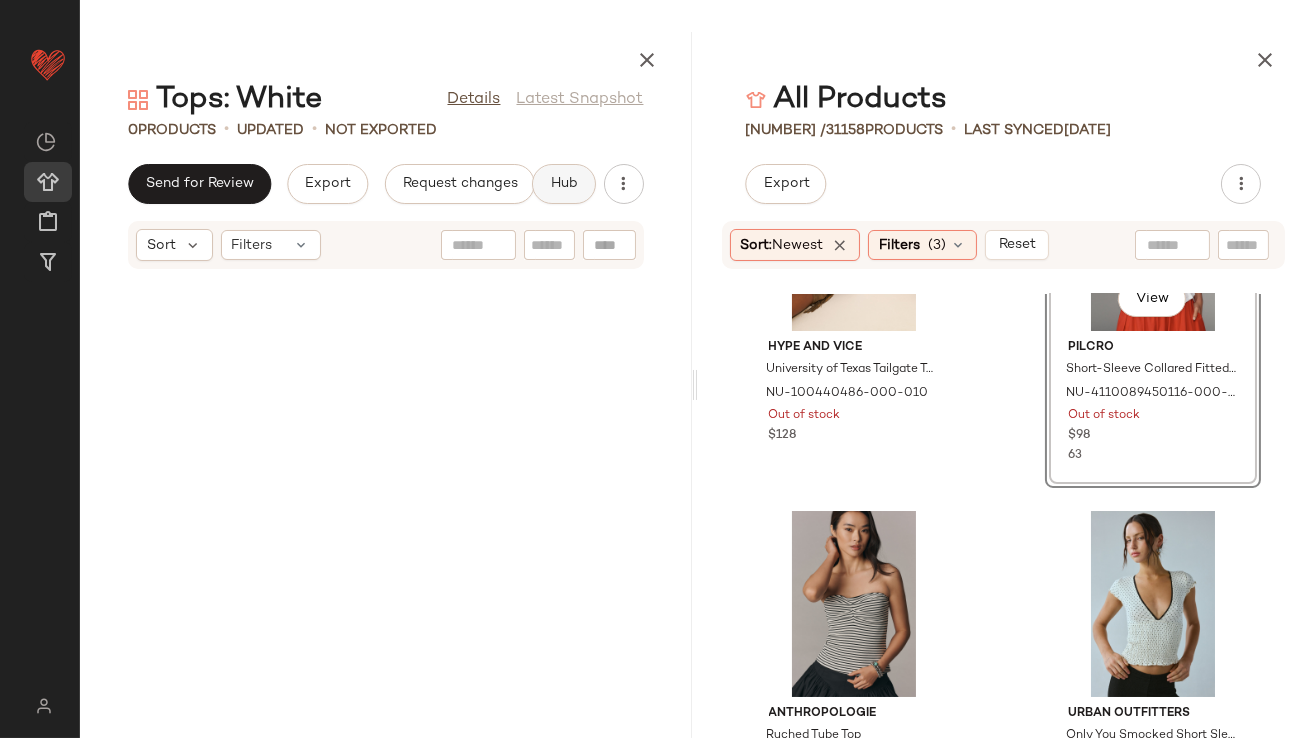 click on "Hub" at bounding box center [564, 184] 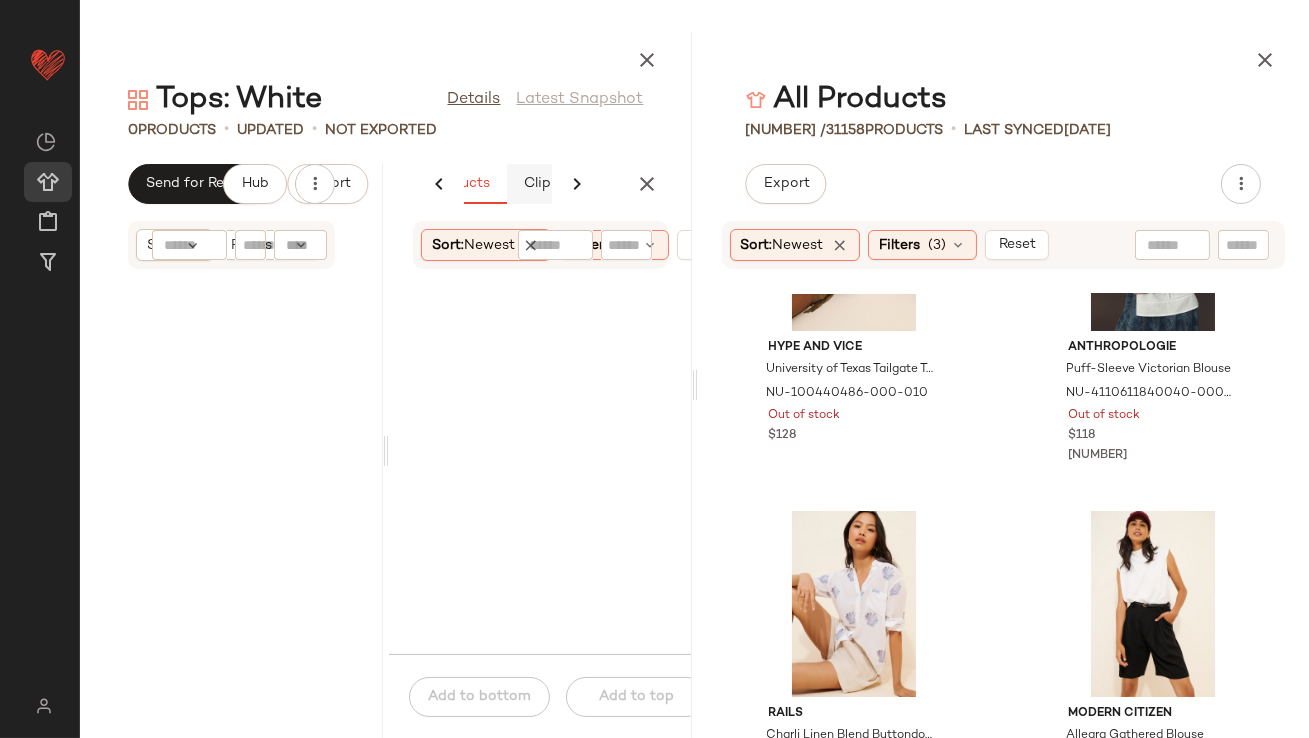 click on "AI Recommendations   All Products   Clipboard   Report" at bounding box center [469, 184] 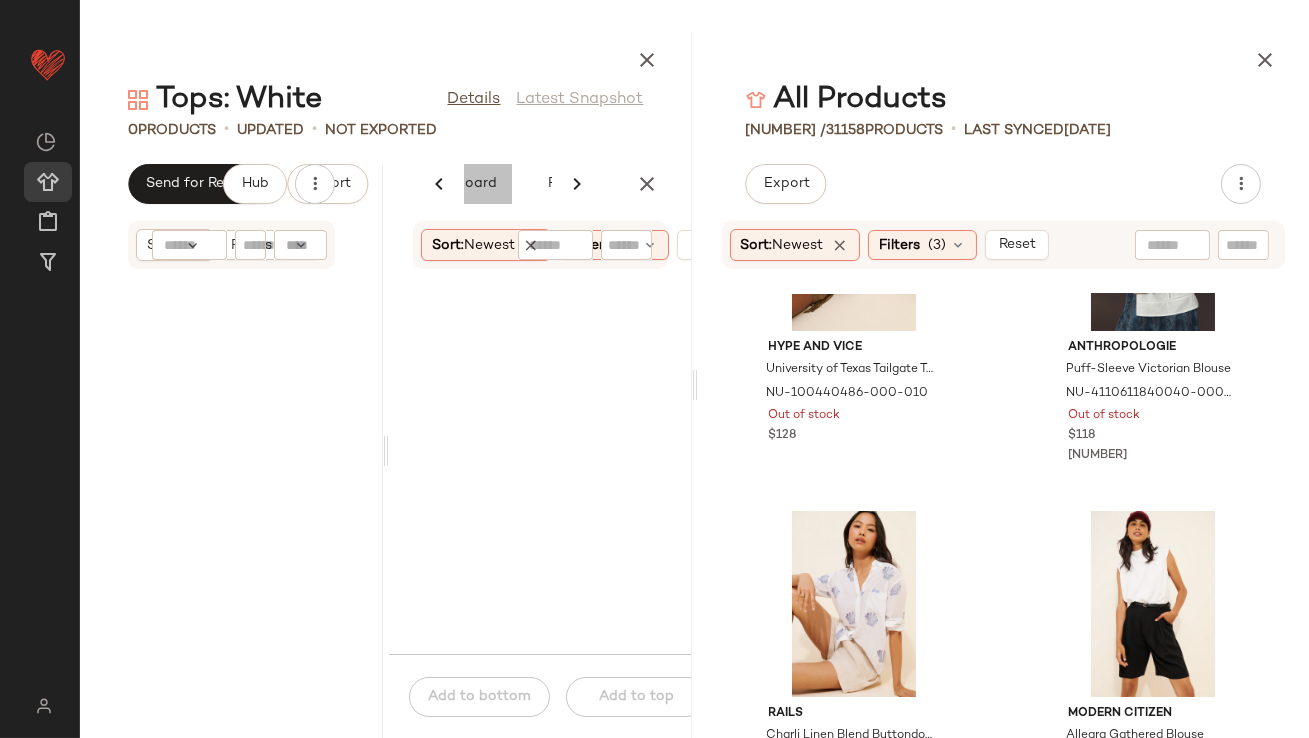 scroll, scrollTop: 0, scrollLeft: 345, axis: horizontal 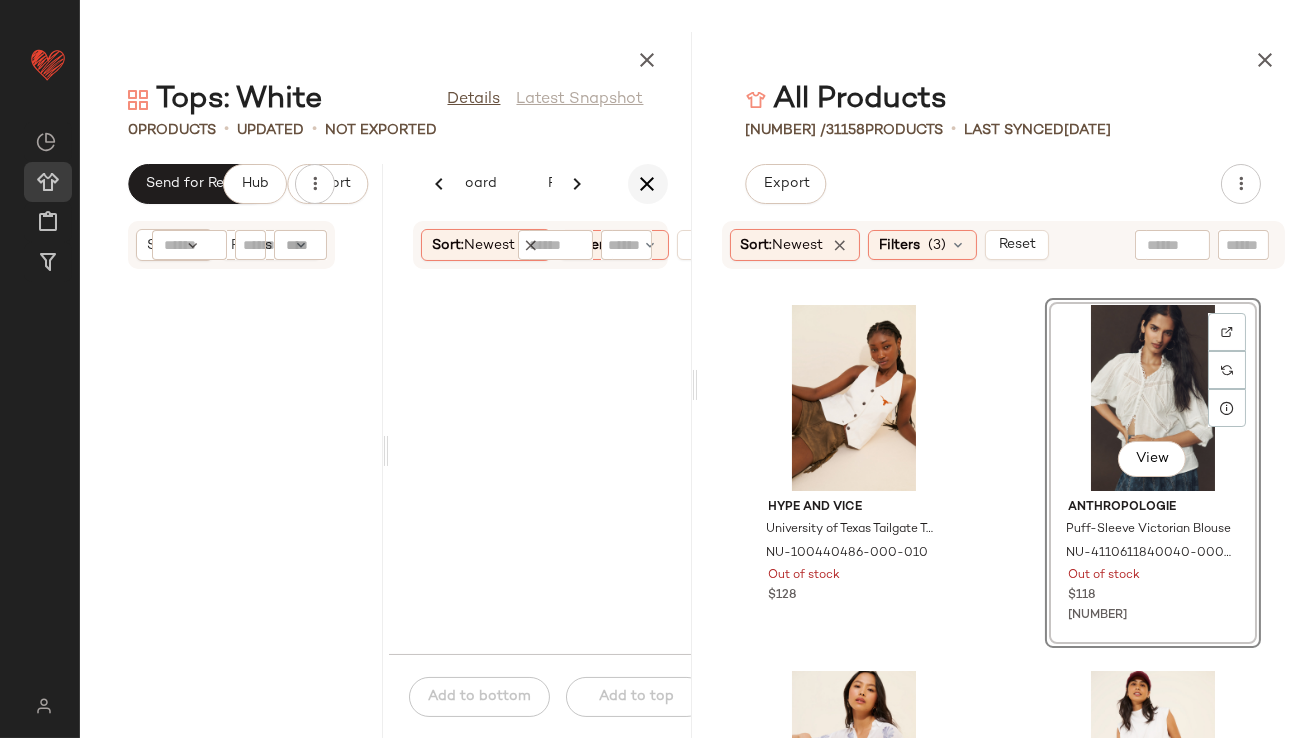 click at bounding box center [648, 184] 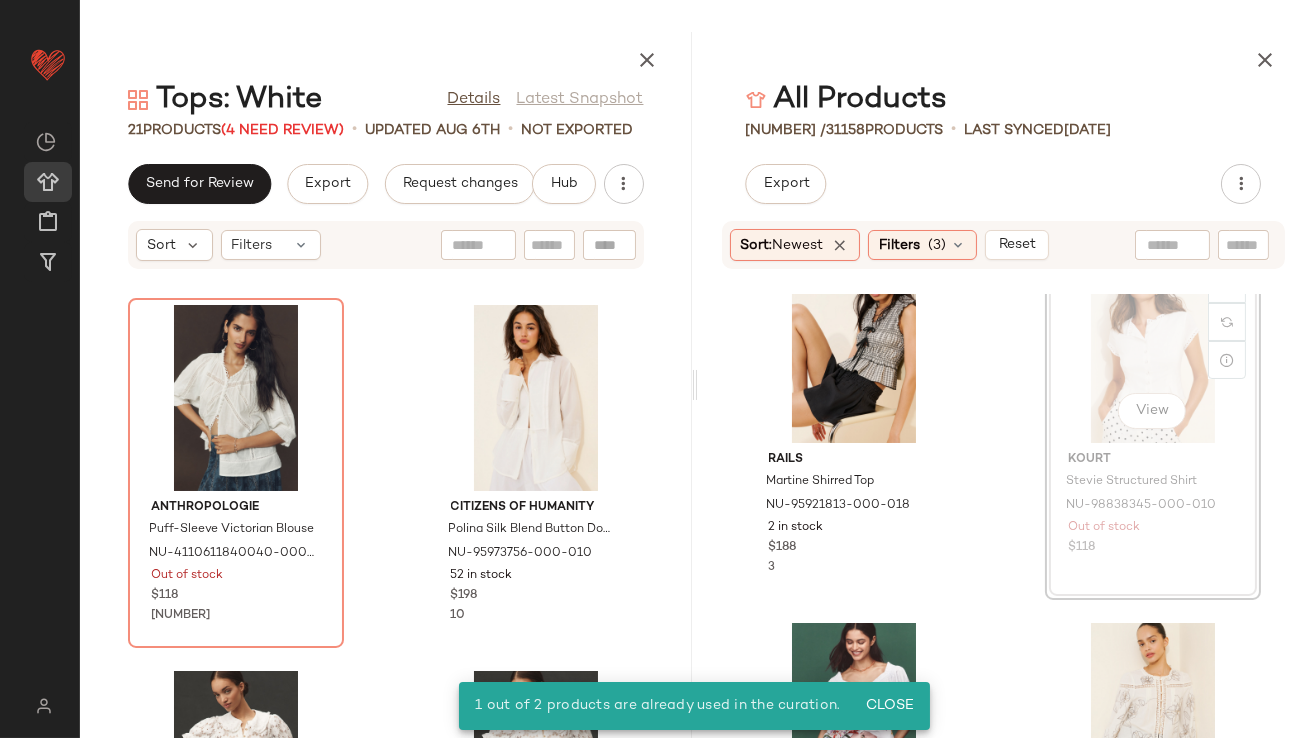 scroll, scrollTop: 1525, scrollLeft: 0, axis: vertical 